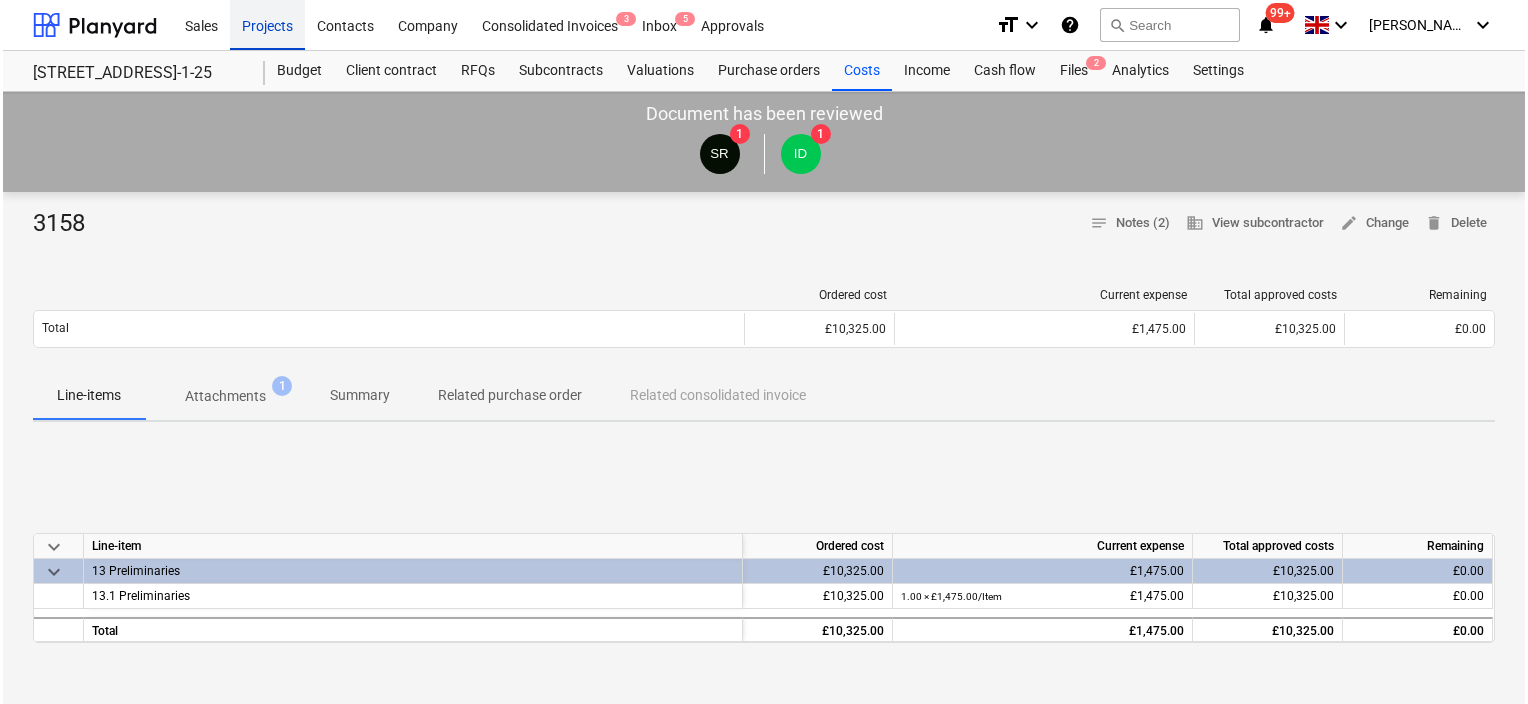 scroll, scrollTop: 0, scrollLeft: 0, axis: both 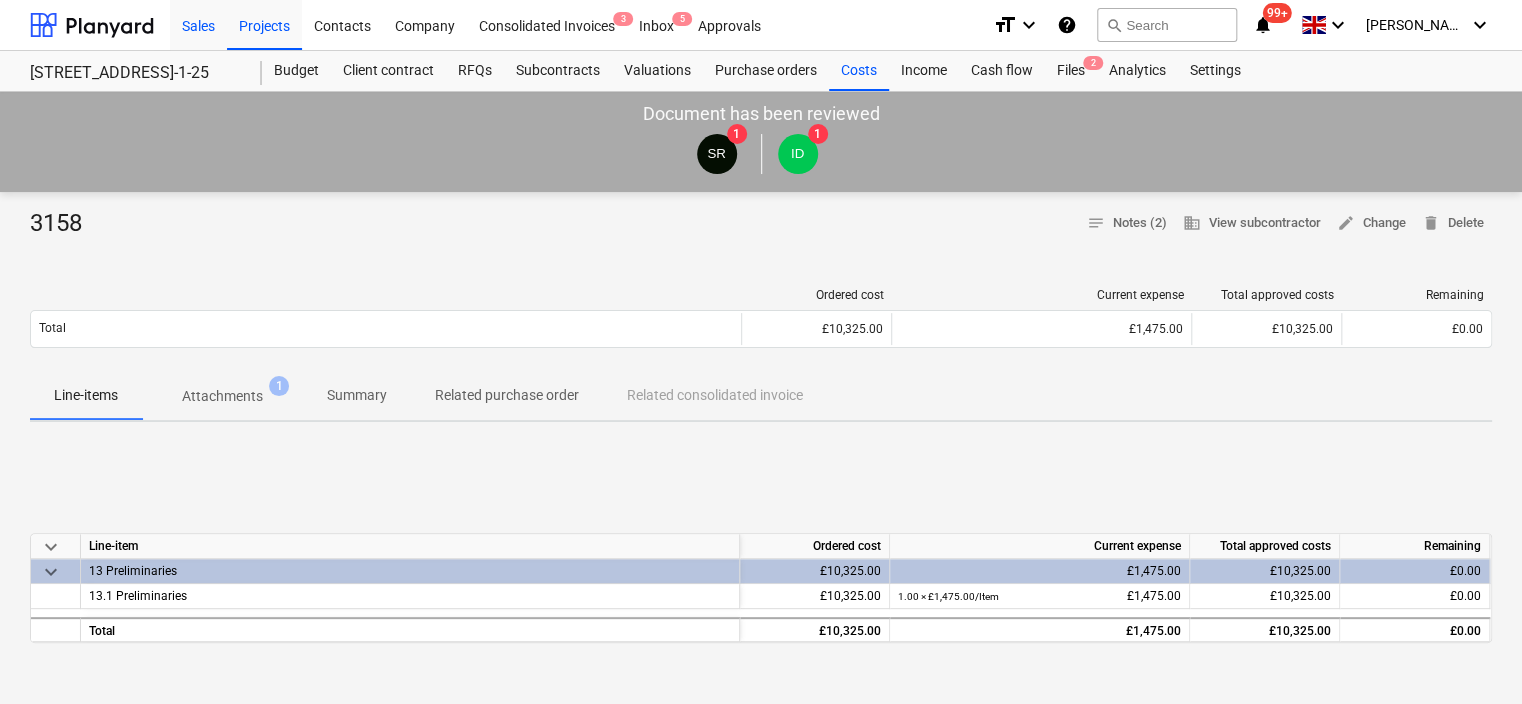 click on "Sales" at bounding box center [198, 24] 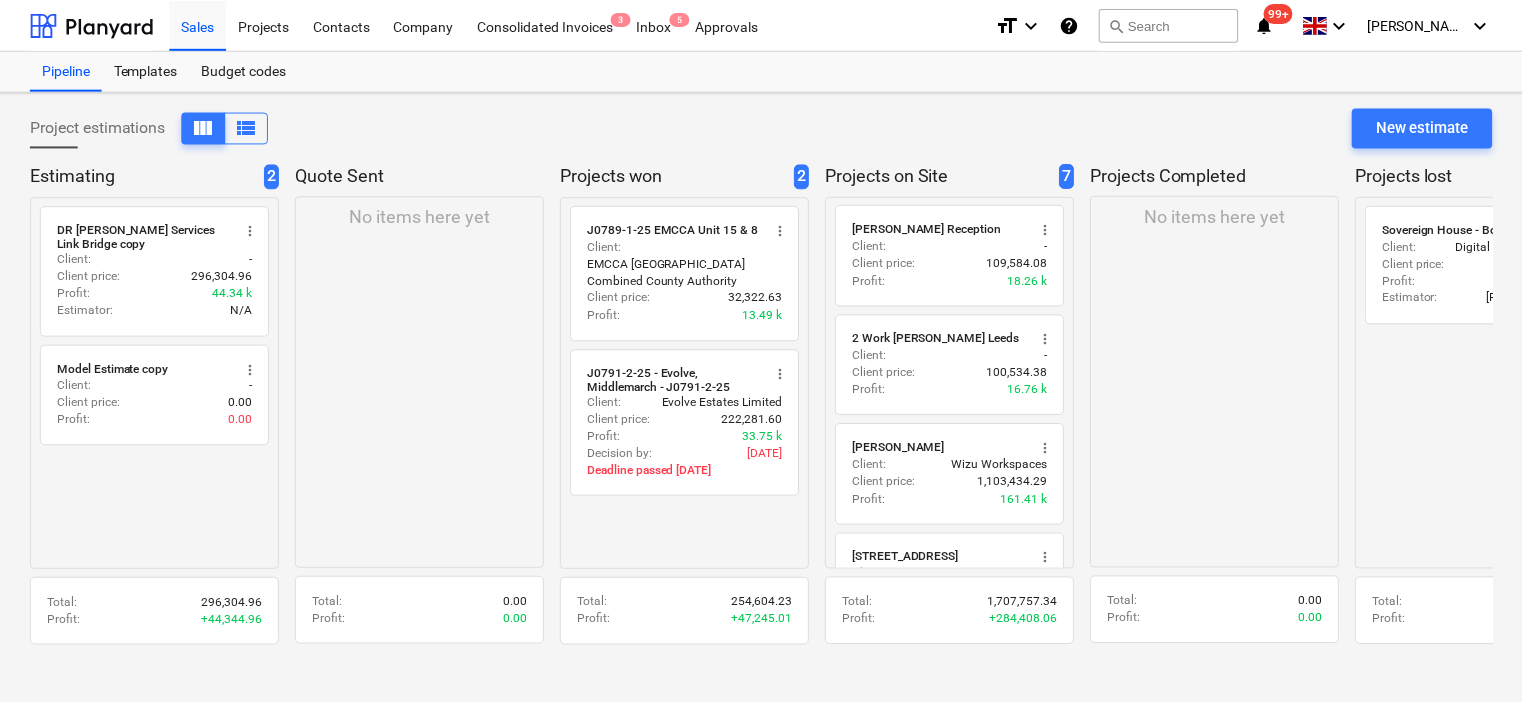scroll, scrollTop: 467, scrollLeft: 0, axis: vertical 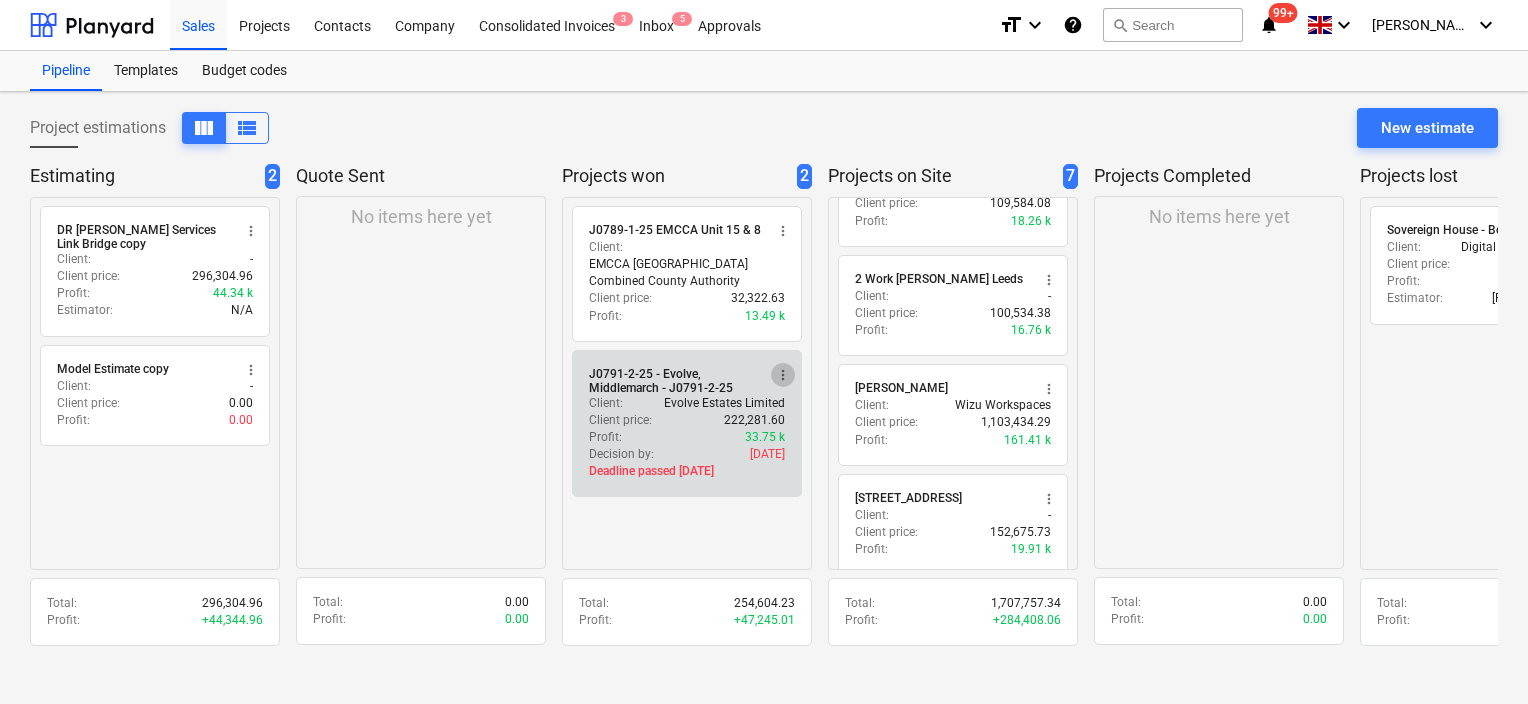 click on "more_vert" at bounding box center [783, 375] 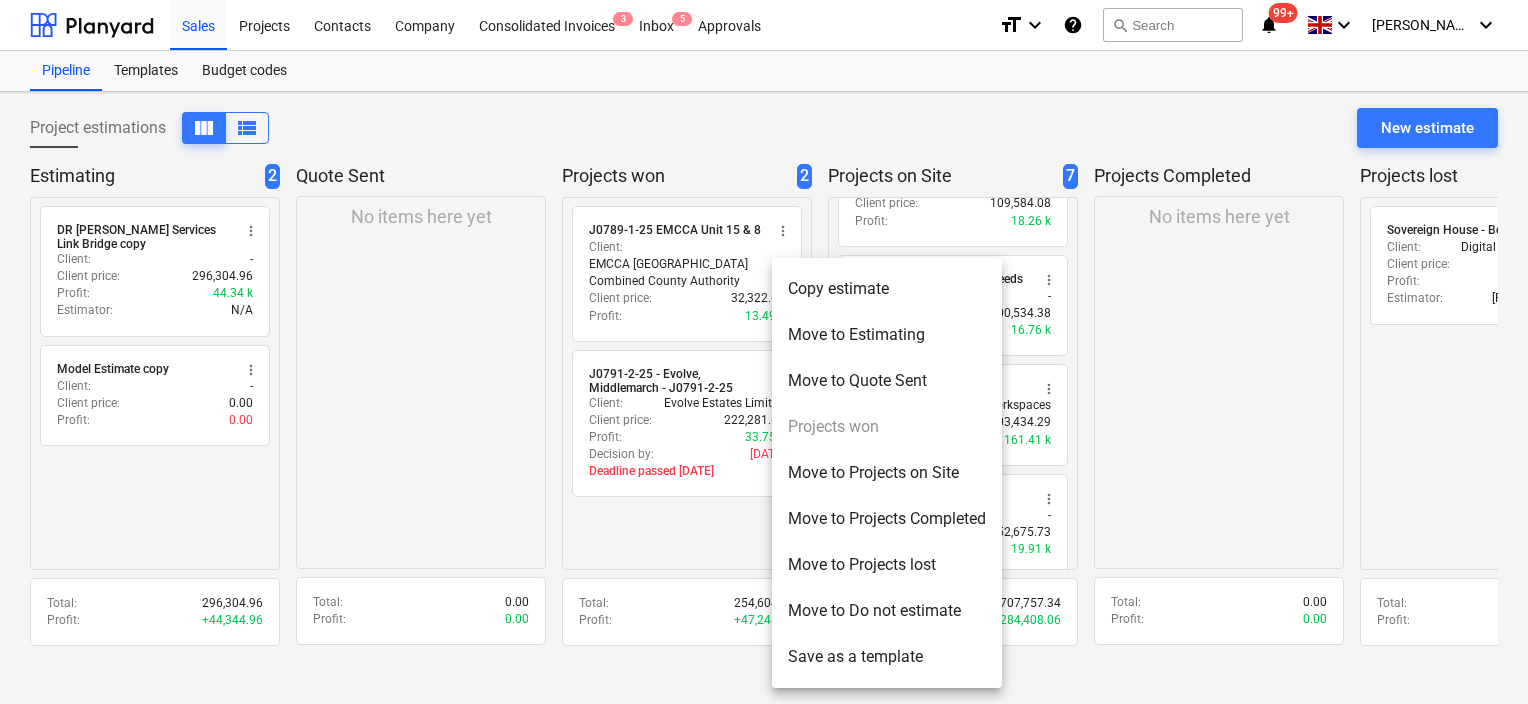 click at bounding box center (764, 352) 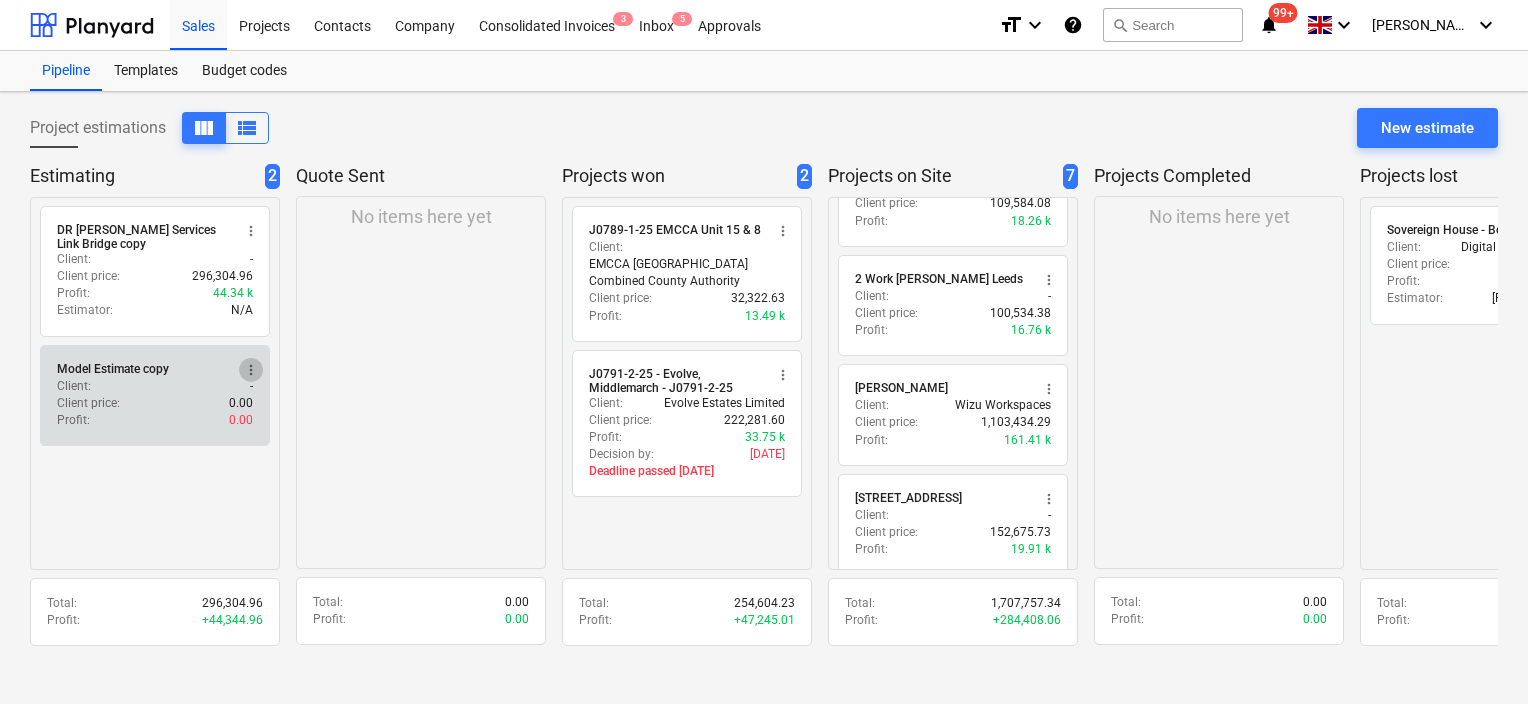 click on "more_vert" at bounding box center [251, 370] 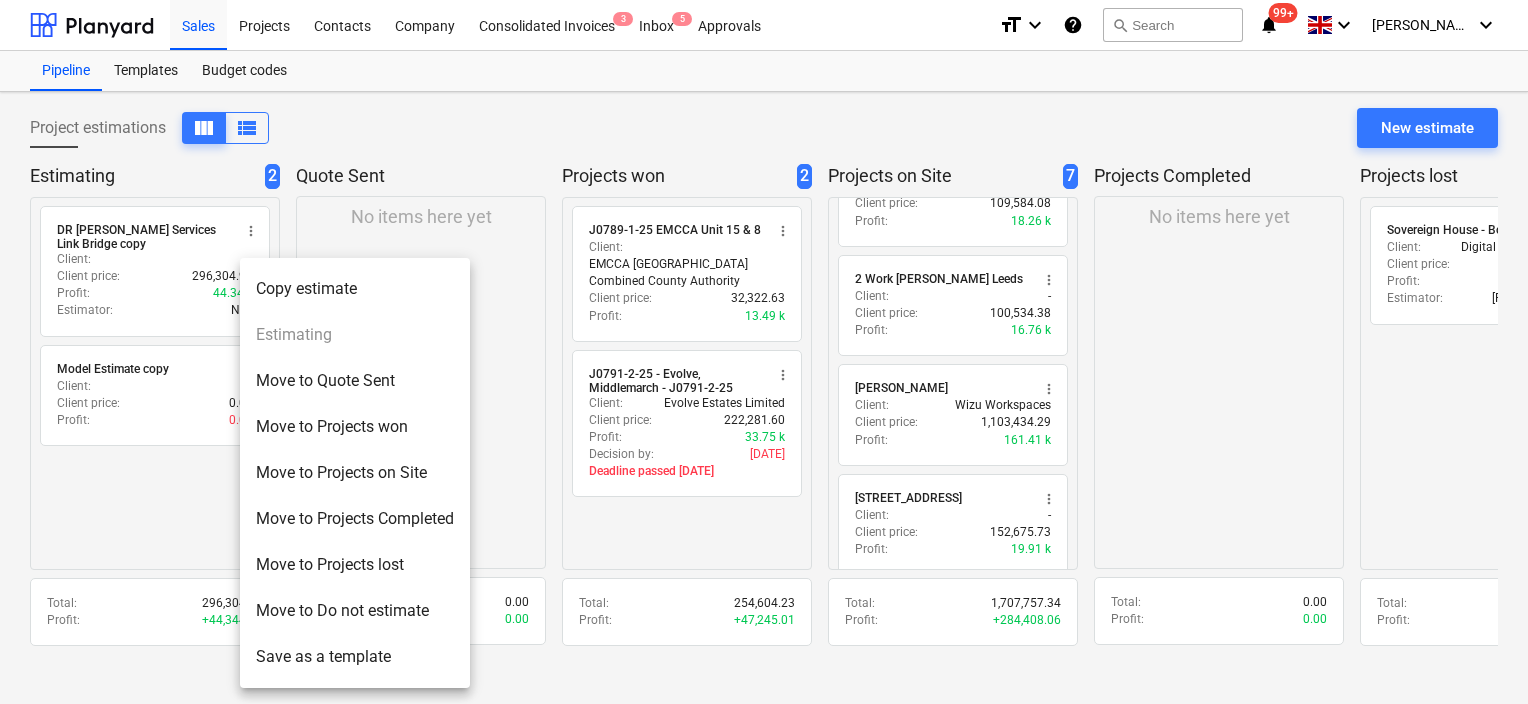 type 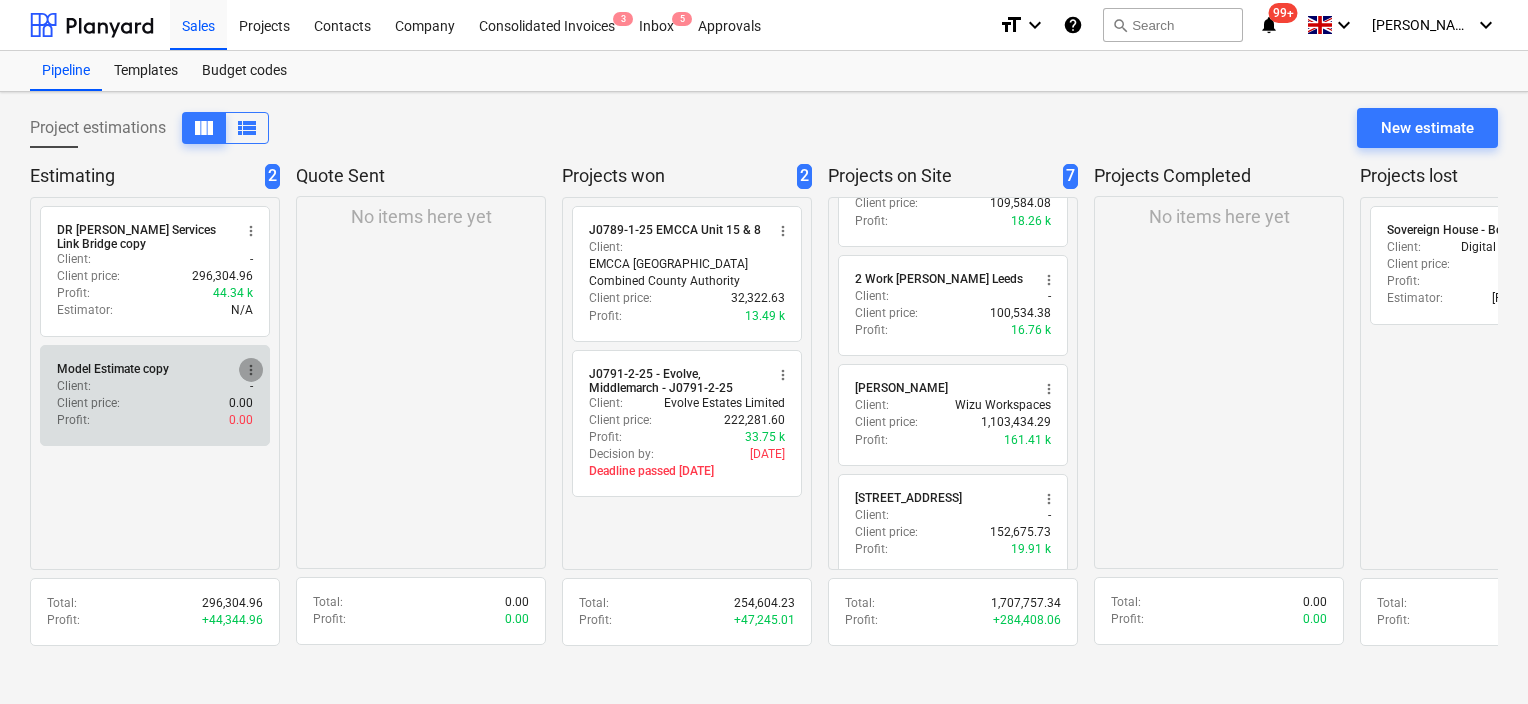 click on "more_vert" at bounding box center [251, 370] 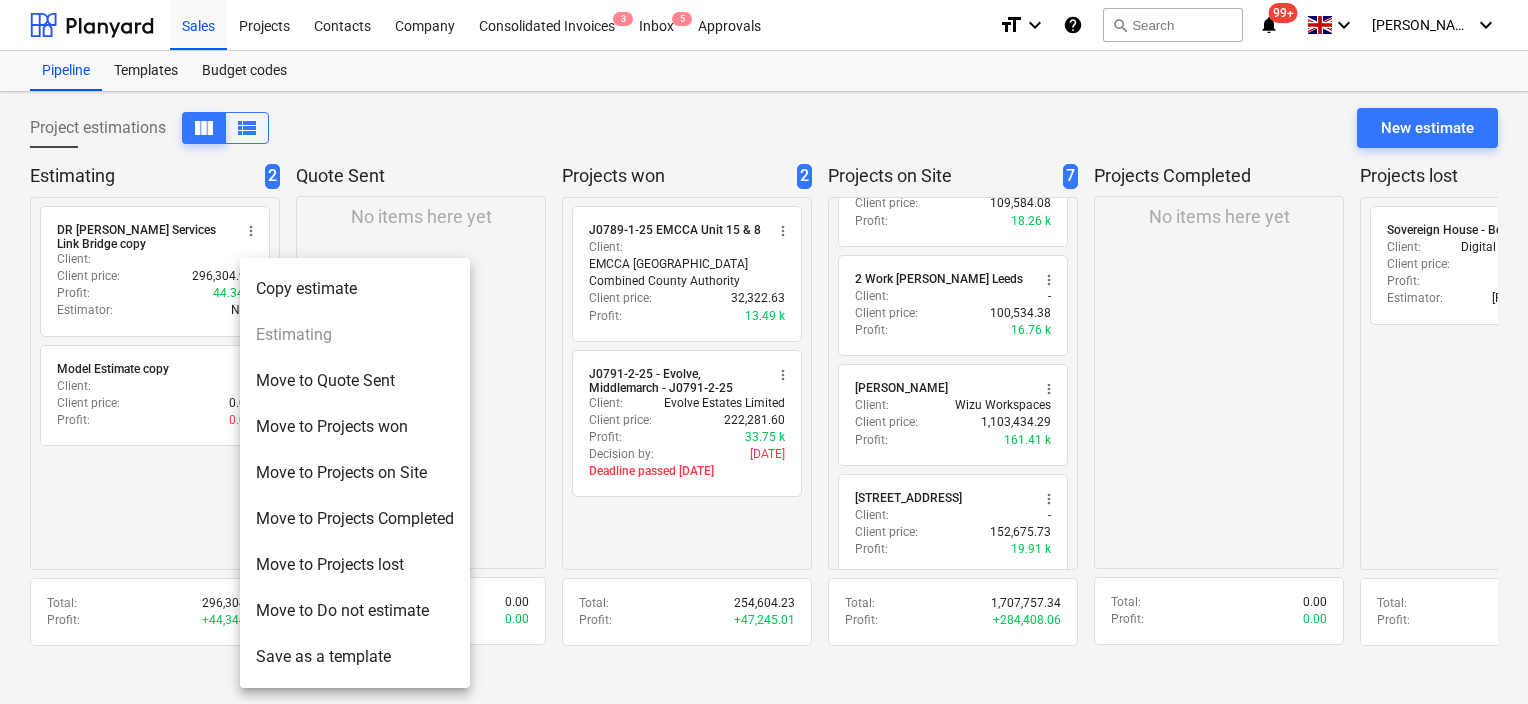 click at bounding box center (764, 352) 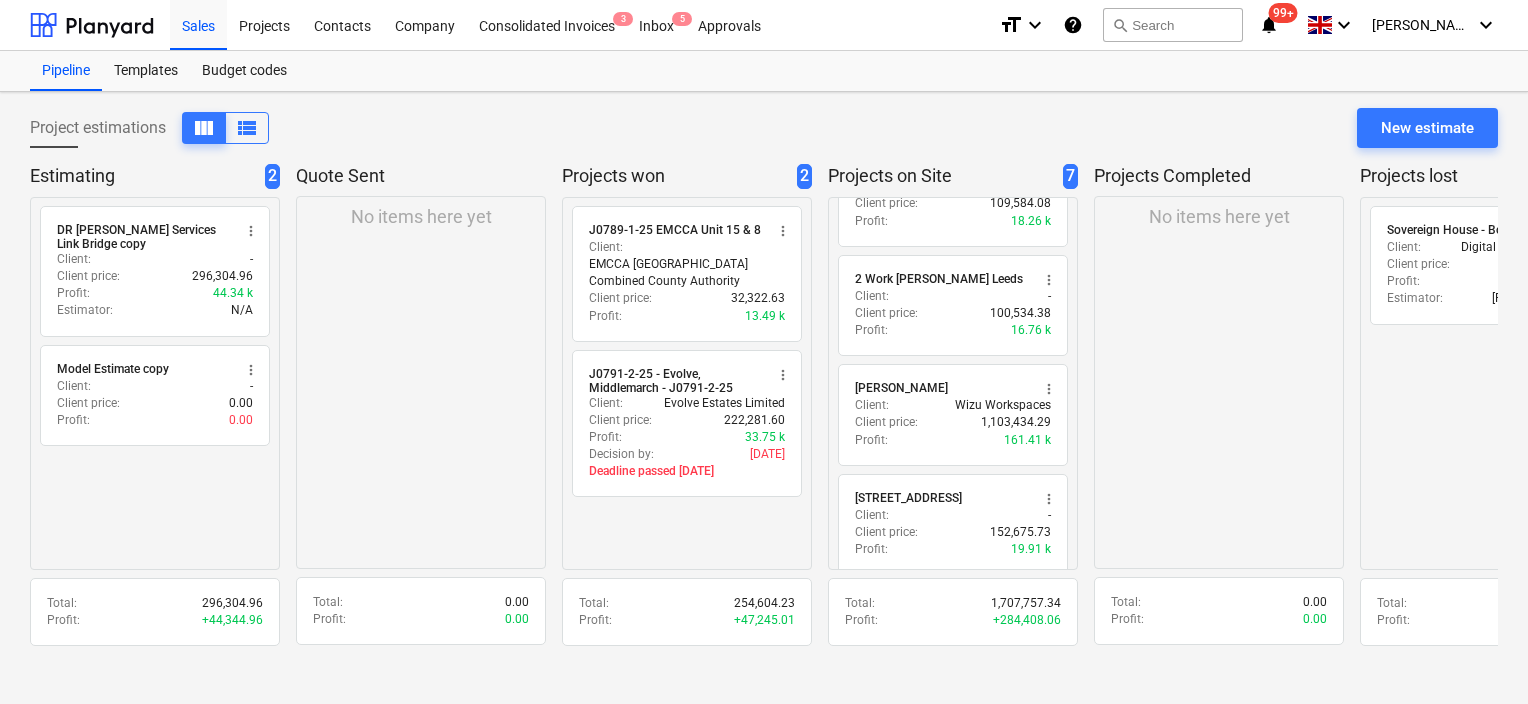 click on "Client price : 0.00" at bounding box center (155, 403) 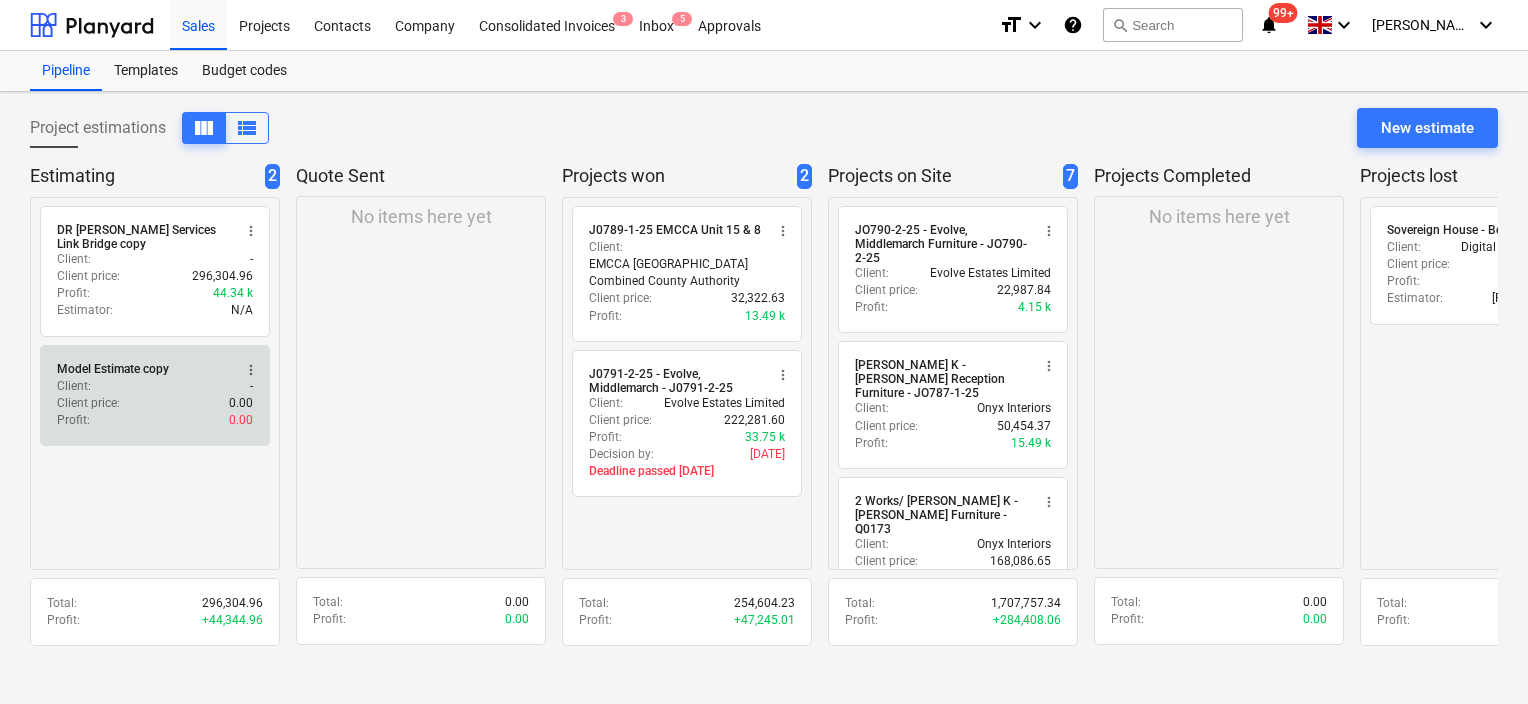 click on "Model Estimate copy more_vert Client : - Client price : 0.00 Profit : 0.00" at bounding box center [155, 395] 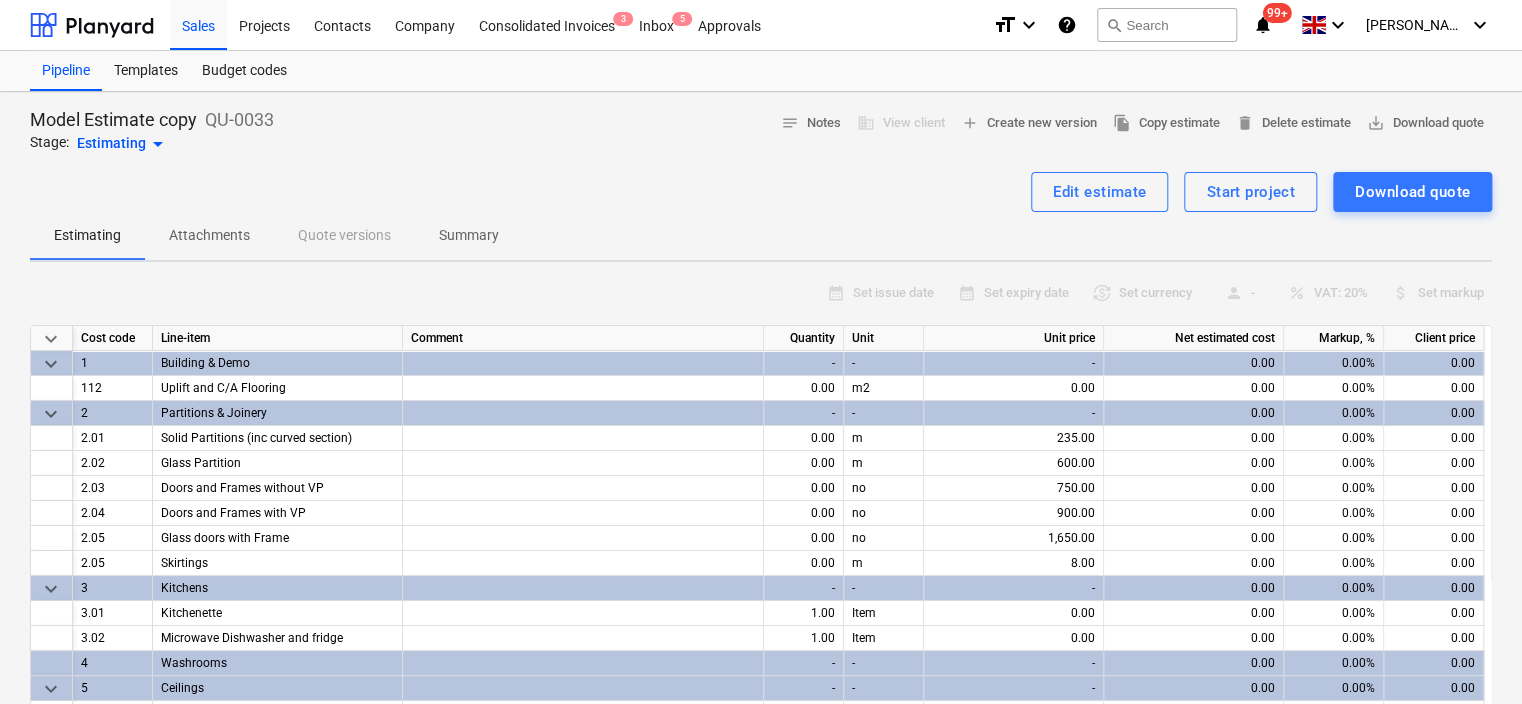 click on "arrow_drop_down" at bounding box center [158, 144] 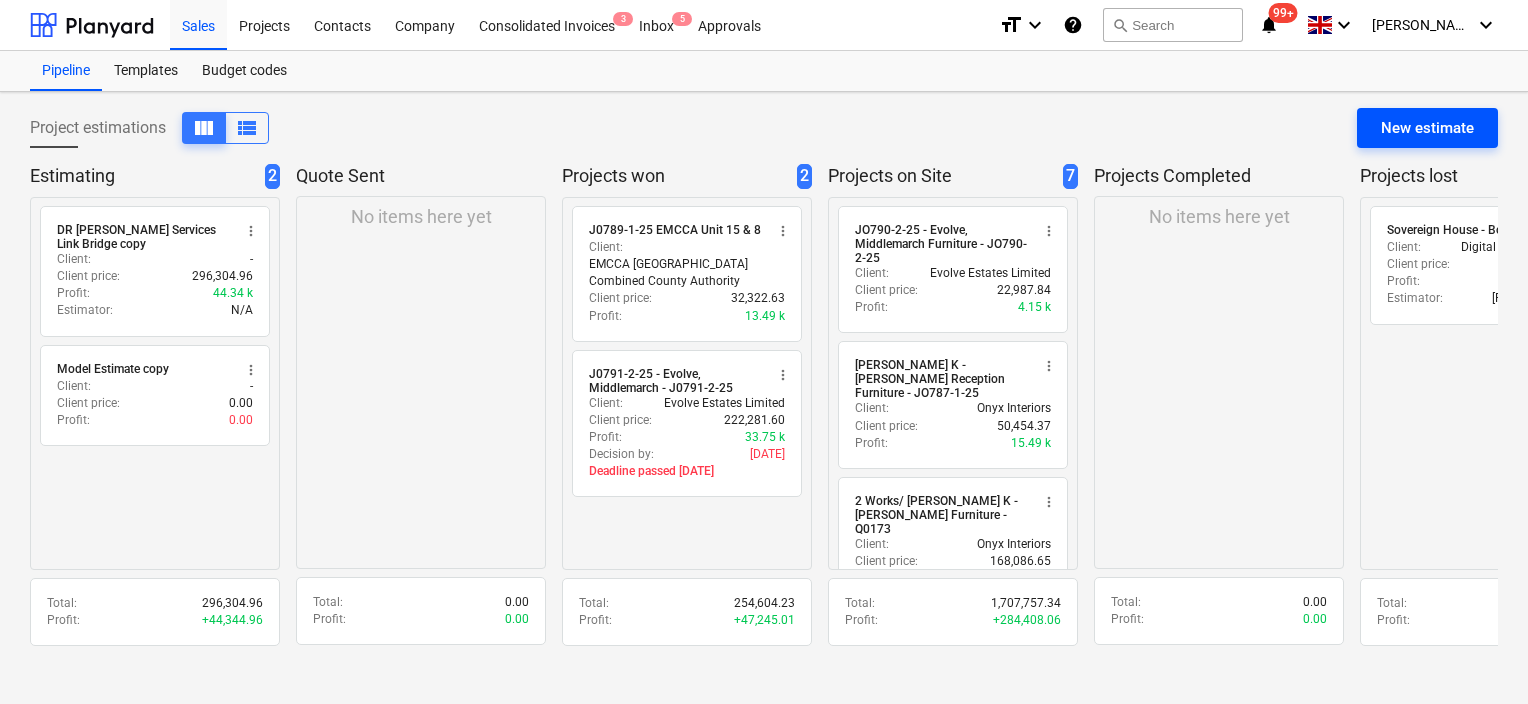 click on "New estimate" at bounding box center (1427, 128) 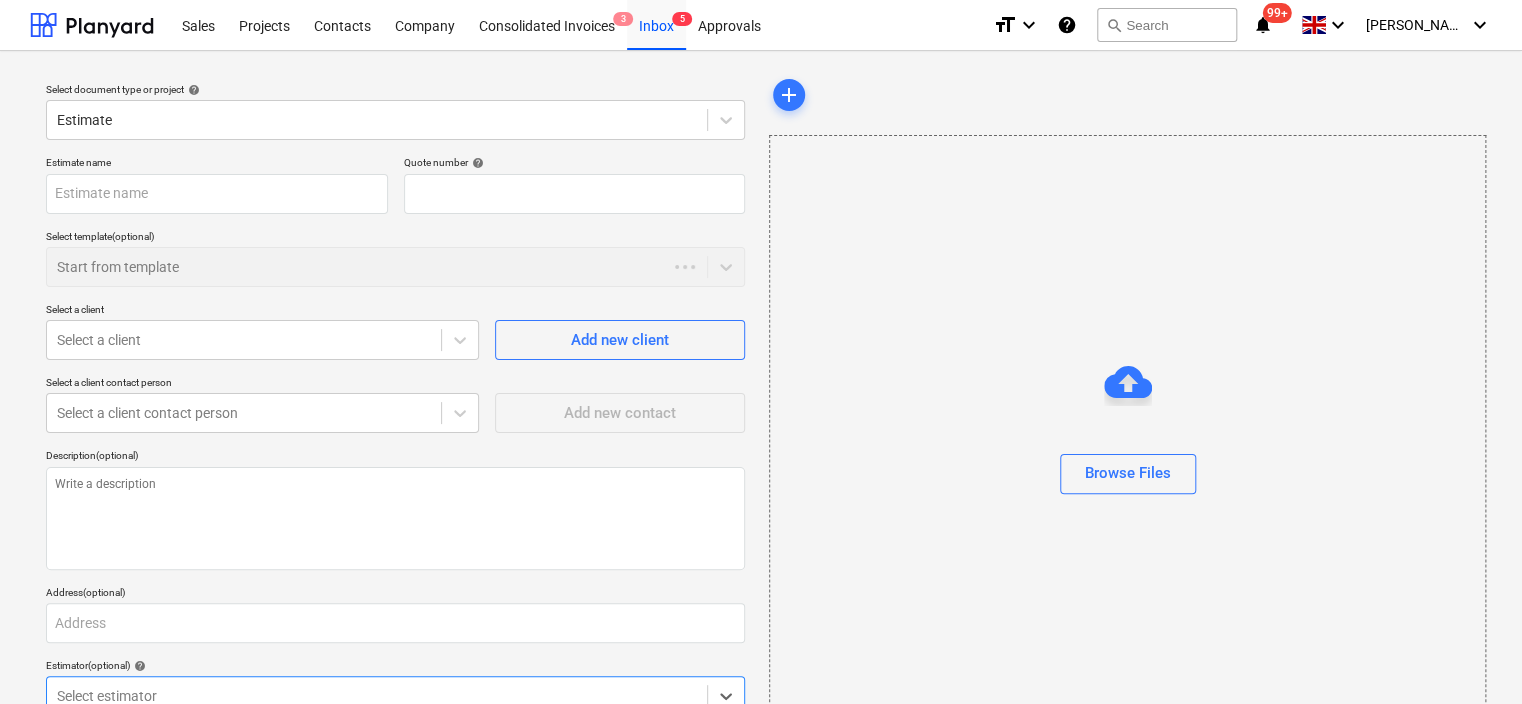 type on "x" 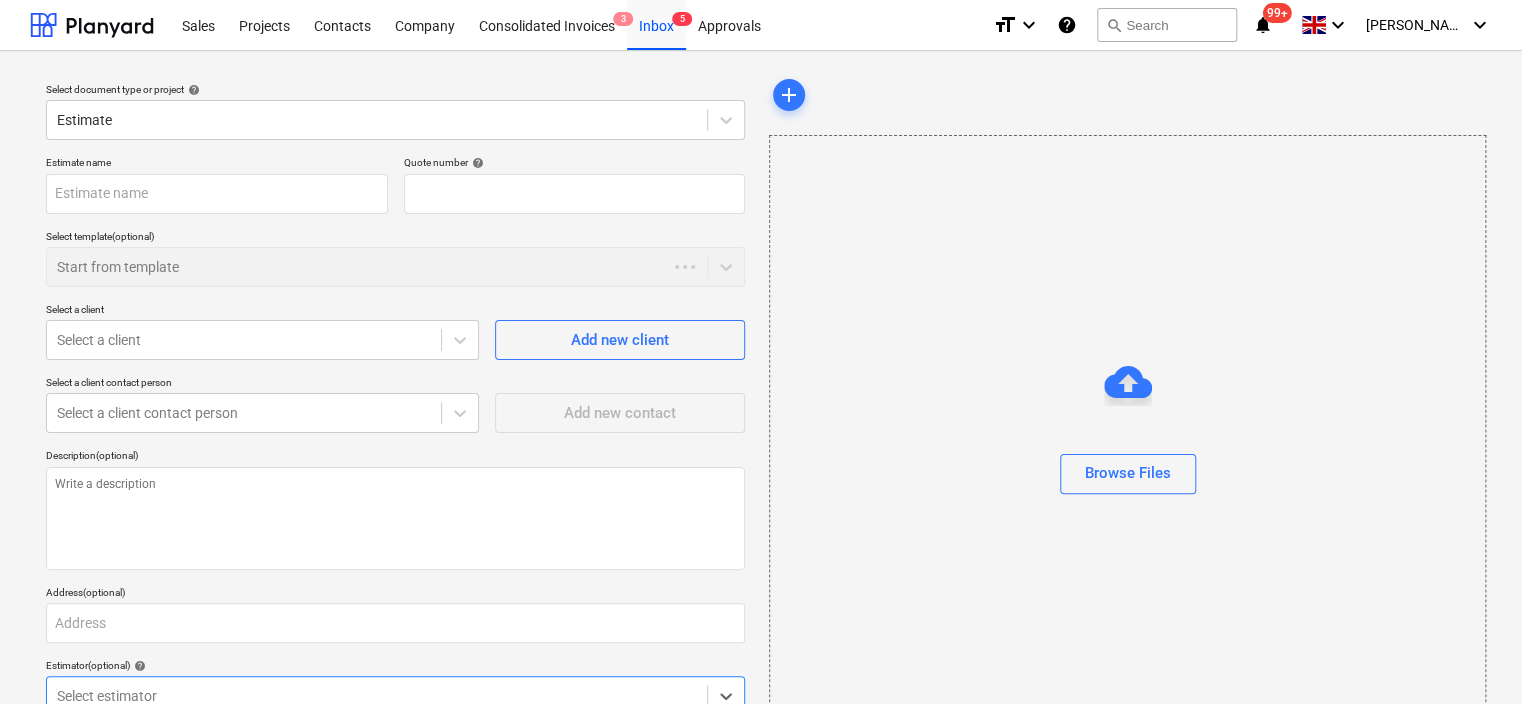 type on "QU-0057" 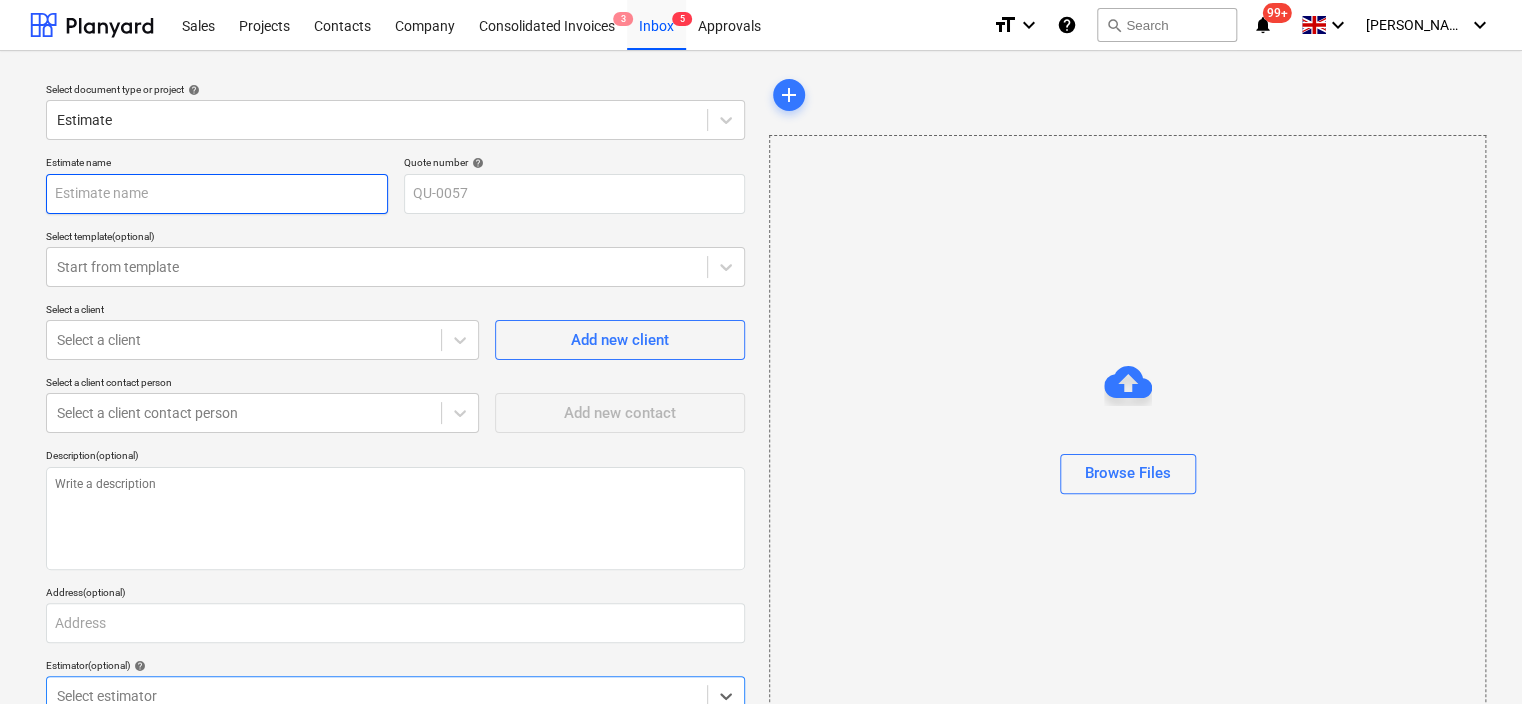 click at bounding box center (217, 194) 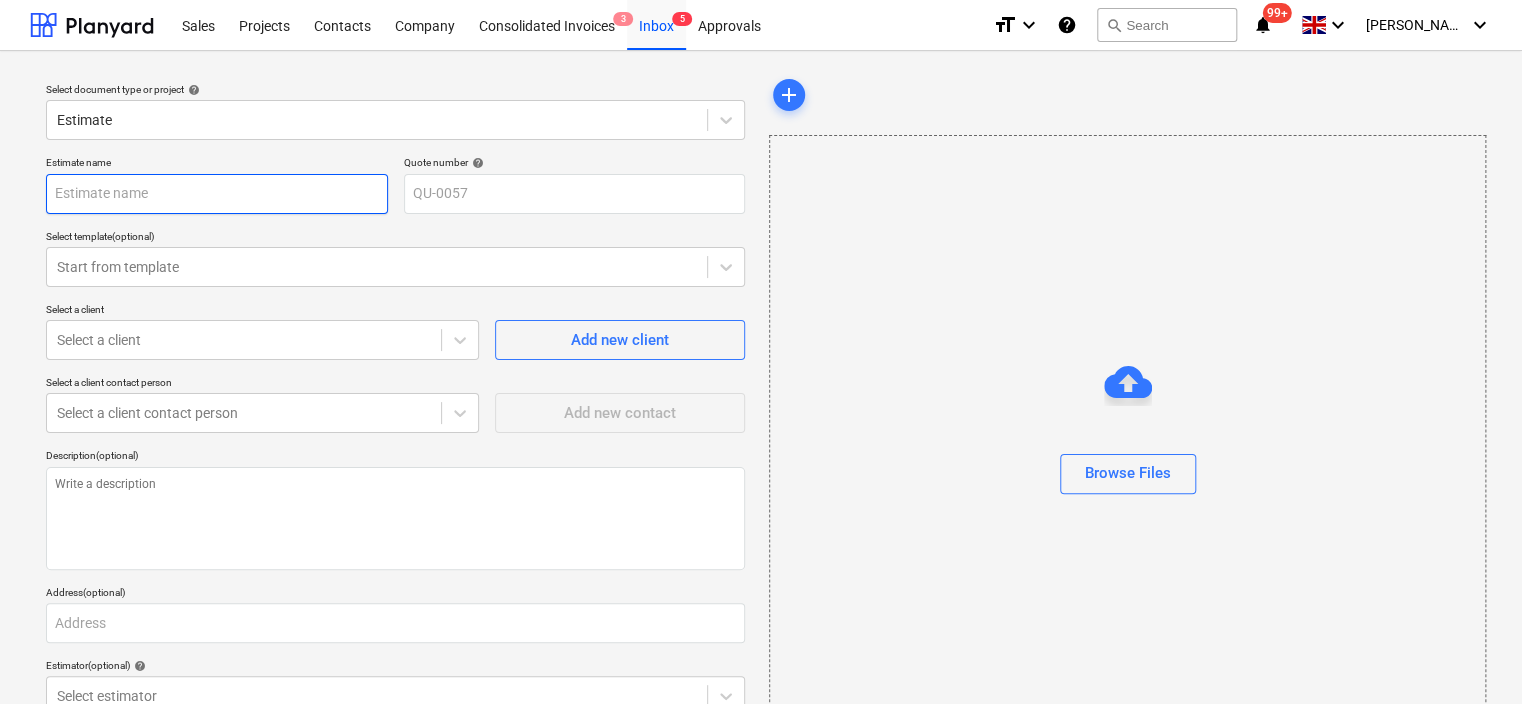 type on "x" 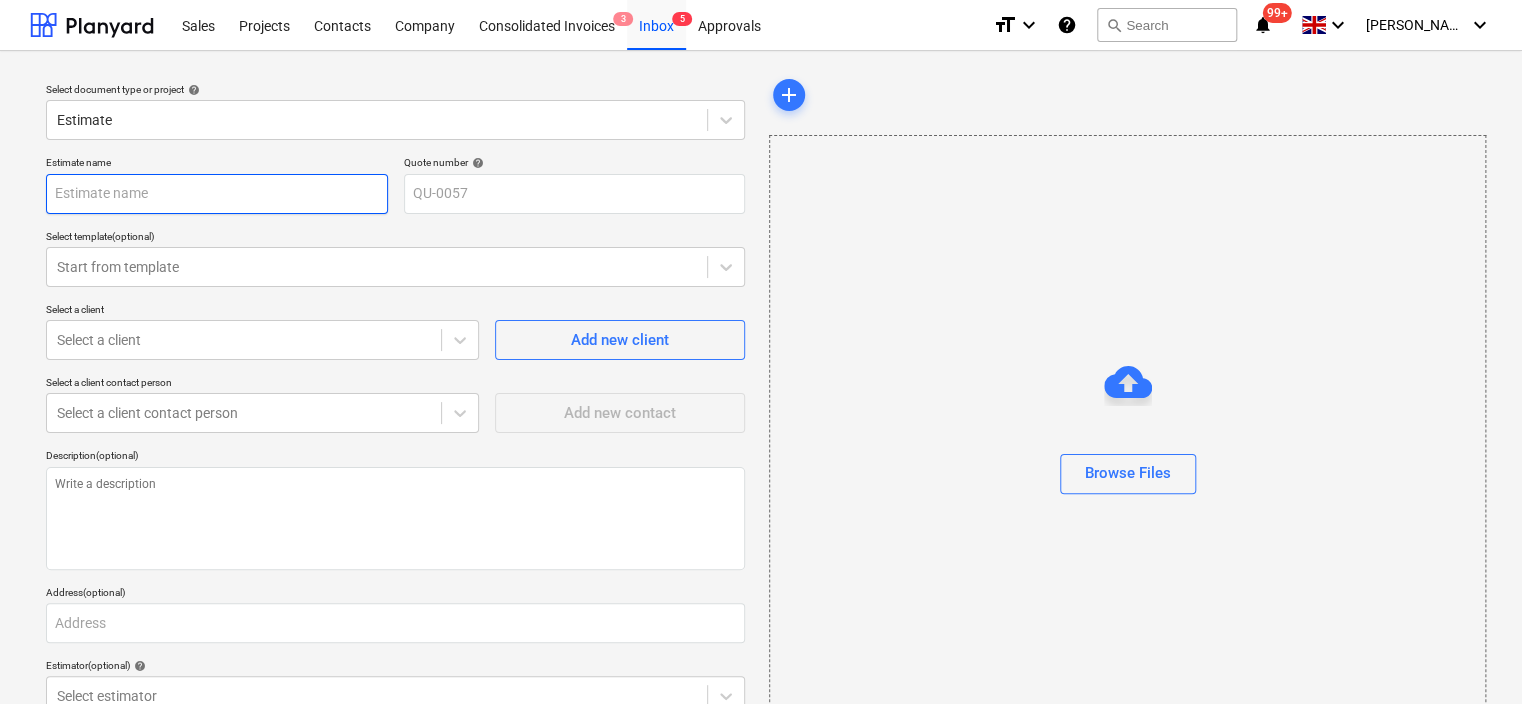 type on "C" 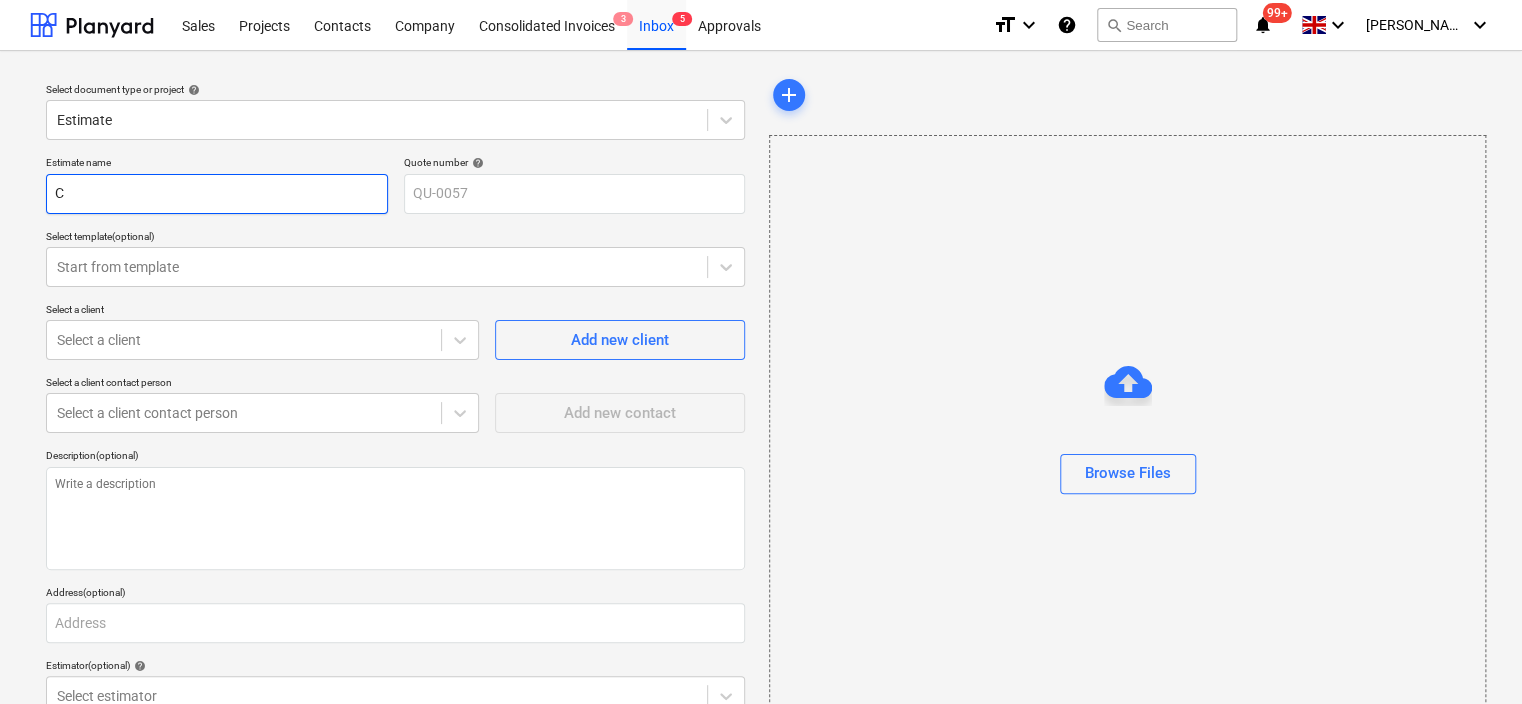 type on "x" 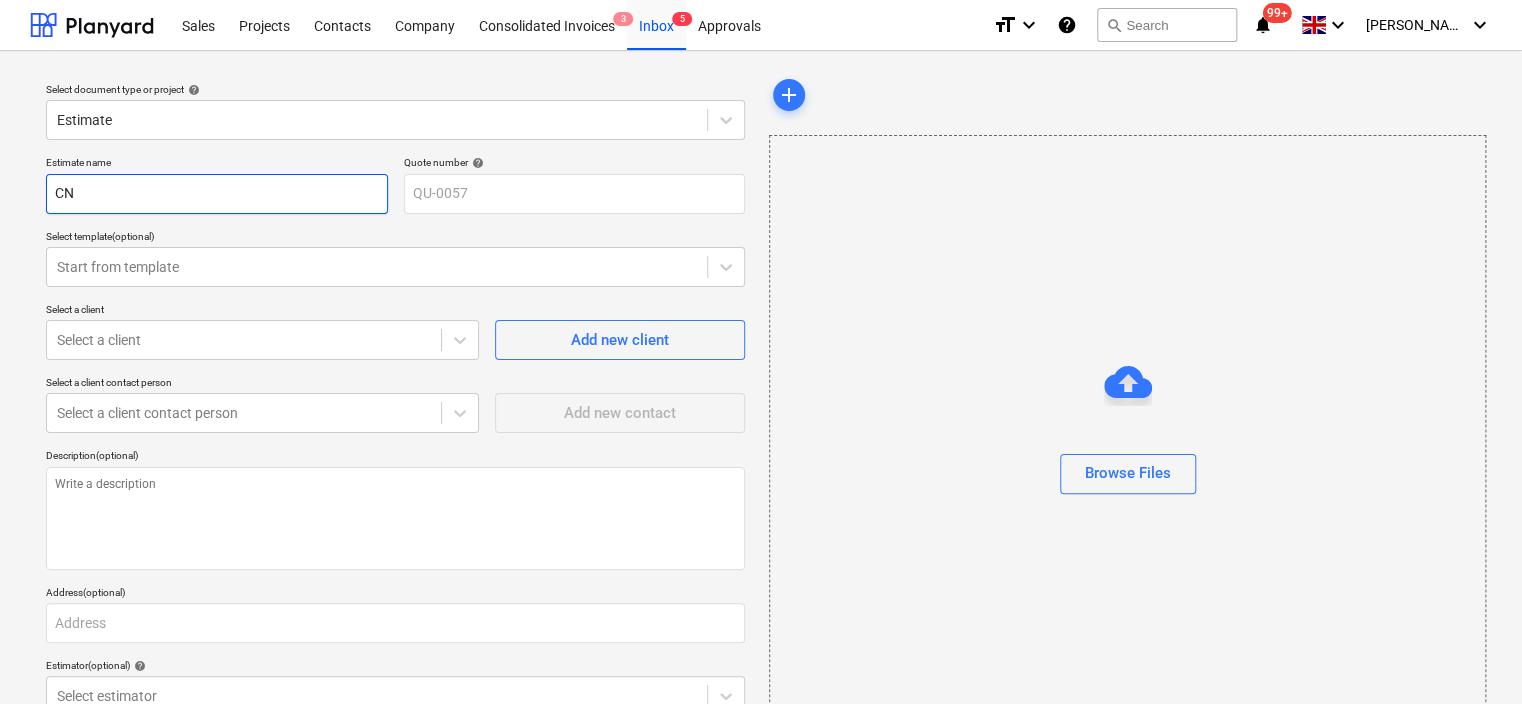 type on "x" 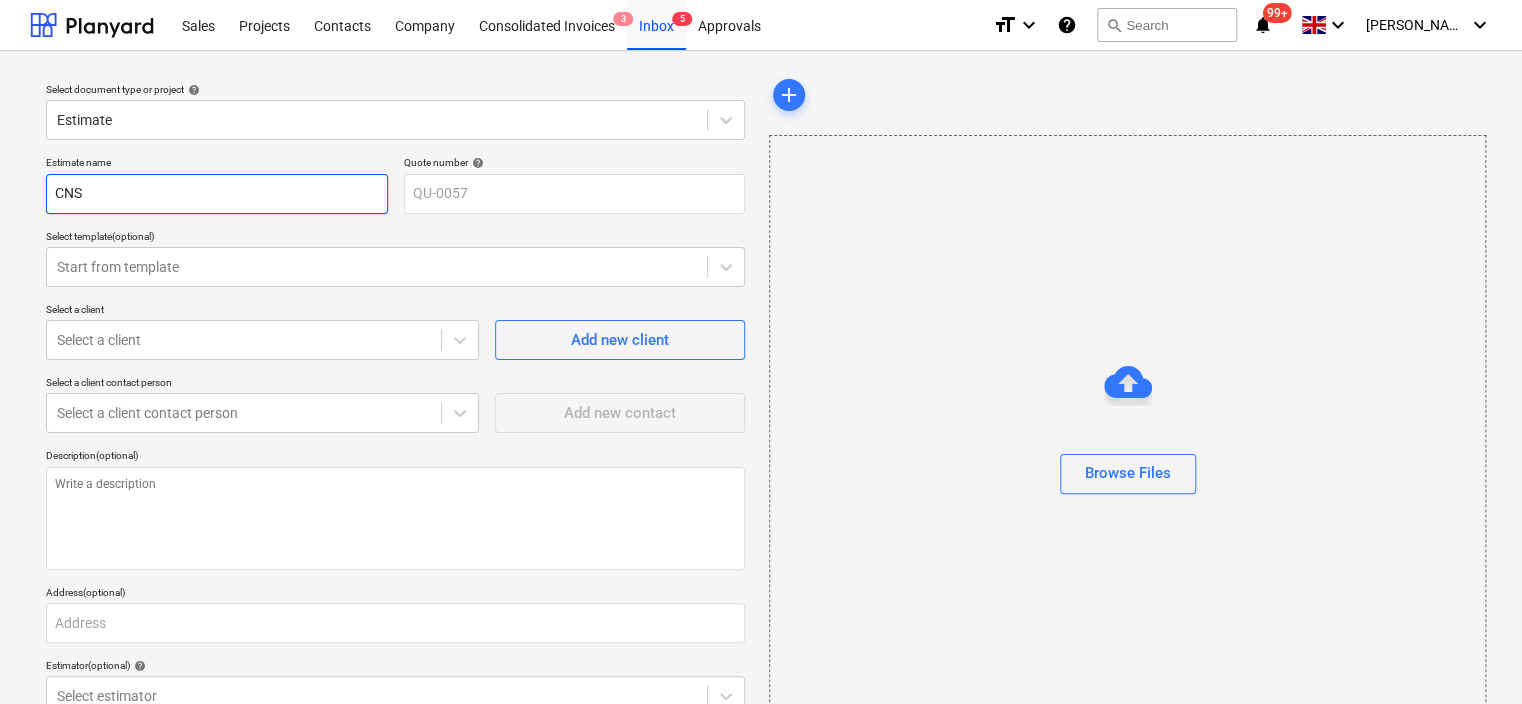 type on "x" 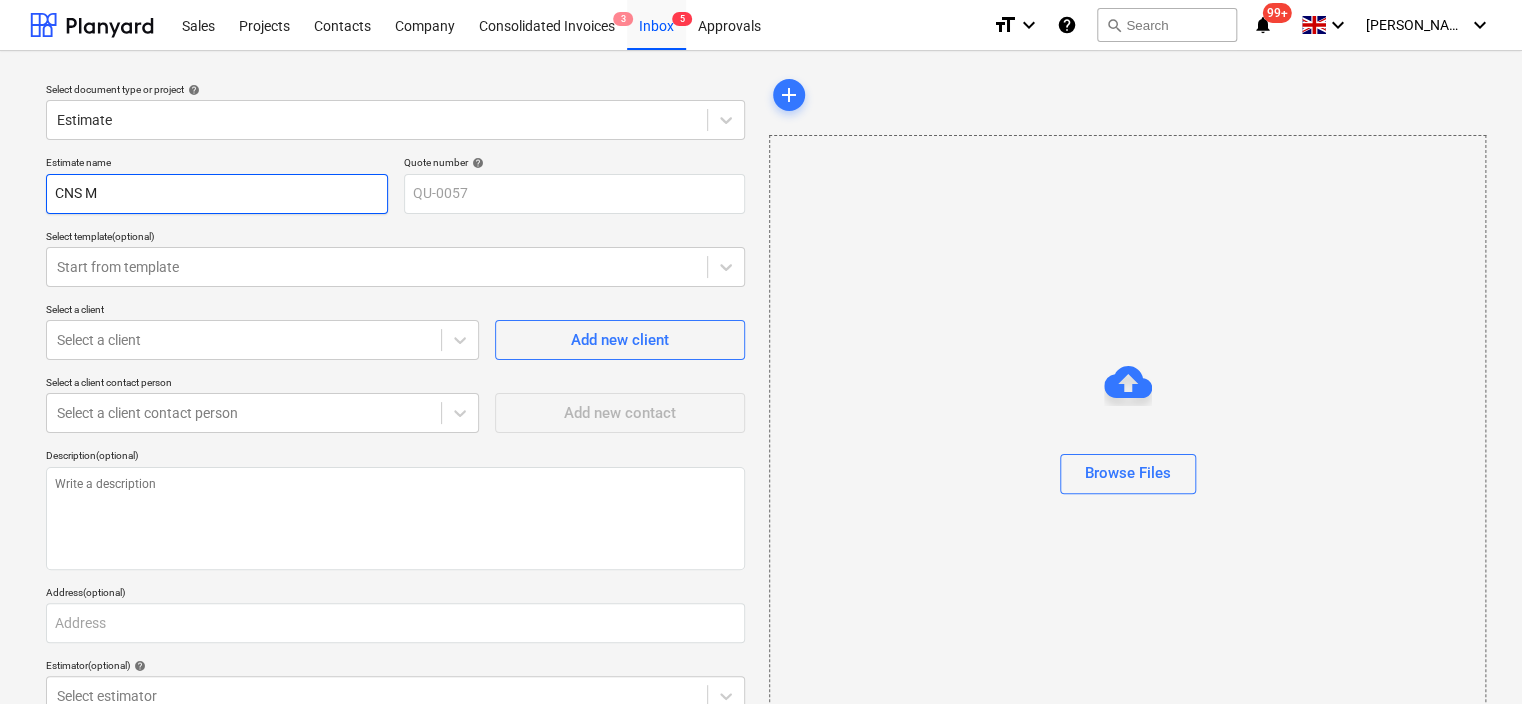type on "x" 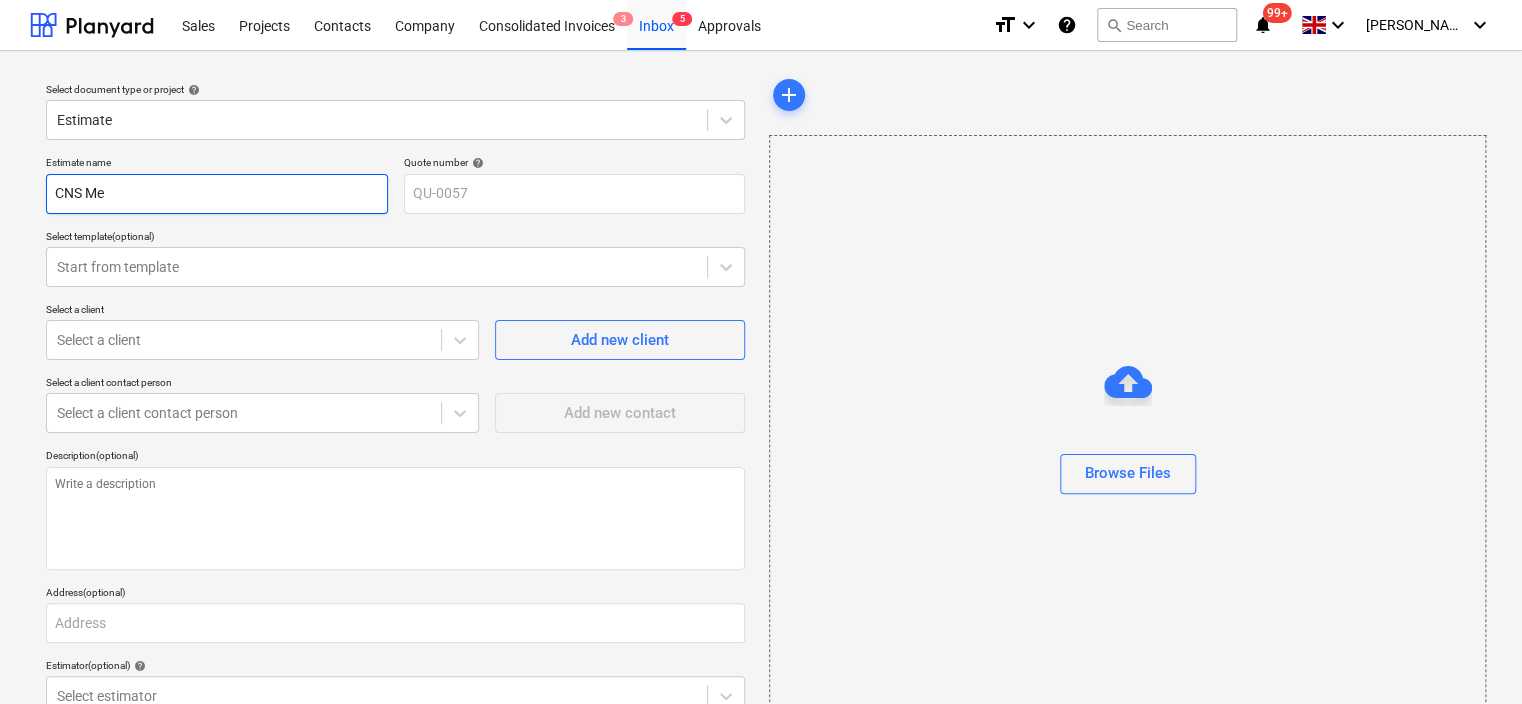 type on "x" 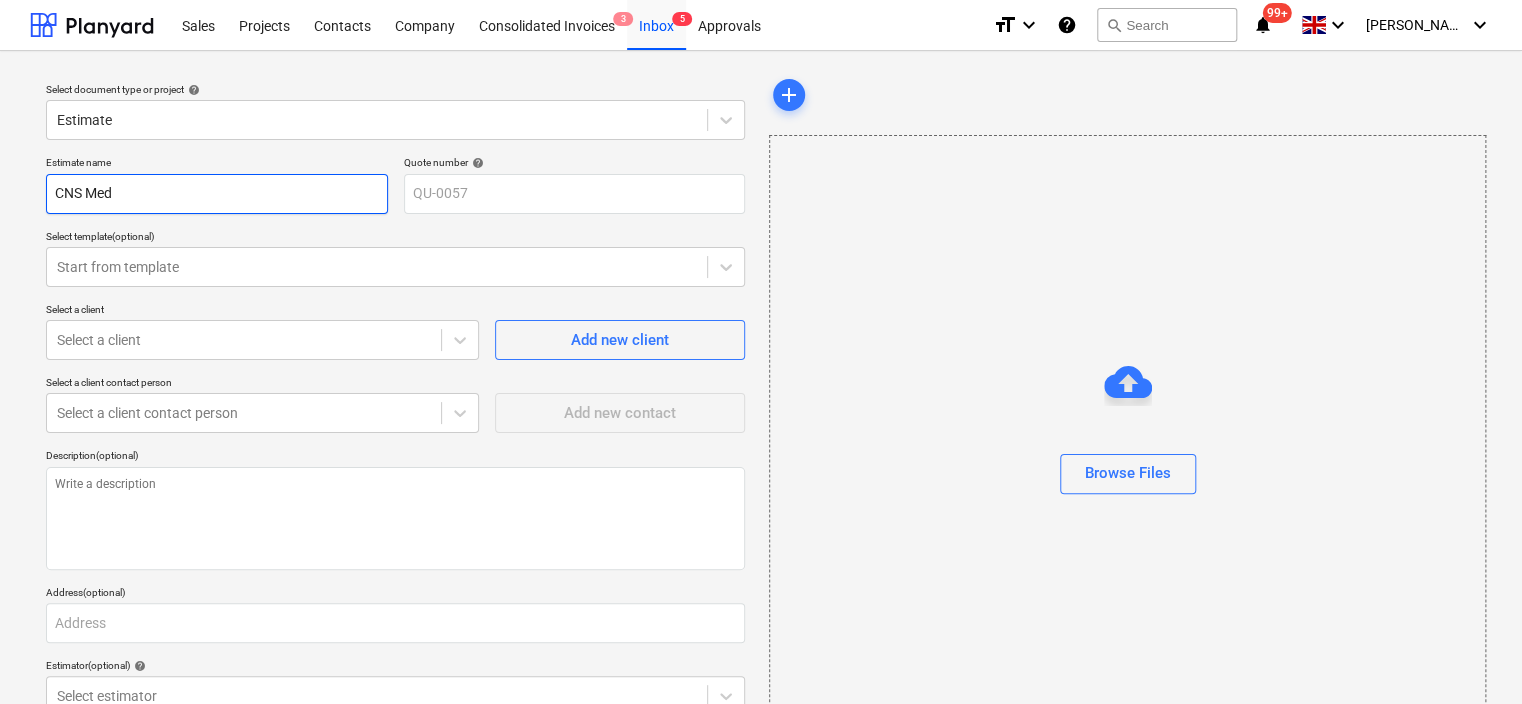 type on "x" 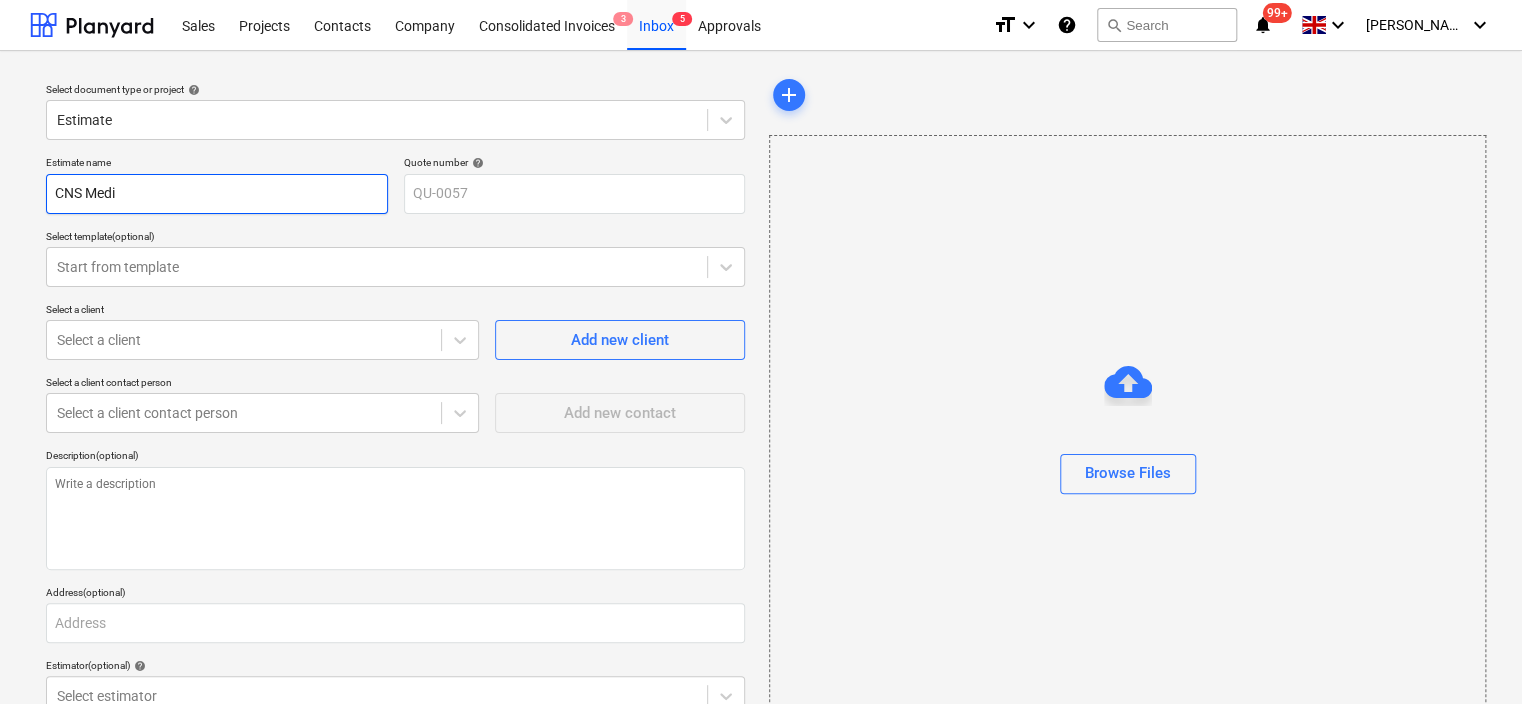 type on "x" 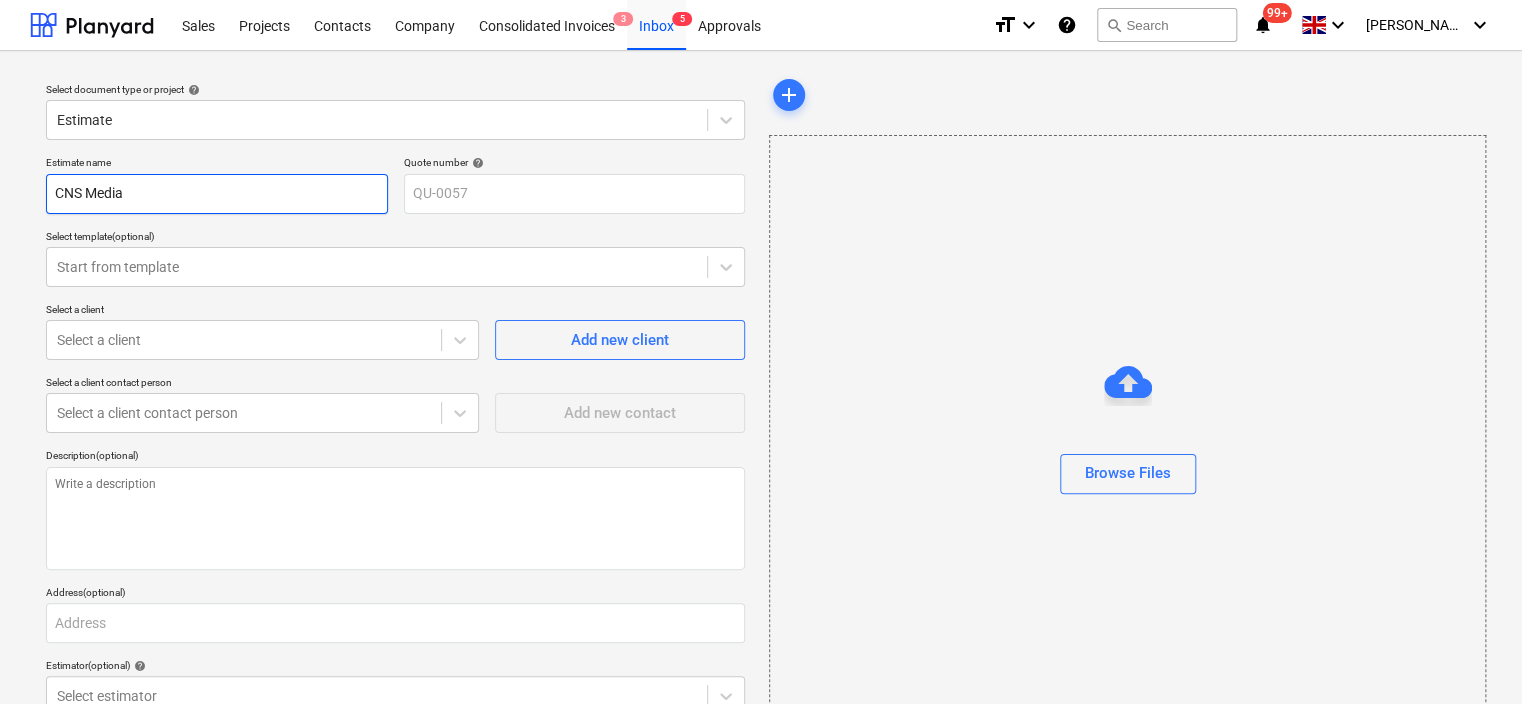 type on "x" 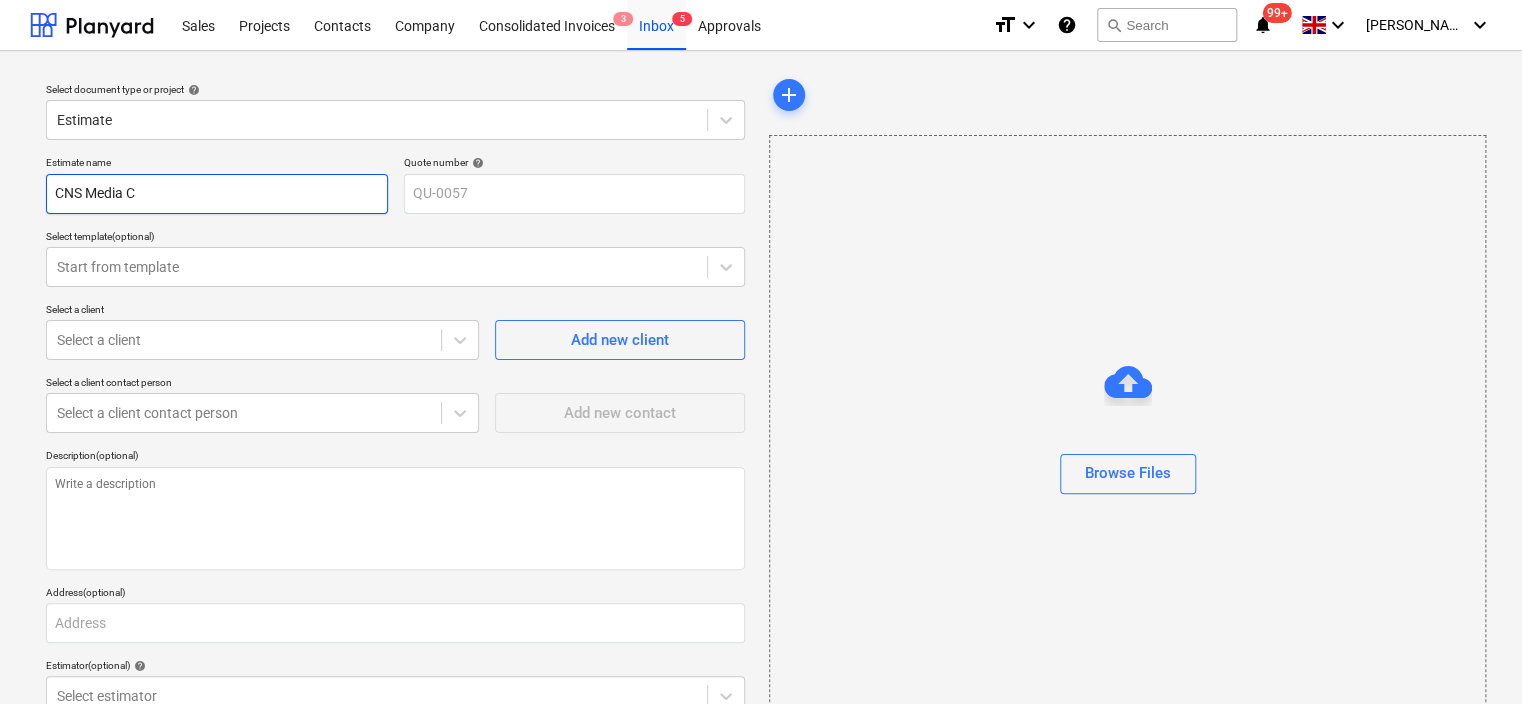 type on "x" 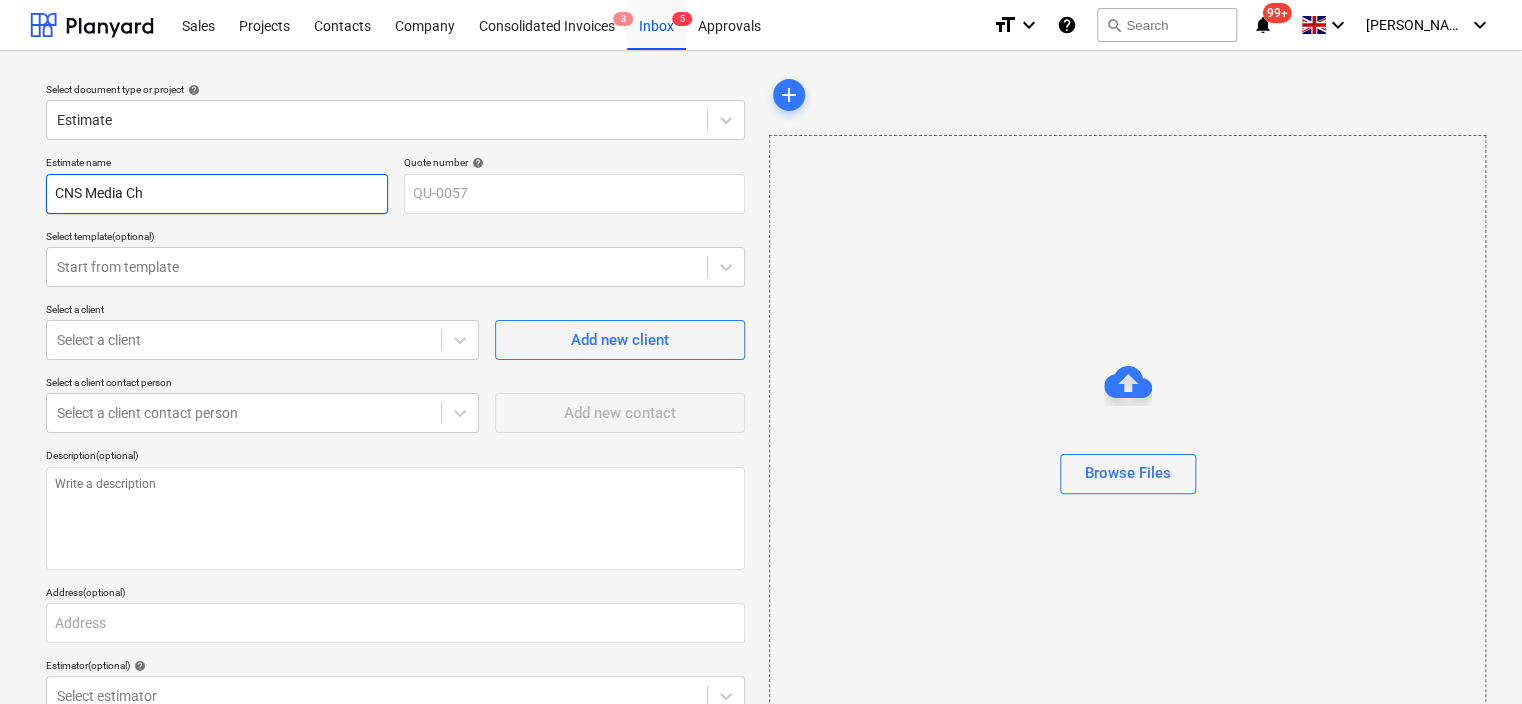 type on "x" 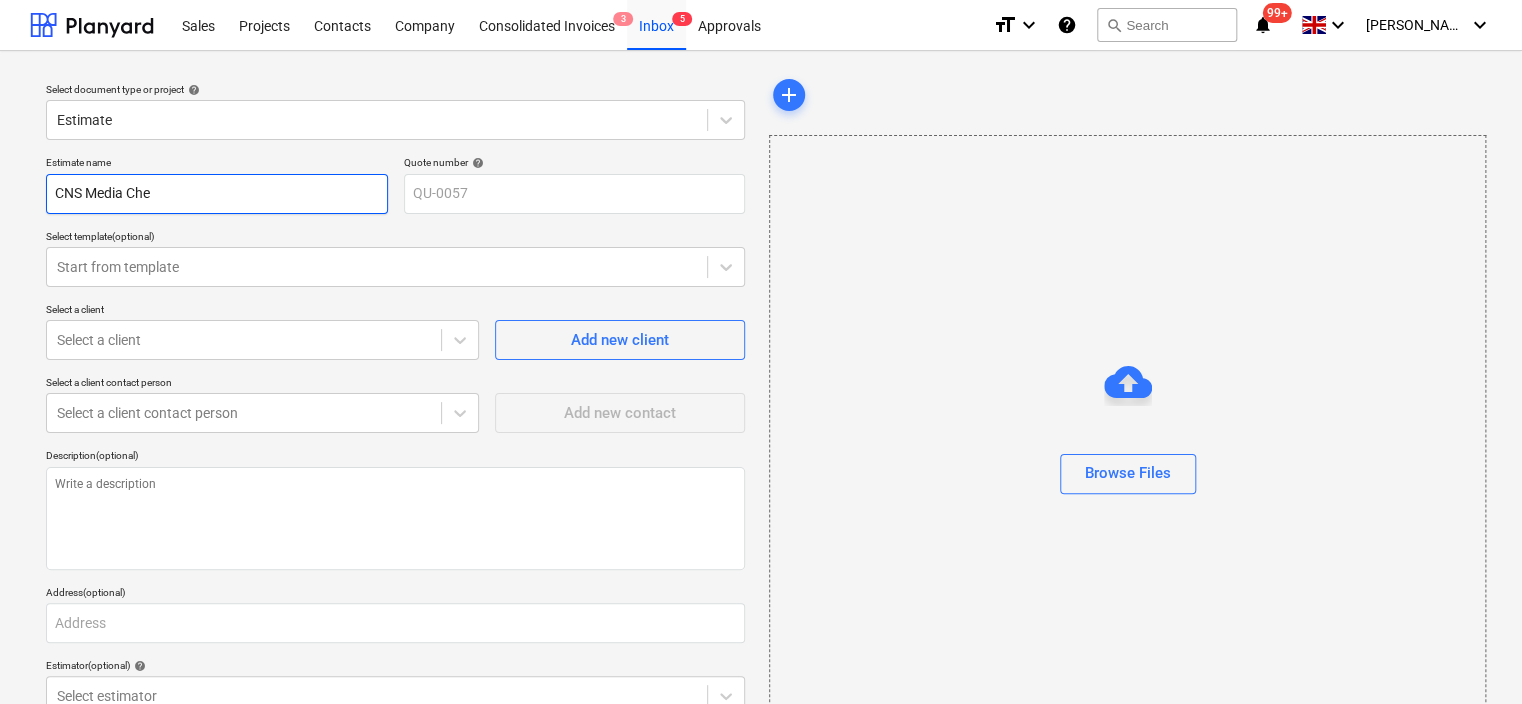 type on "x" 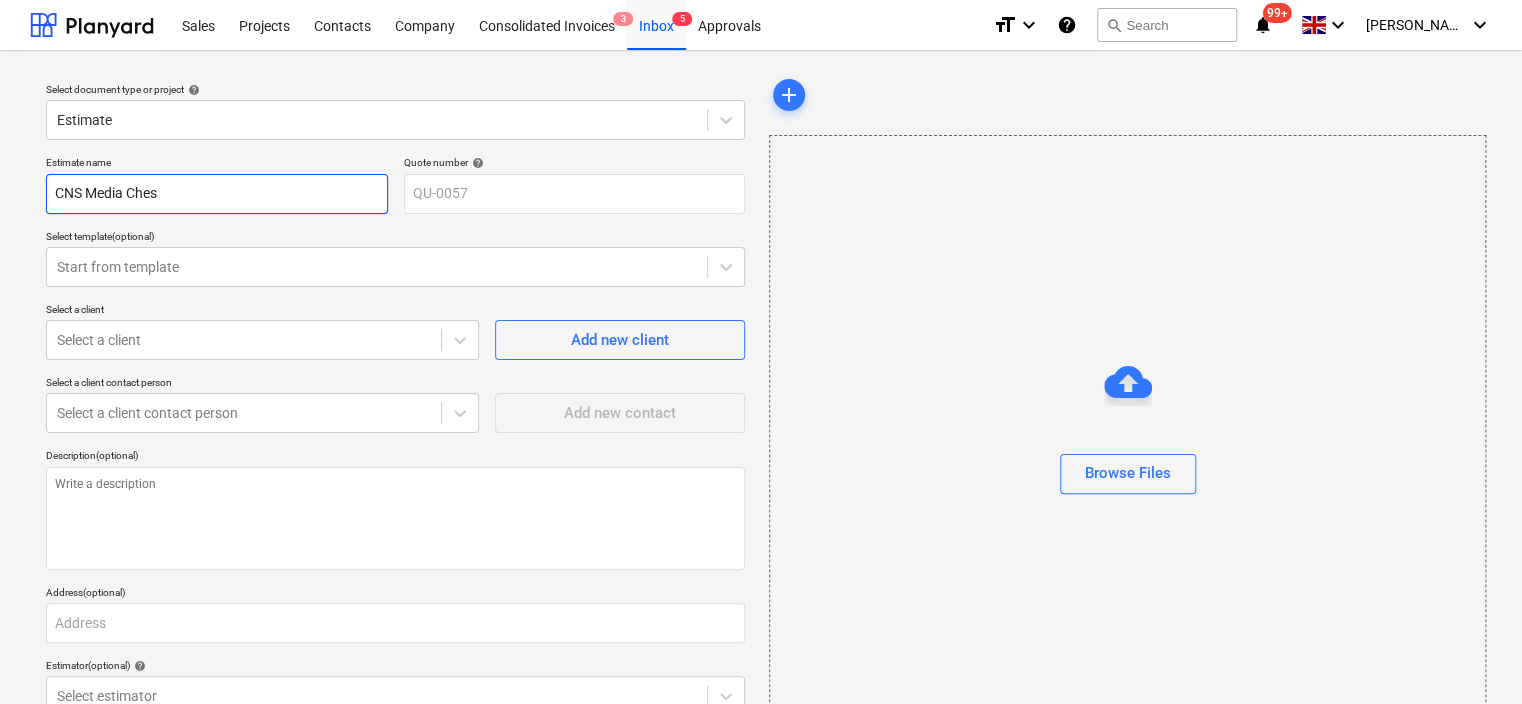 type on "x" 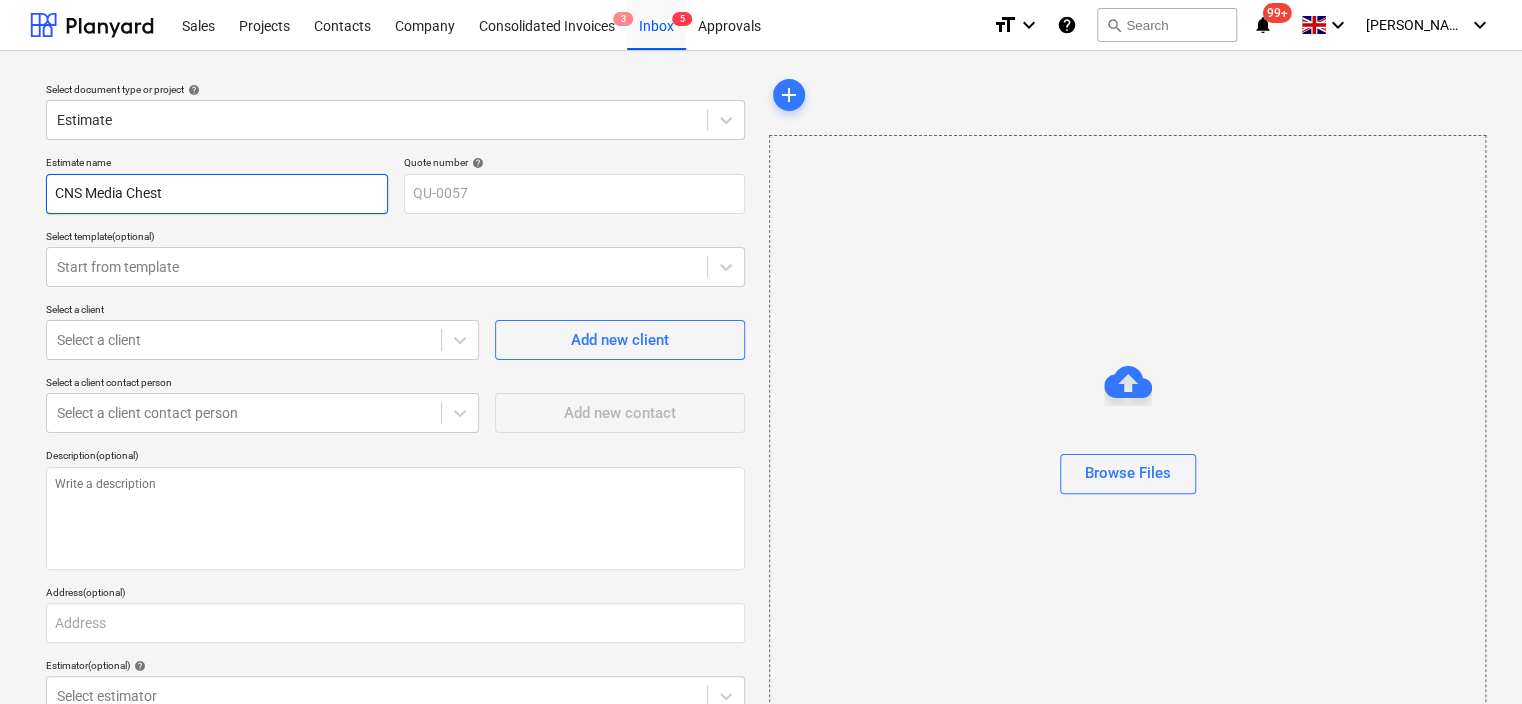 type on "x" 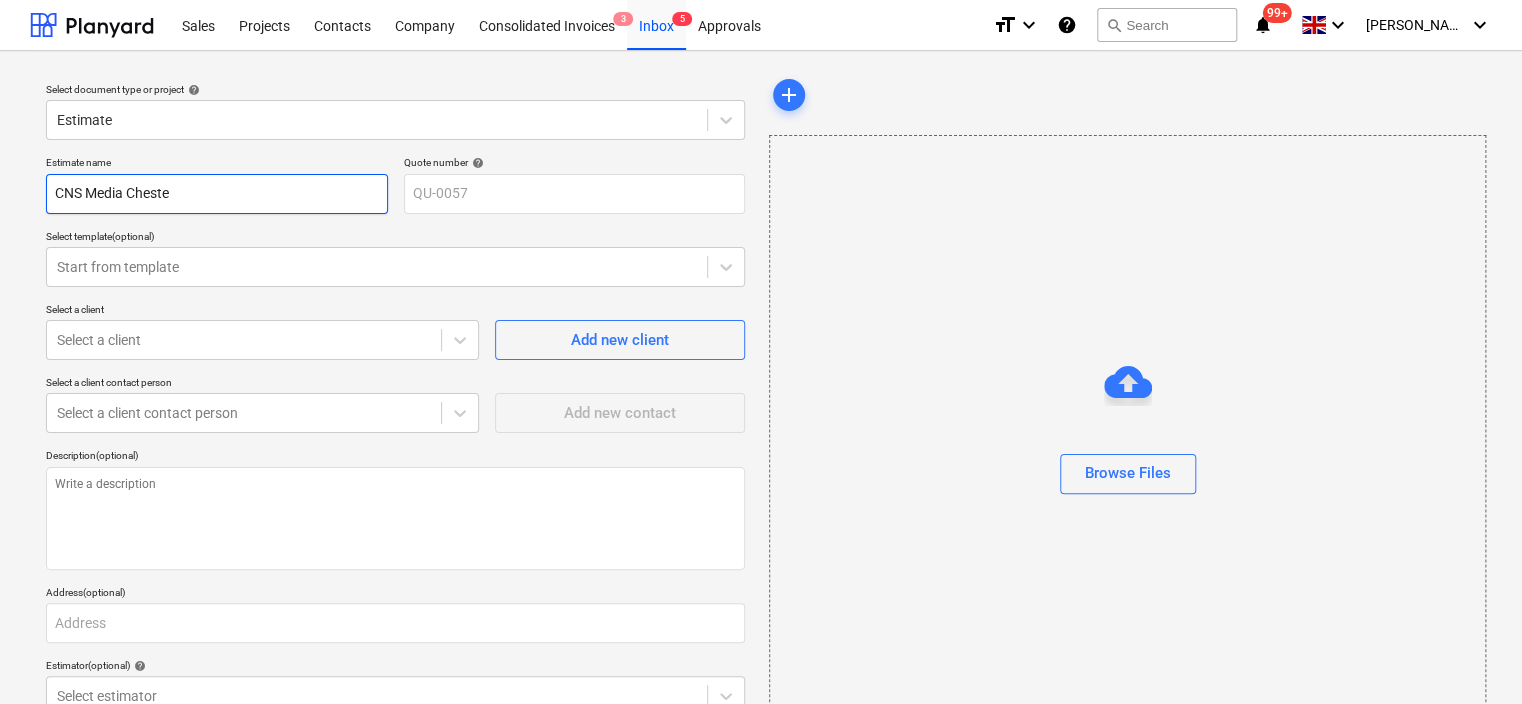 type on "x" 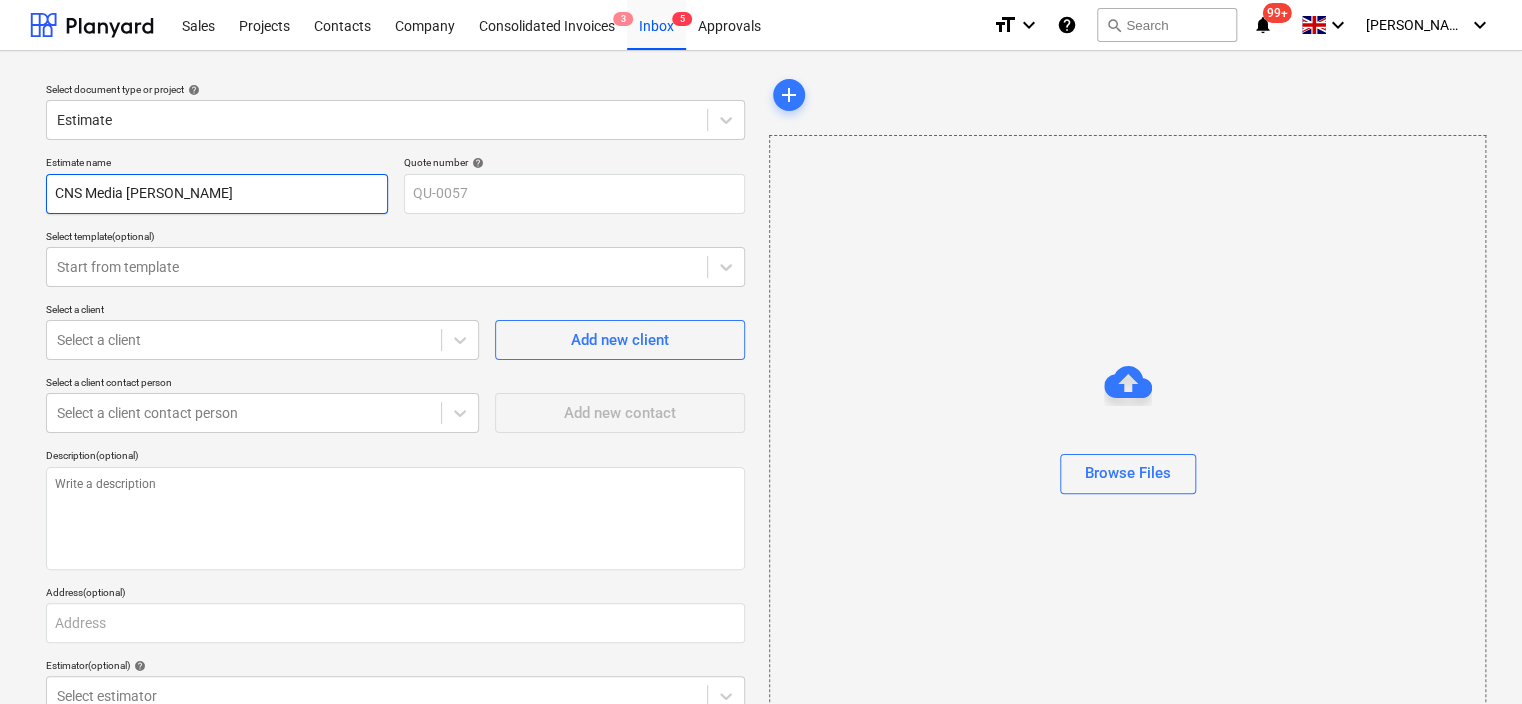 type on "x" 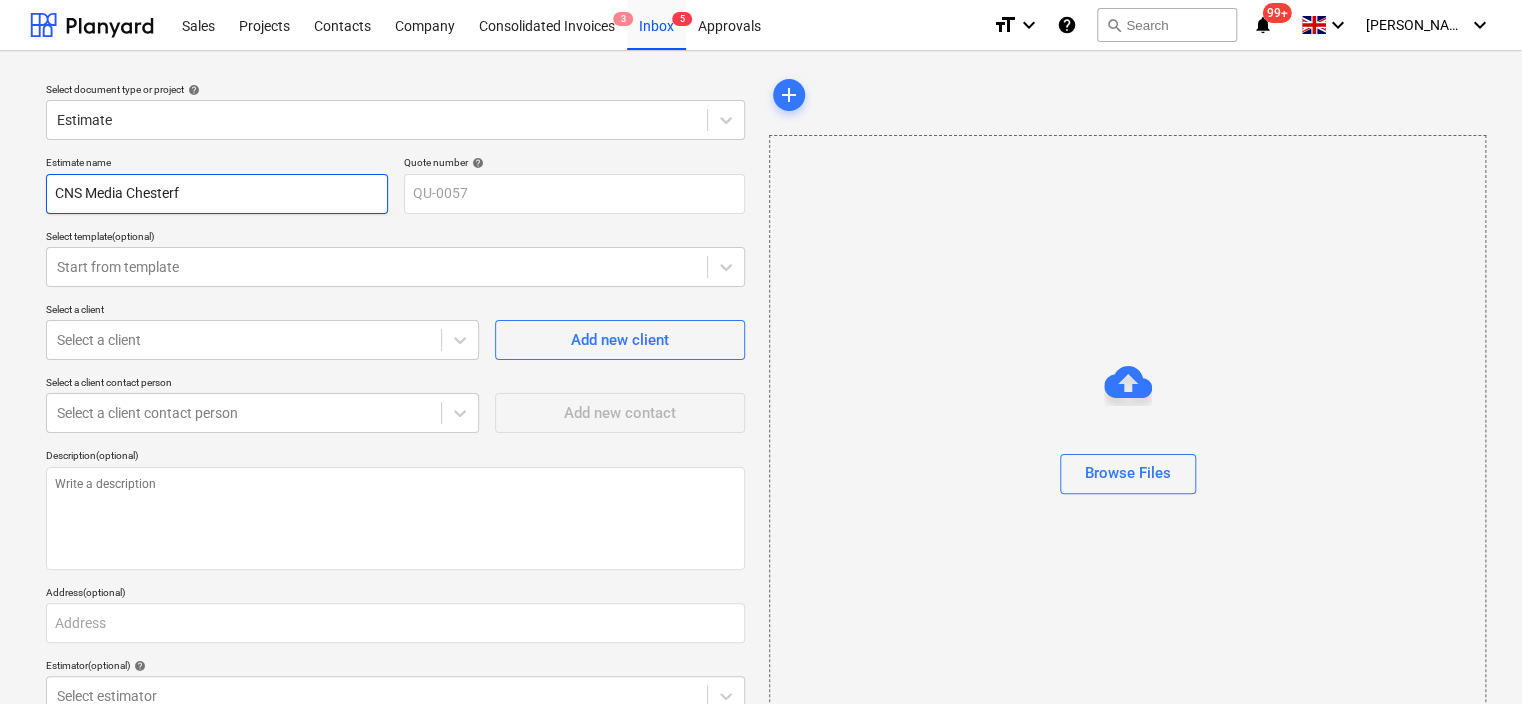 type on "x" 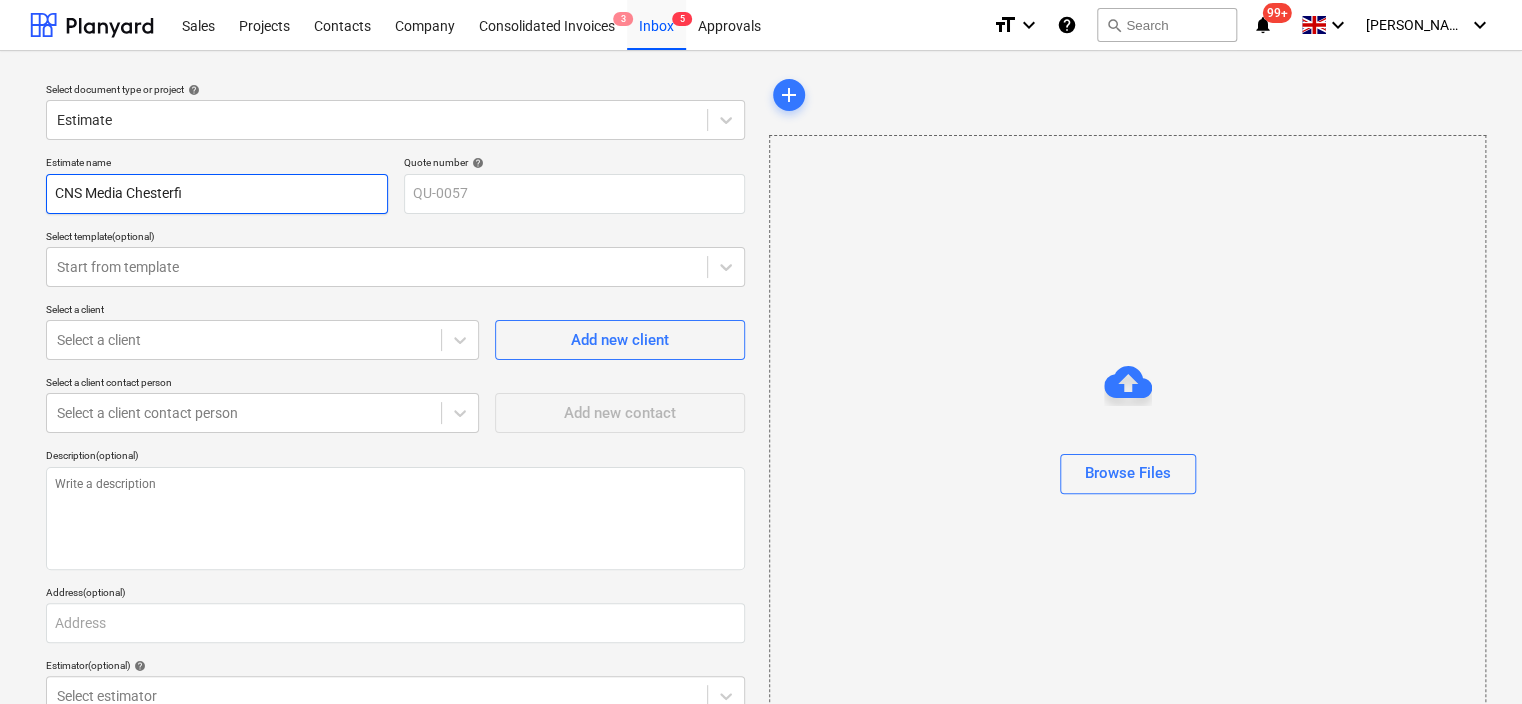 type on "x" 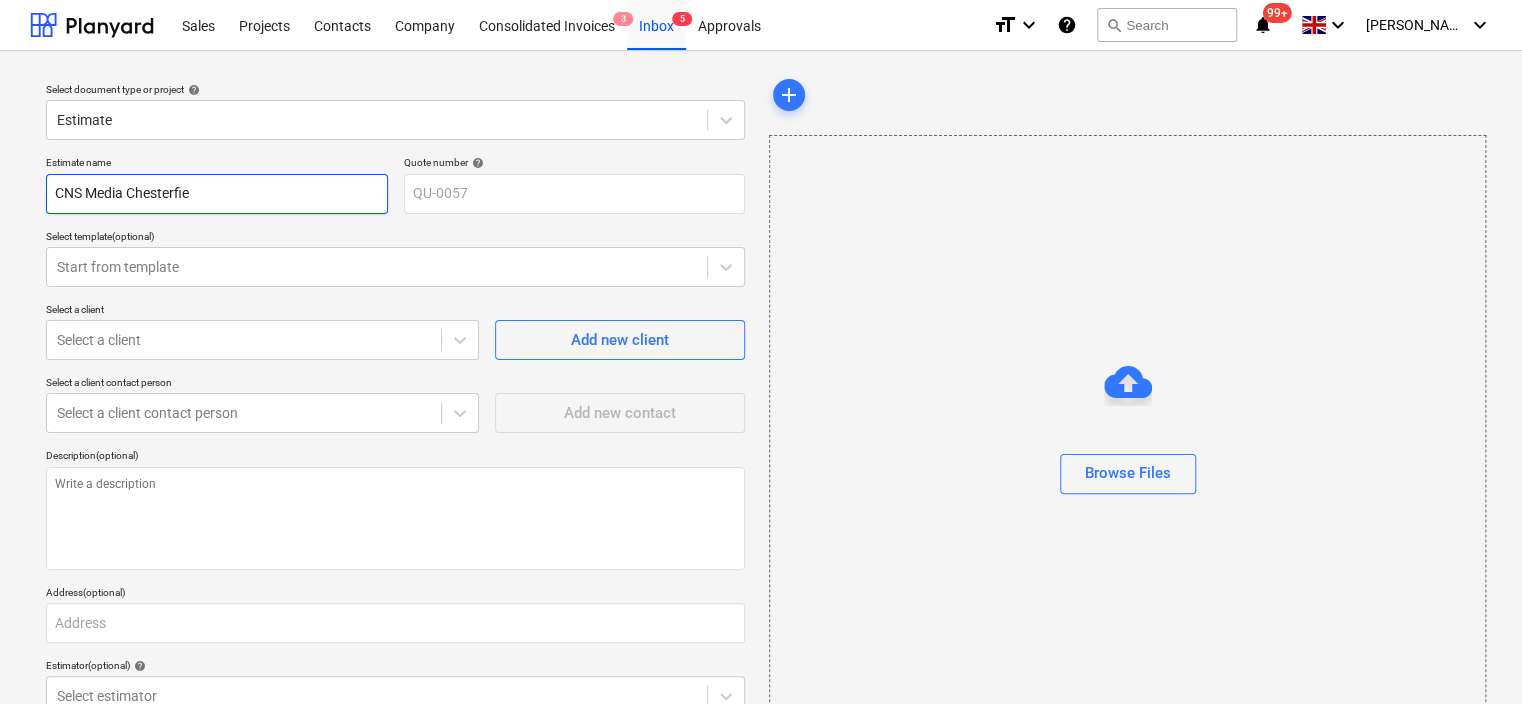 type on "x" 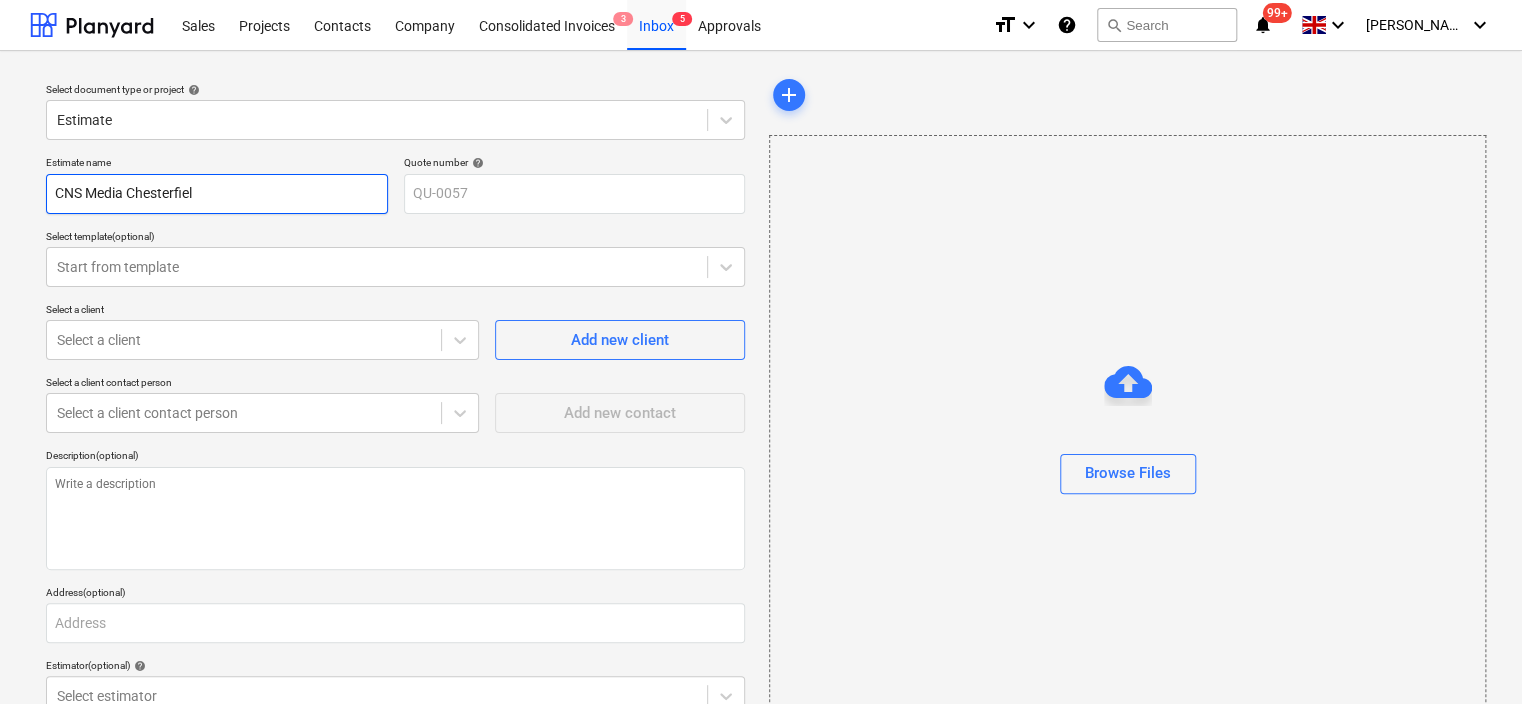 type on "x" 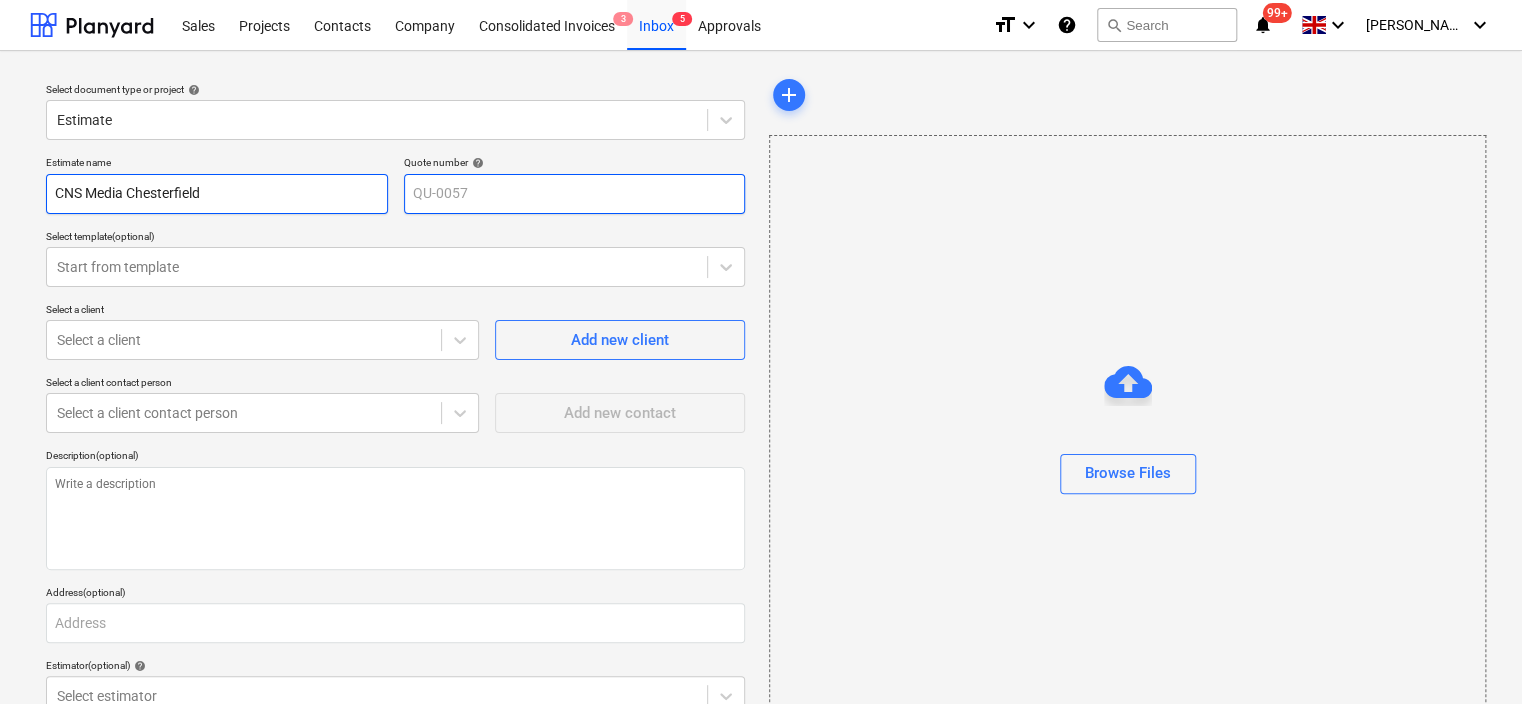 type on "CNS Media Chesterfield" 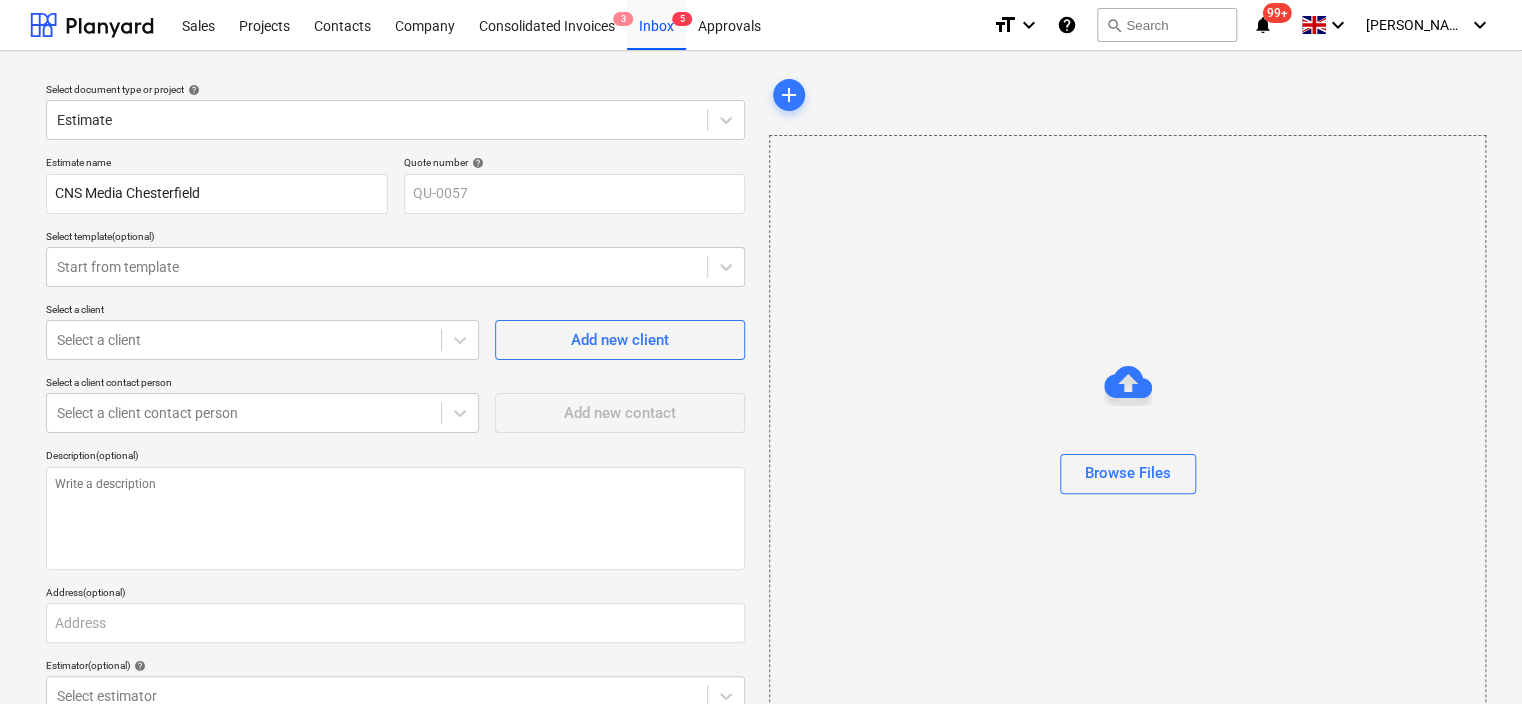 drag, startPoint x: 524, startPoint y: 201, endPoint x: 477, endPoint y: 160, distance: 62.369865 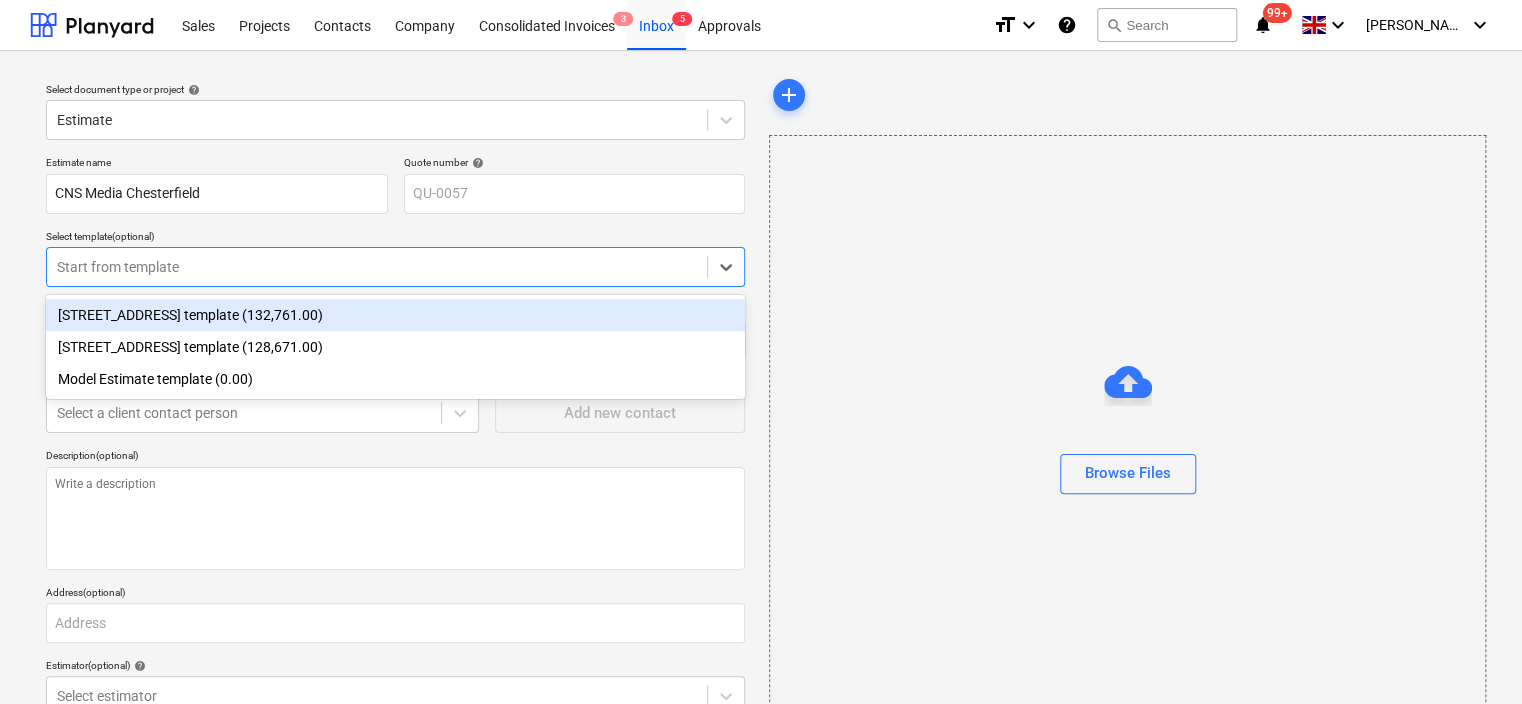 click at bounding box center (377, 267) 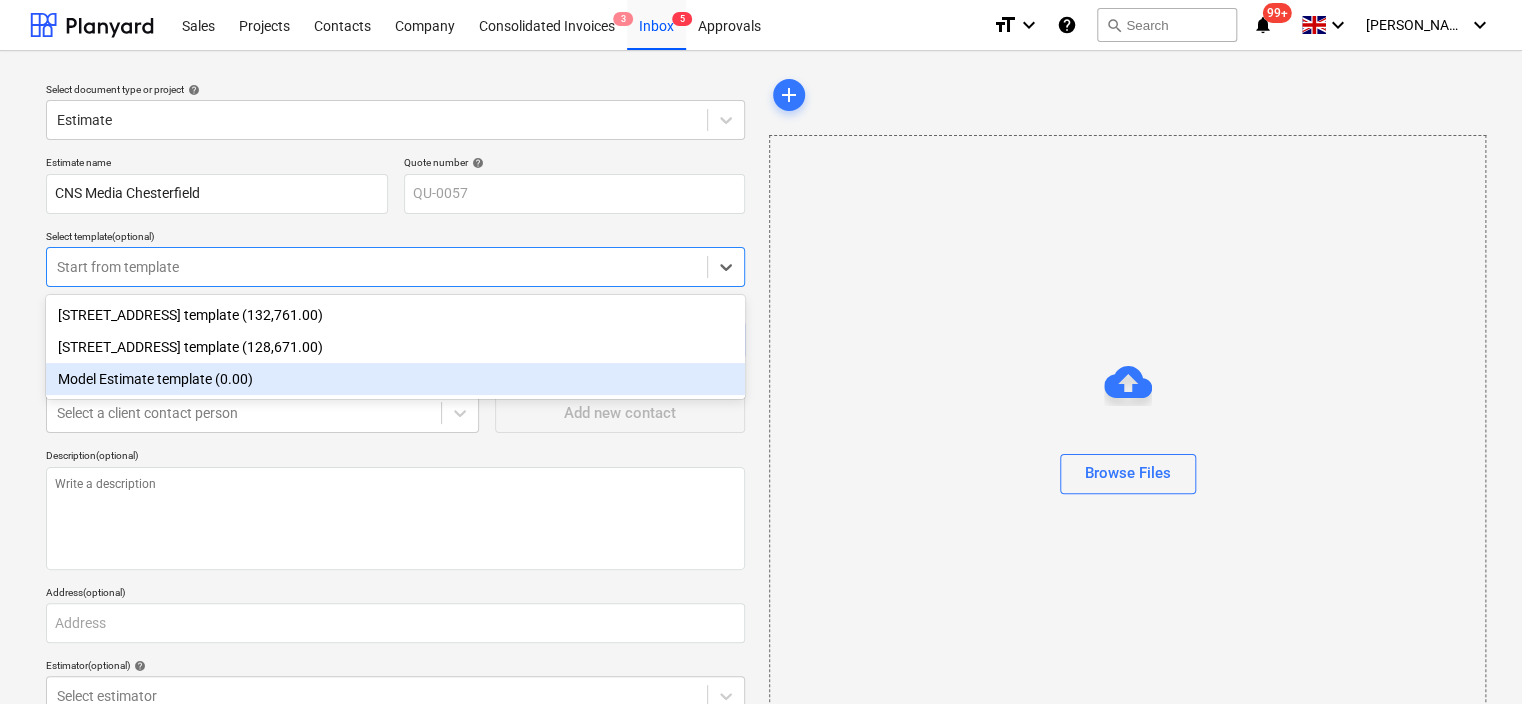 click on "Model Estimate template (0.00)" at bounding box center [395, 379] 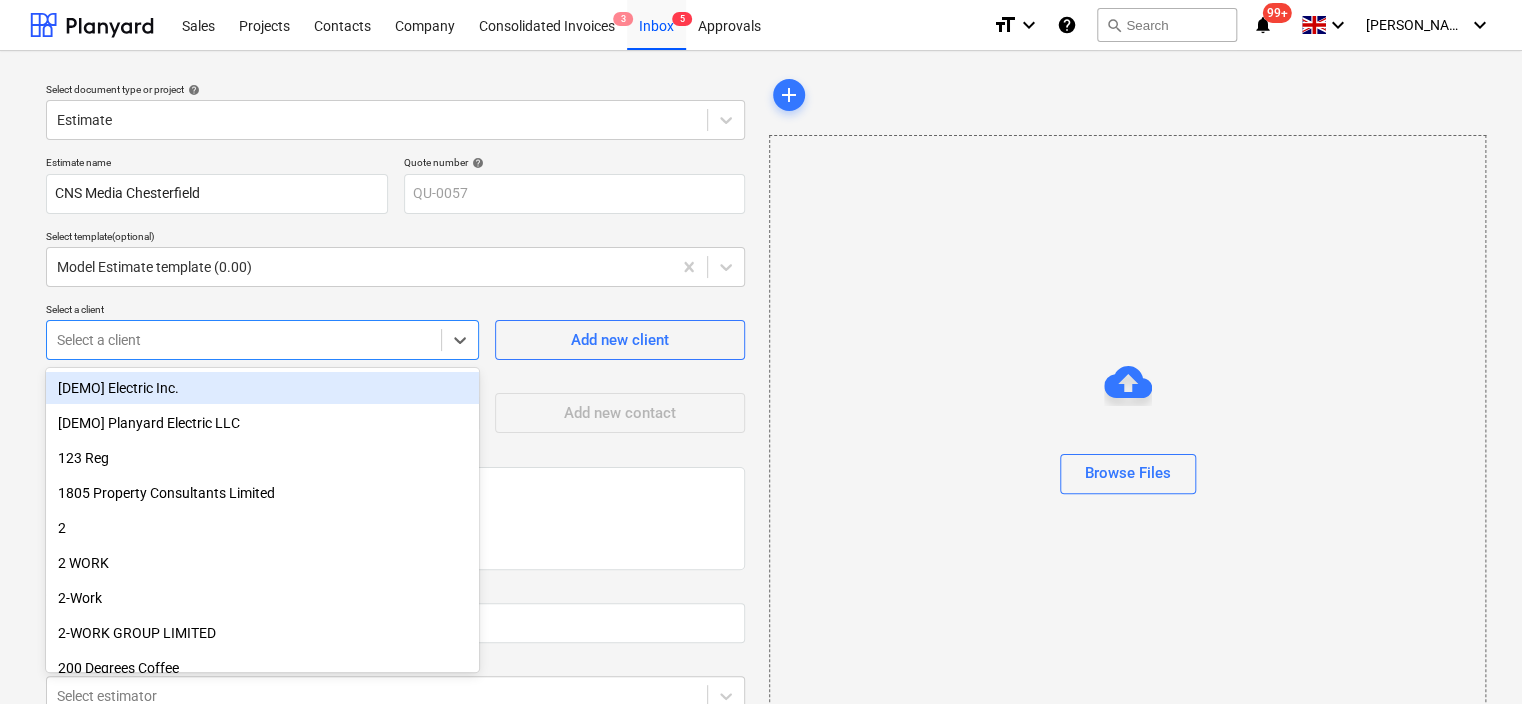 click at bounding box center [244, 340] 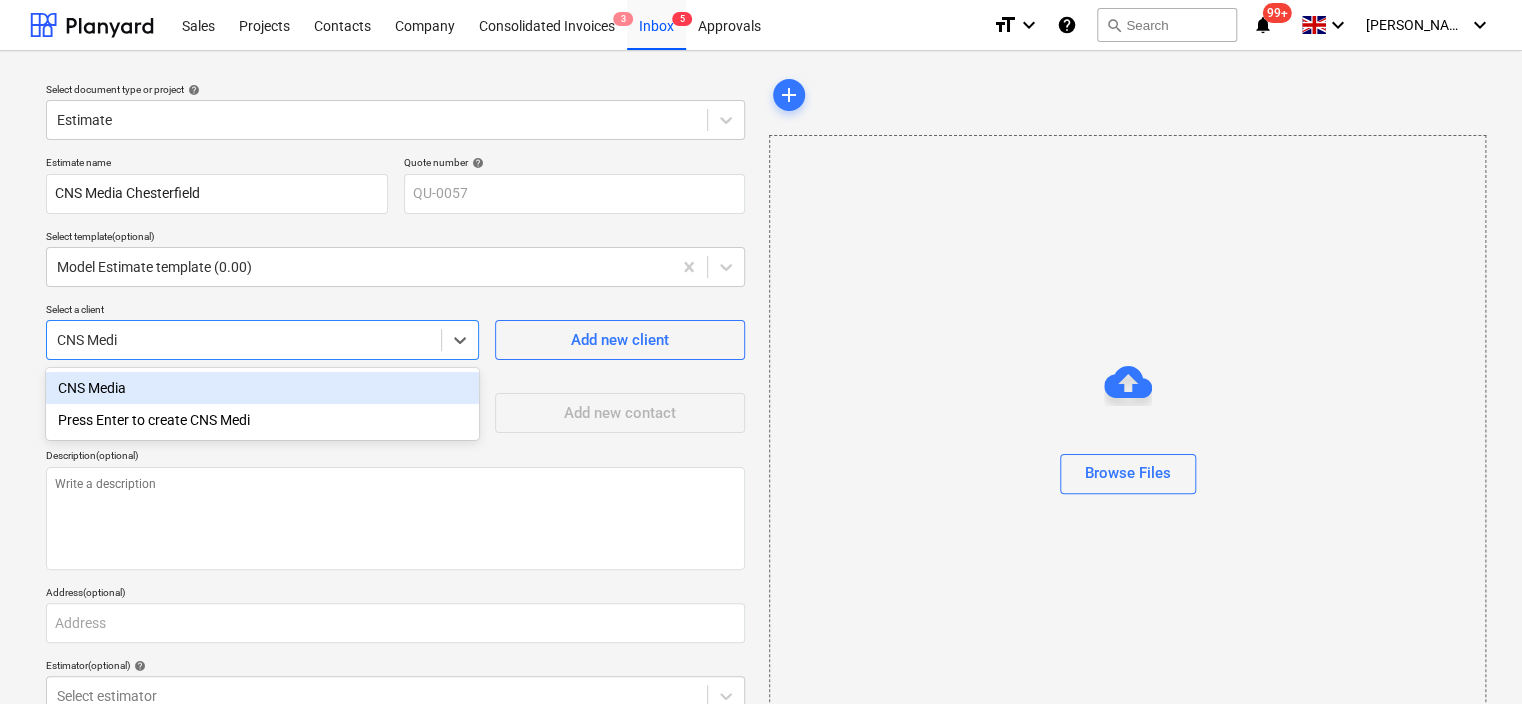 type on "CNS Media" 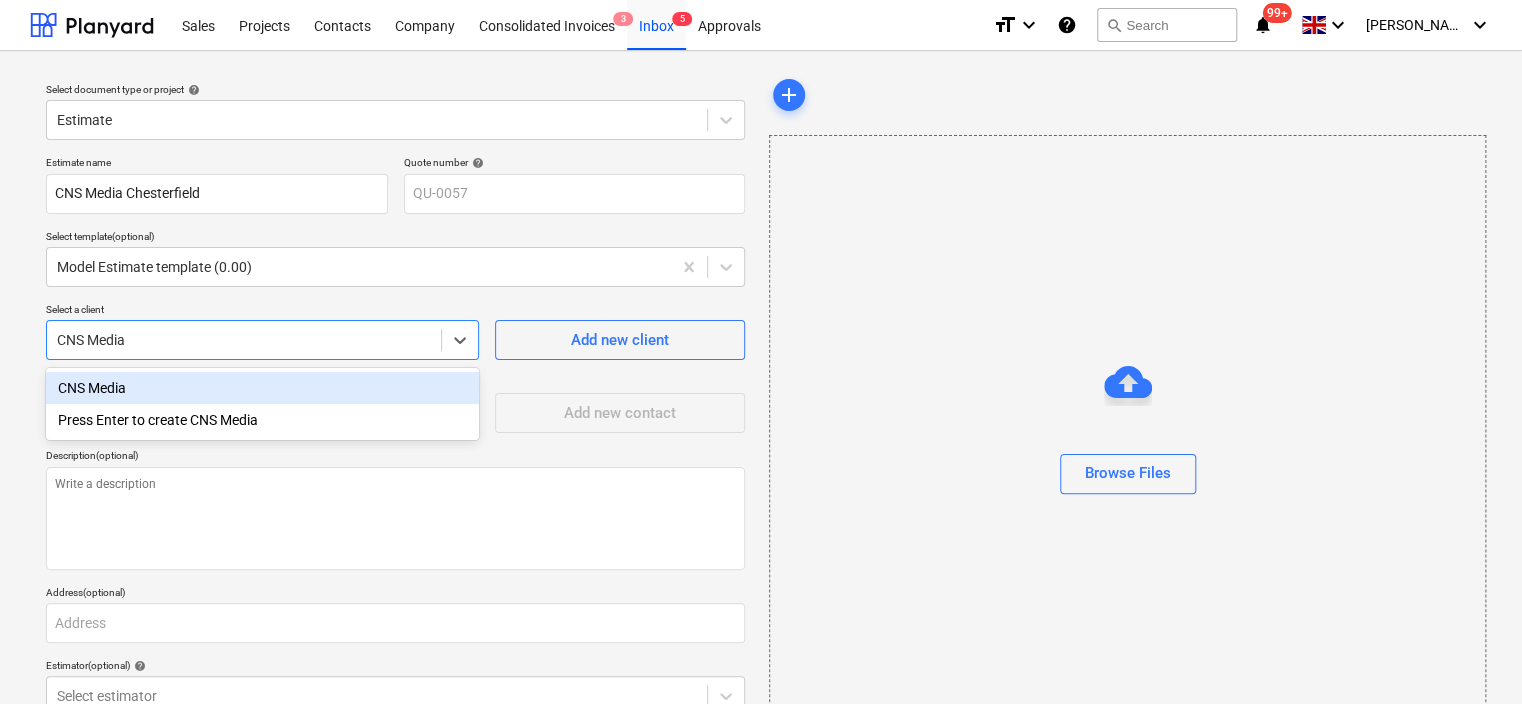 click on "CNS Media" at bounding box center [262, 388] 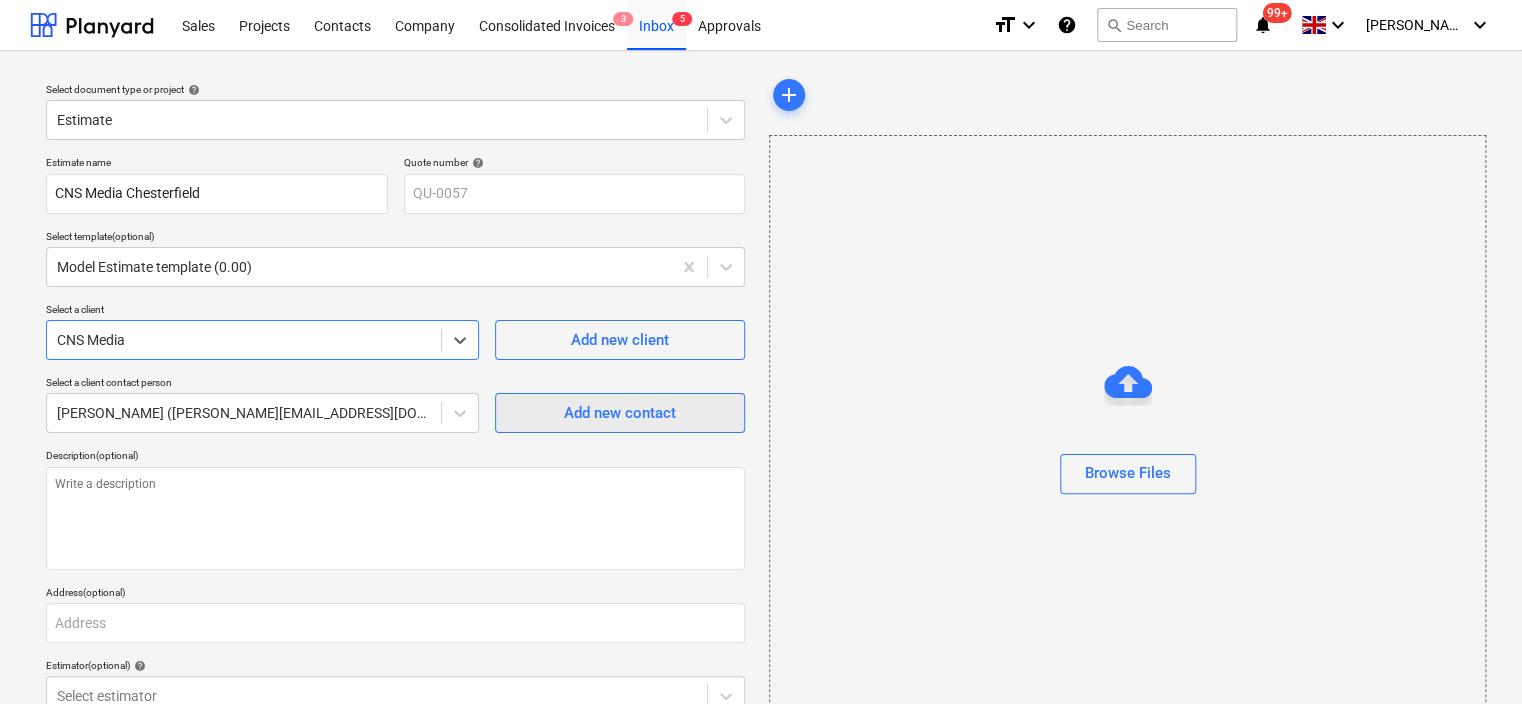 click on "Add new contact" at bounding box center [620, 413] 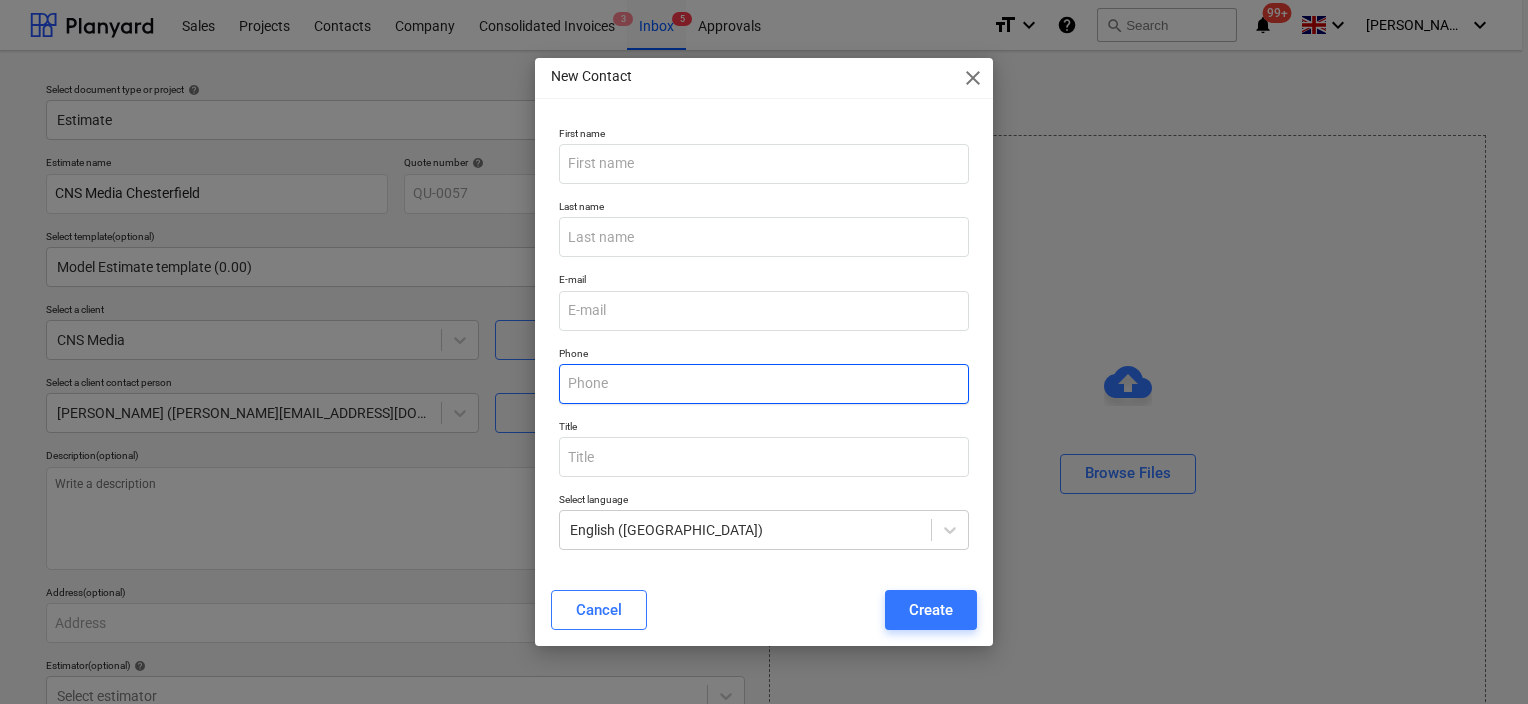 type on "x" 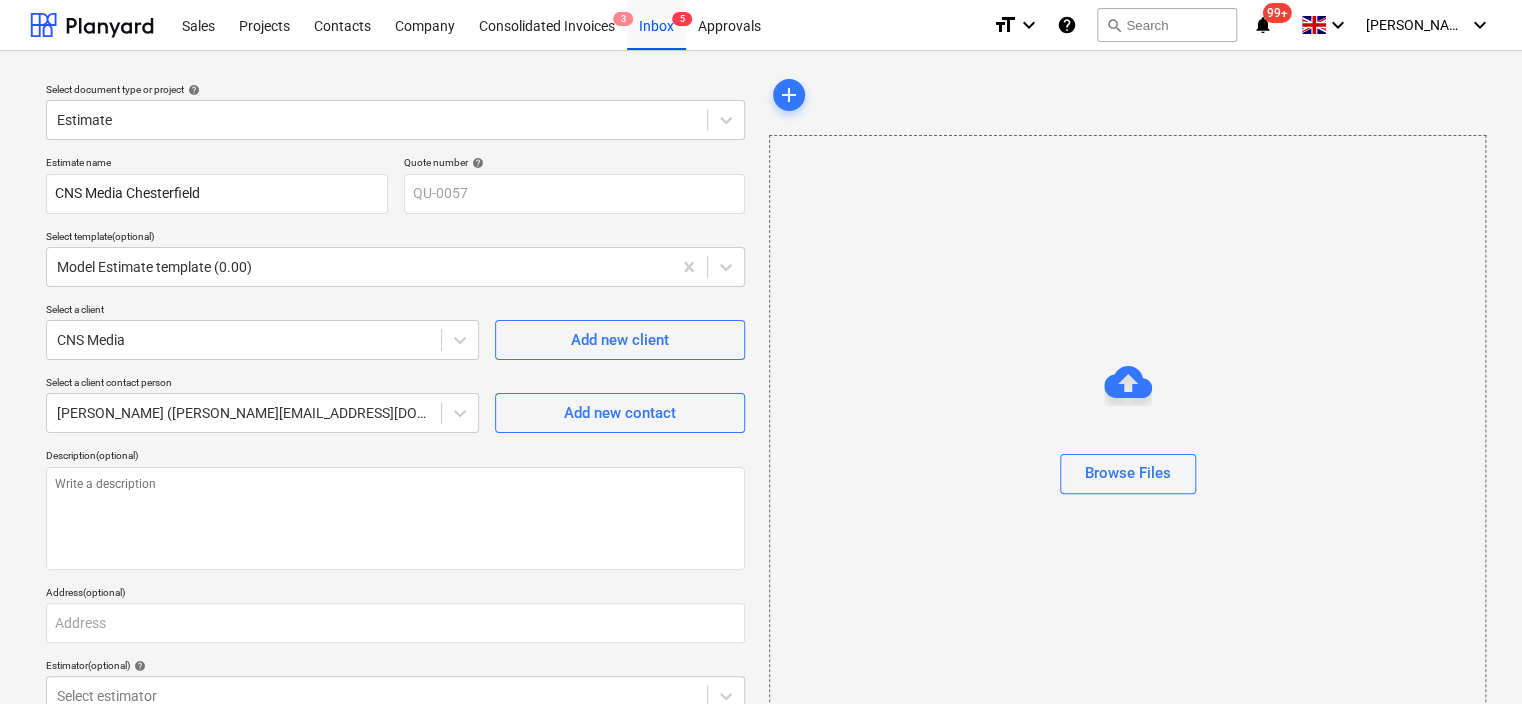 type 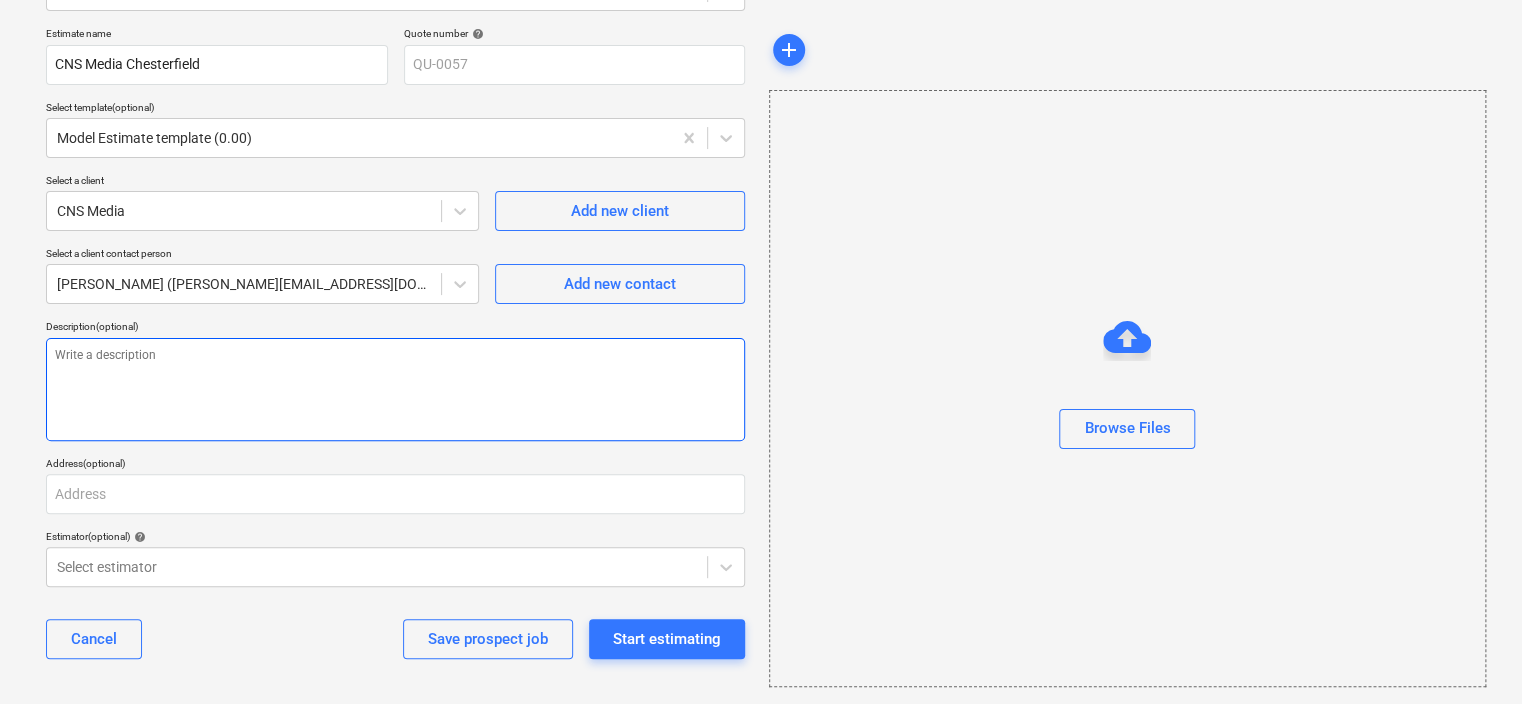 scroll, scrollTop: 132, scrollLeft: 0, axis: vertical 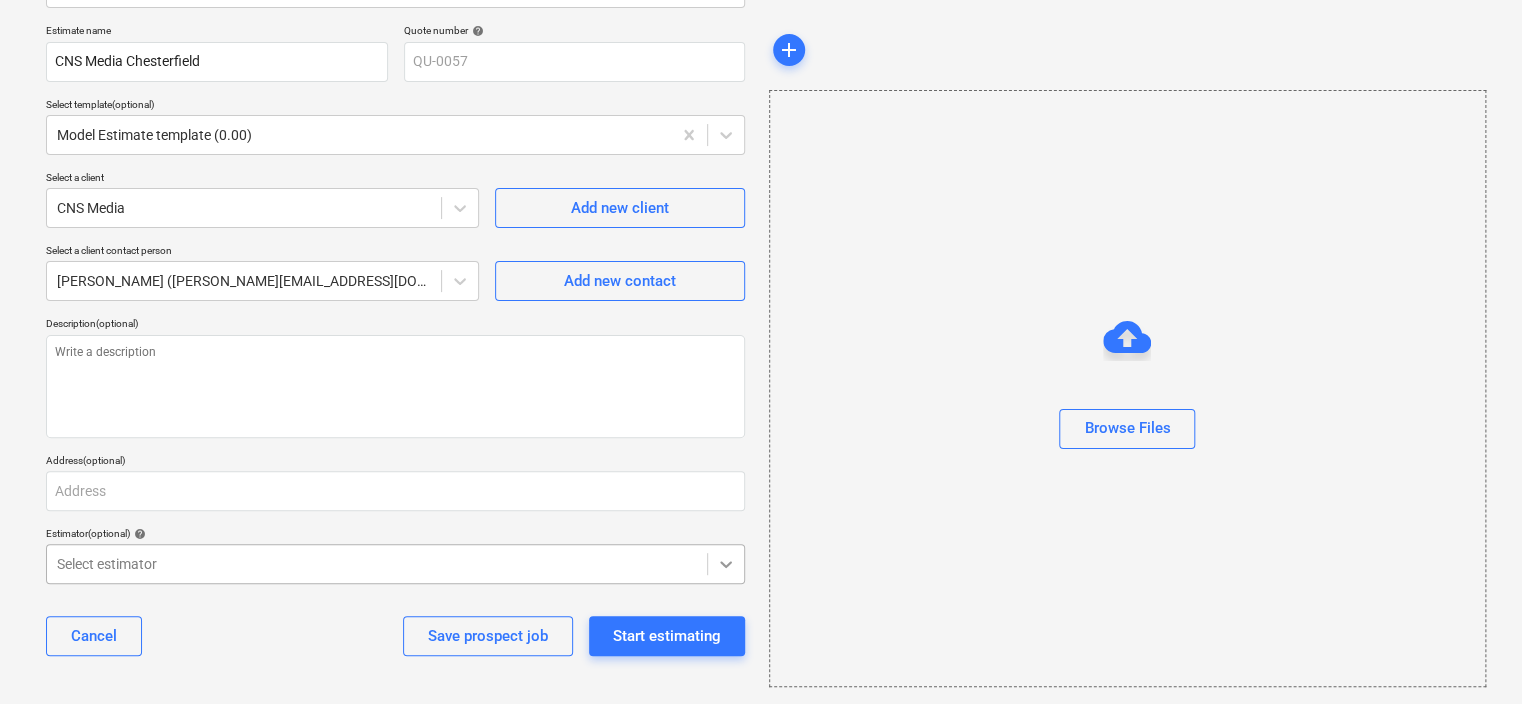 click on "Sales Projects Contacts Company Consolidated Invoices 3 Inbox 5 Approvals format_size keyboard_arrow_down help search Search notifications 99+ keyboard_arrow_down [PERSON_NAME] keyboard_arrow_down Select document type or project help Estimate Estimate name CNS Media Chesterfield Quote number help QU-0057 Select template  (optional) Model Estimate template (0.00) Select a client CNS Media   Add new client Select a client contact person [PERSON_NAME] ([PERSON_NAME][EMAIL_ADDRESS][DOMAIN_NAME]) Add new contact Description  (optional) Address  (optional) Estimator  (optional) help Select estimator Cancel Save prospect job Start estimating add Browse Files
x" at bounding box center [761, 220] 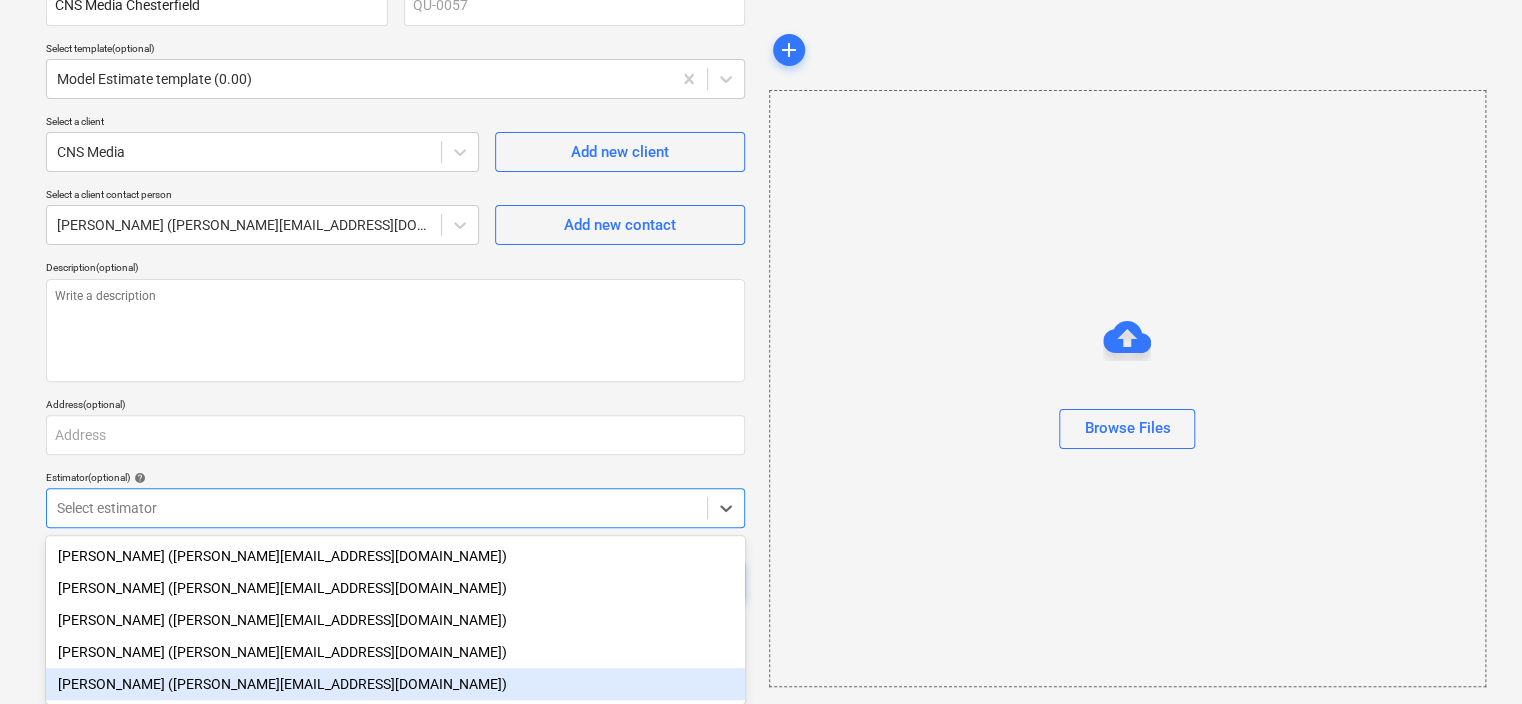 click on "[PERSON_NAME] ([PERSON_NAME][EMAIL_ADDRESS][DOMAIN_NAME])" at bounding box center (395, 684) 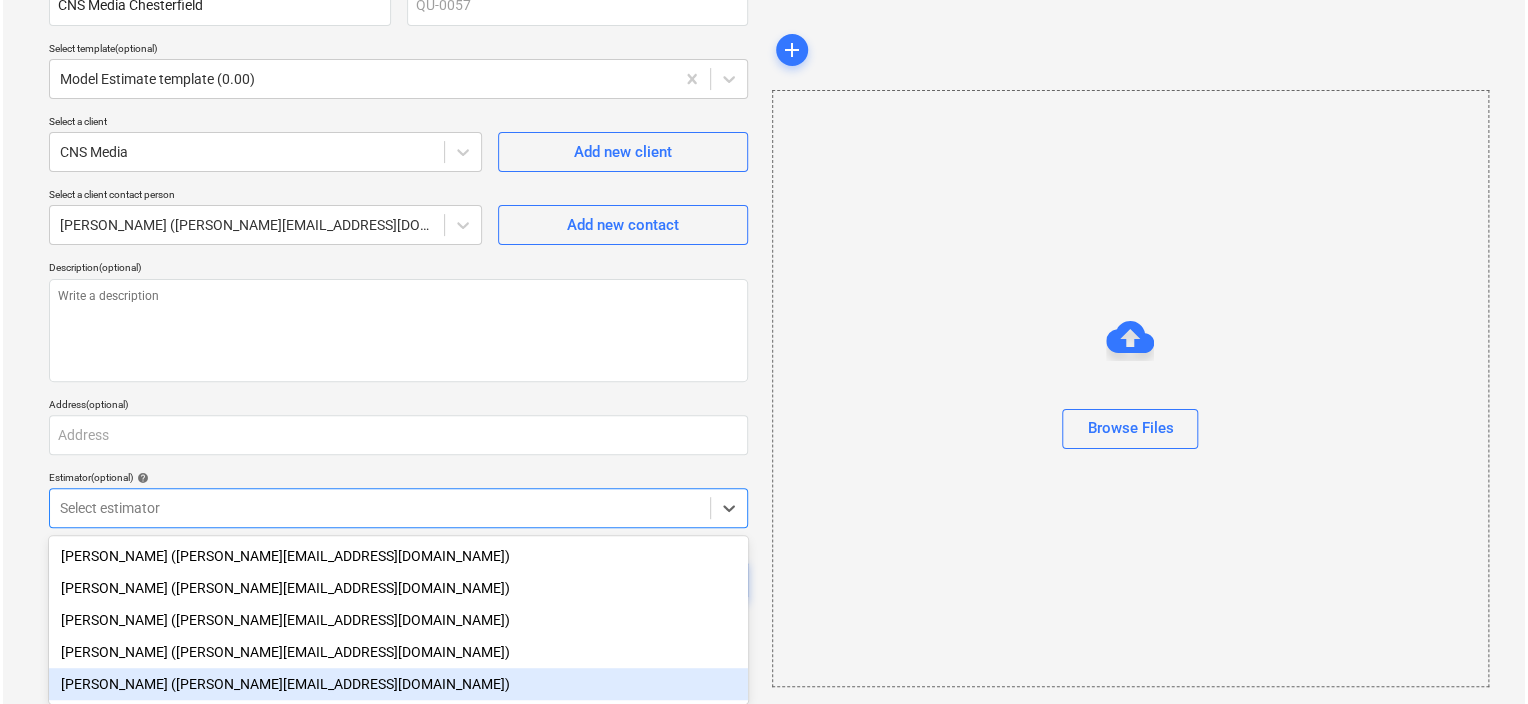scroll, scrollTop: 132, scrollLeft: 0, axis: vertical 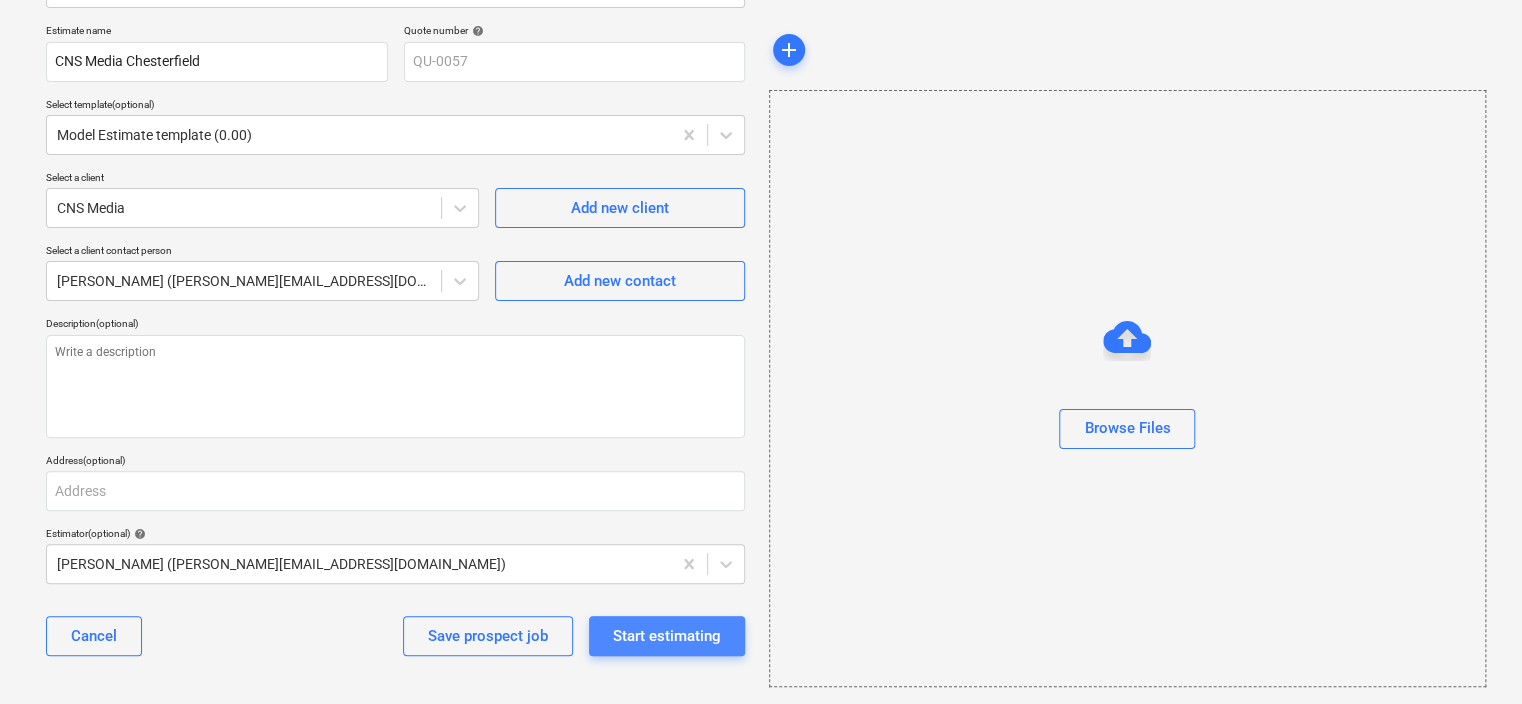 click on "Start estimating" at bounding box center [667, 636] 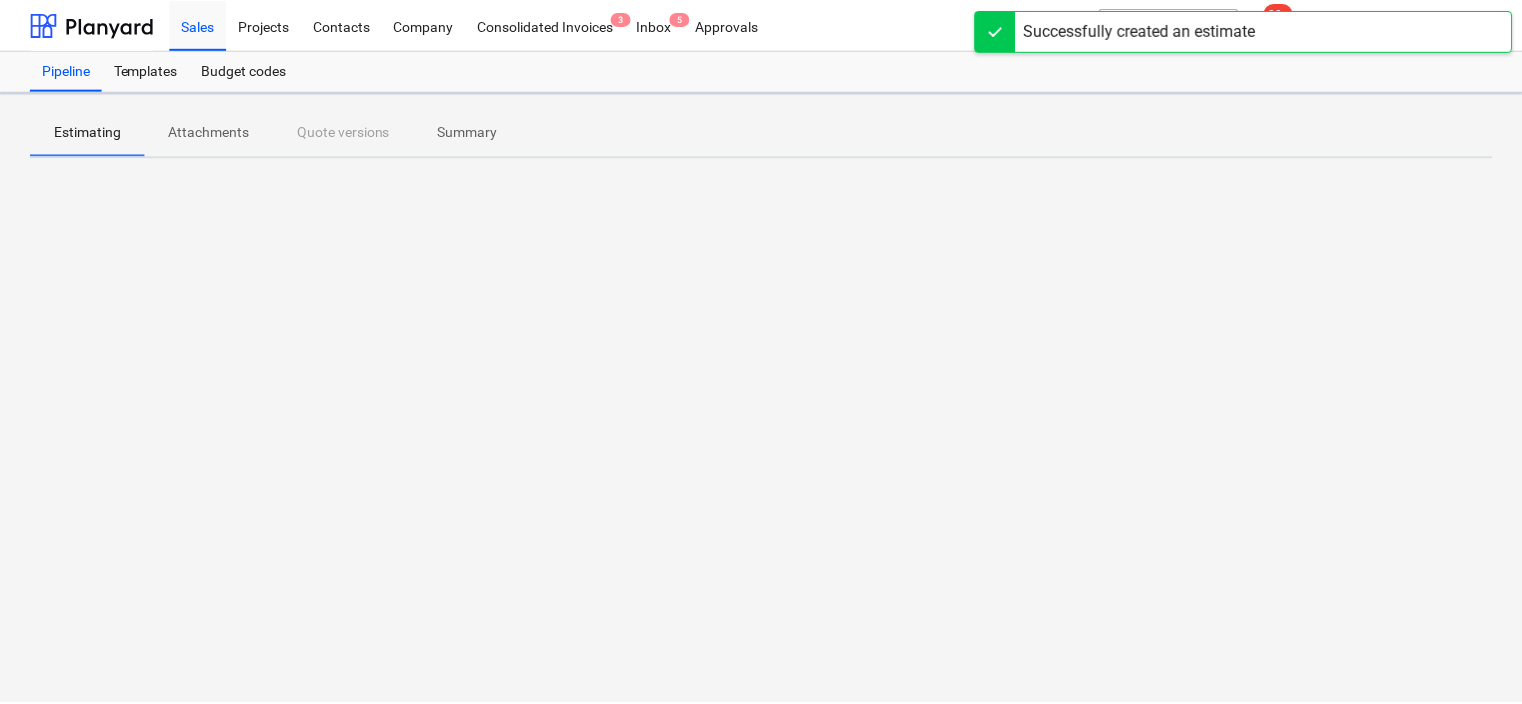 scroll, scrollTop: 0, scrollLeft: 0, axis: both 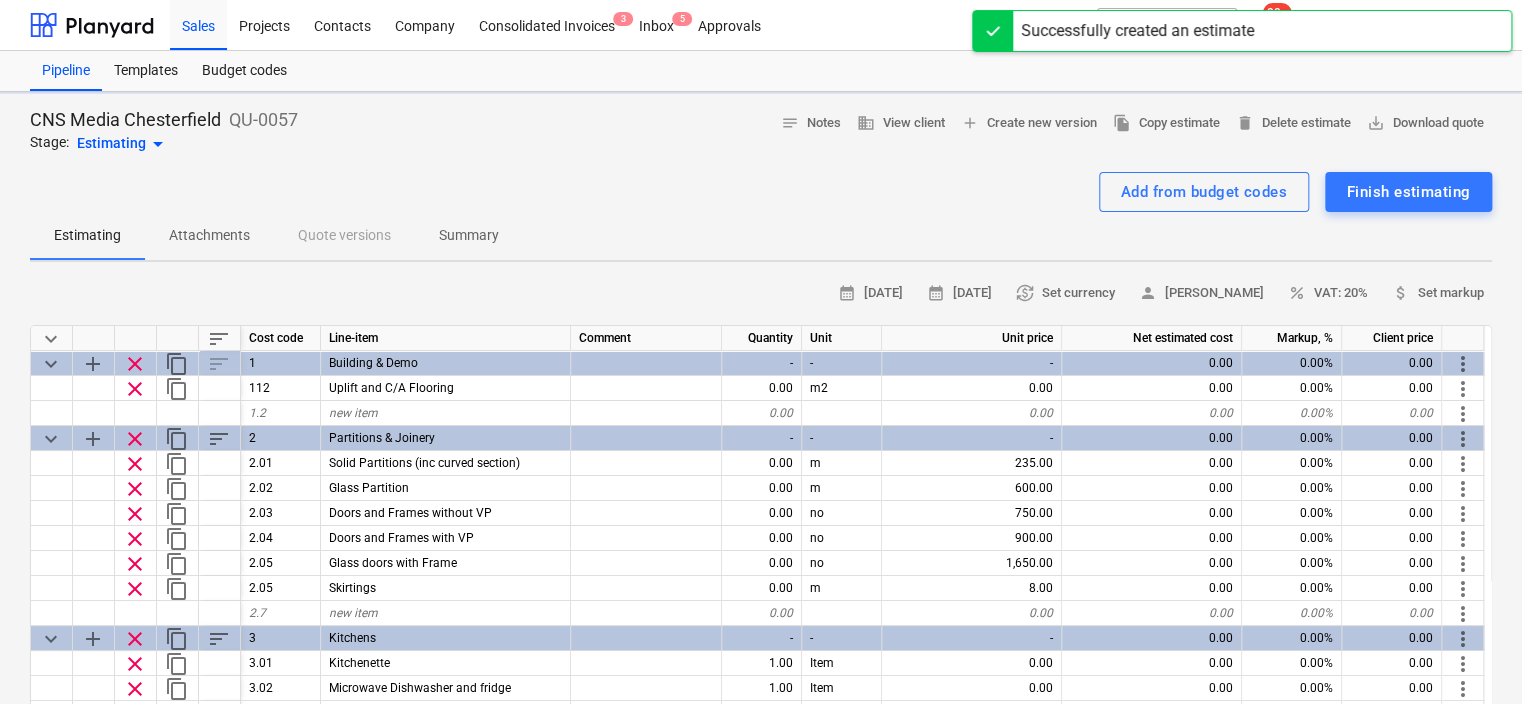 type on "x" 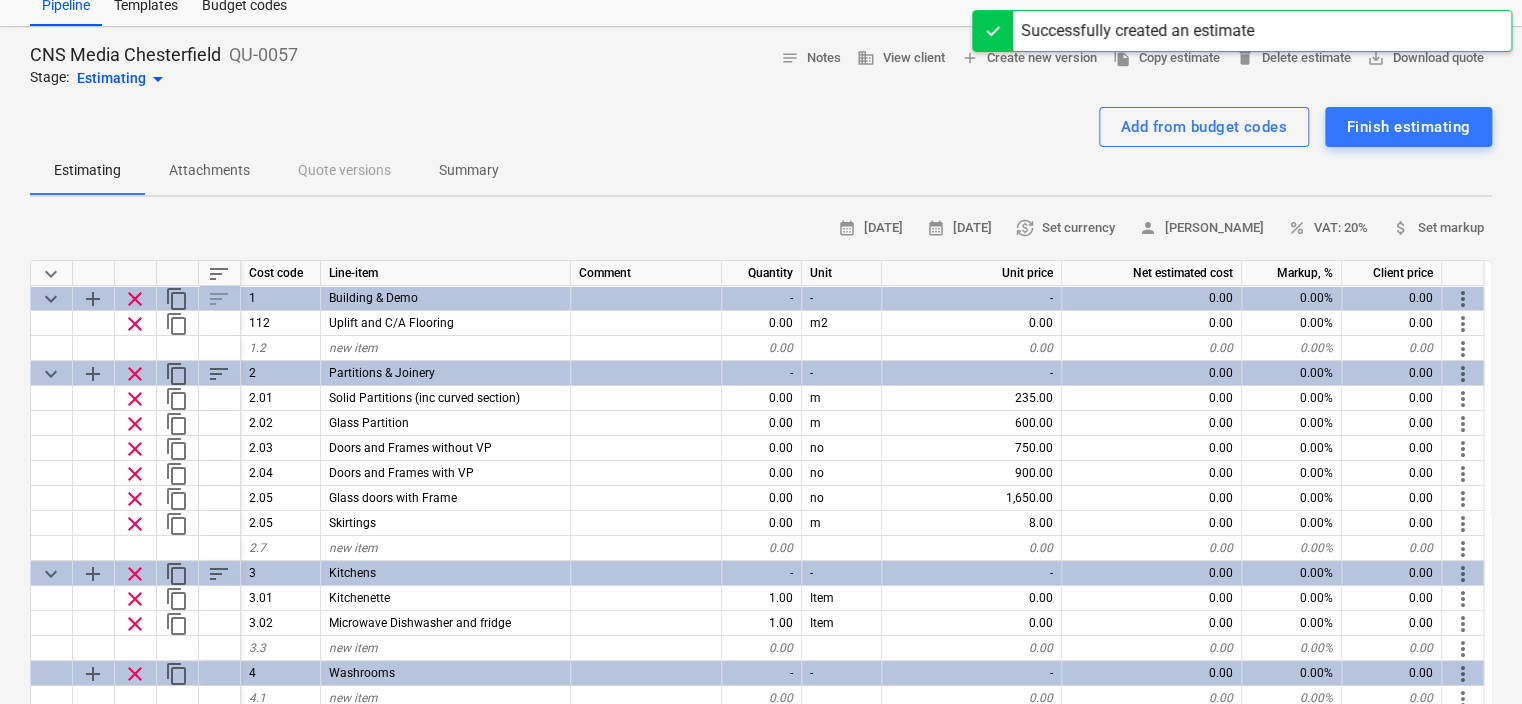 scroll, scrollTop: 100, scrollLeft: 0, axis: vertical 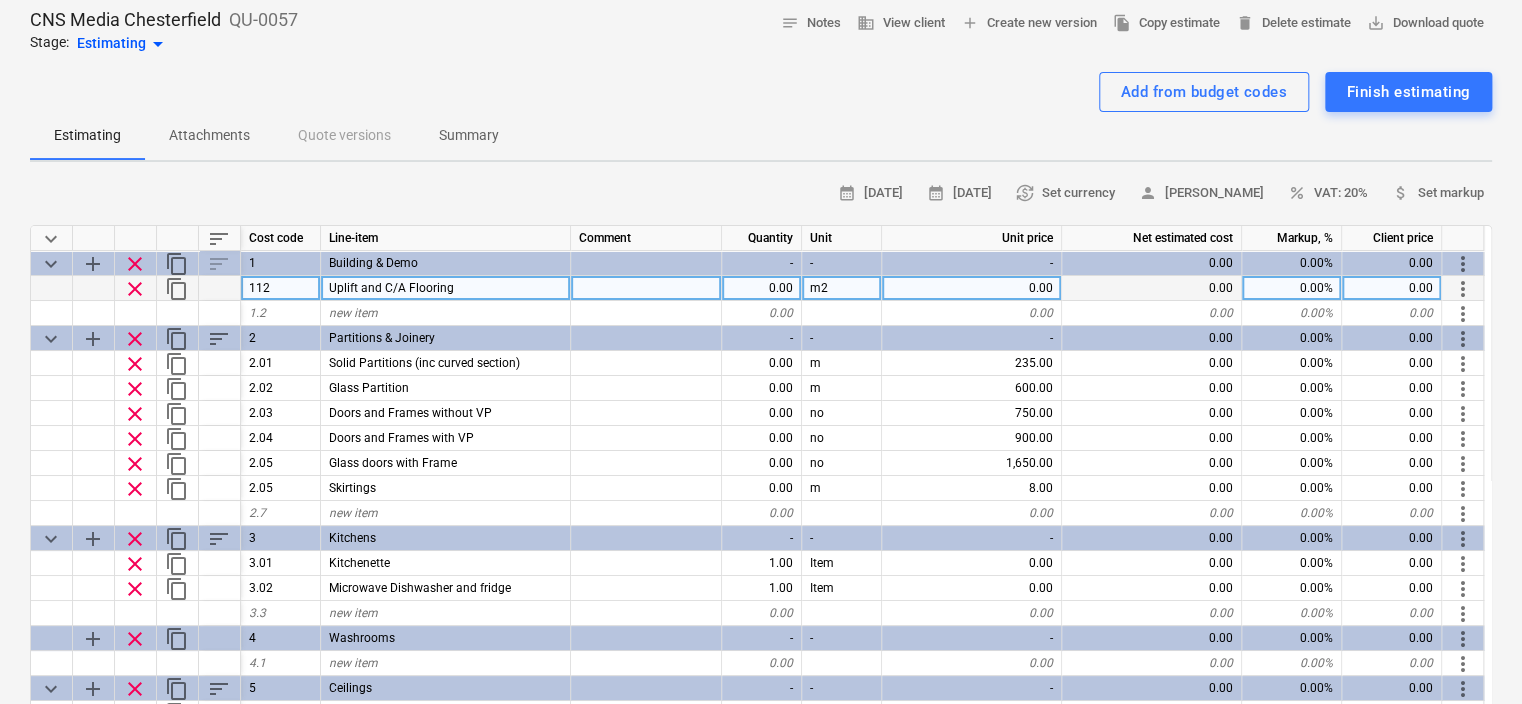 click on "Uplift and C/A Flooring" at bounding box center [446, 288] 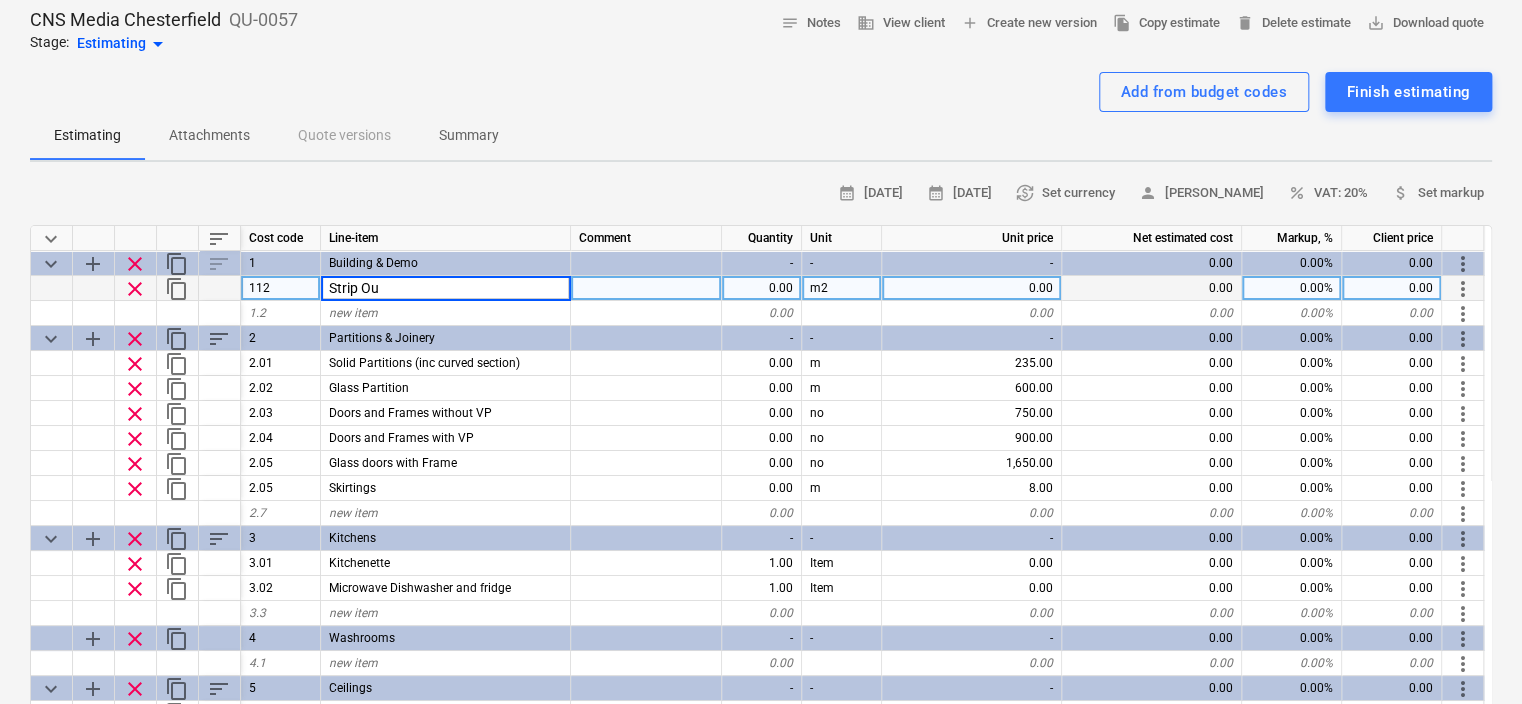 type on "Strip Out" 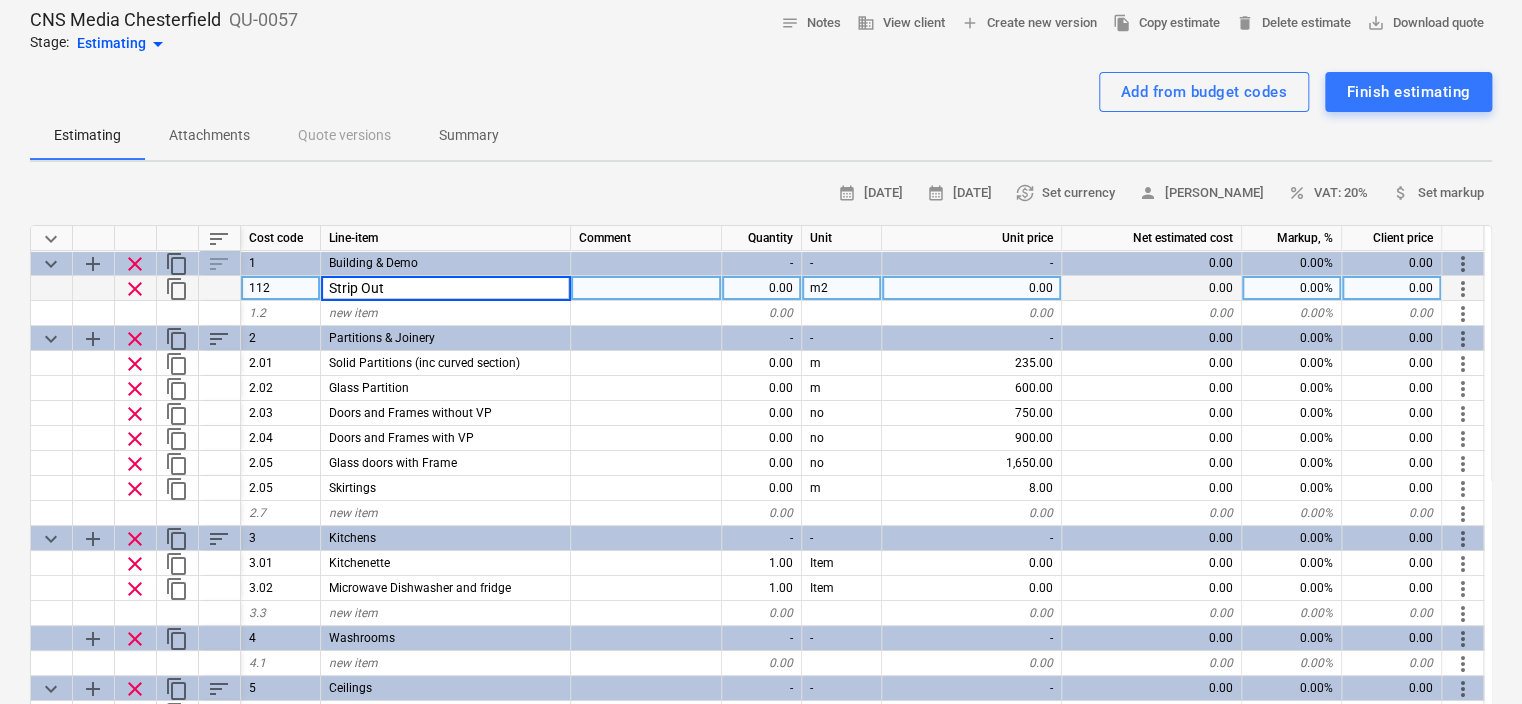 type on "x" 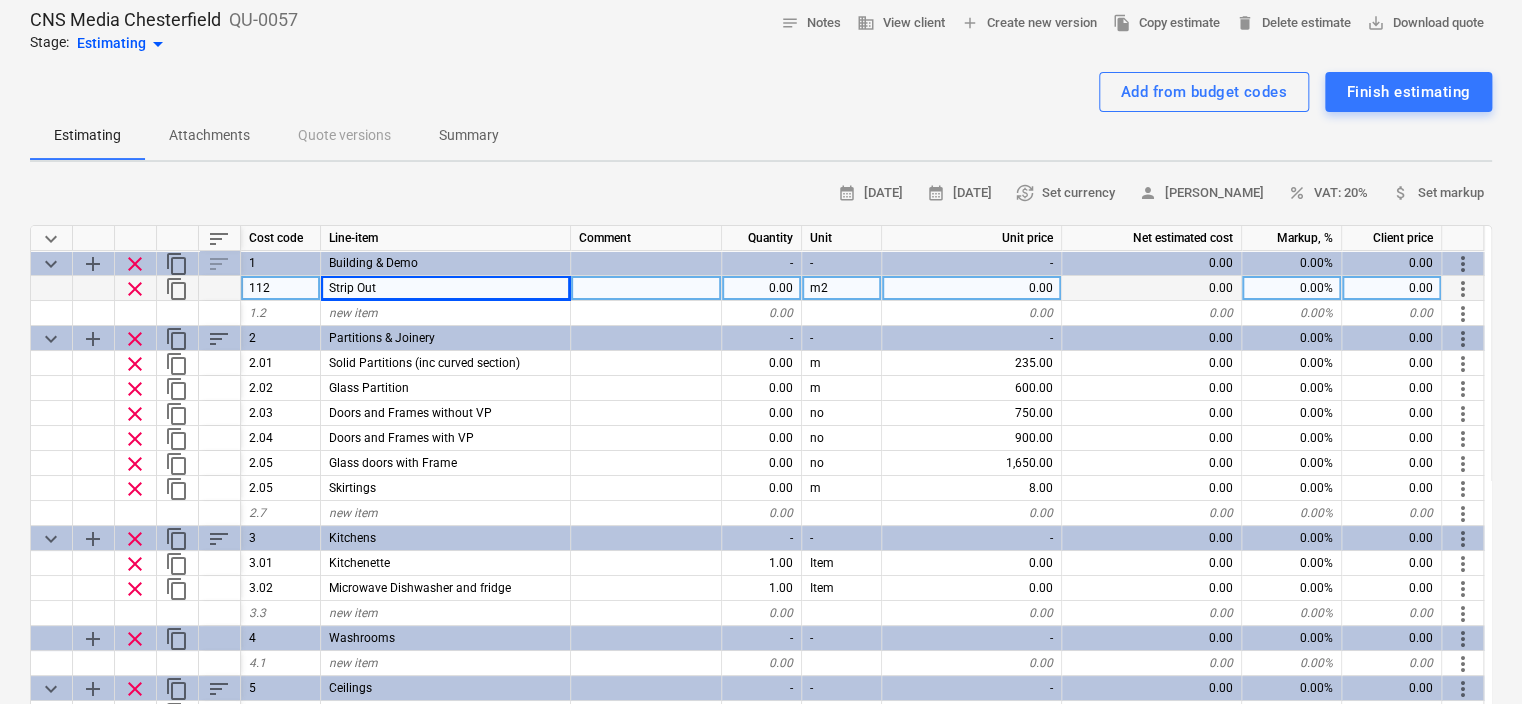 click on "0.00" at bounding box center (762, 288) 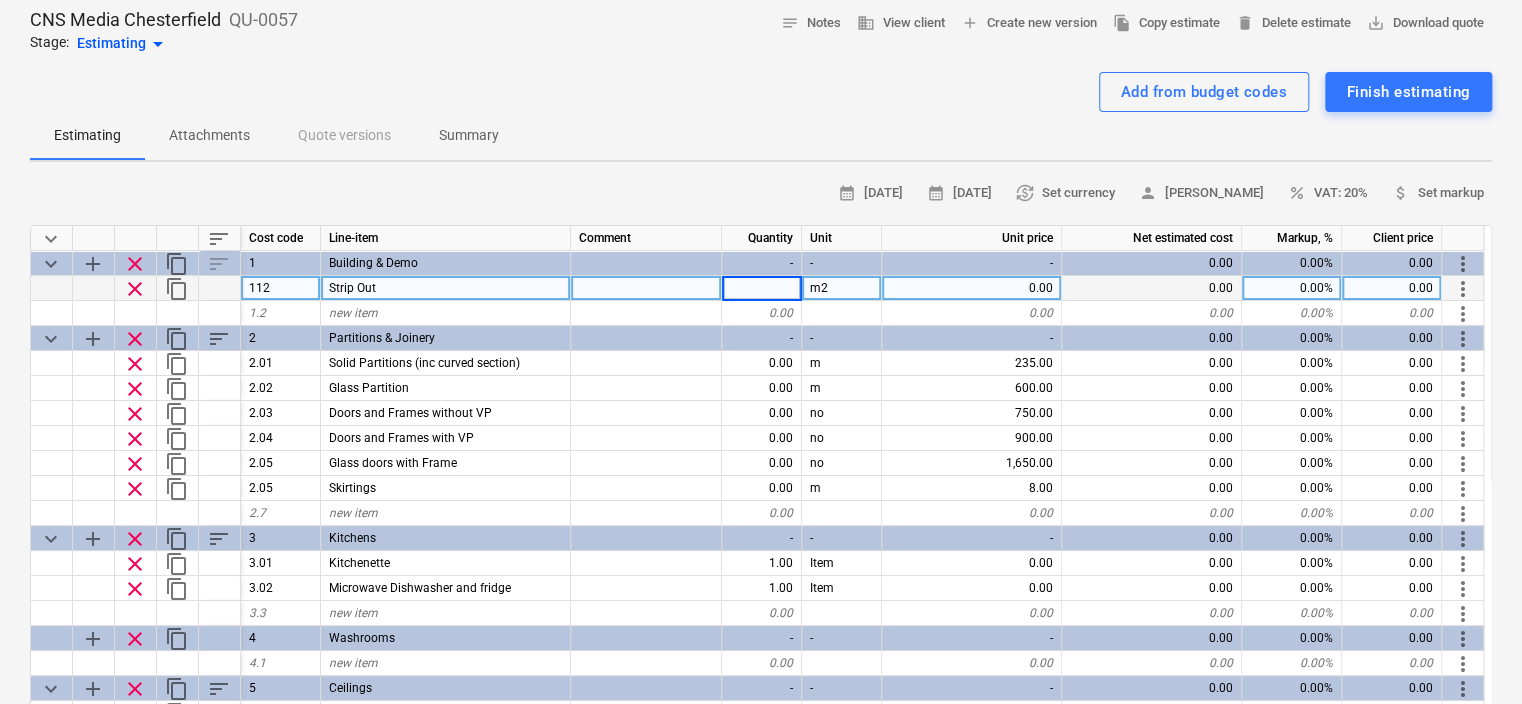 type on "1" 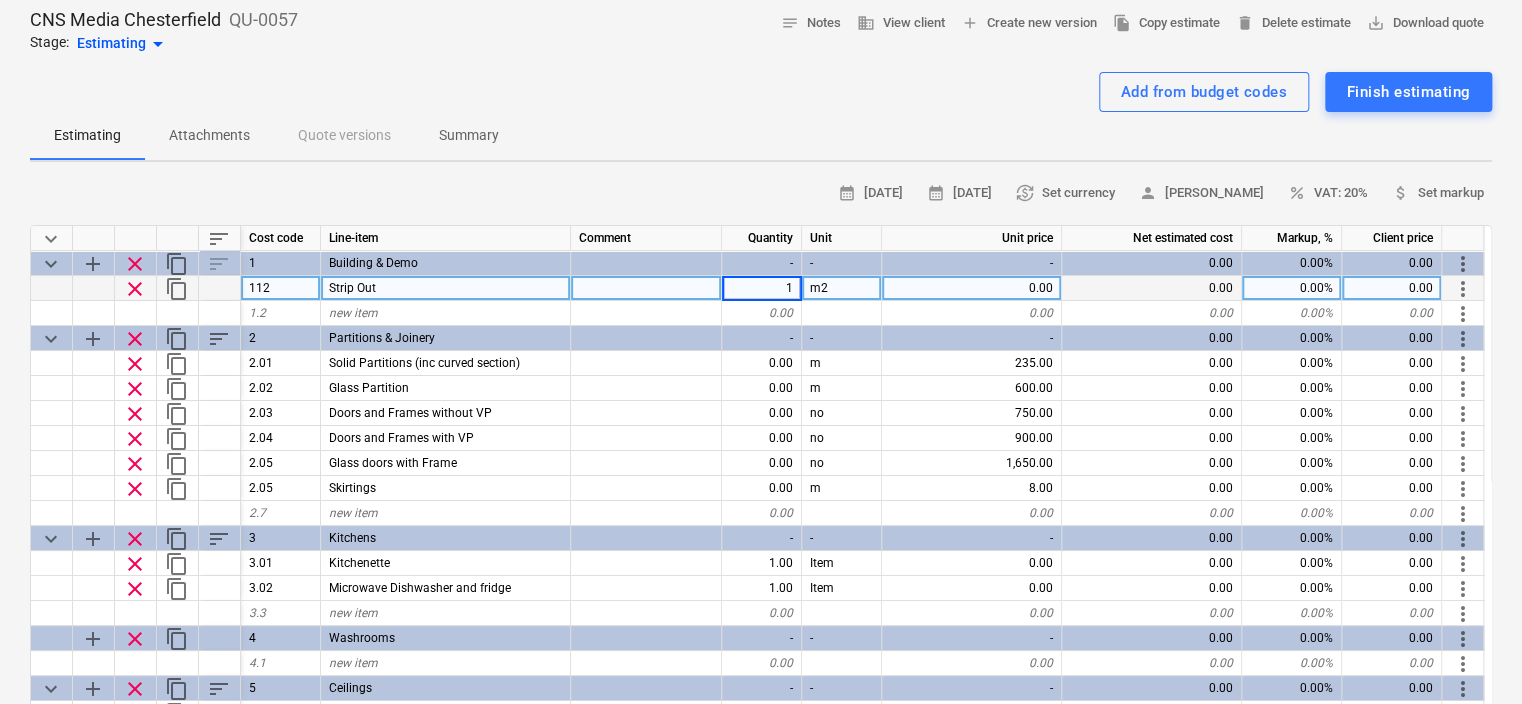type on "x" 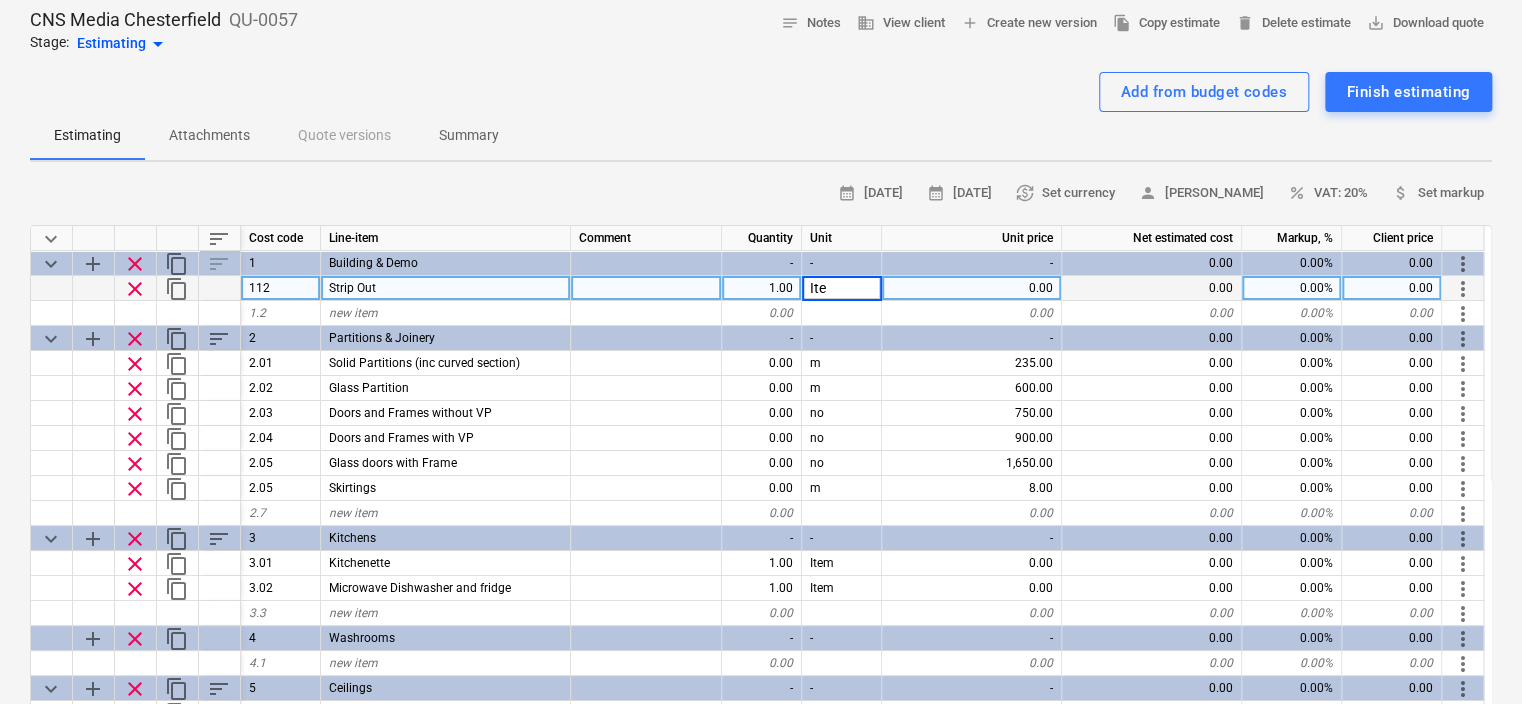 type on "Item" 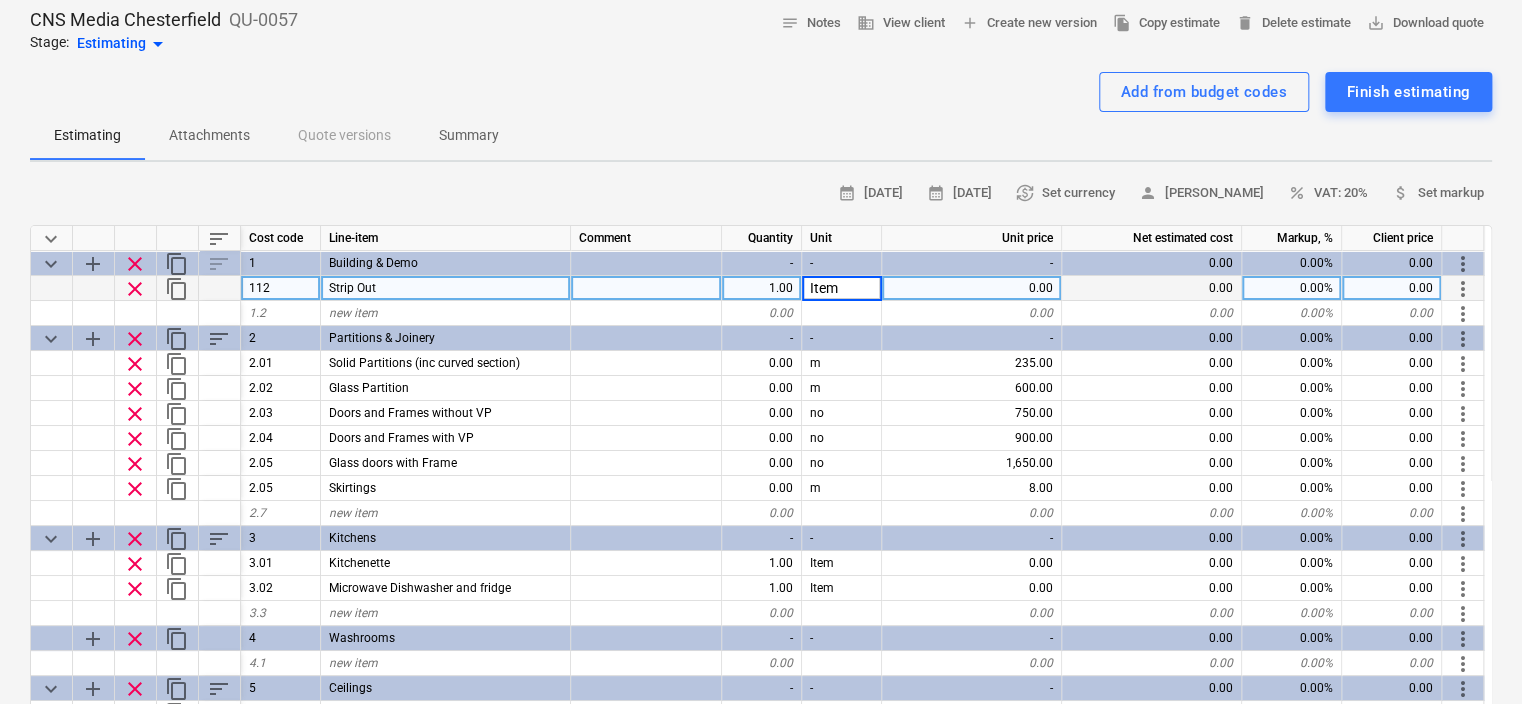 type on "x" 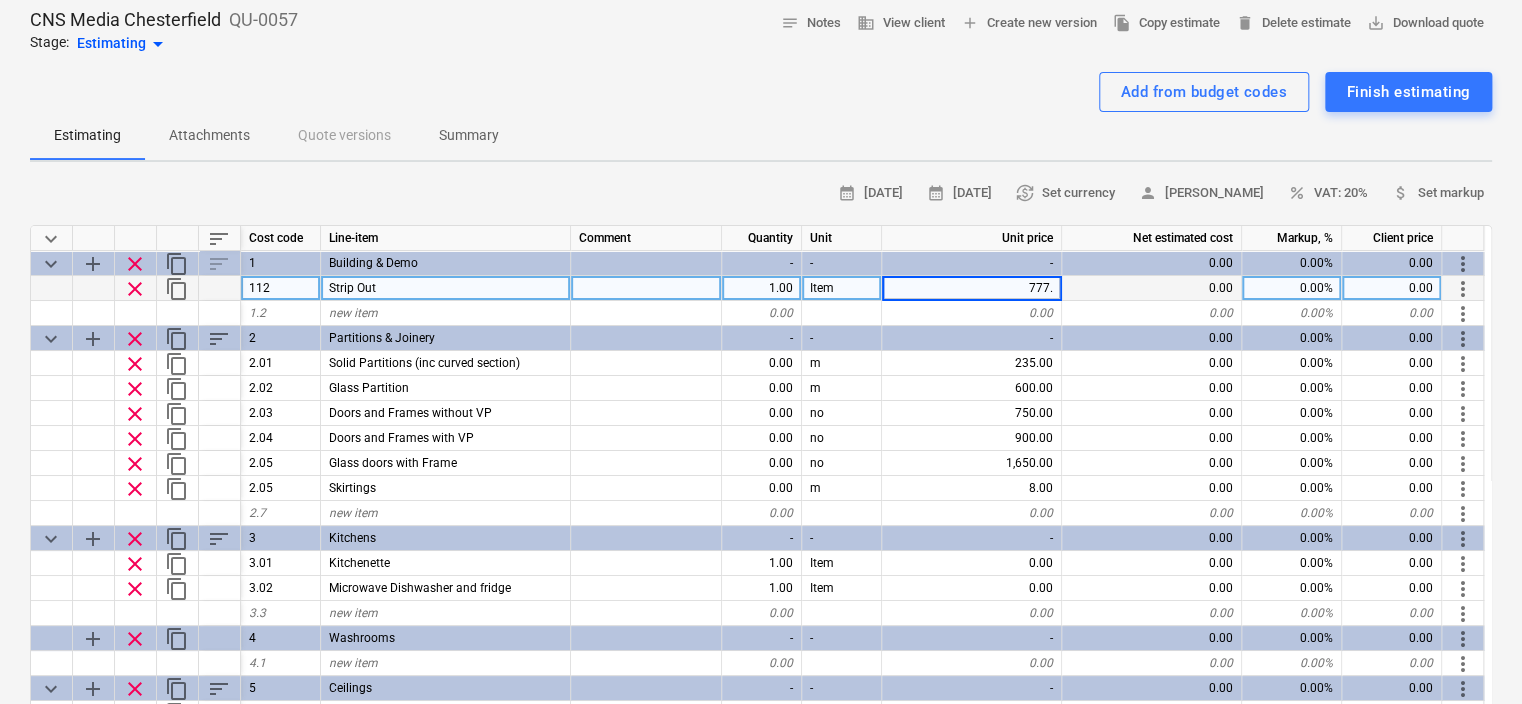 type on "777.5" 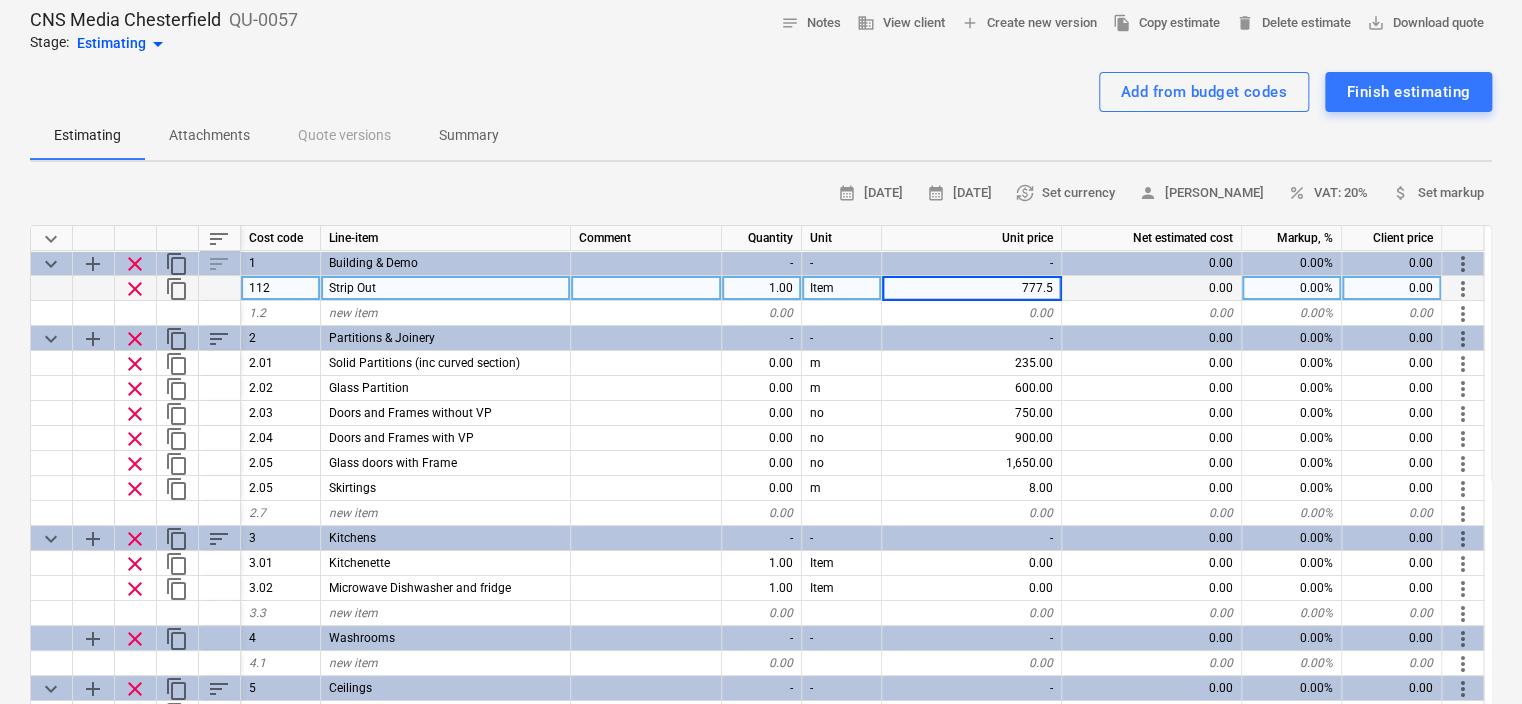 type on "x" 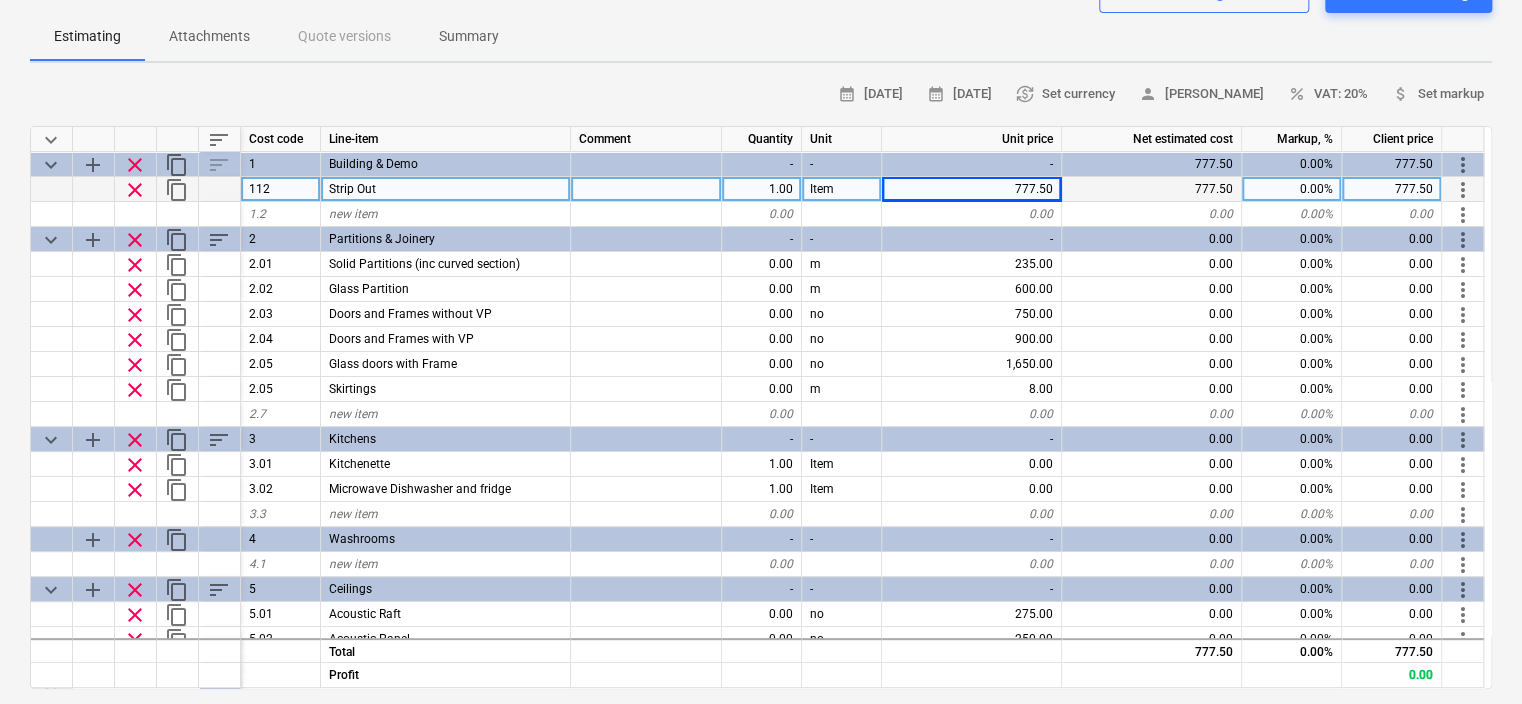 scroll, scrollTop: 200, scrollLeft: 0, axis: vertical 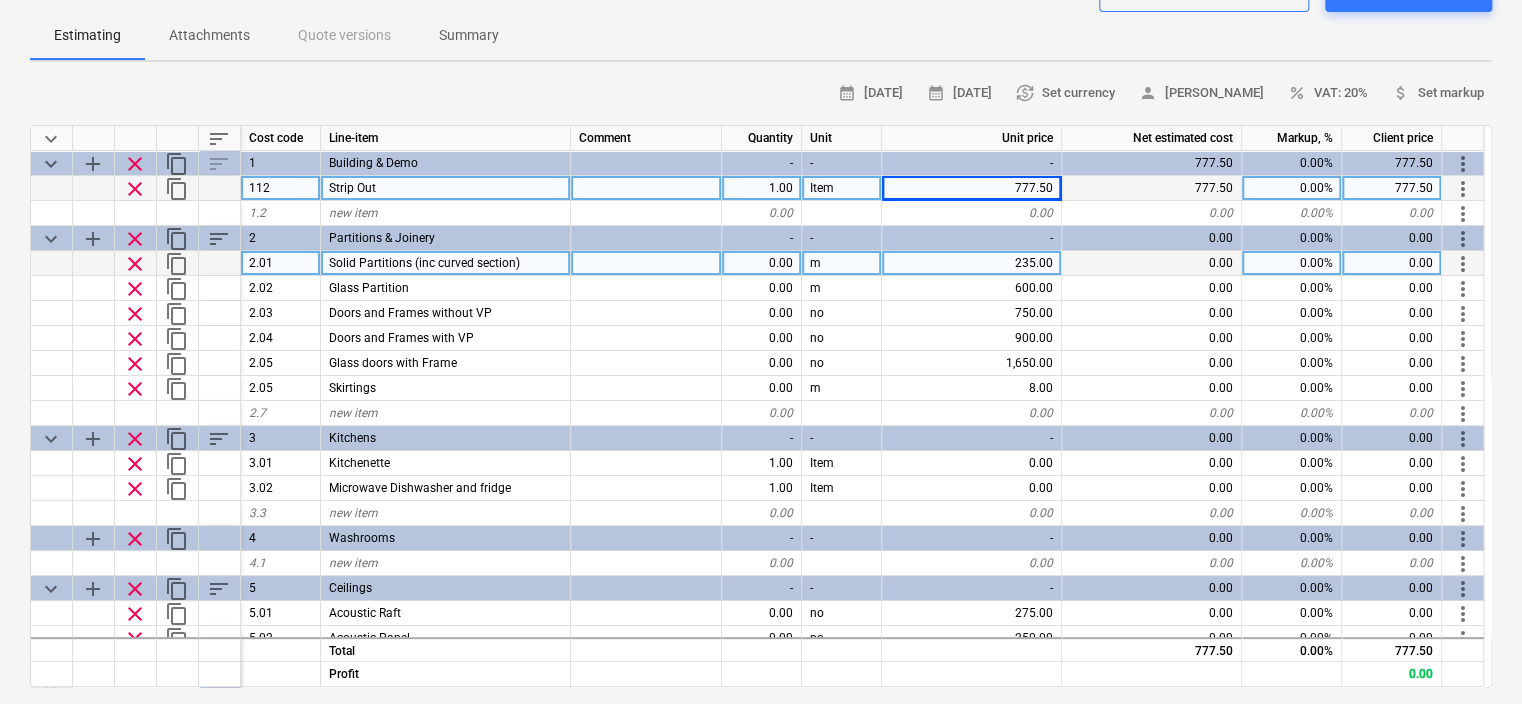click on "0.00" at bounding box center (762, 263) 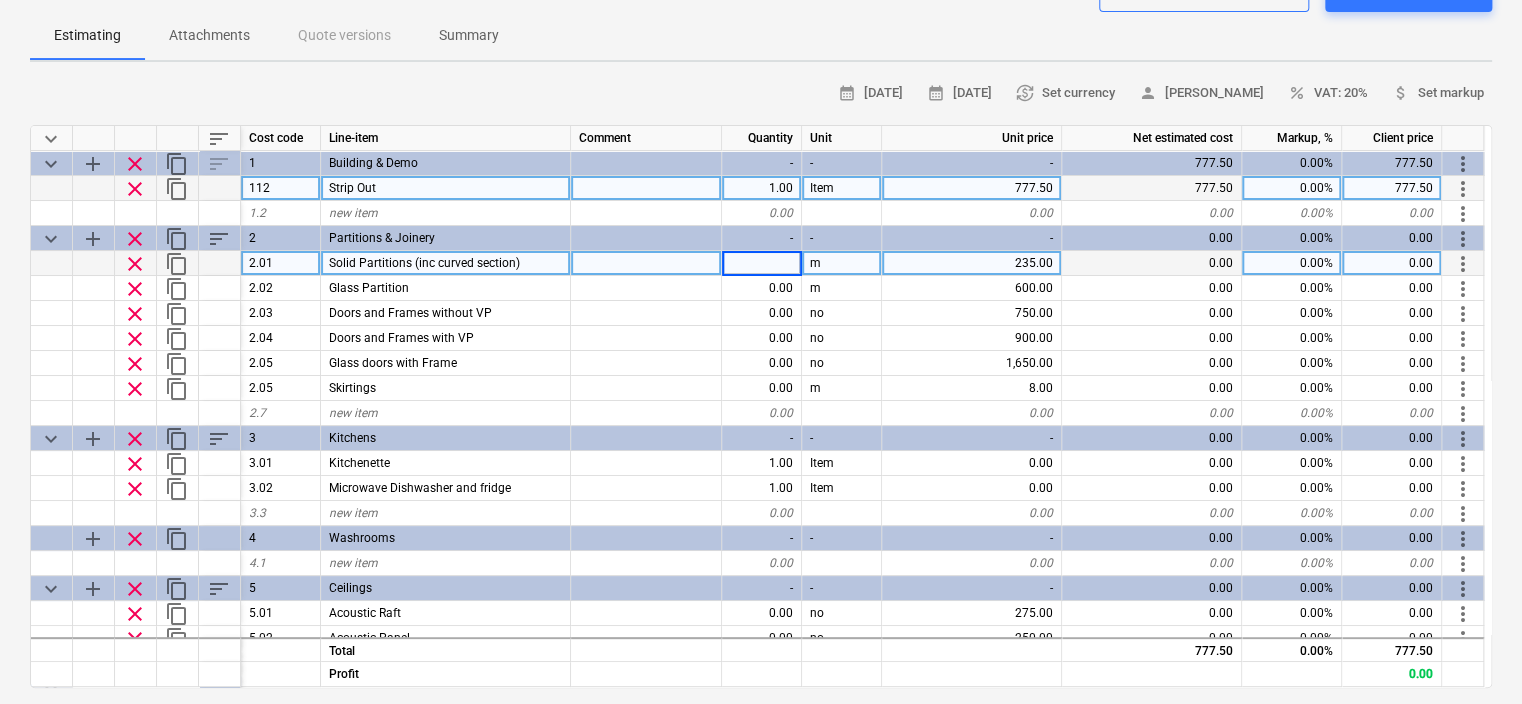 type on "1" 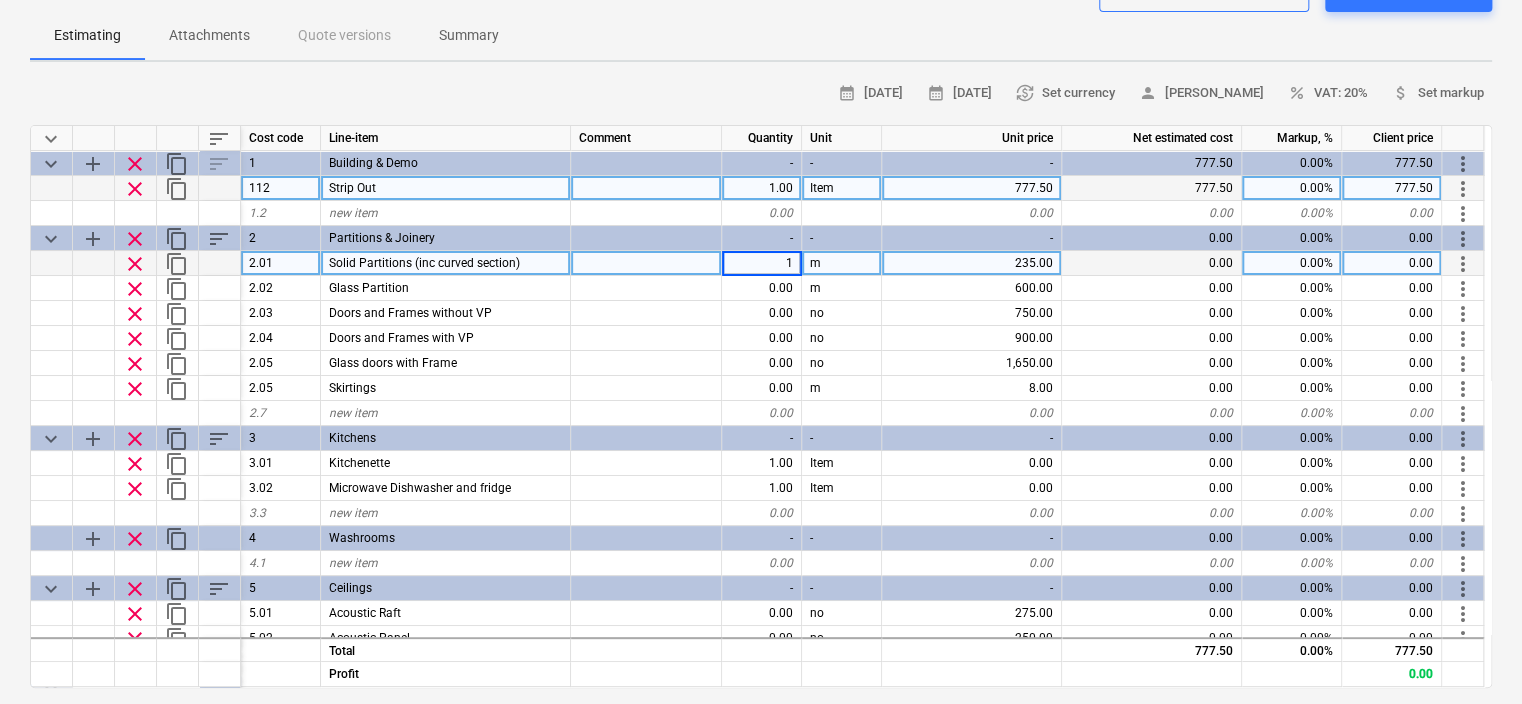type on "x" 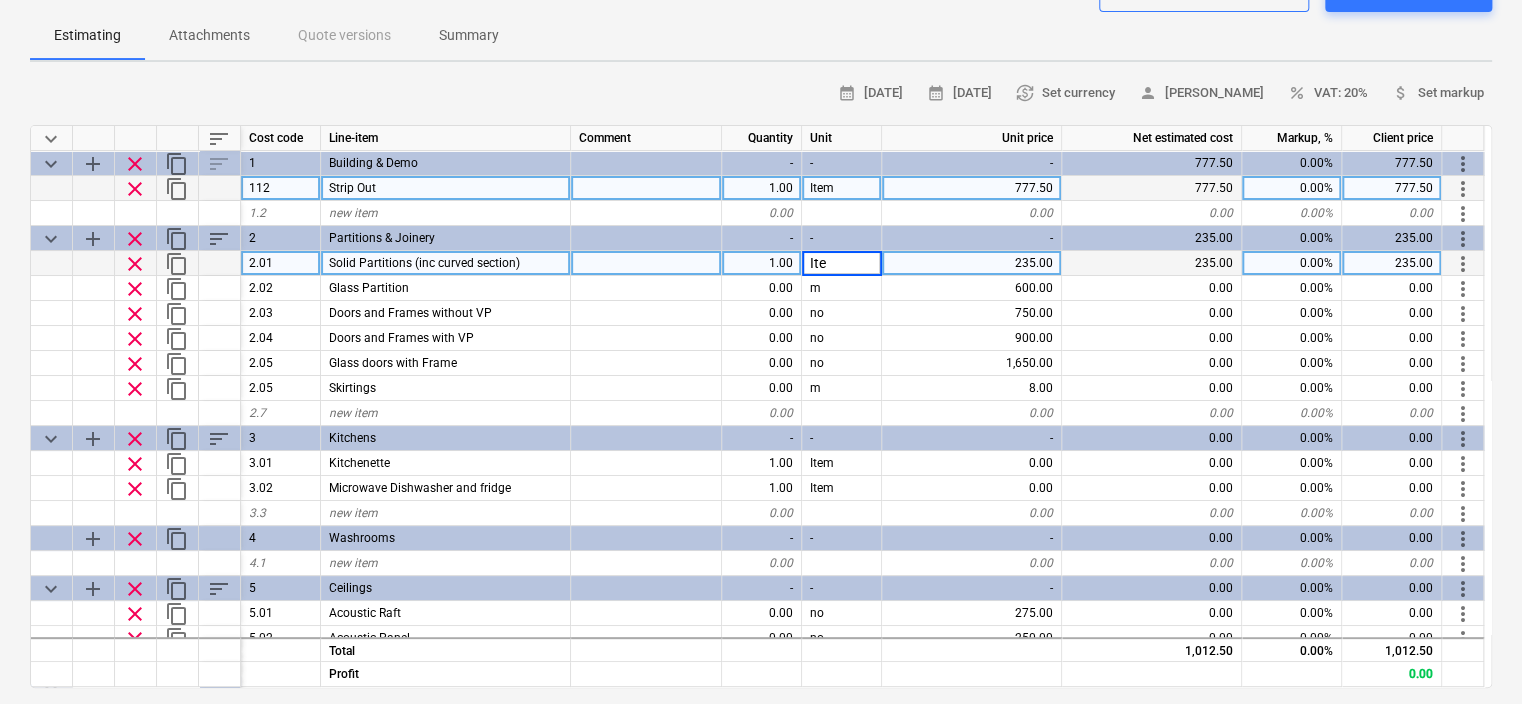 type on "Item" 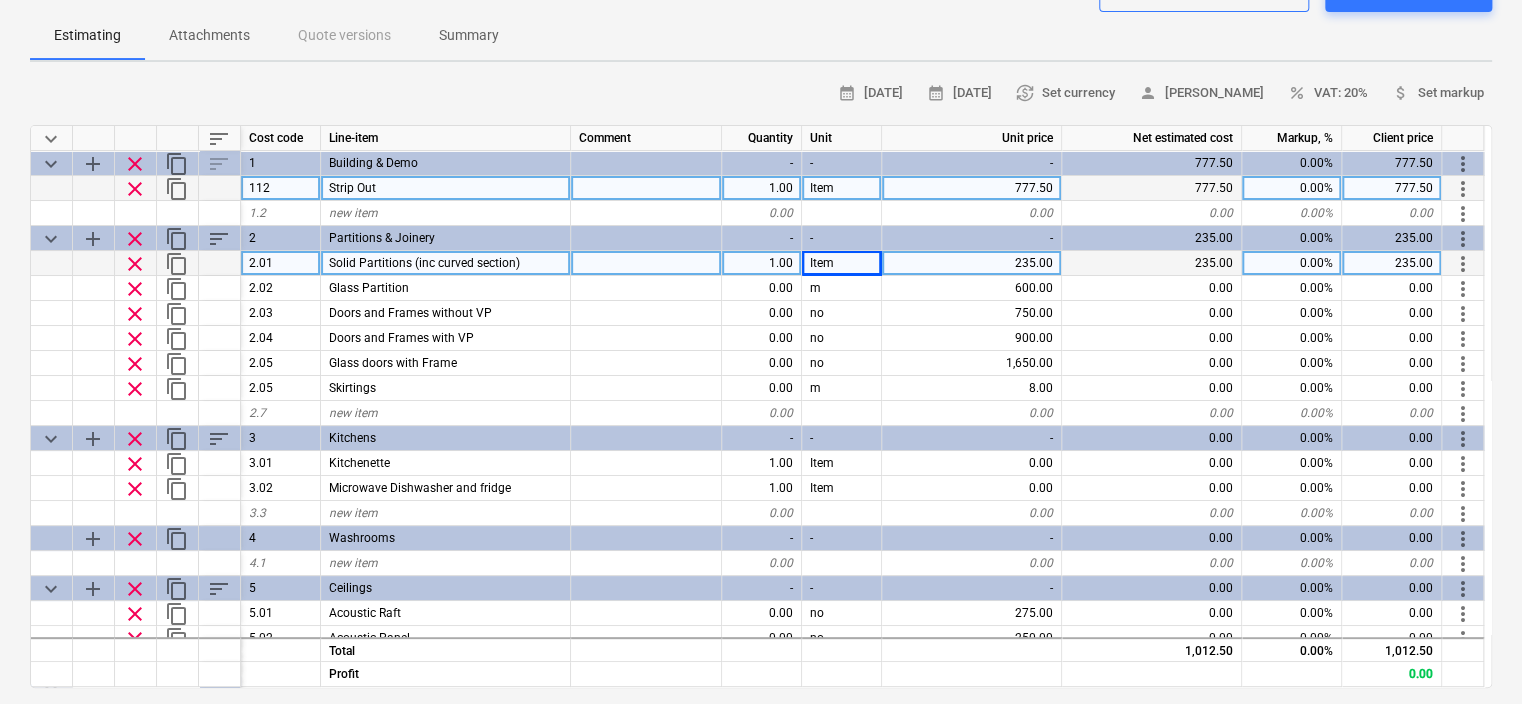 type on "x" 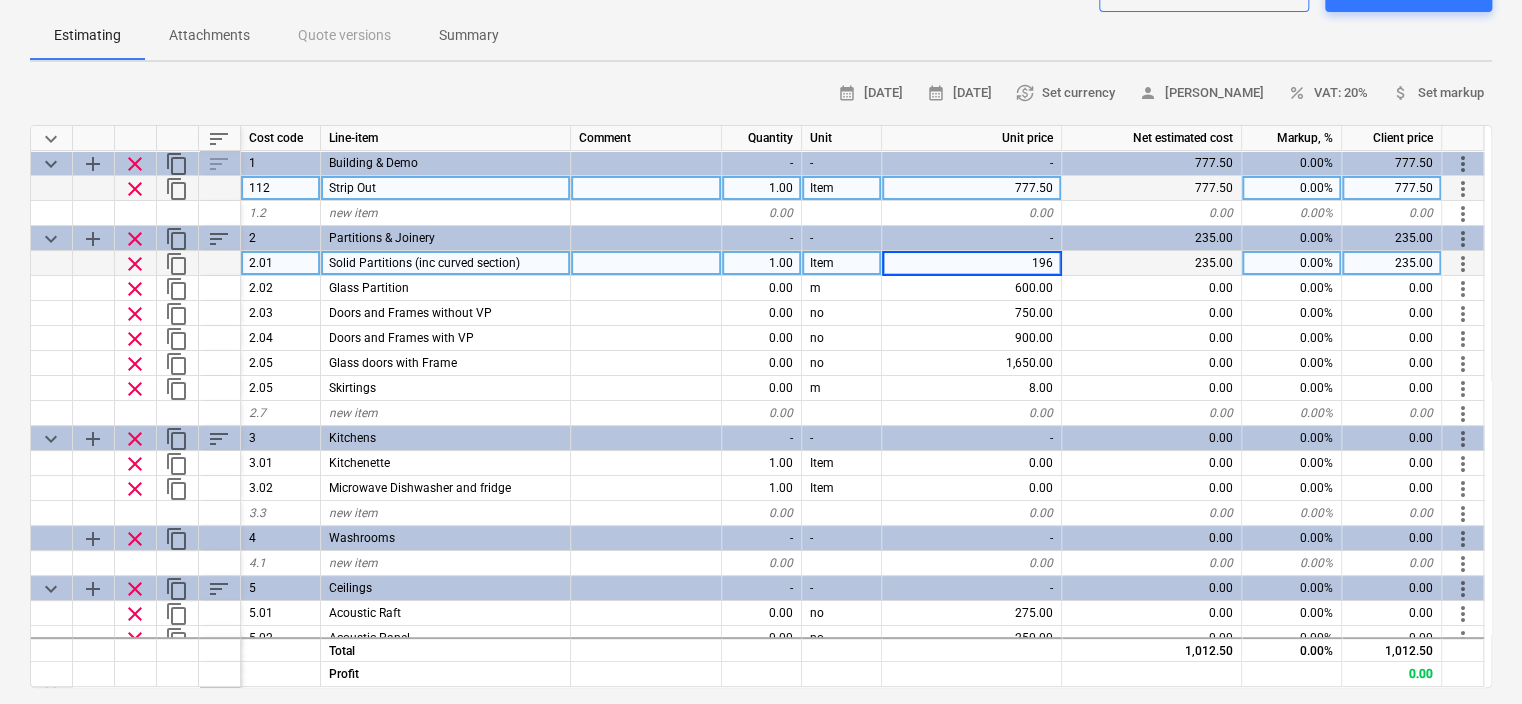 type on "1960" 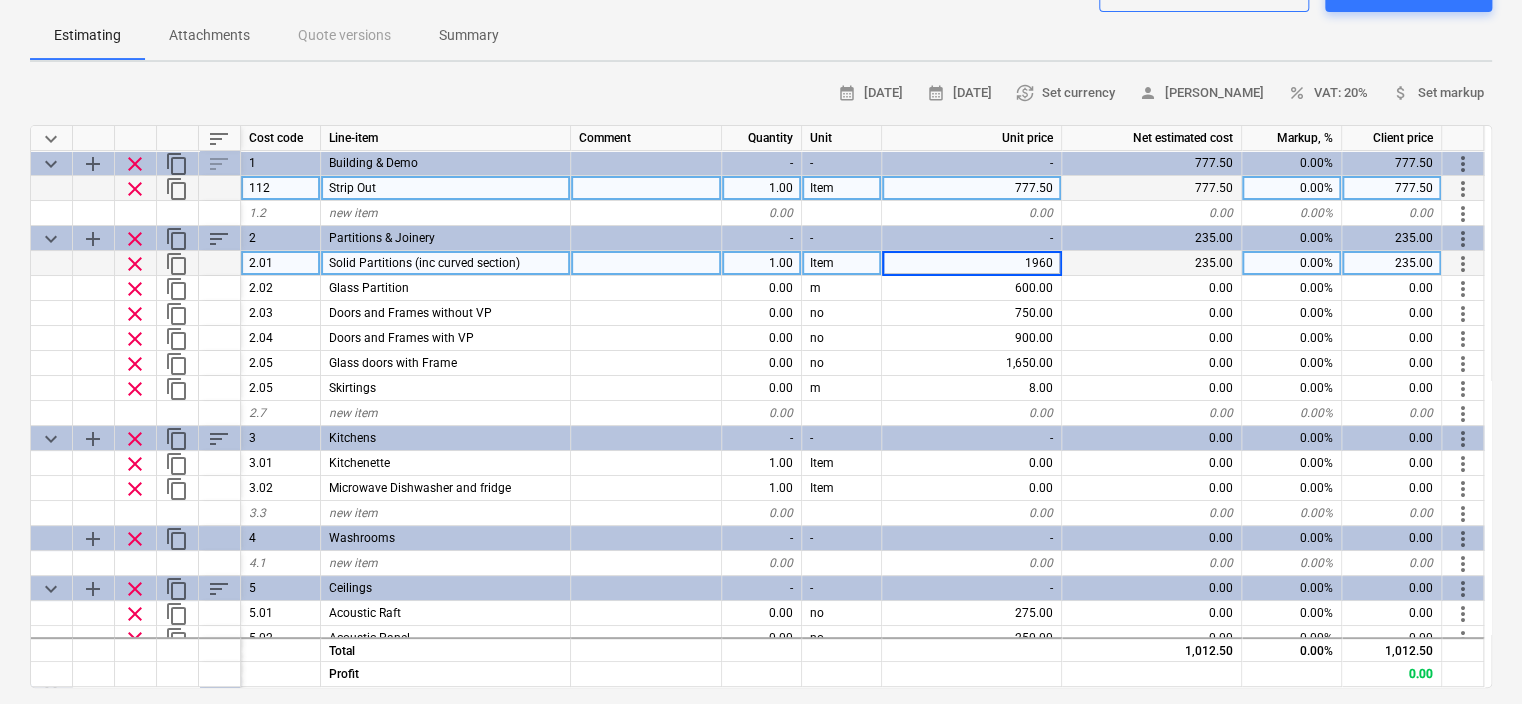 type on "x" 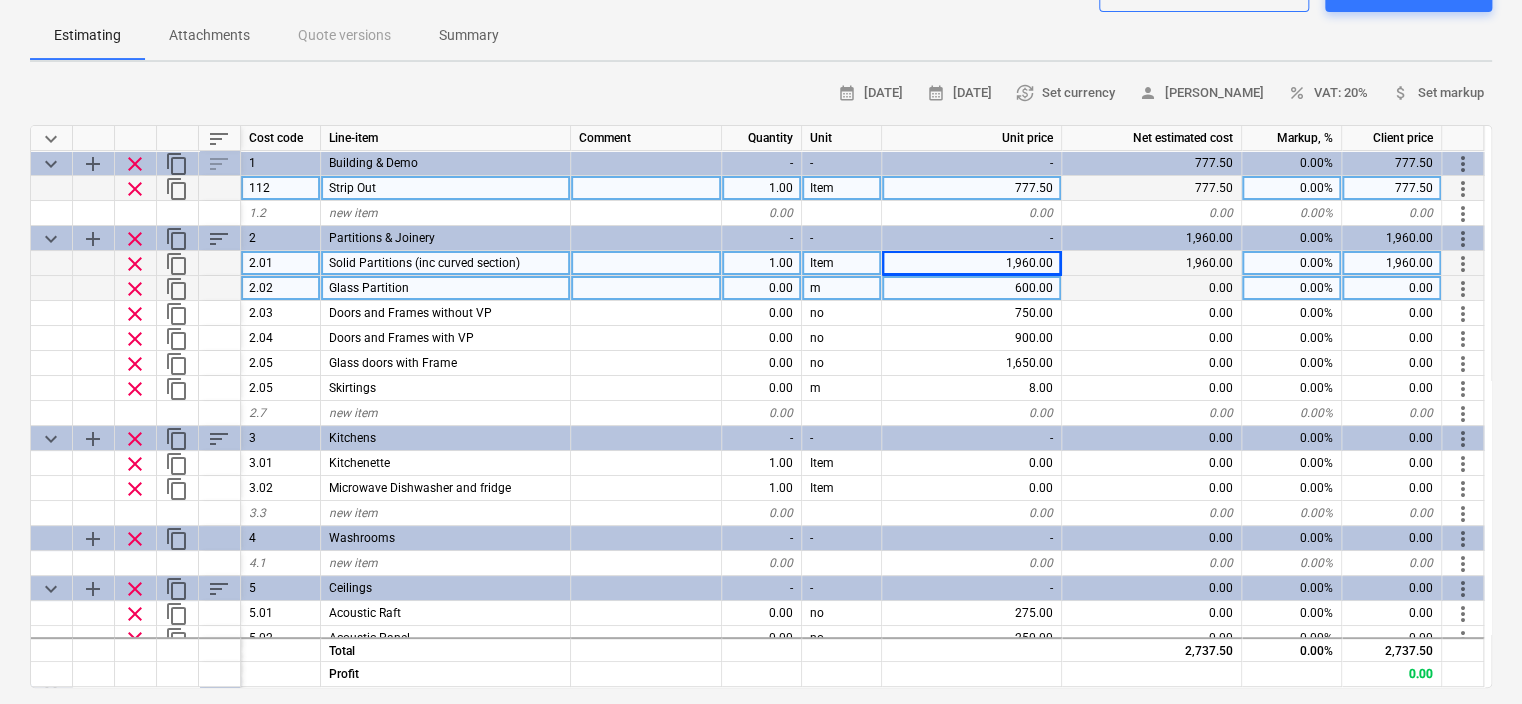 click on "0.00" at bounding box center (762, 288) 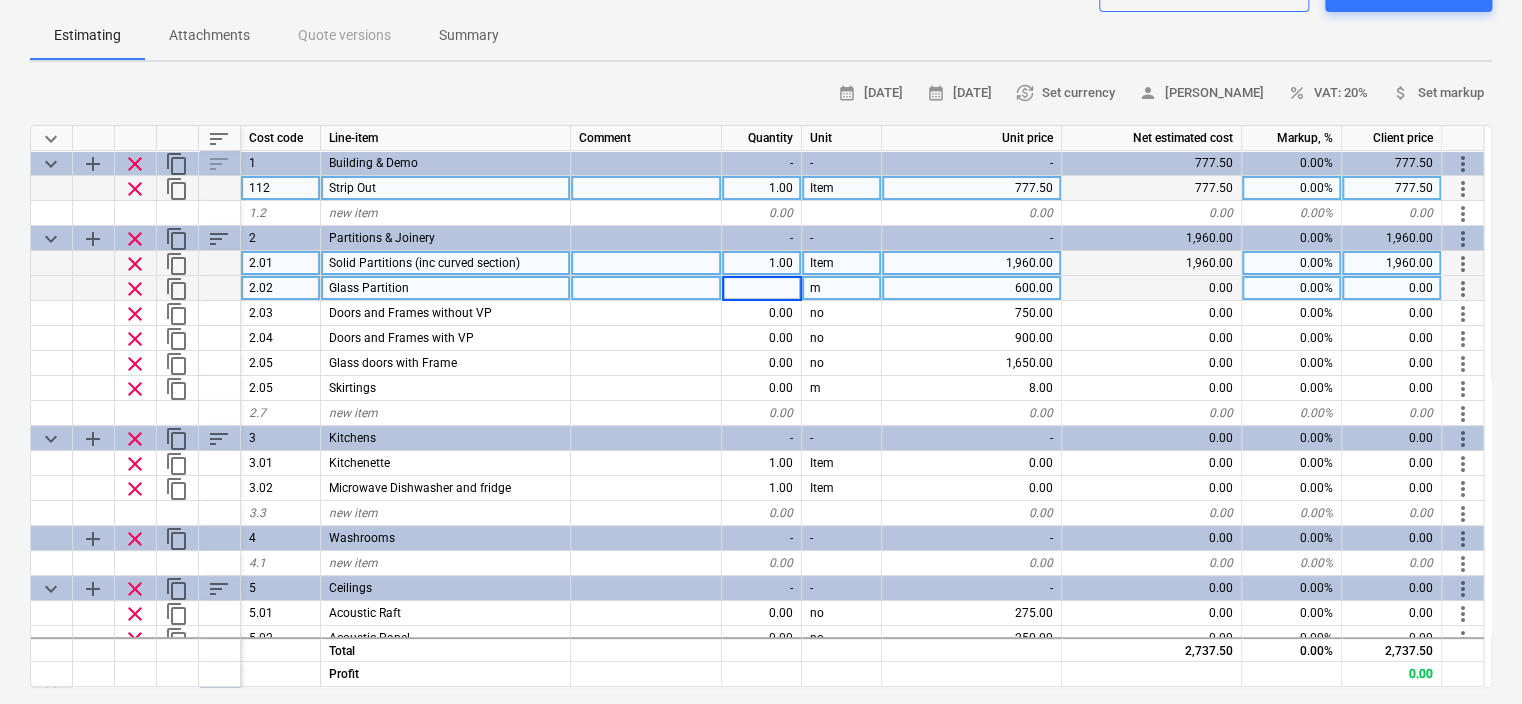 type on "1" 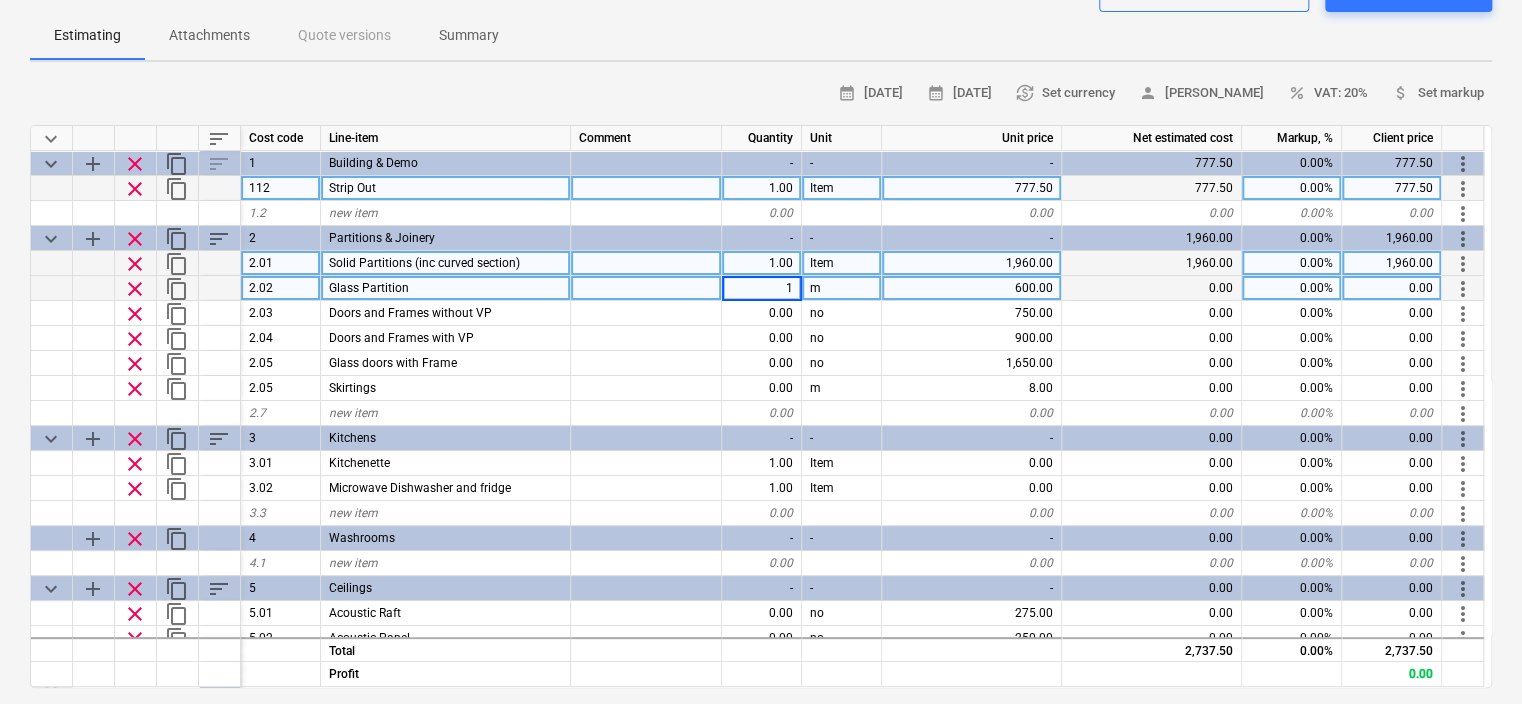 type on "x" 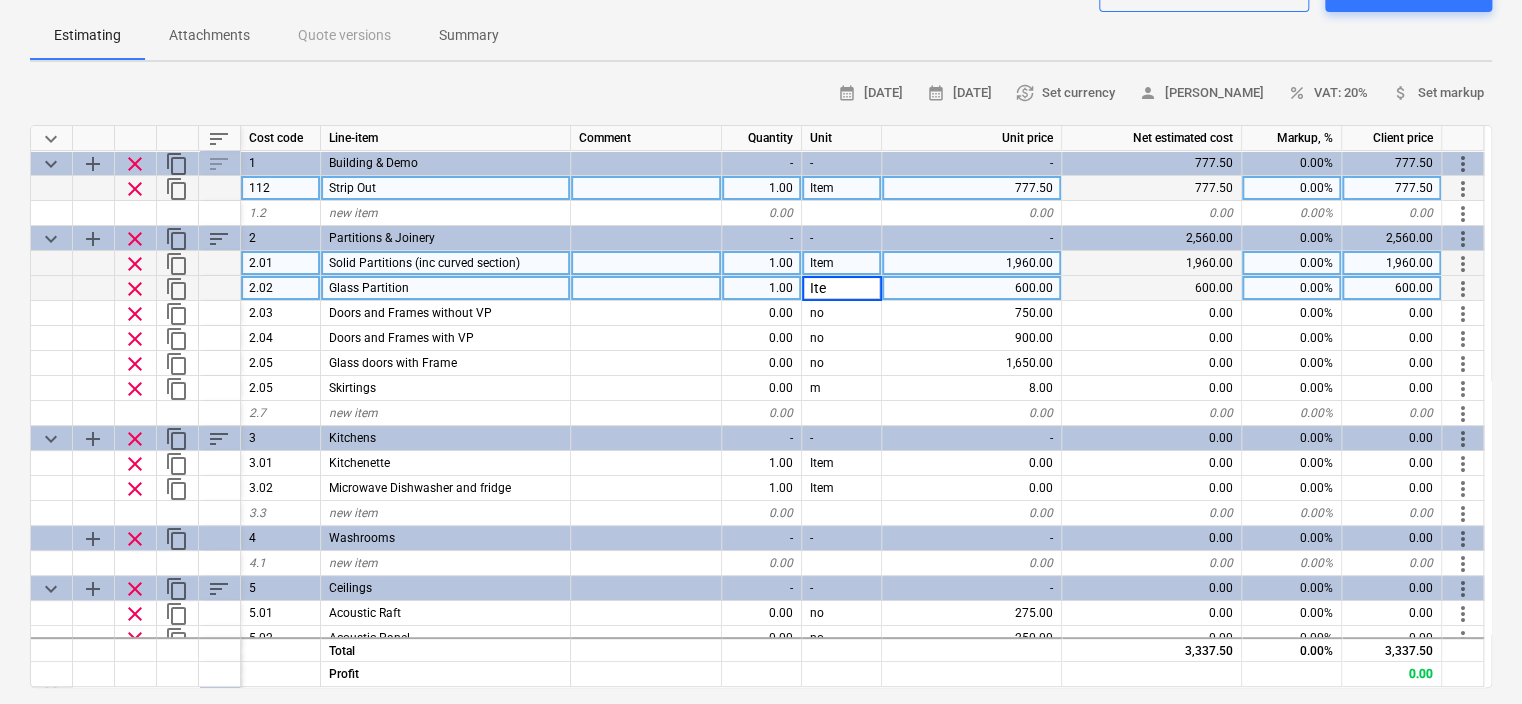 type on "Item" 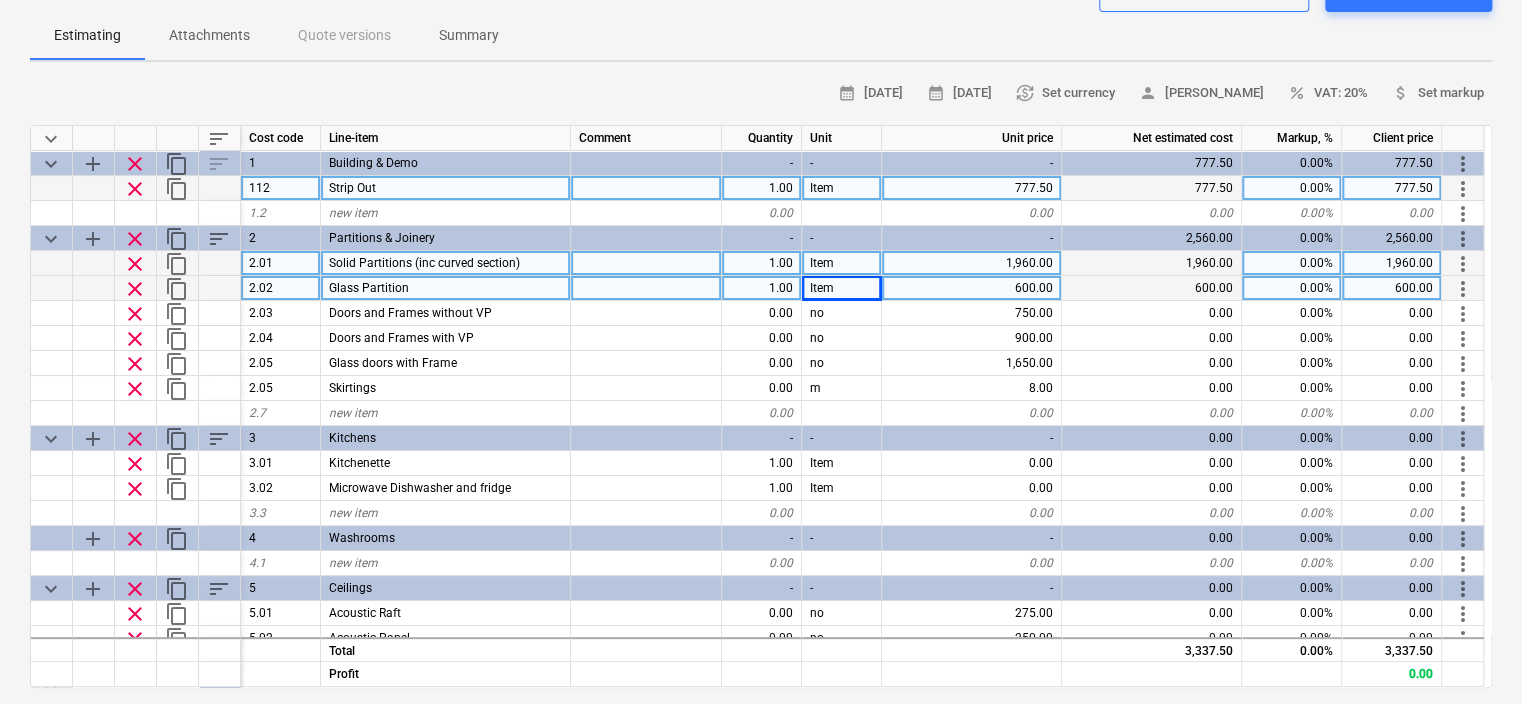 type on "x" 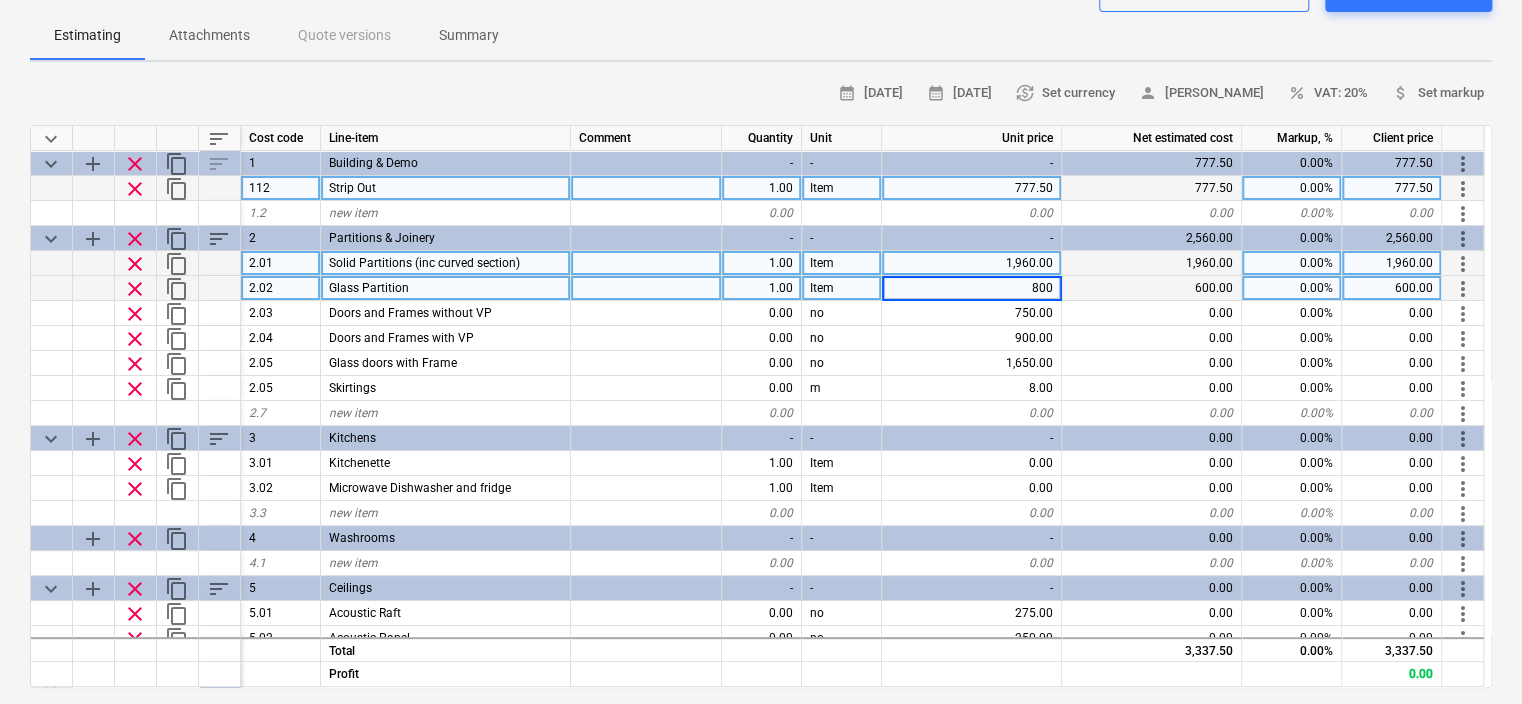 type on "8000" 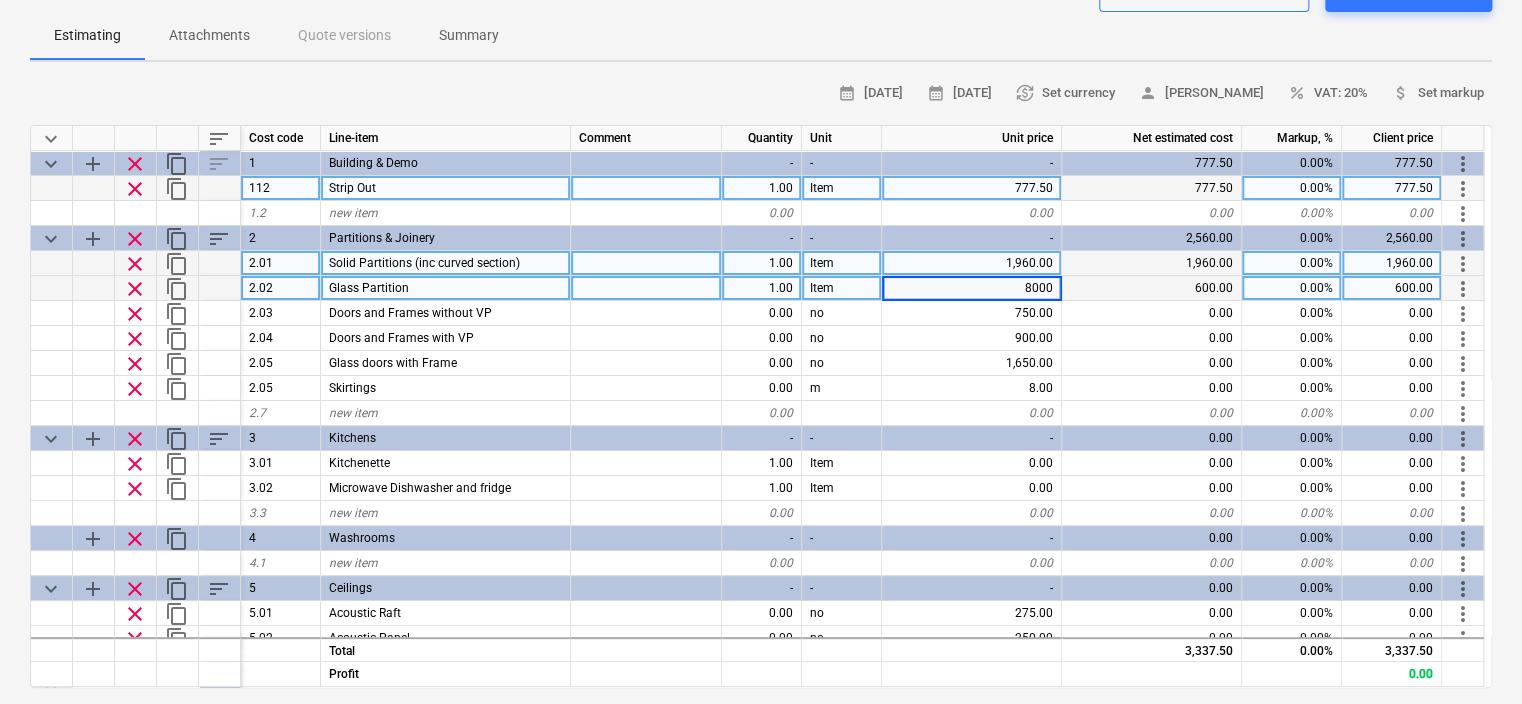 type on "x" 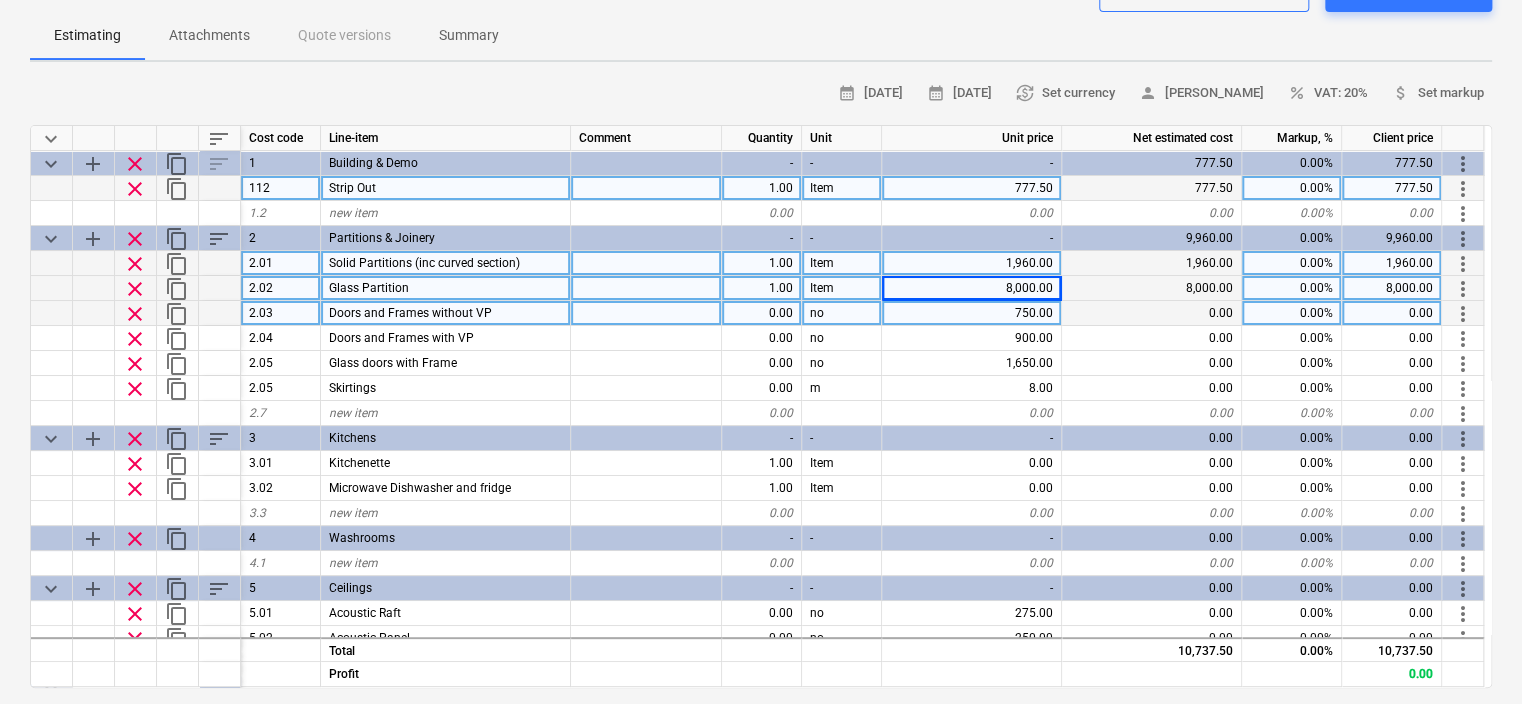 click on "0.00" at bounding box center (762, 313) 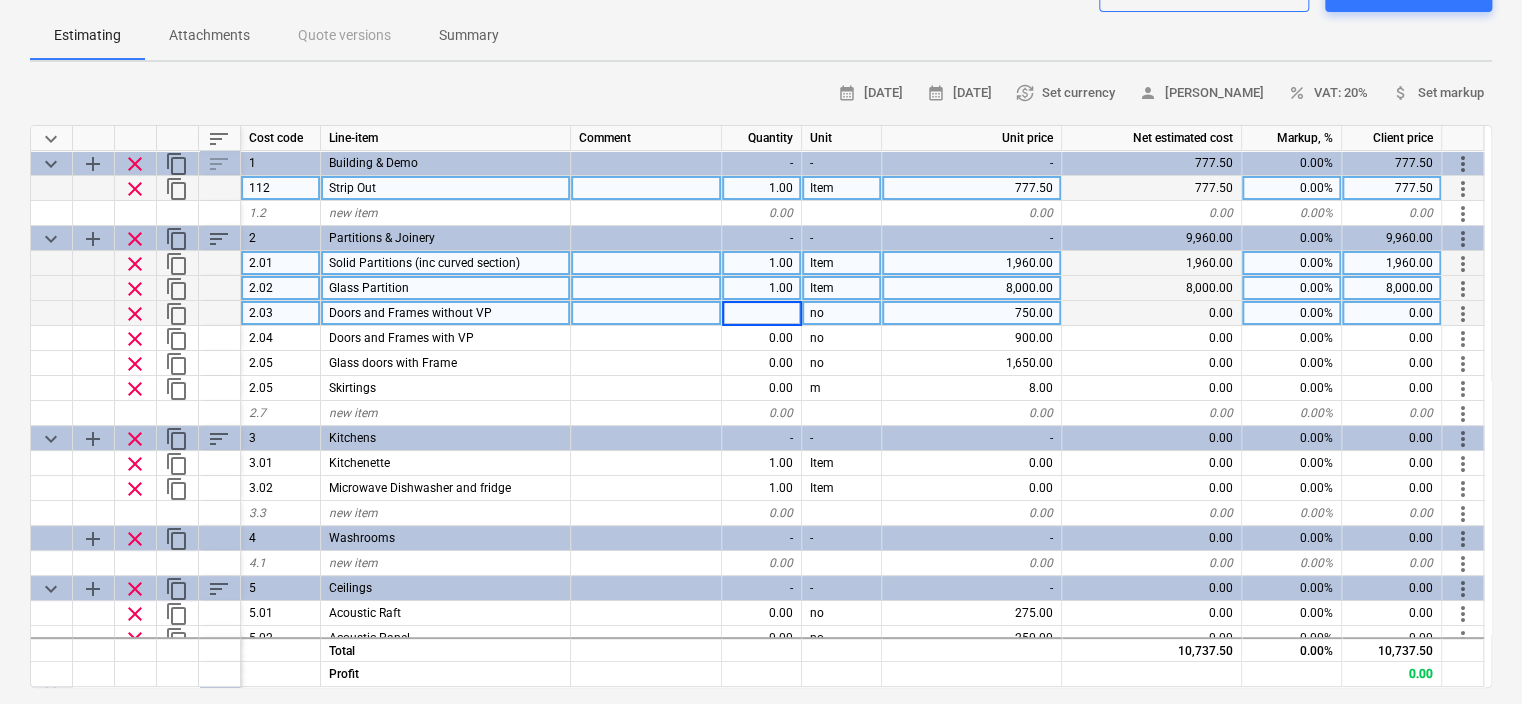 type on "1" 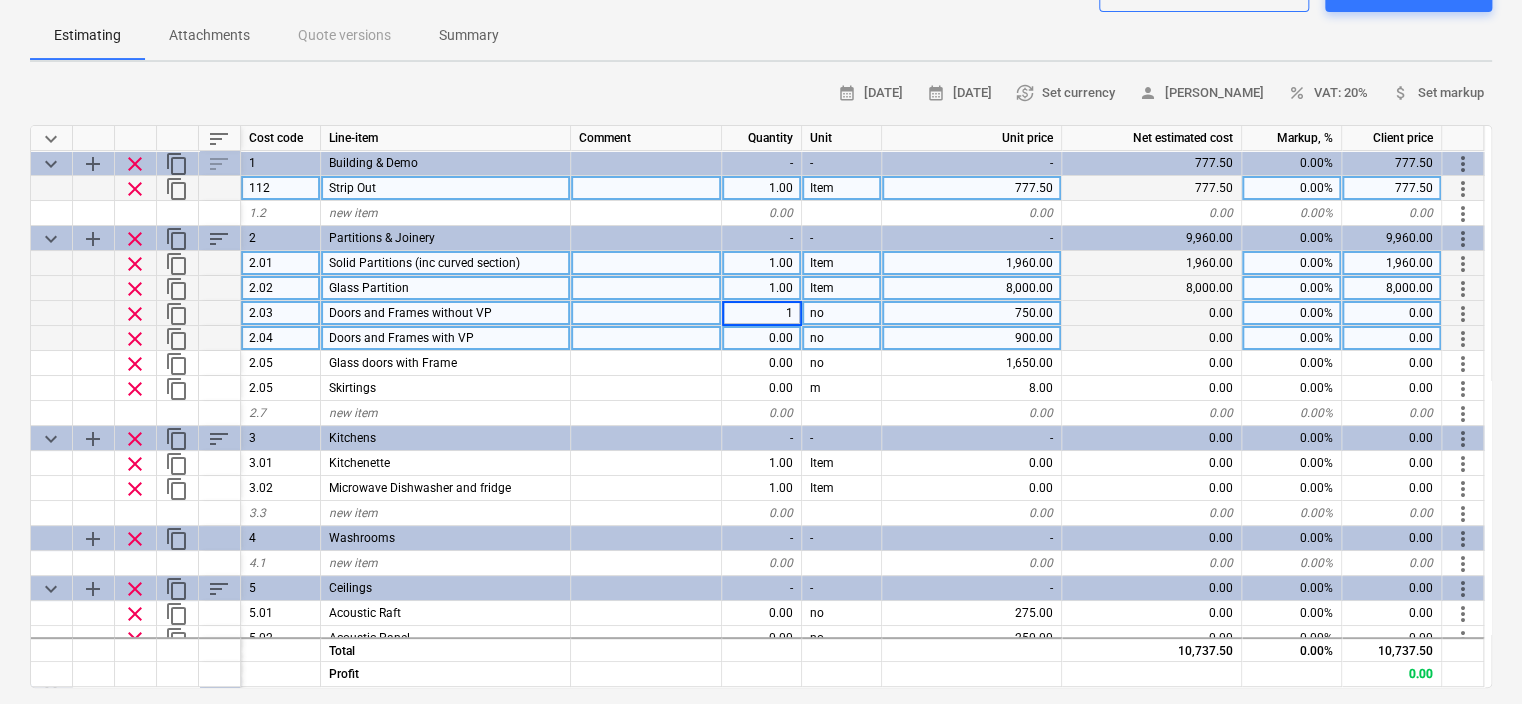 type on "x" 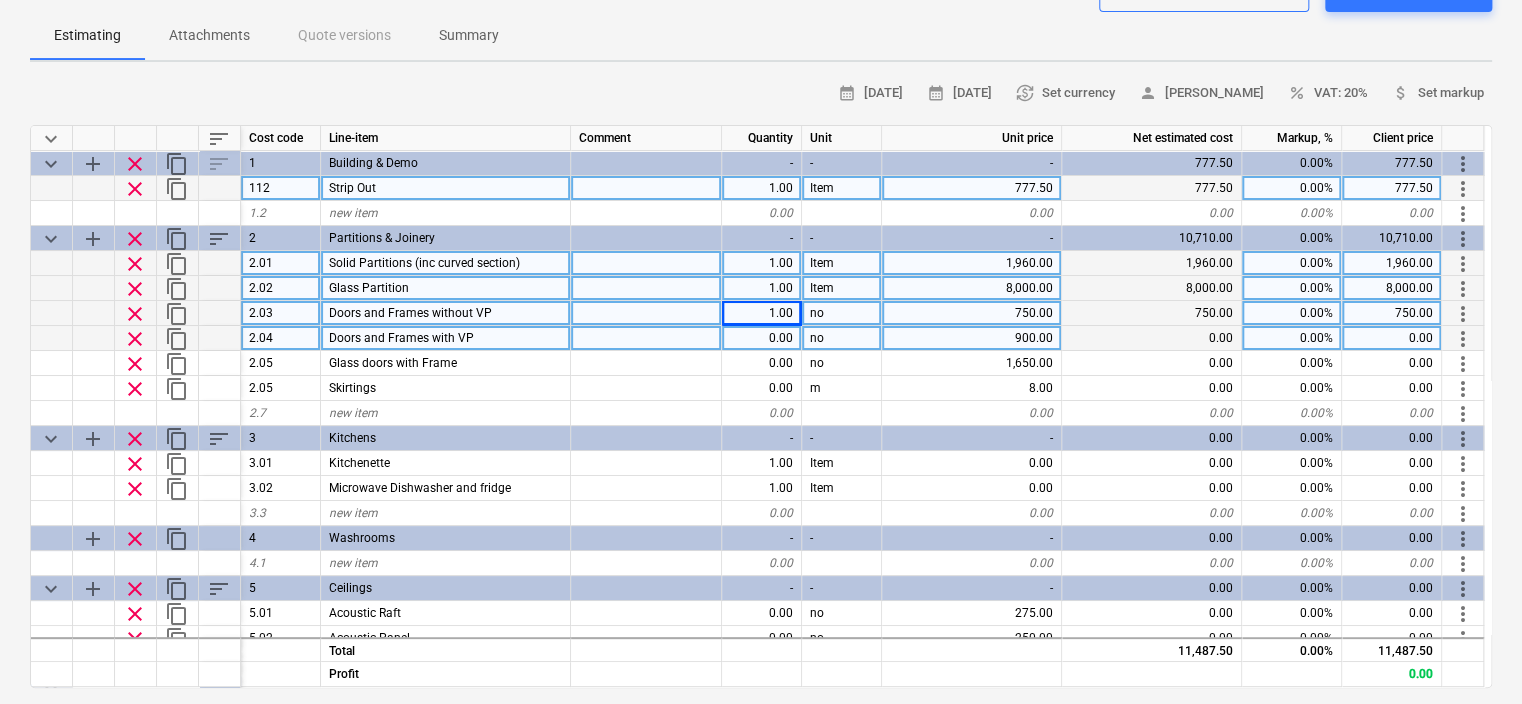 click on "0.00" at bounding box center [762, 338] 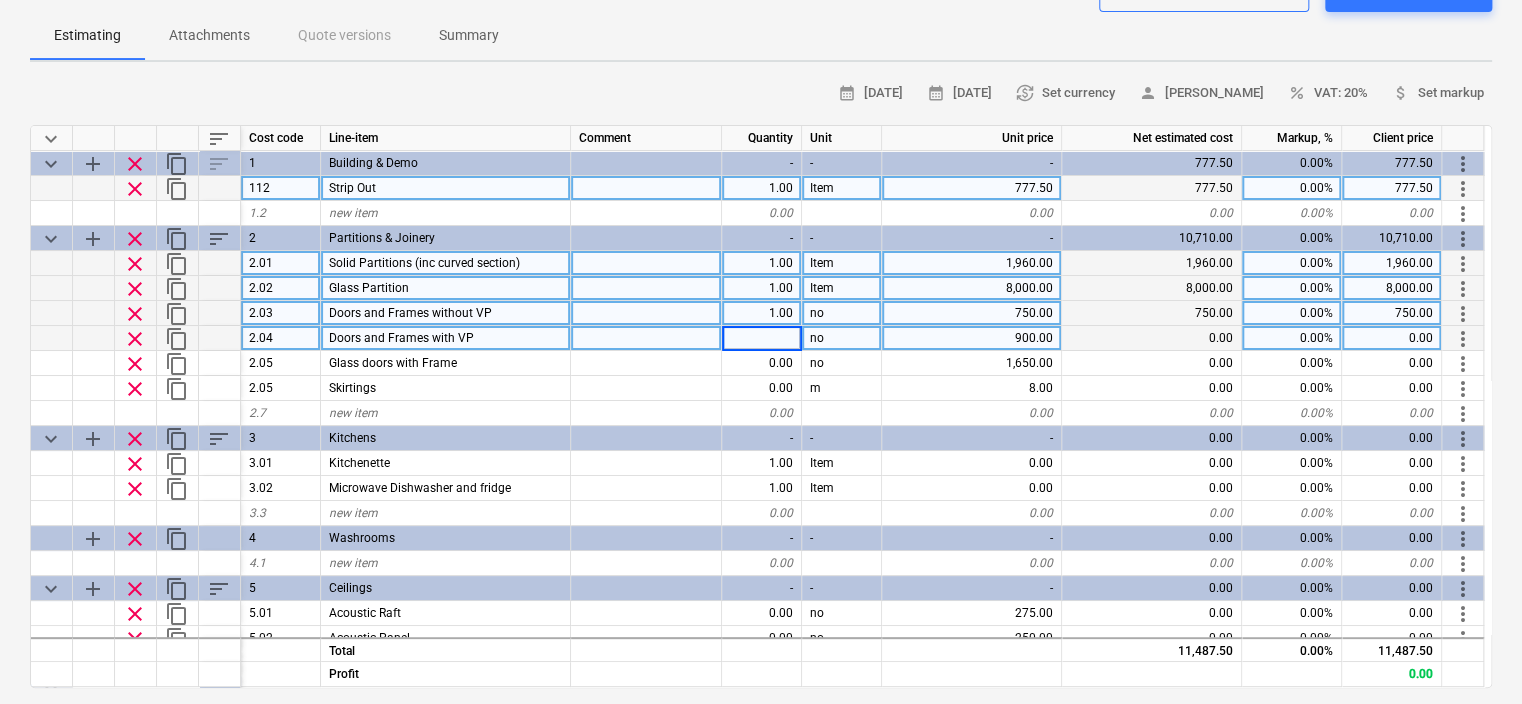 type on "1" 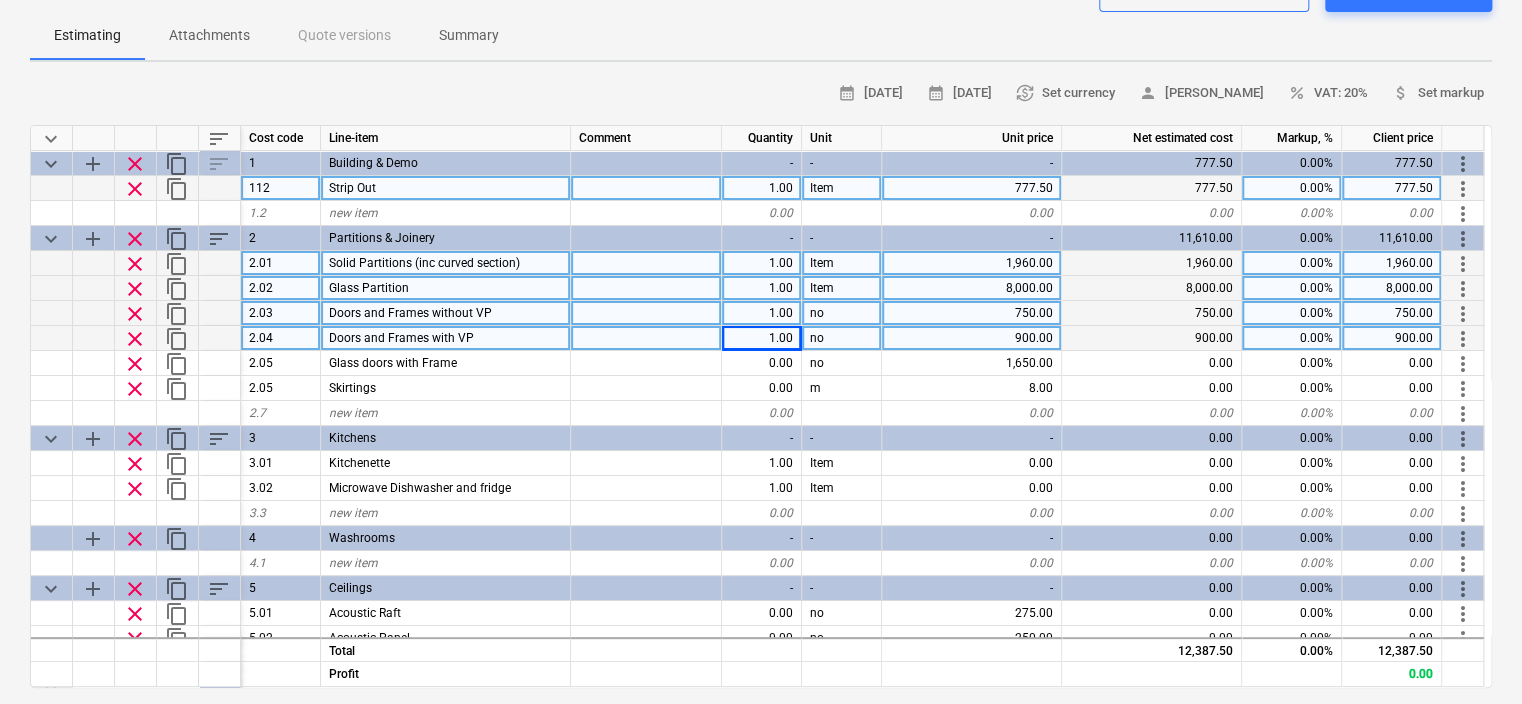 type on "x" 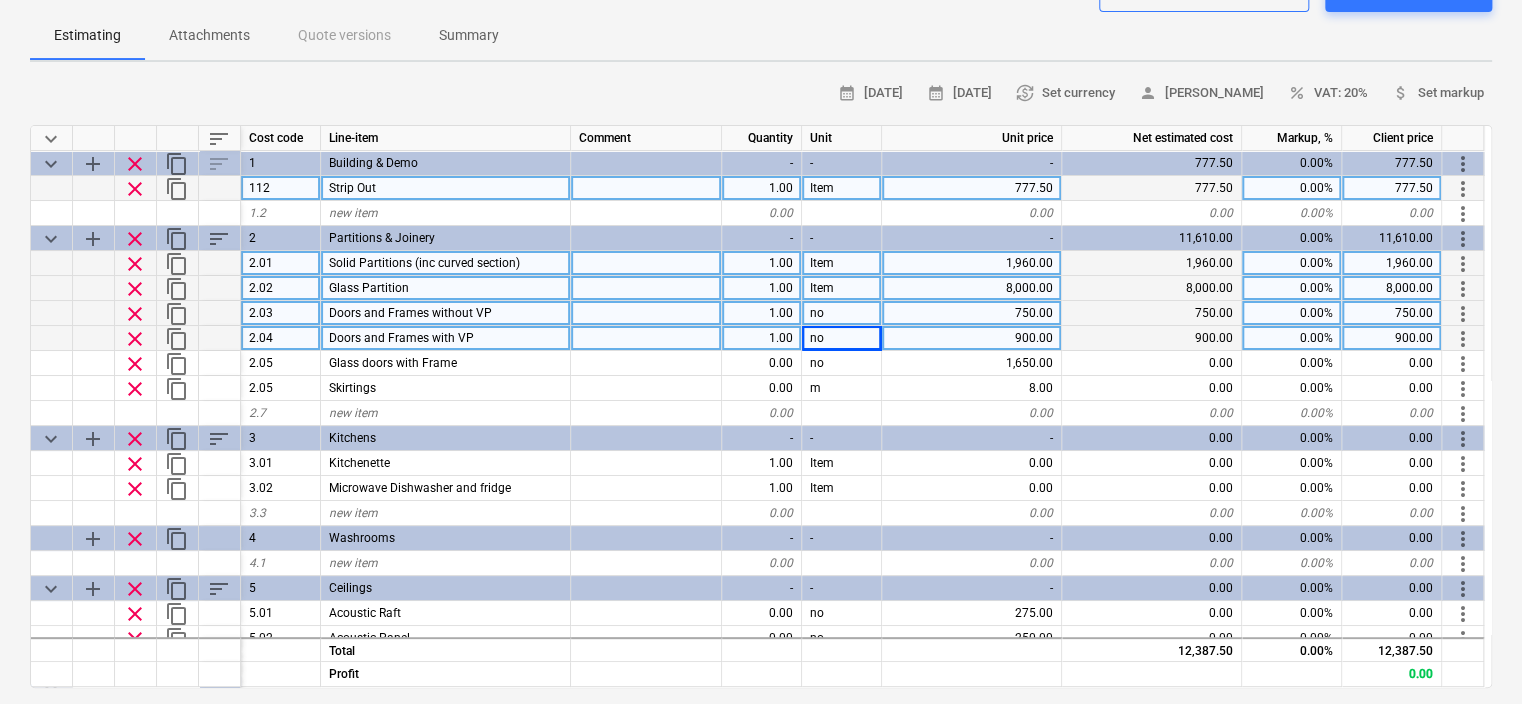 click on "750.00" at bounding box center (1392, 313) 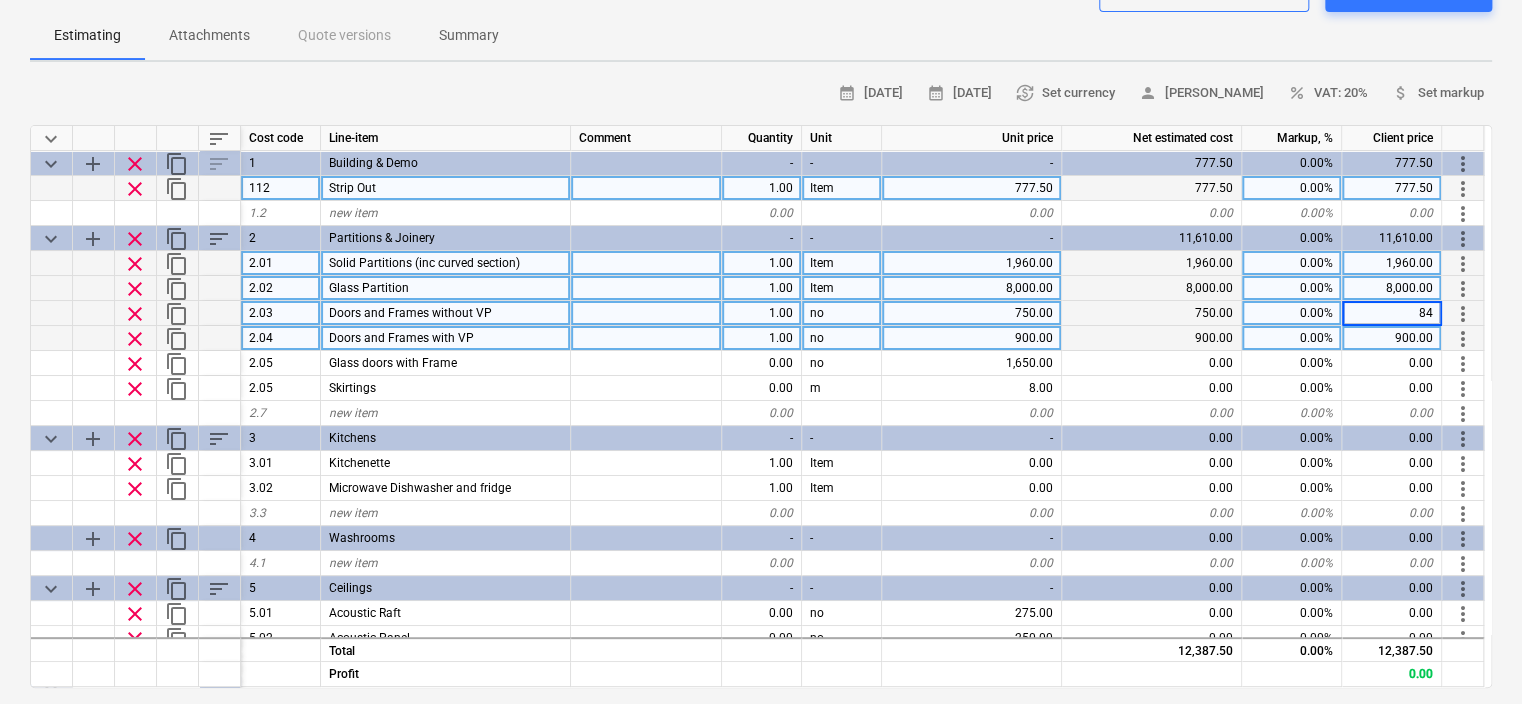 type on "840" 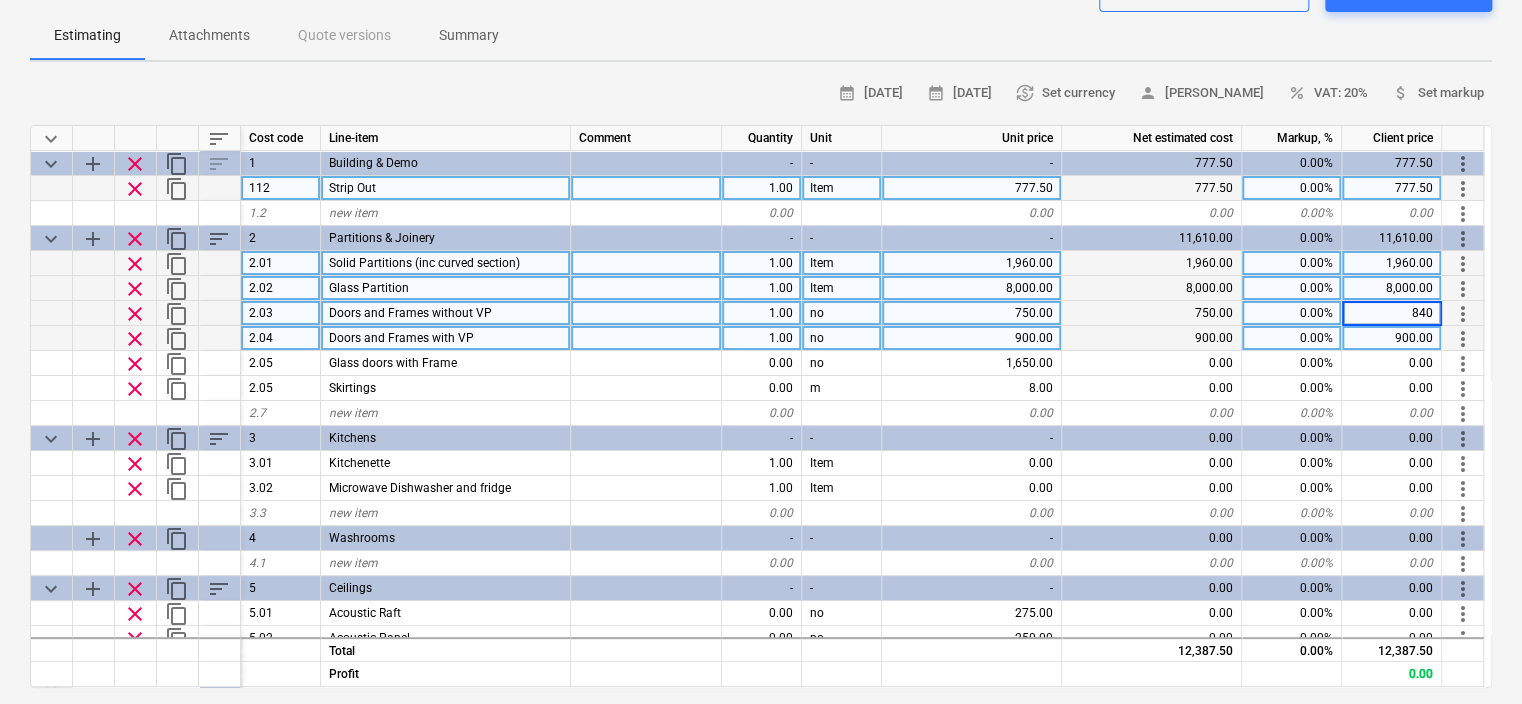 type on "x" 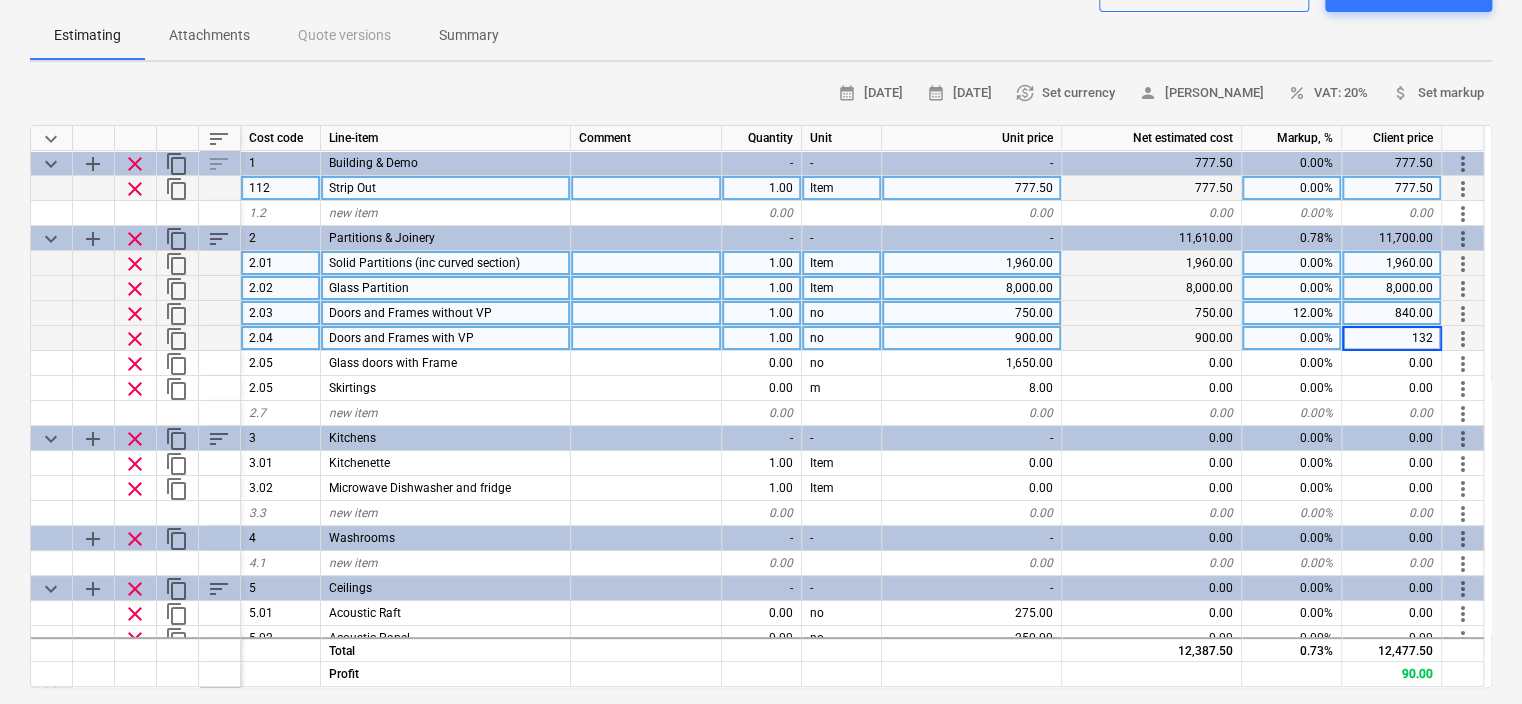 type on "1320" 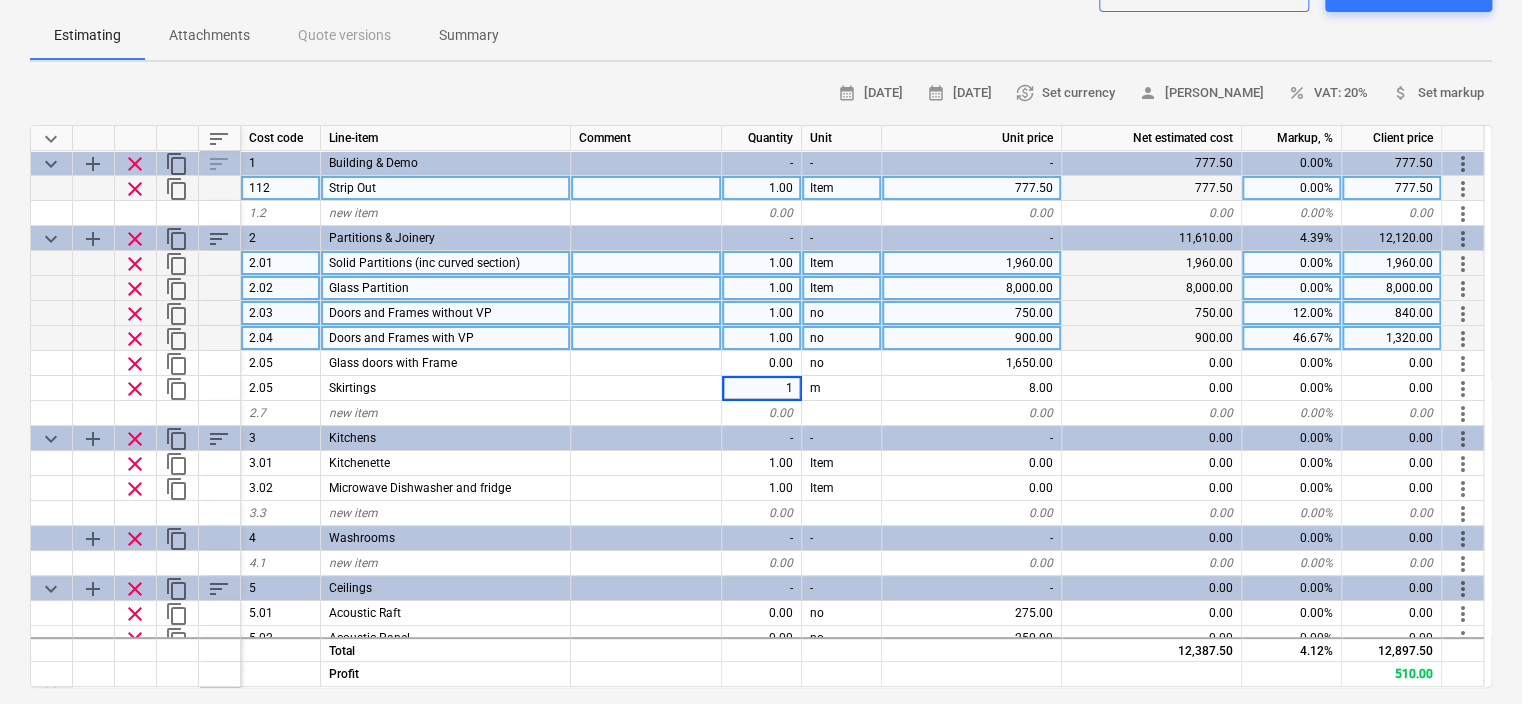 type on "x" 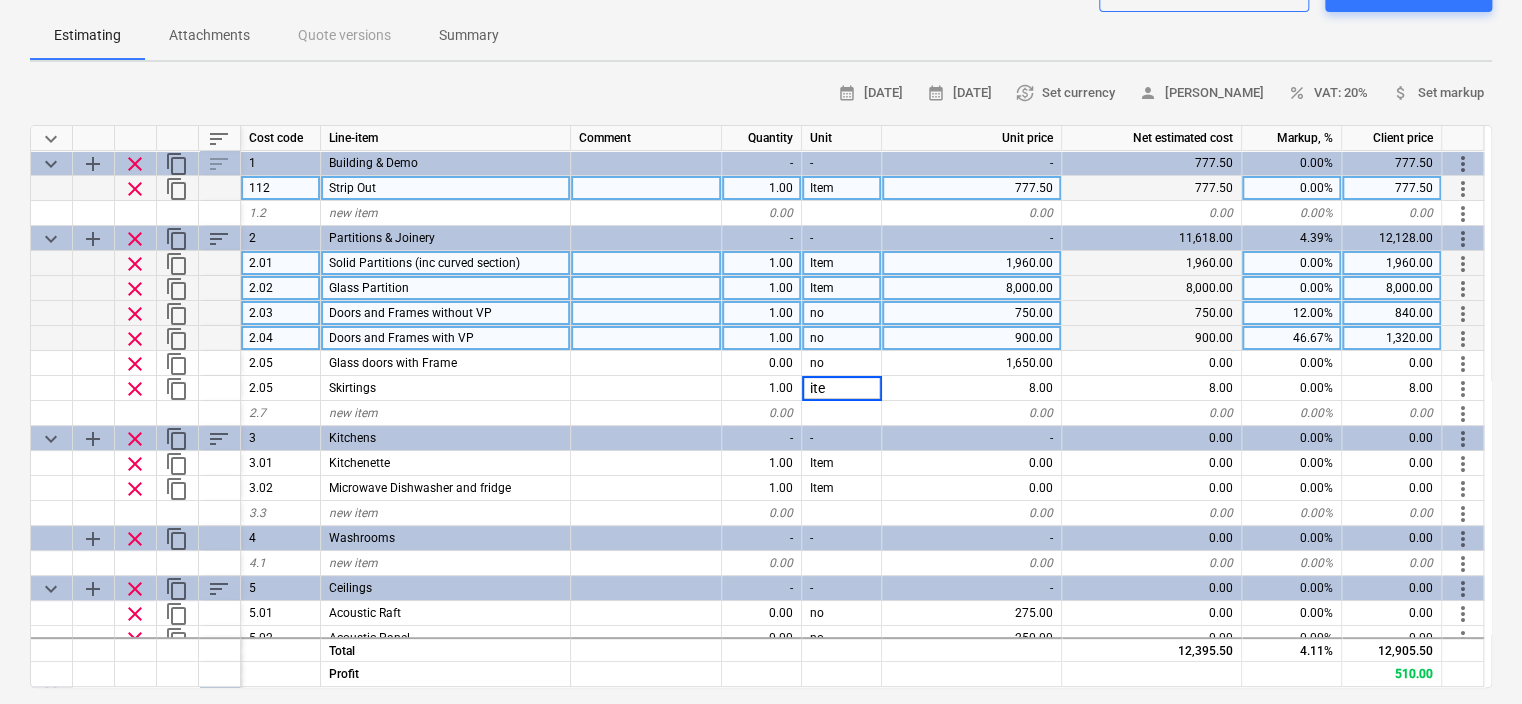 type on "item" 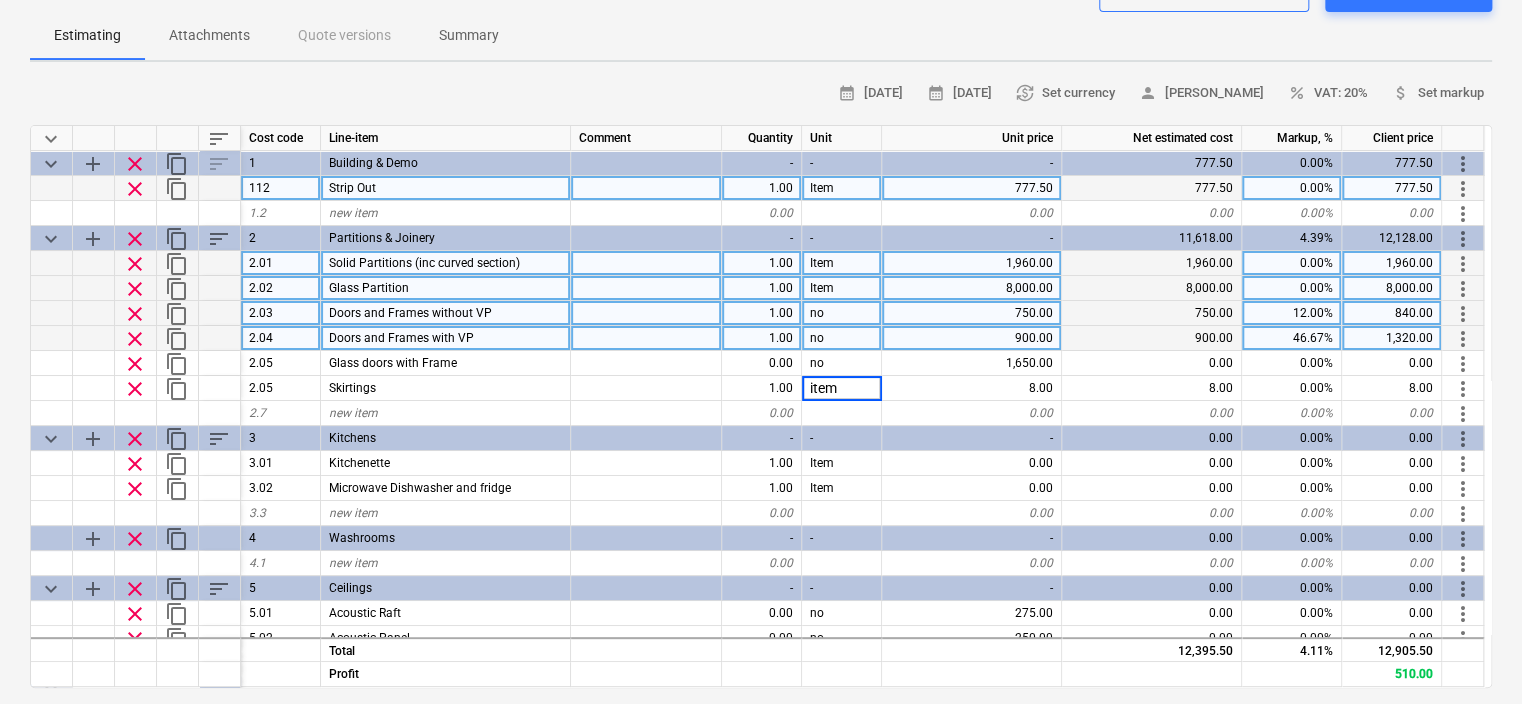 type on "x" 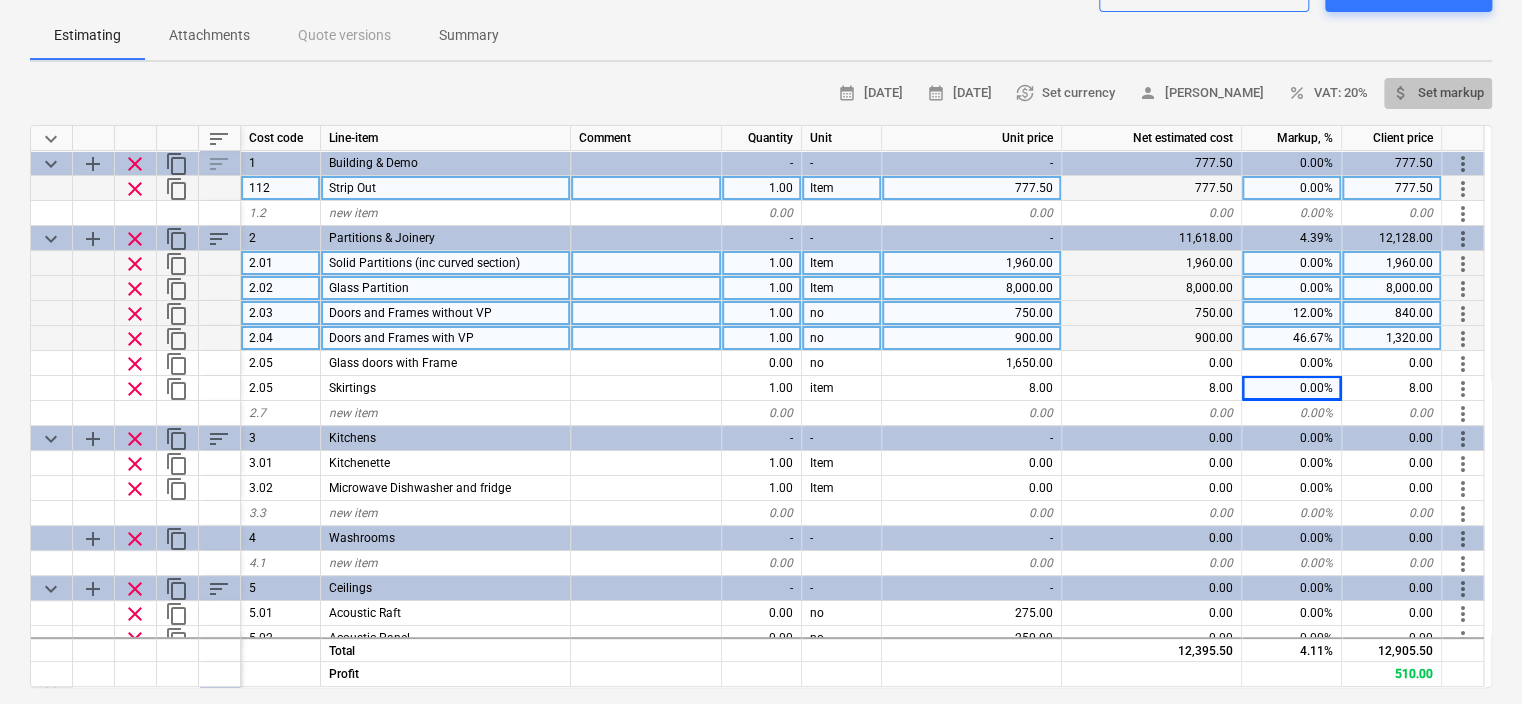 click on "attach_money Set markup" at bounding box center (1438, 93) 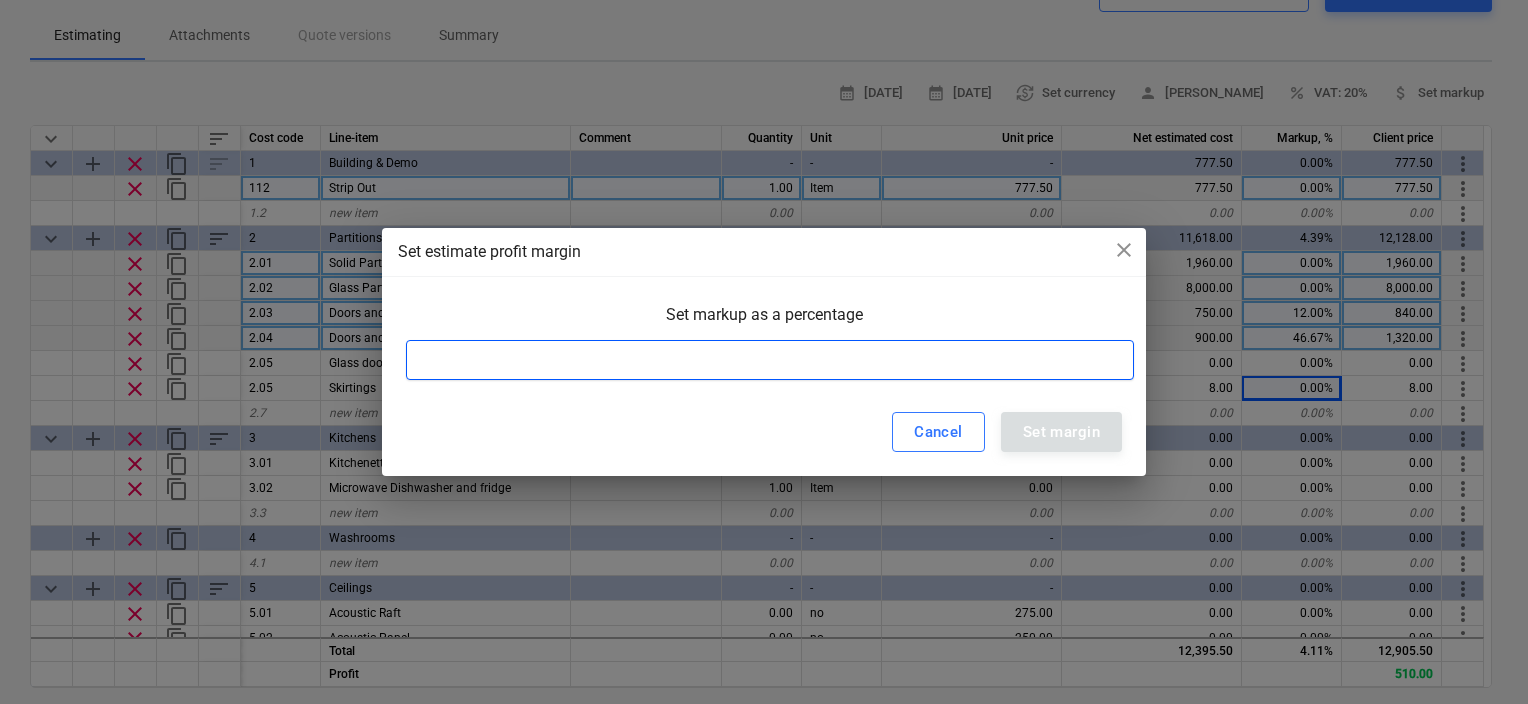 click at bounding box center (770, 360) 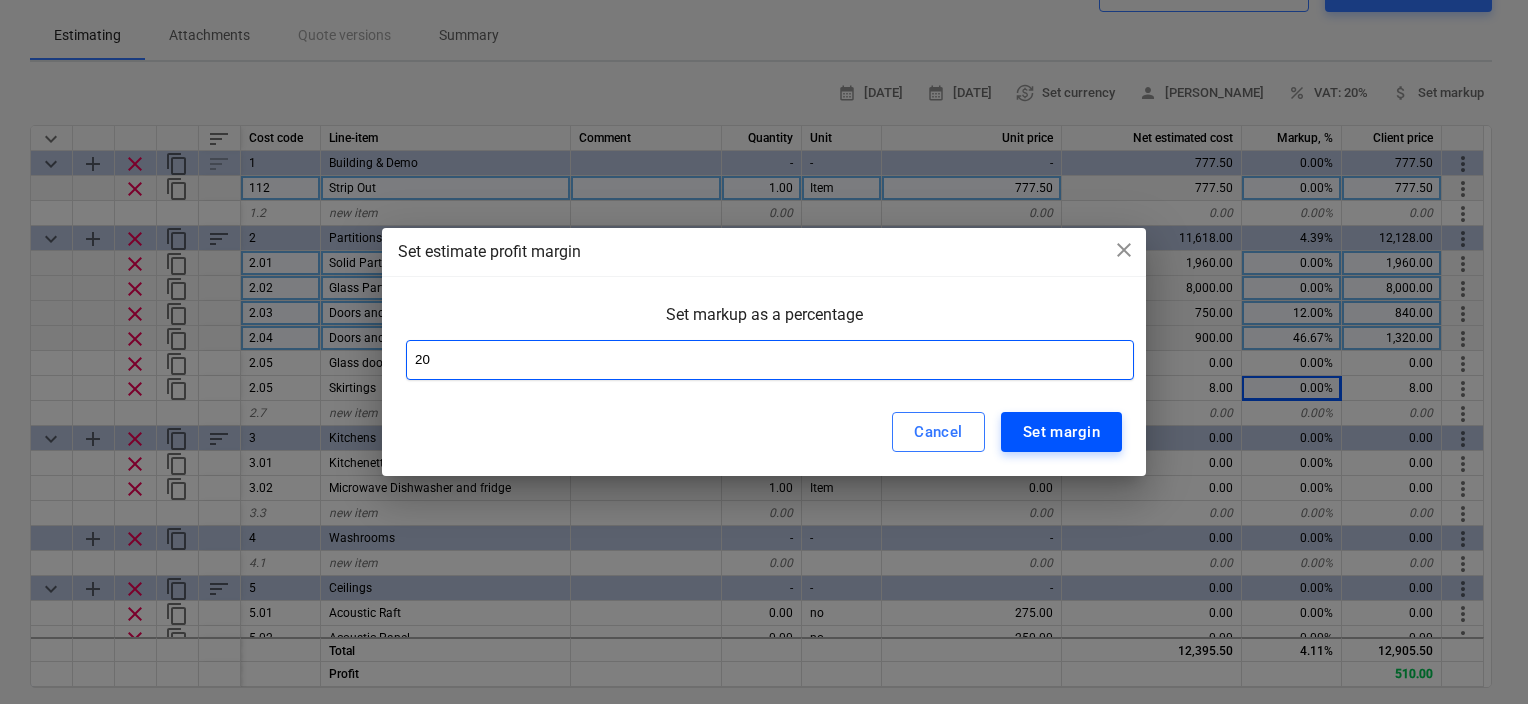type on "20" 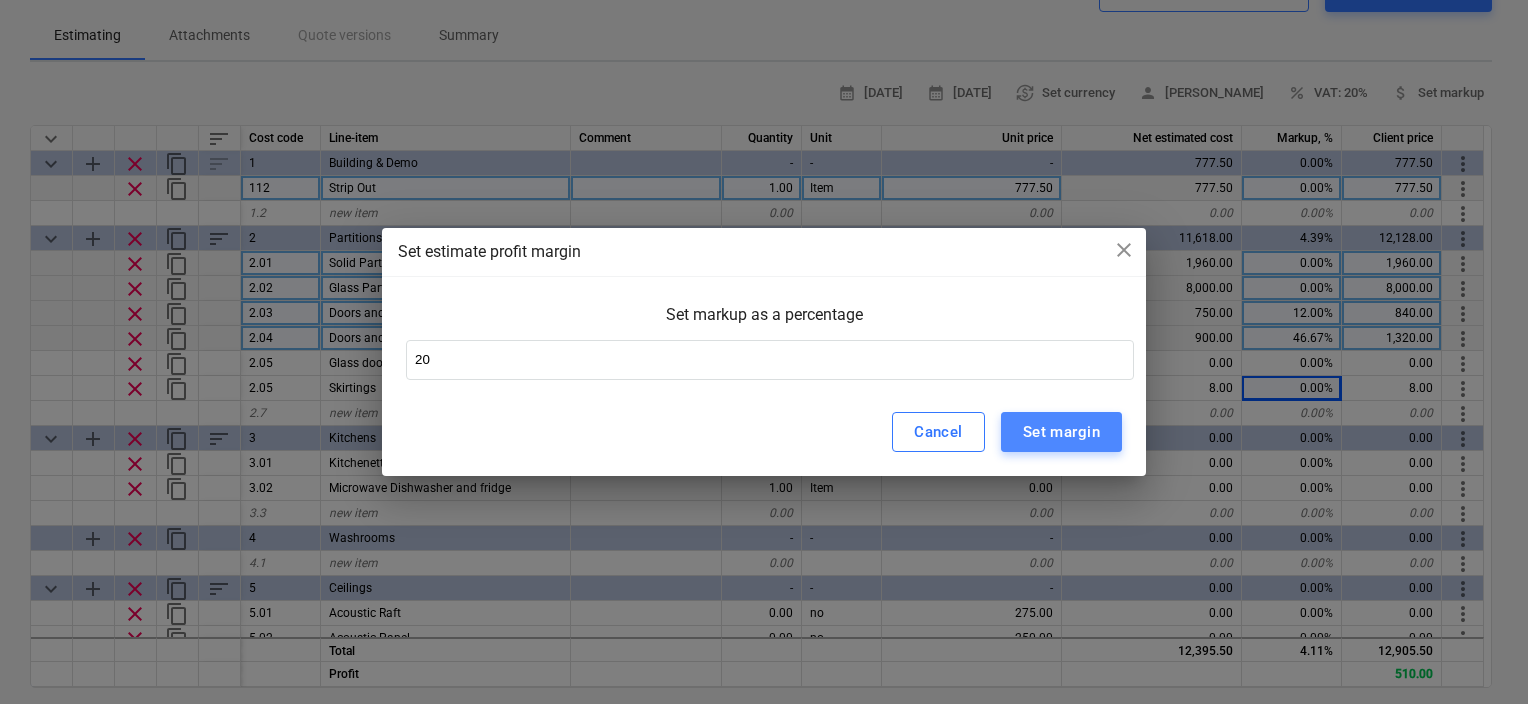 click on "Set margin" at bounding box center [1061, 432] 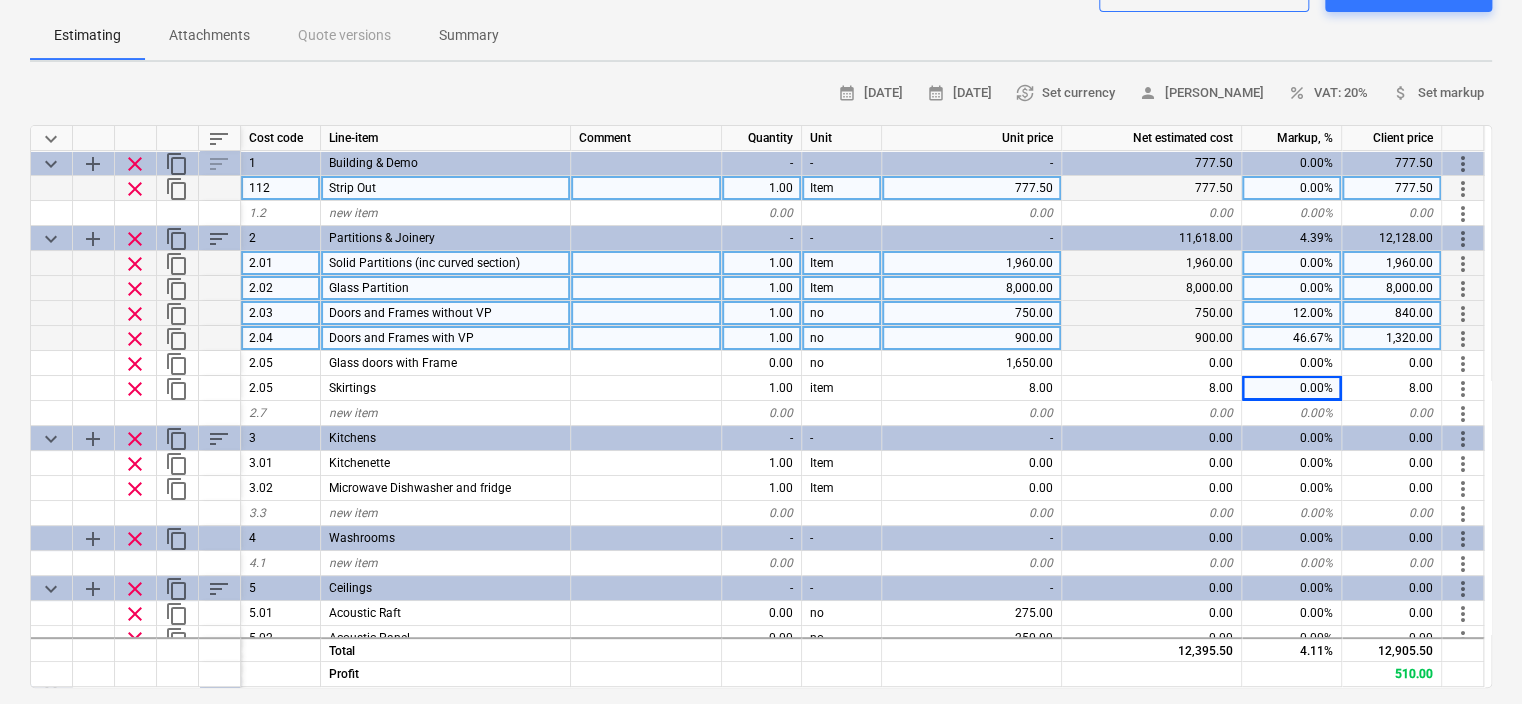 type on "x" 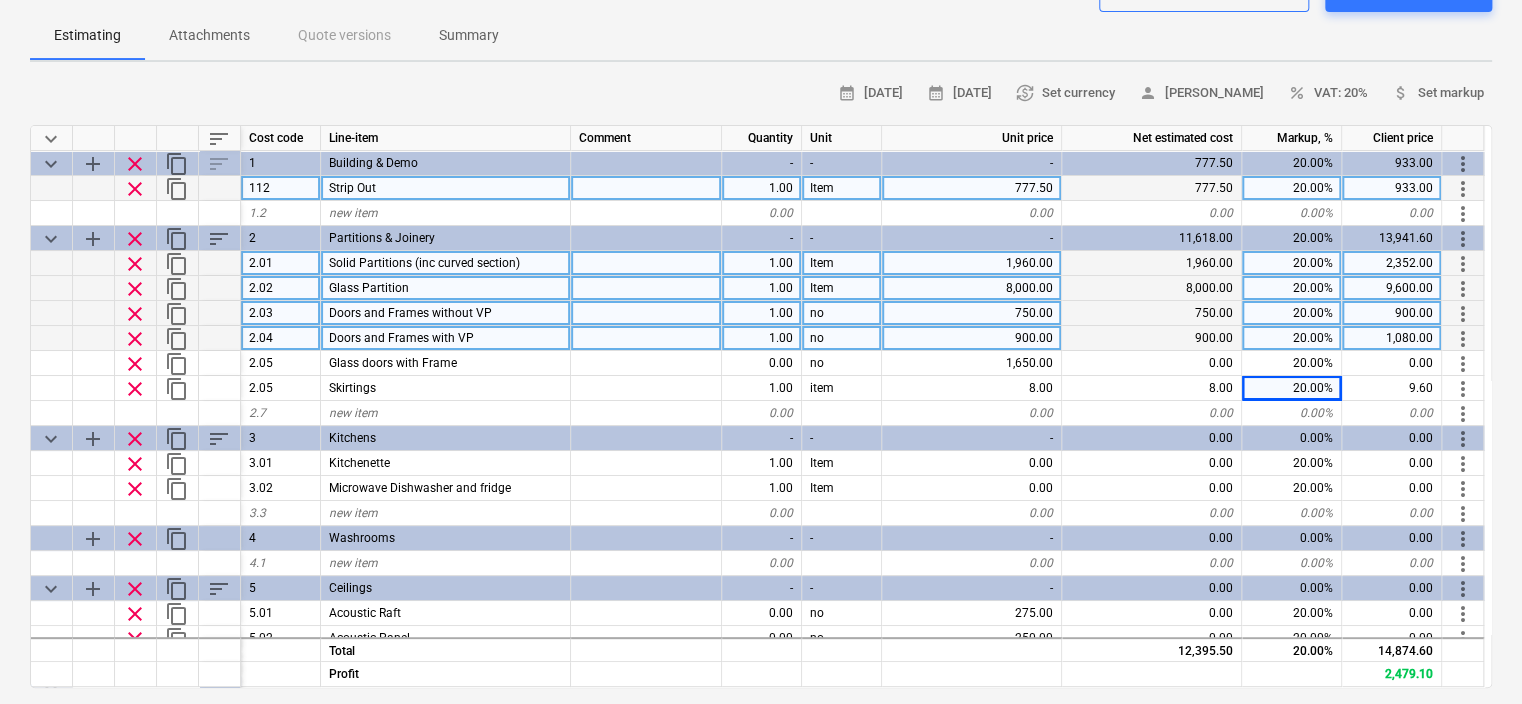 click on "1,080.00" at bounding box center (1392, 338) 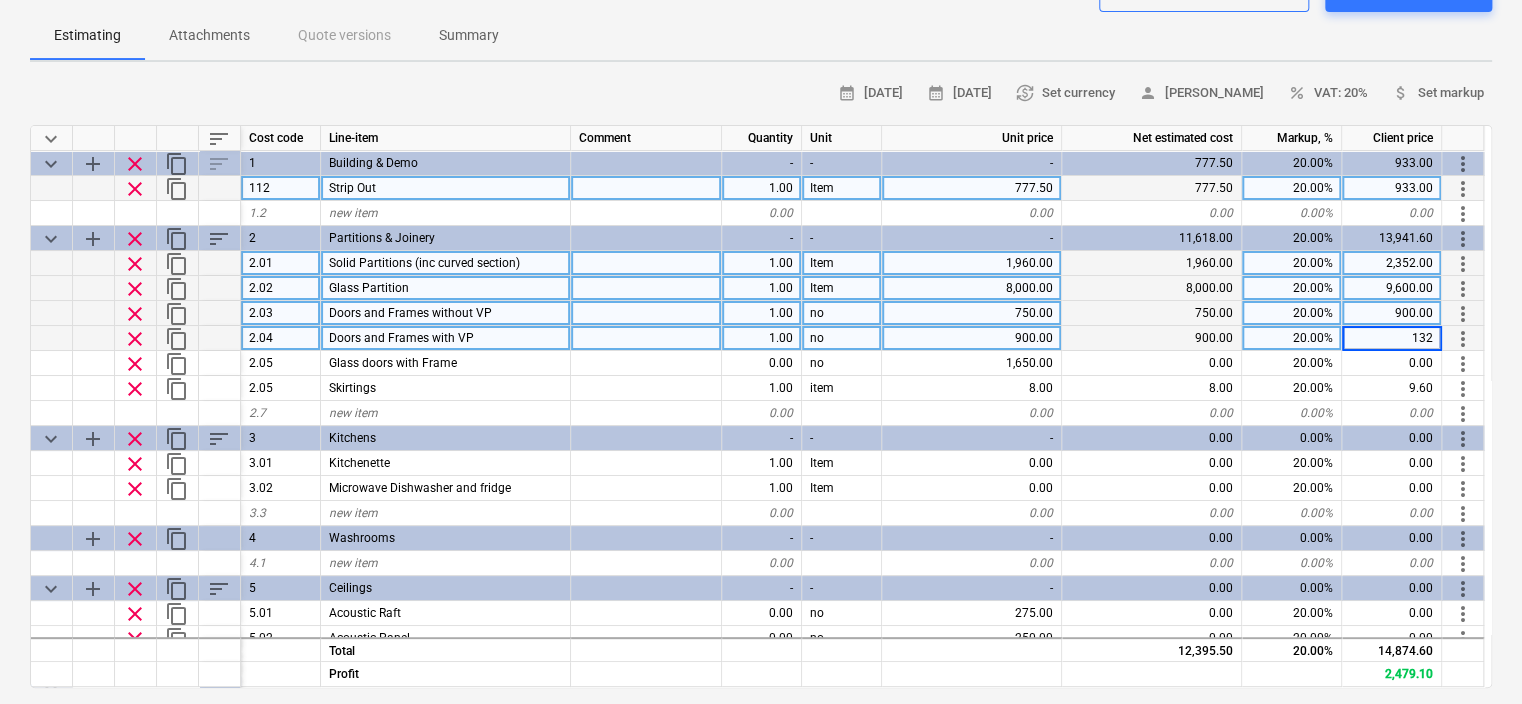 type on "1320" 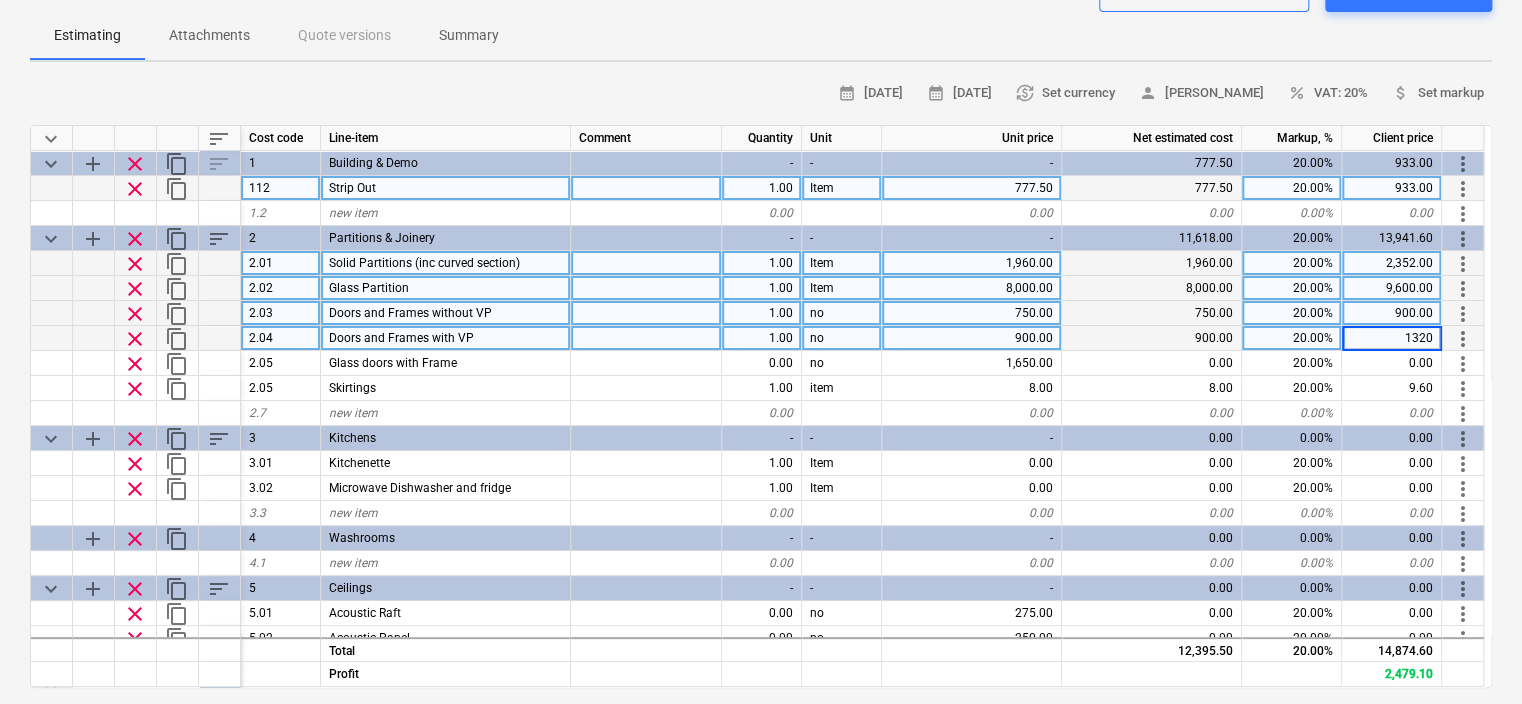 type on "x" 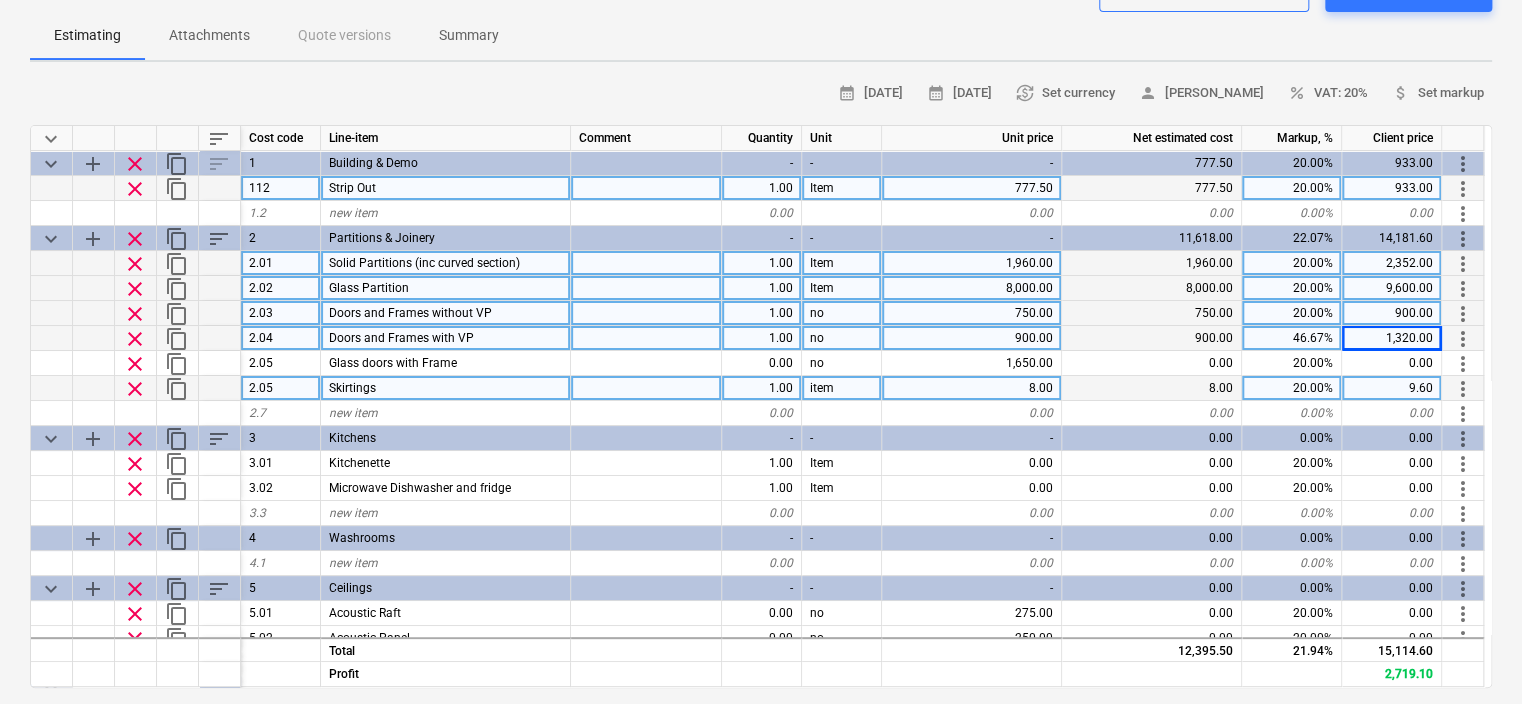 click on "8.00" at bounding box center [972, 388] 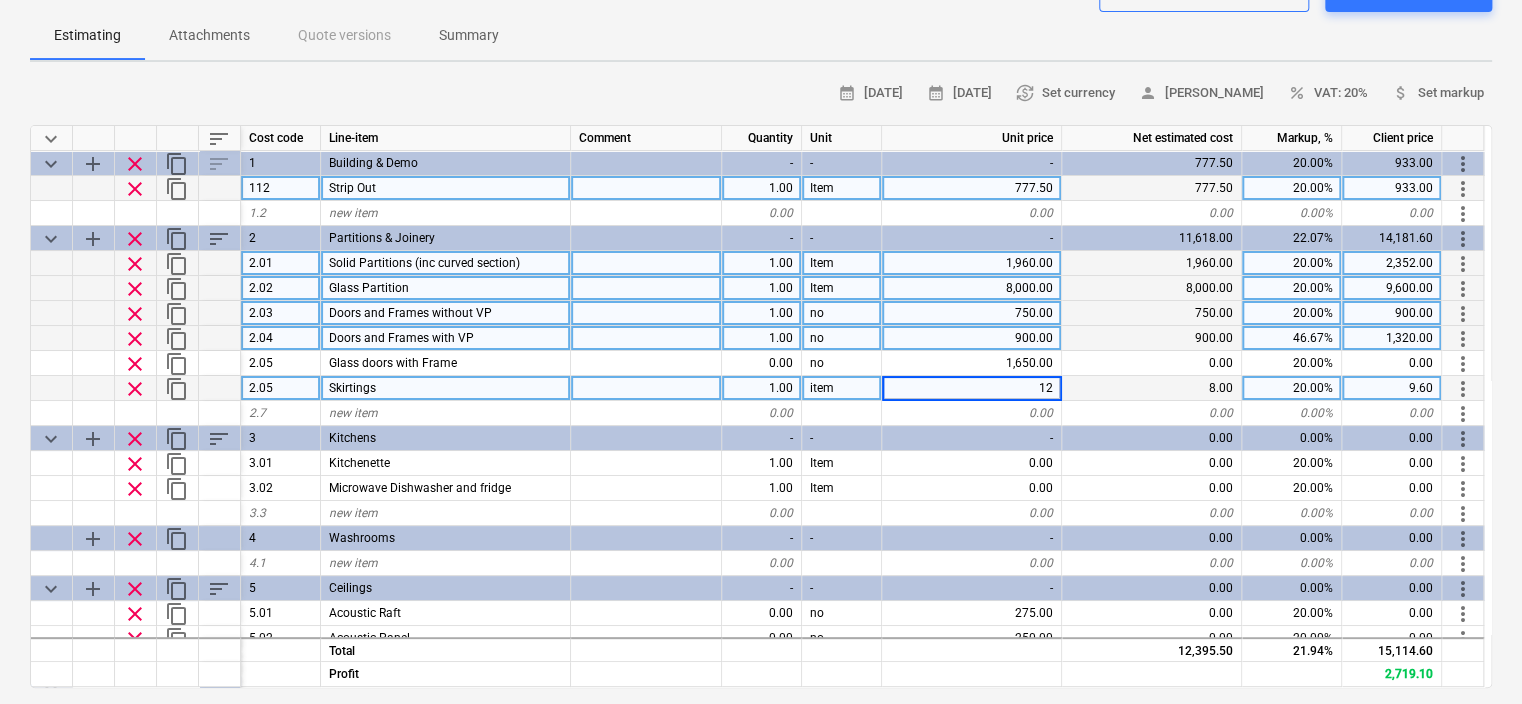 type on "120" 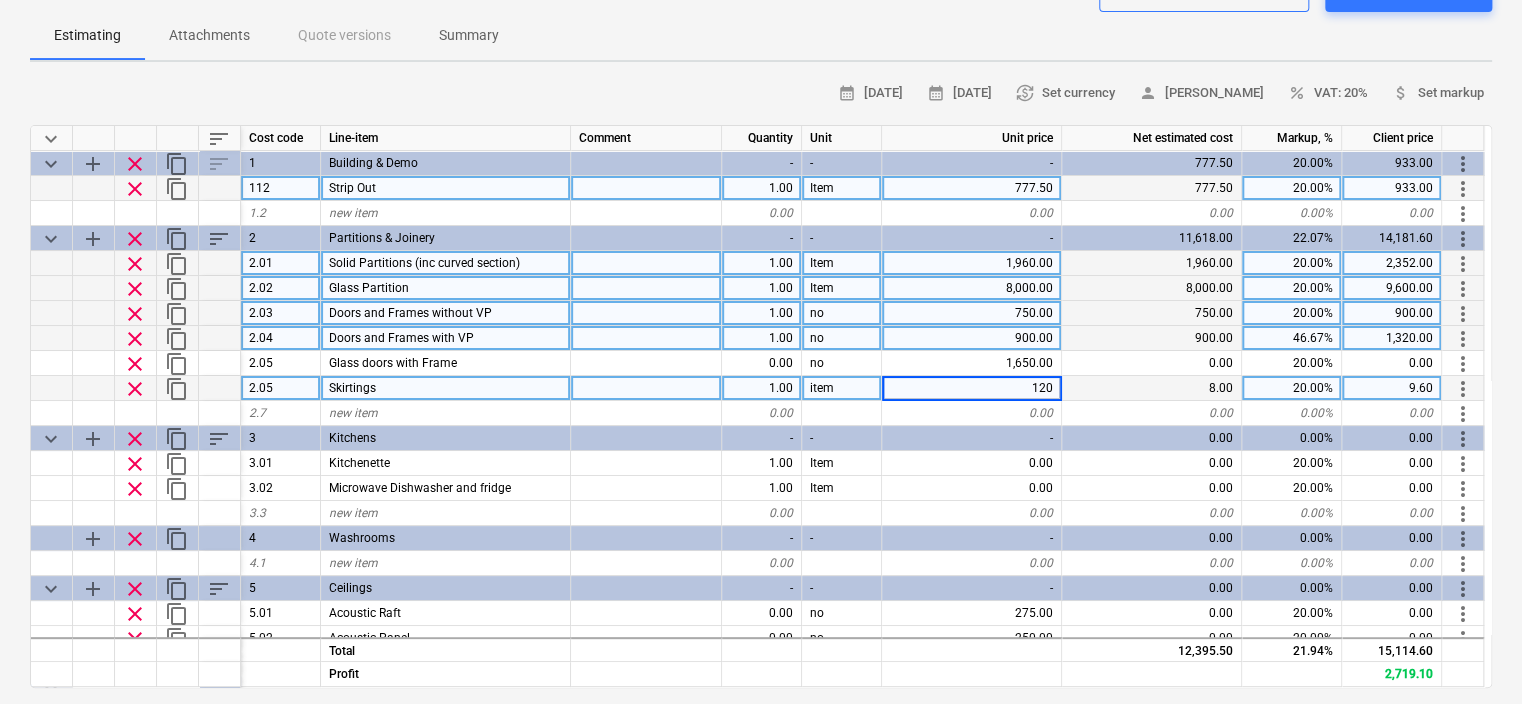 type on "x" 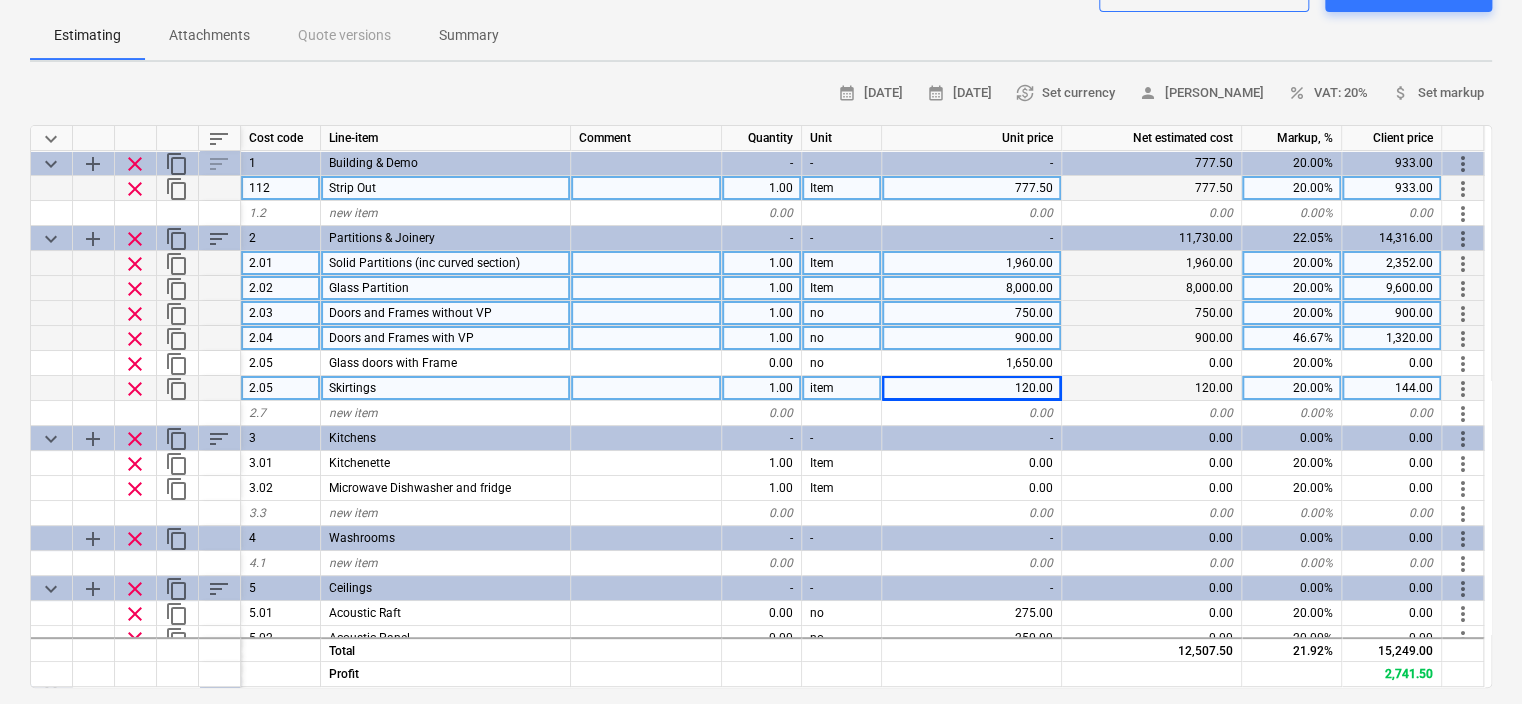 click on "900.00" at bounding box center (1392, 313) 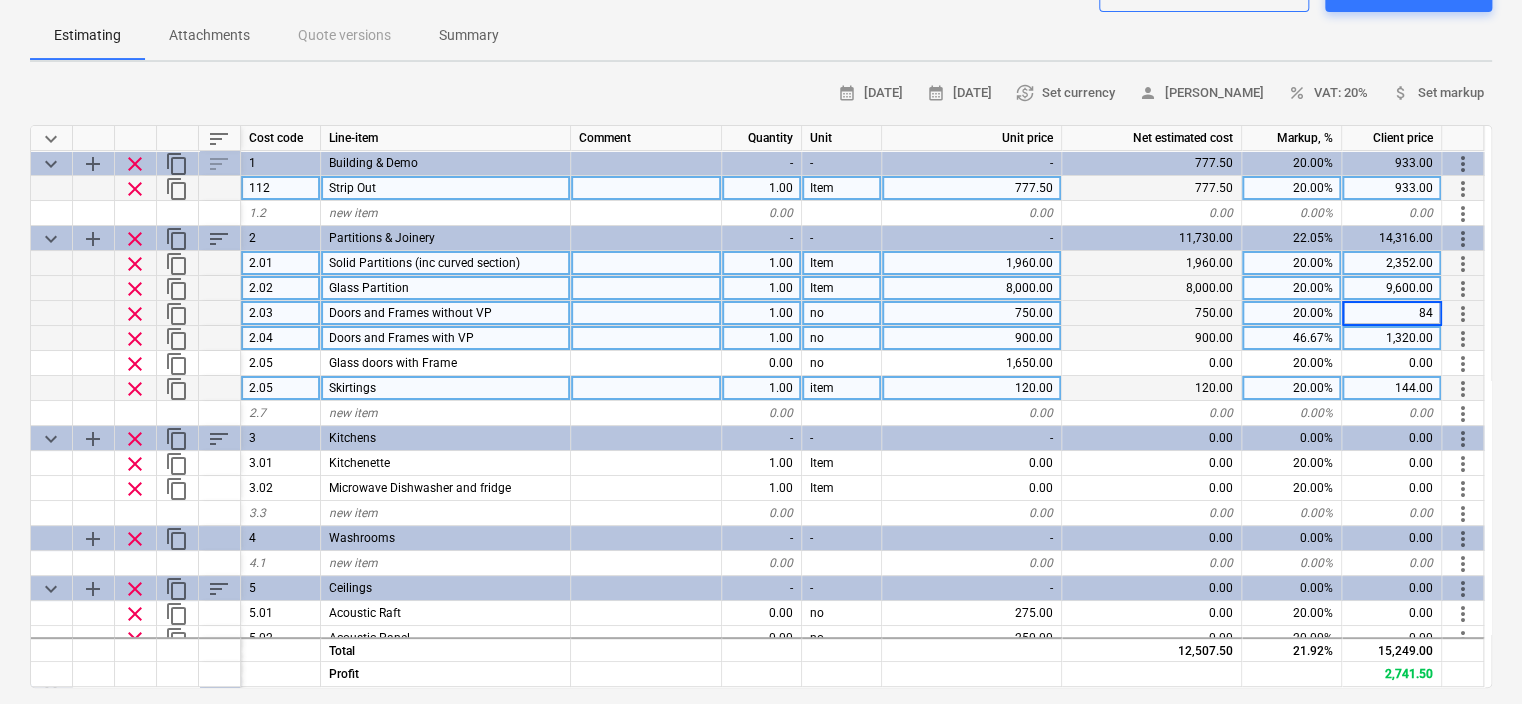 type on "840" 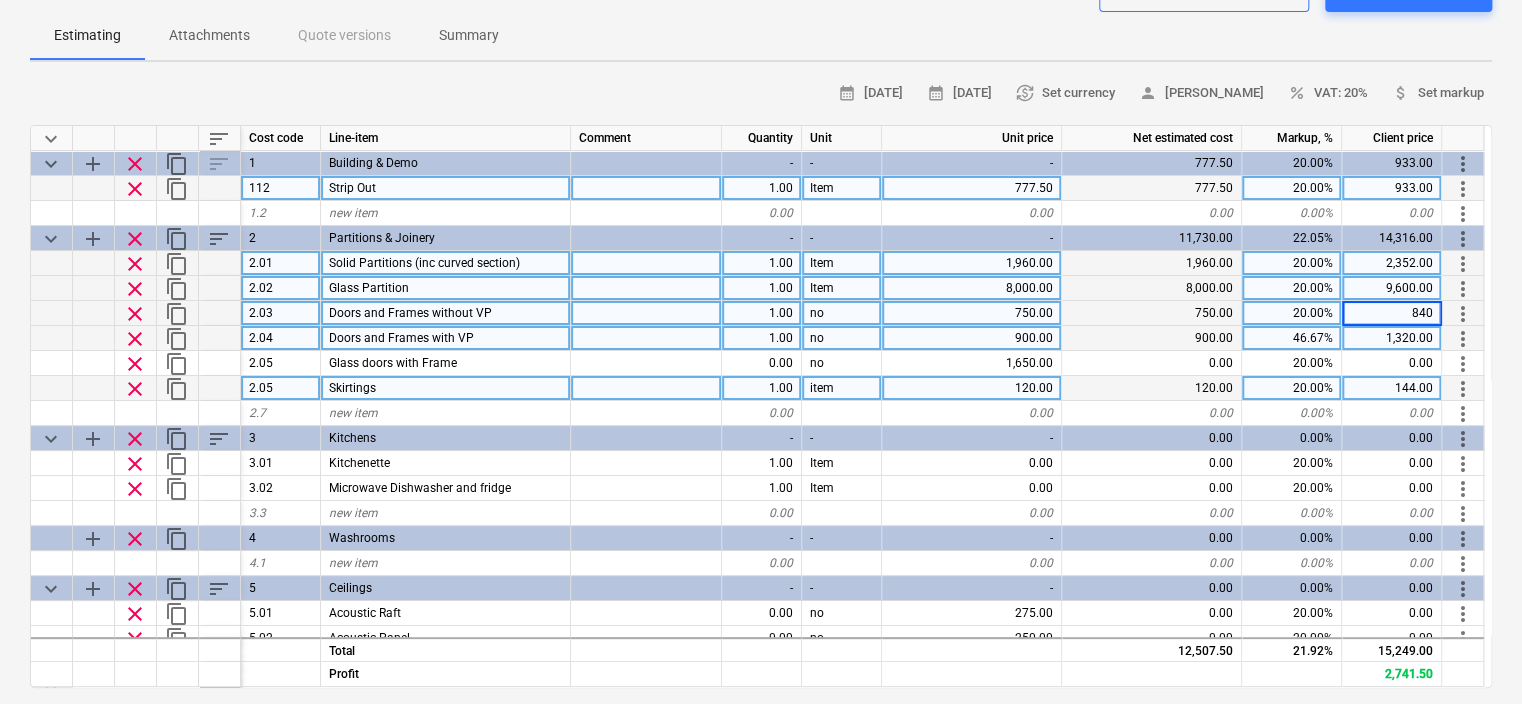 type on "x" 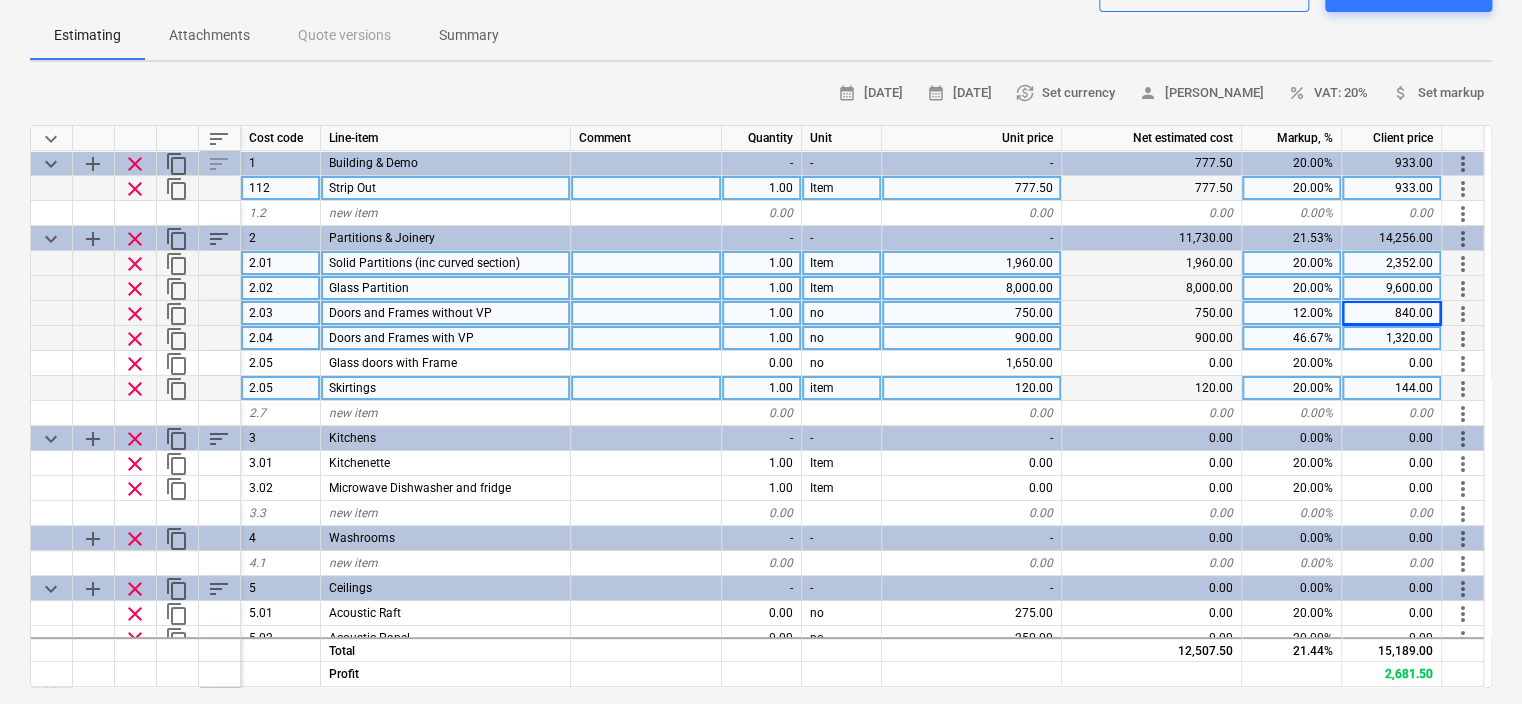 click on "12.00%" at bounding box center (1292, 313) 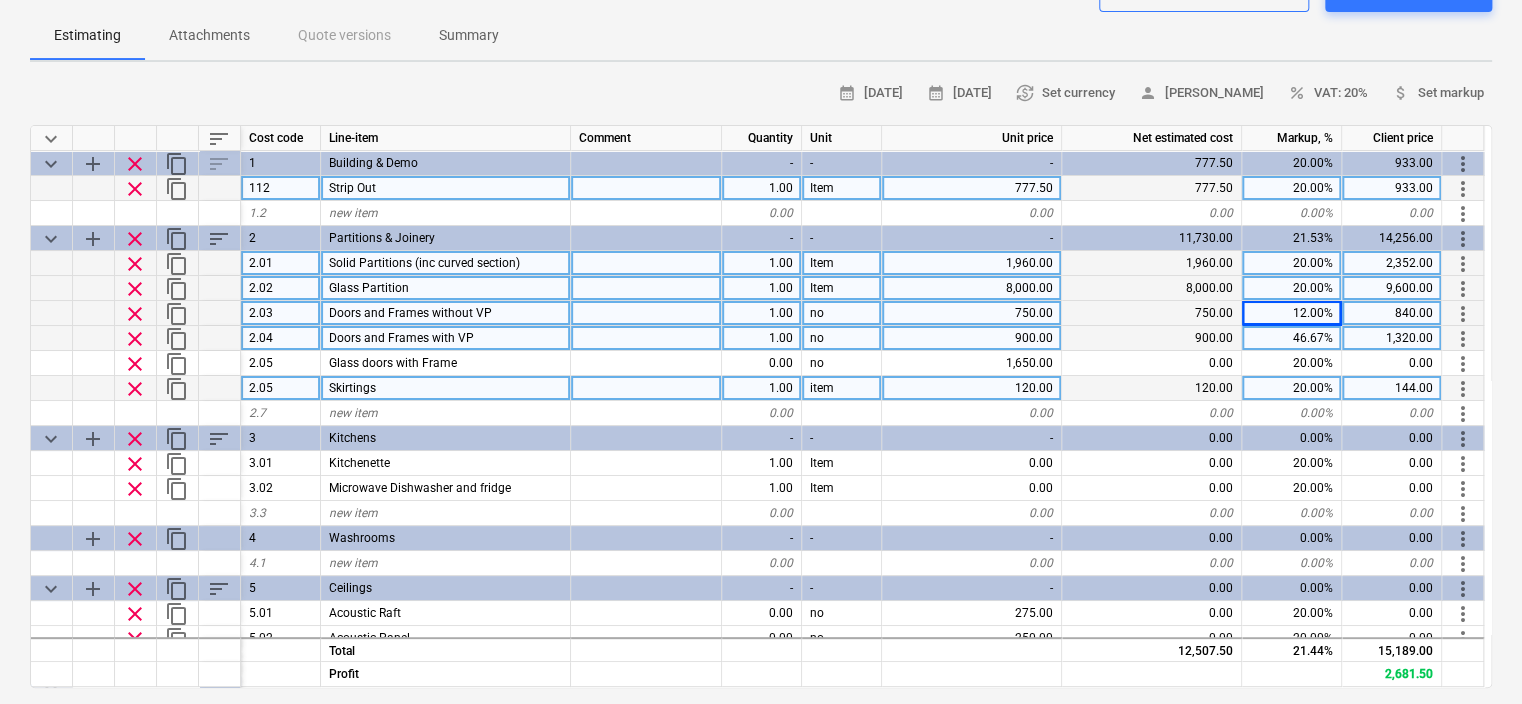 click on "2,352.00" at bounding box center (1392, 263) 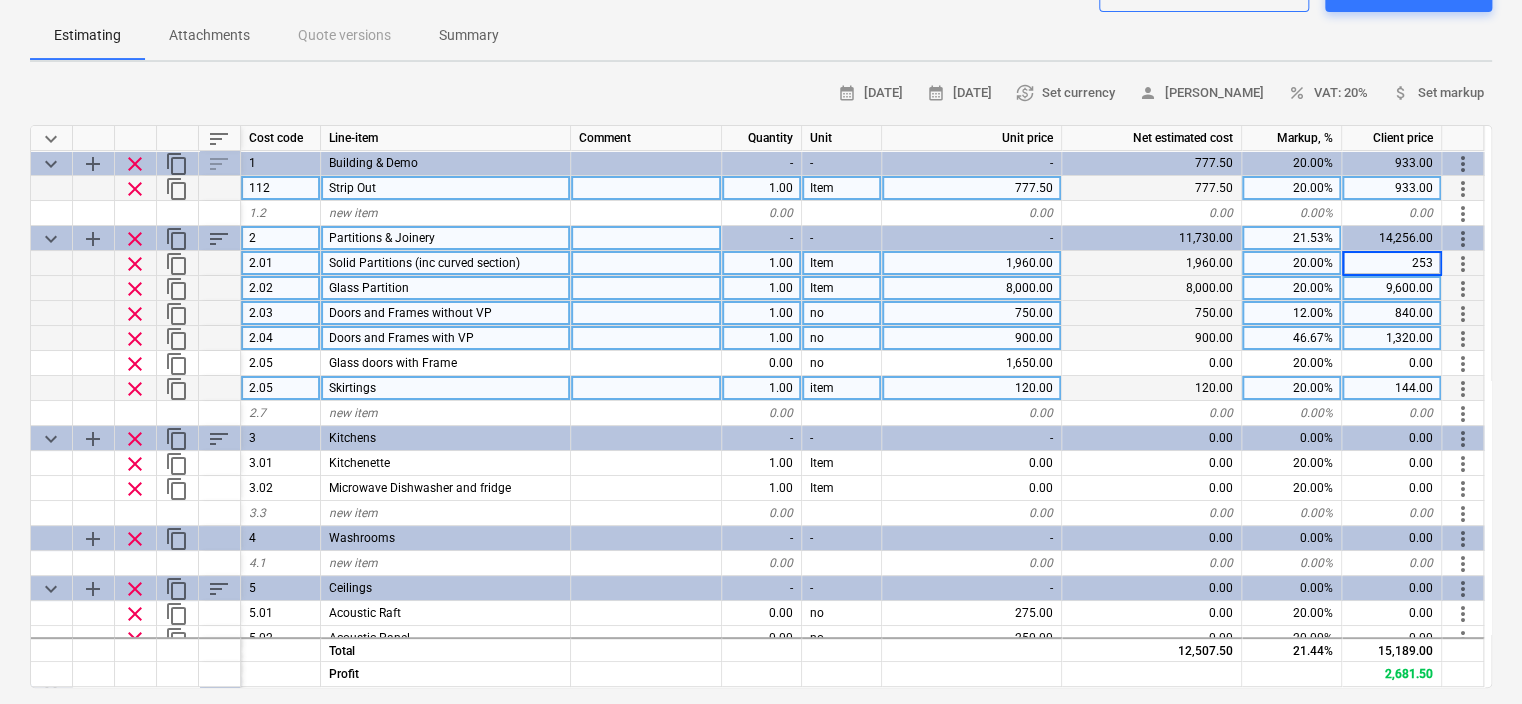 type on "2532" 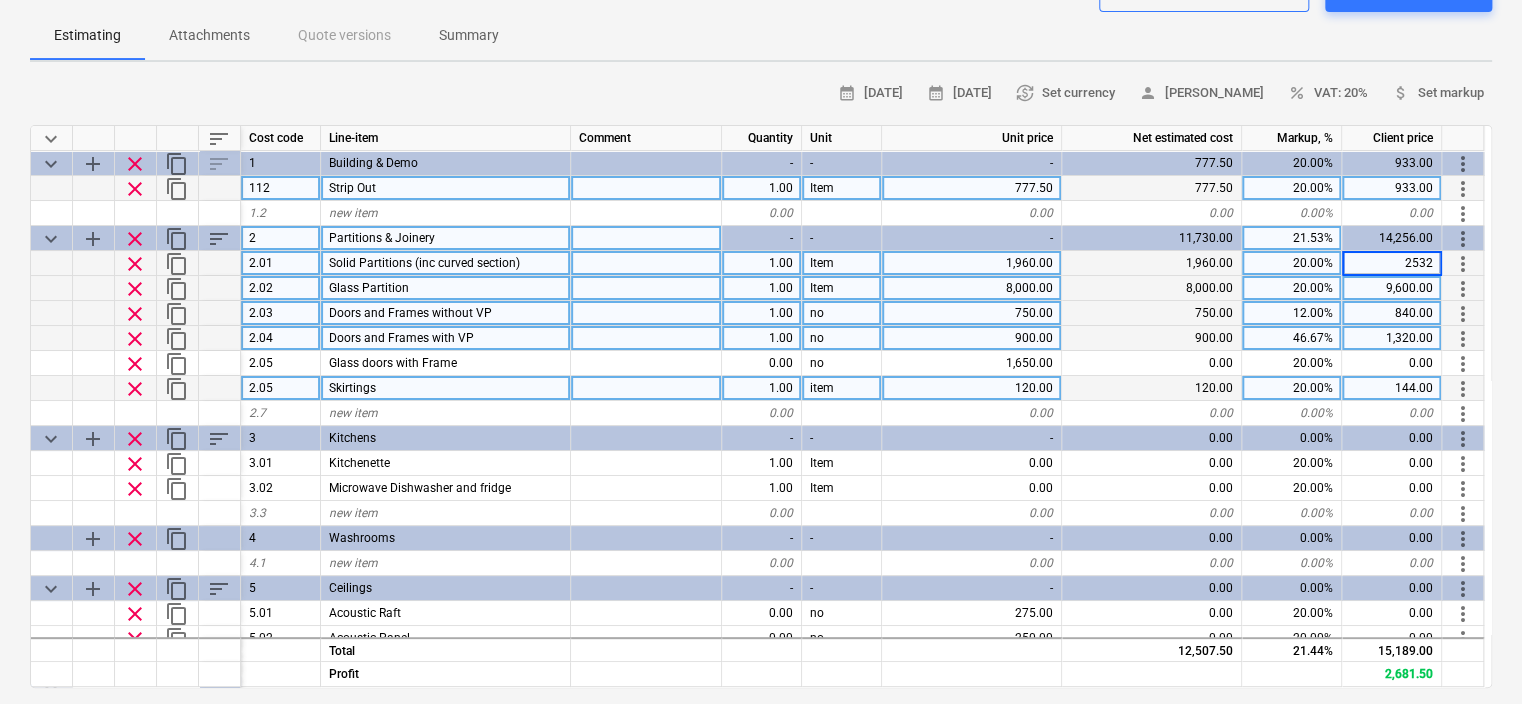 type on "x" 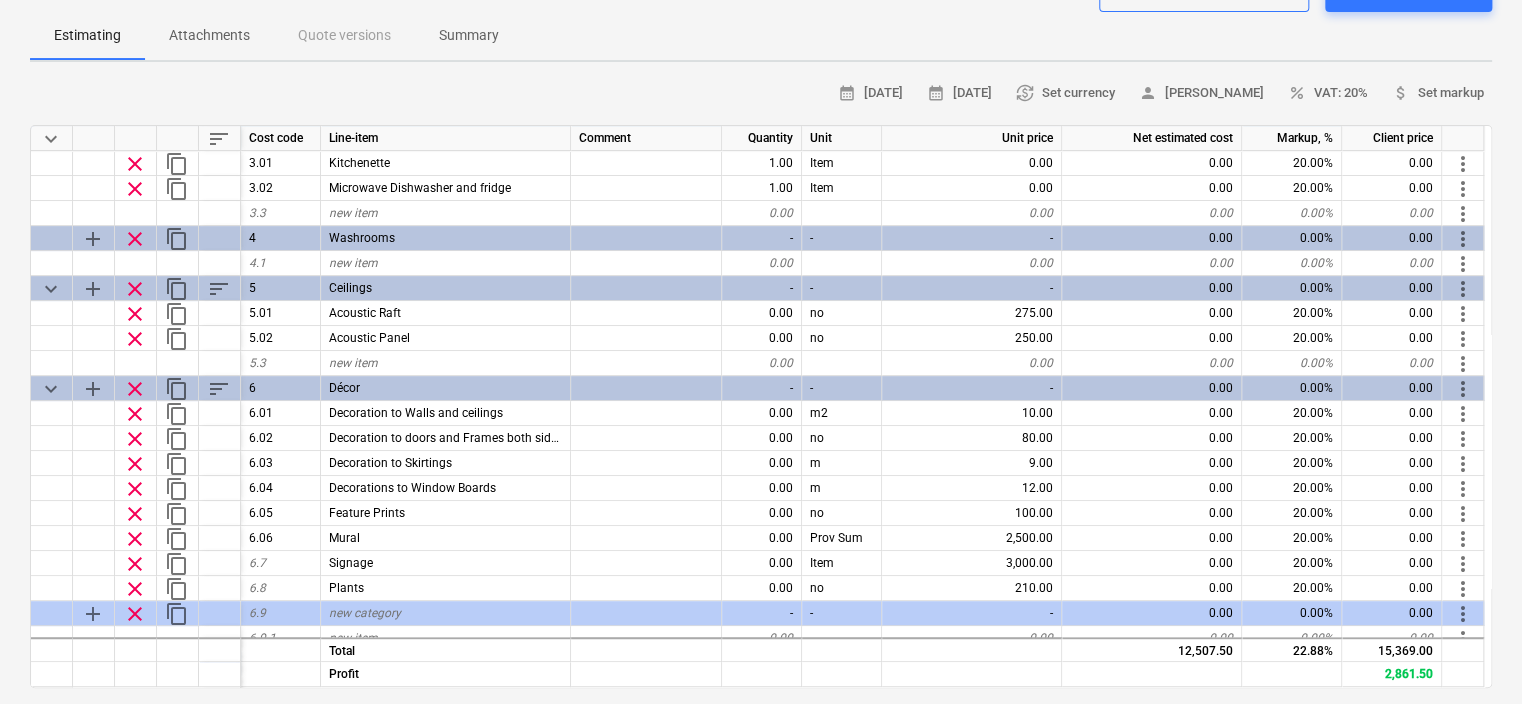 scroll, scrollTop: 400, scrollLeft: 0, axis: vertical 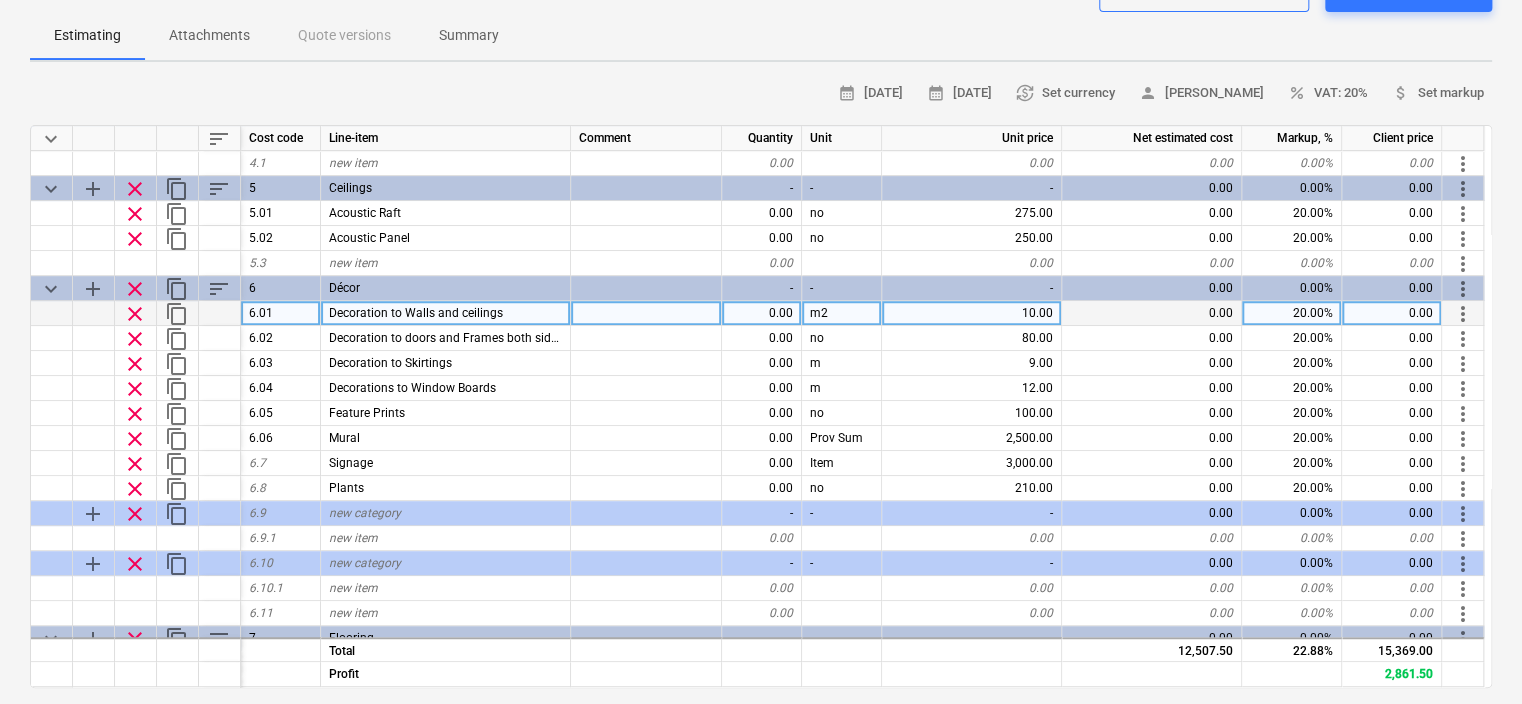 click on "0.00" at bounding box center [762, 313] 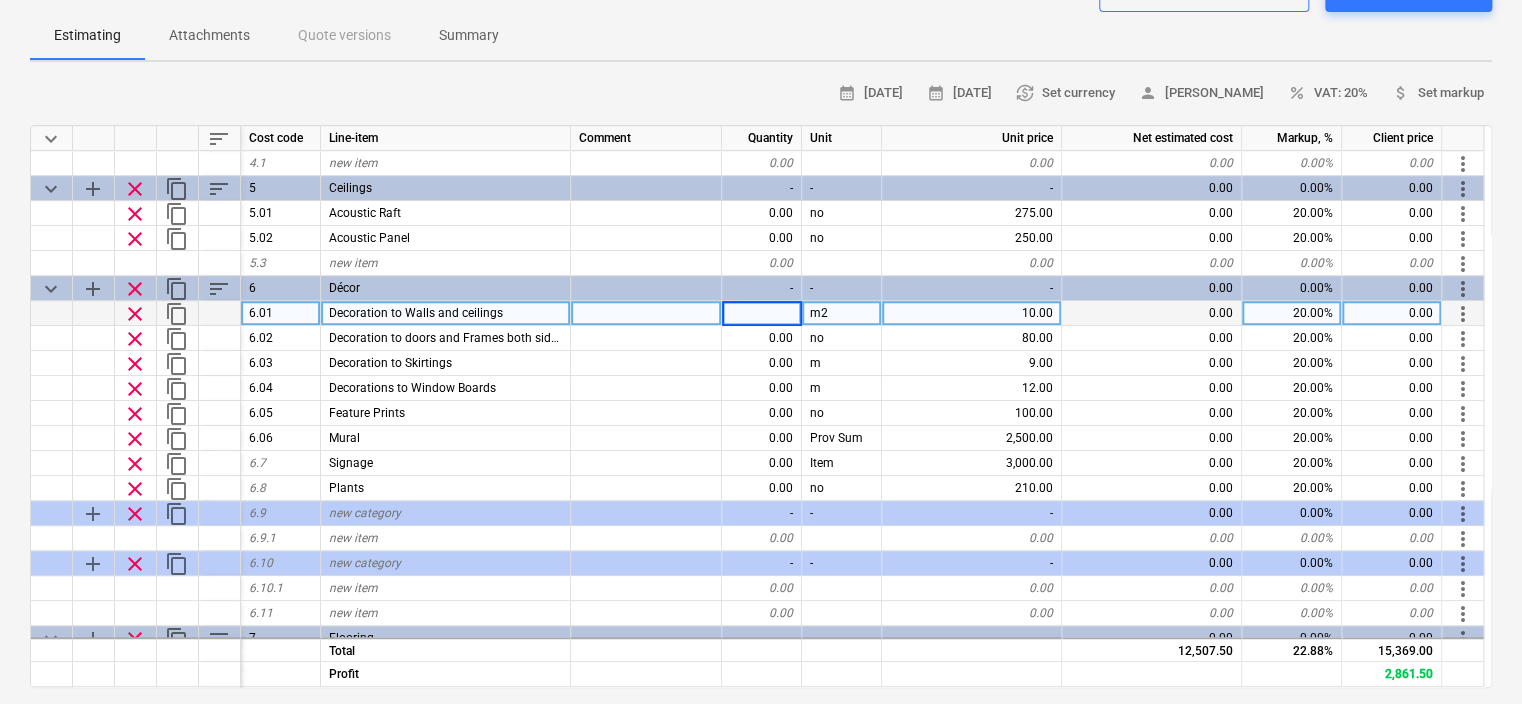 type on "1" 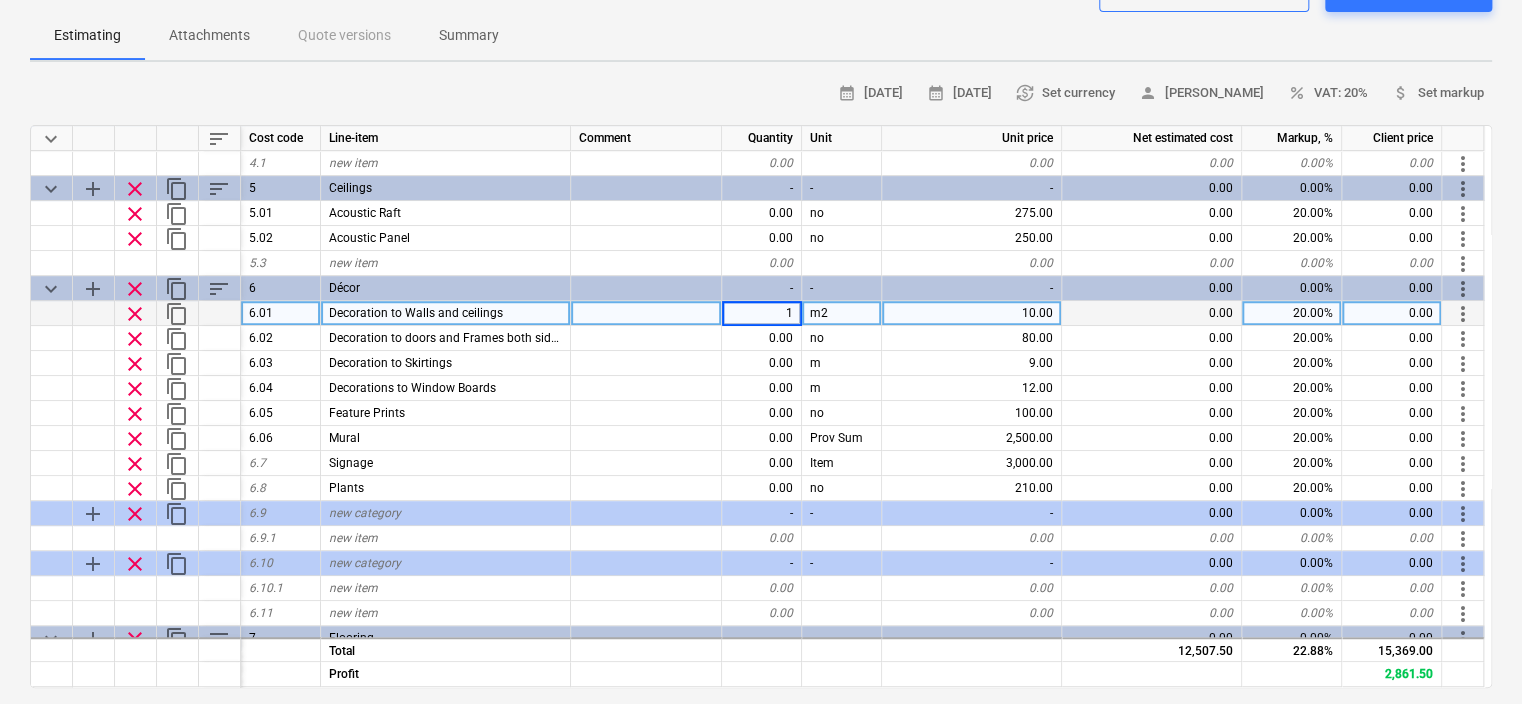 type on "x" 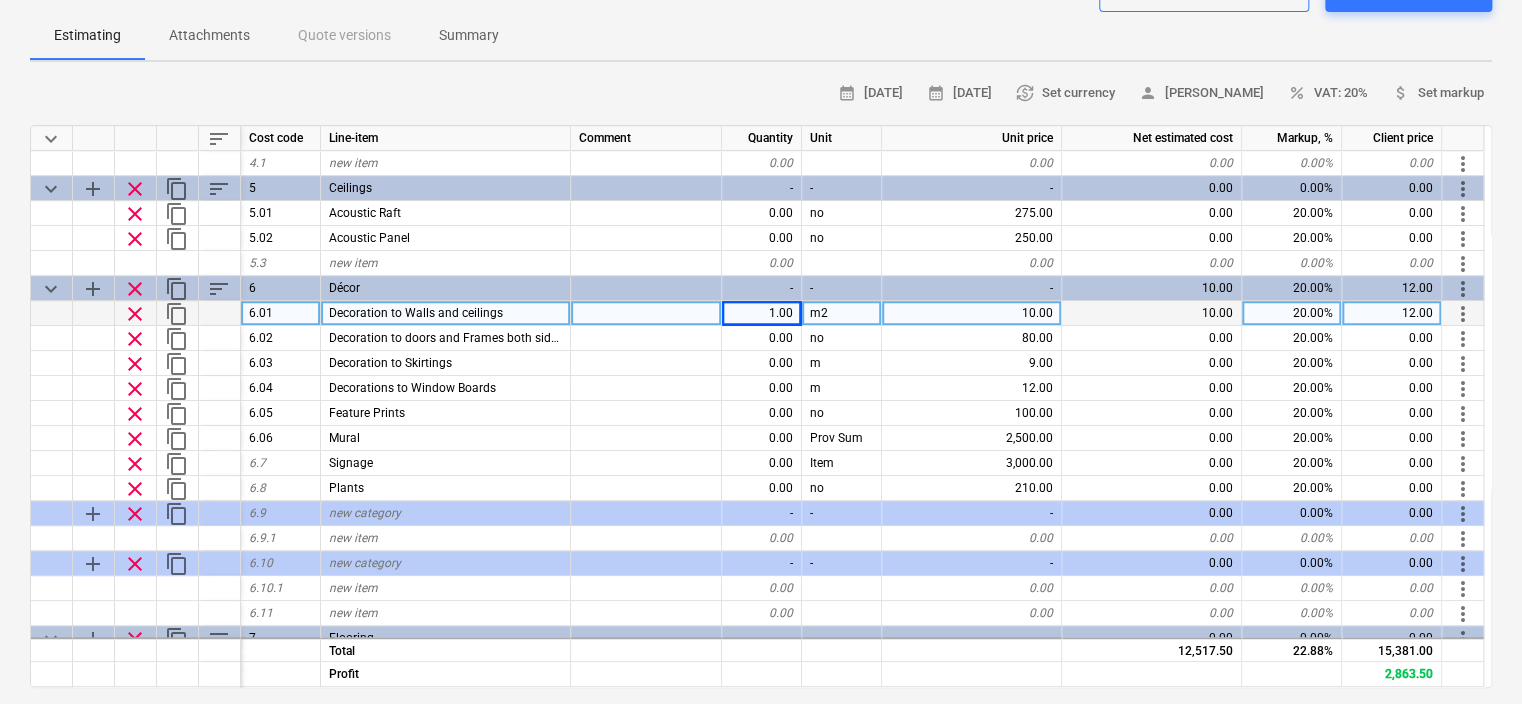 click on "m2" at bounding box center [842, 313] 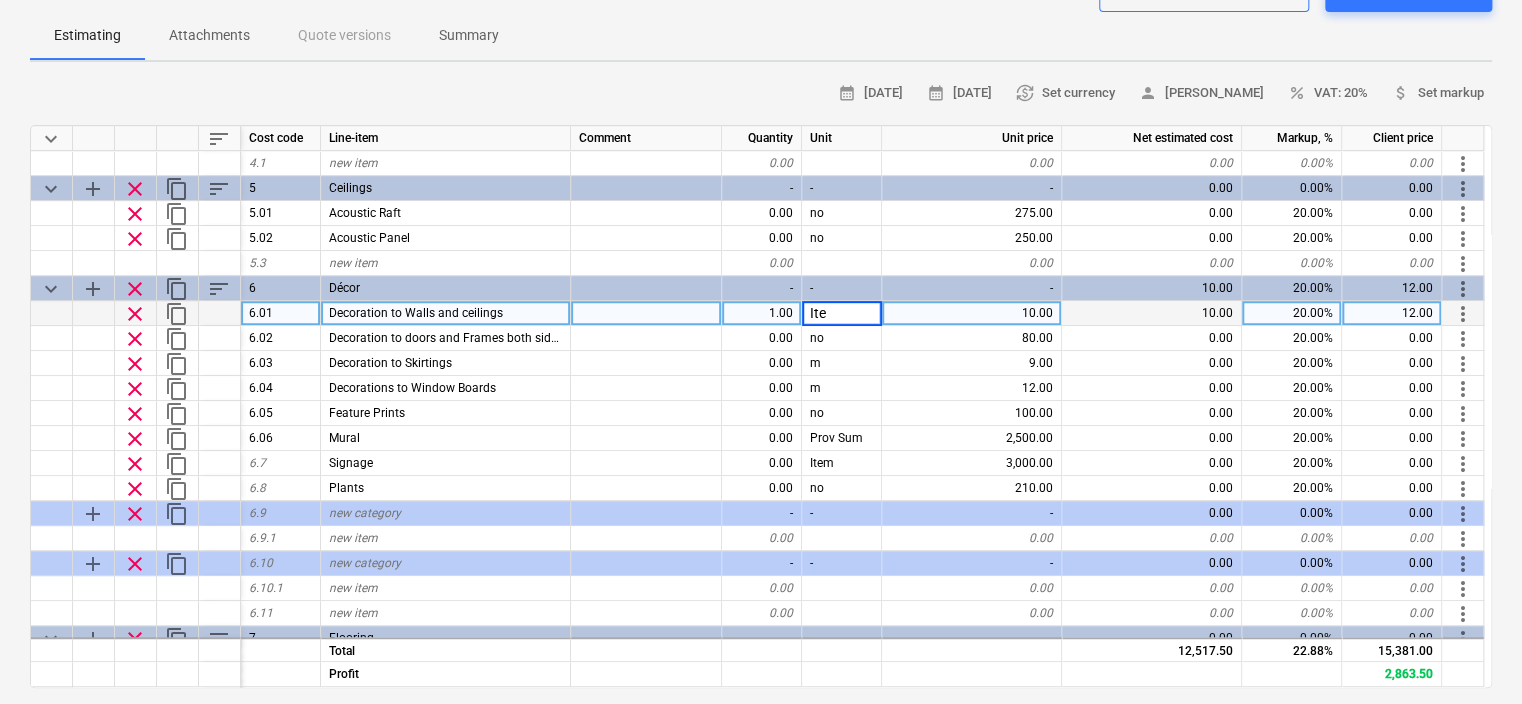 type on "Item" 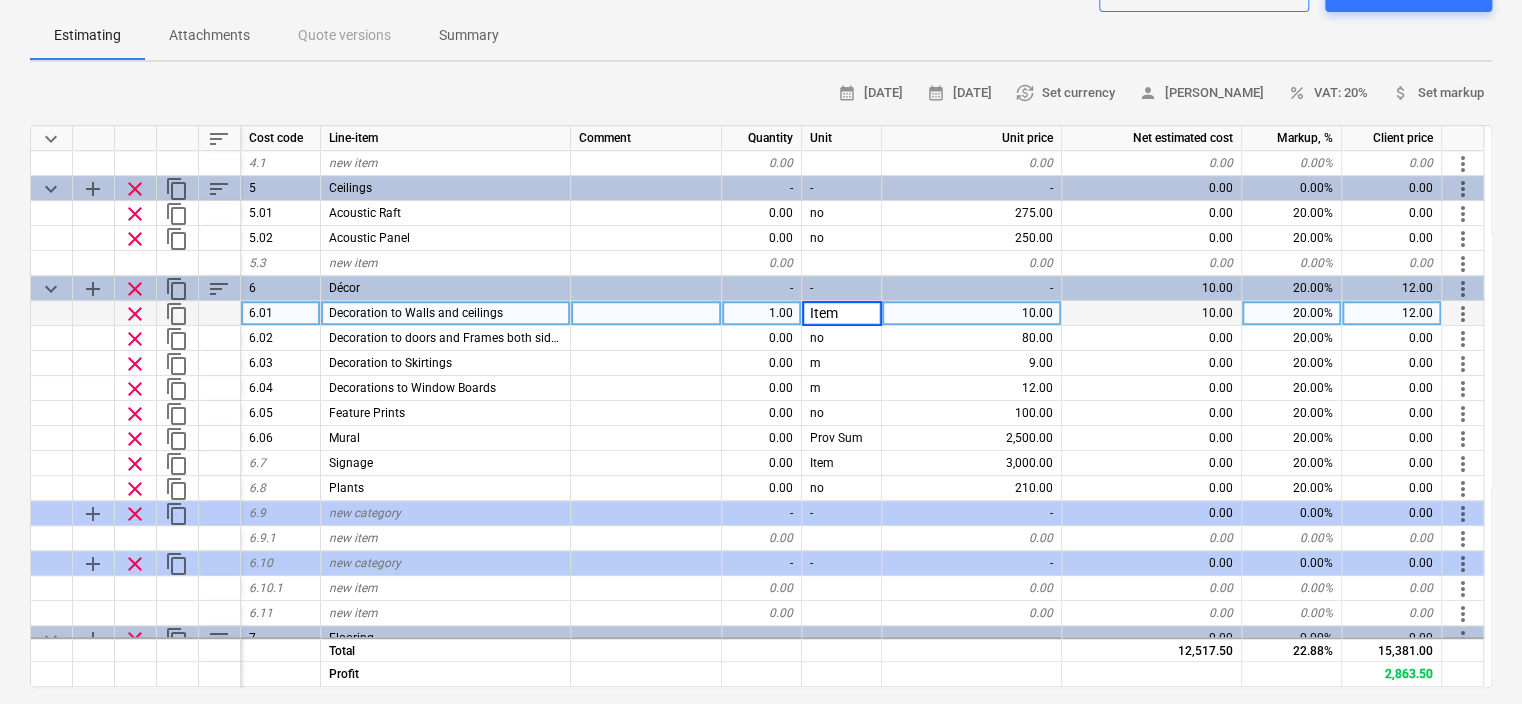 type on "x" 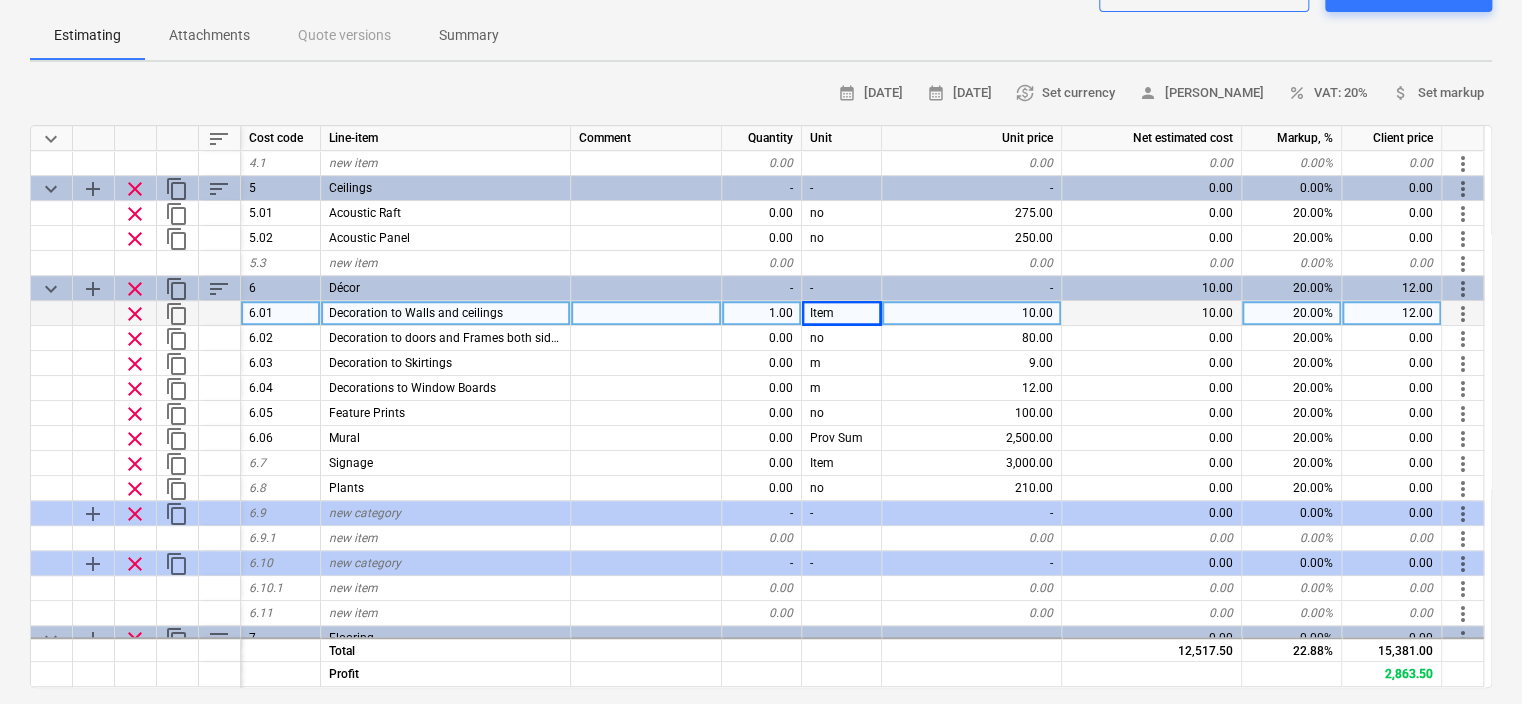 click on "10.00" at bounding box center [972, 313] 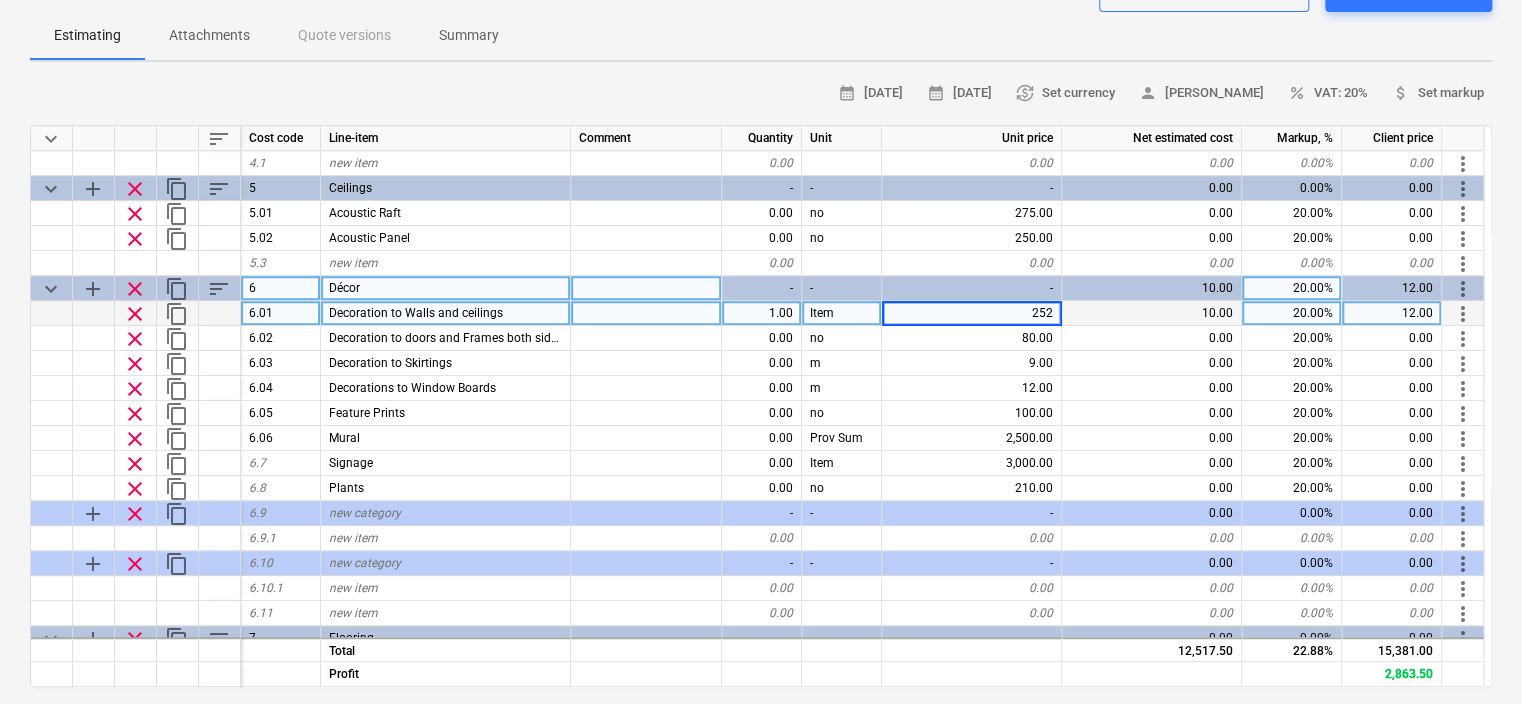 type on "2528" 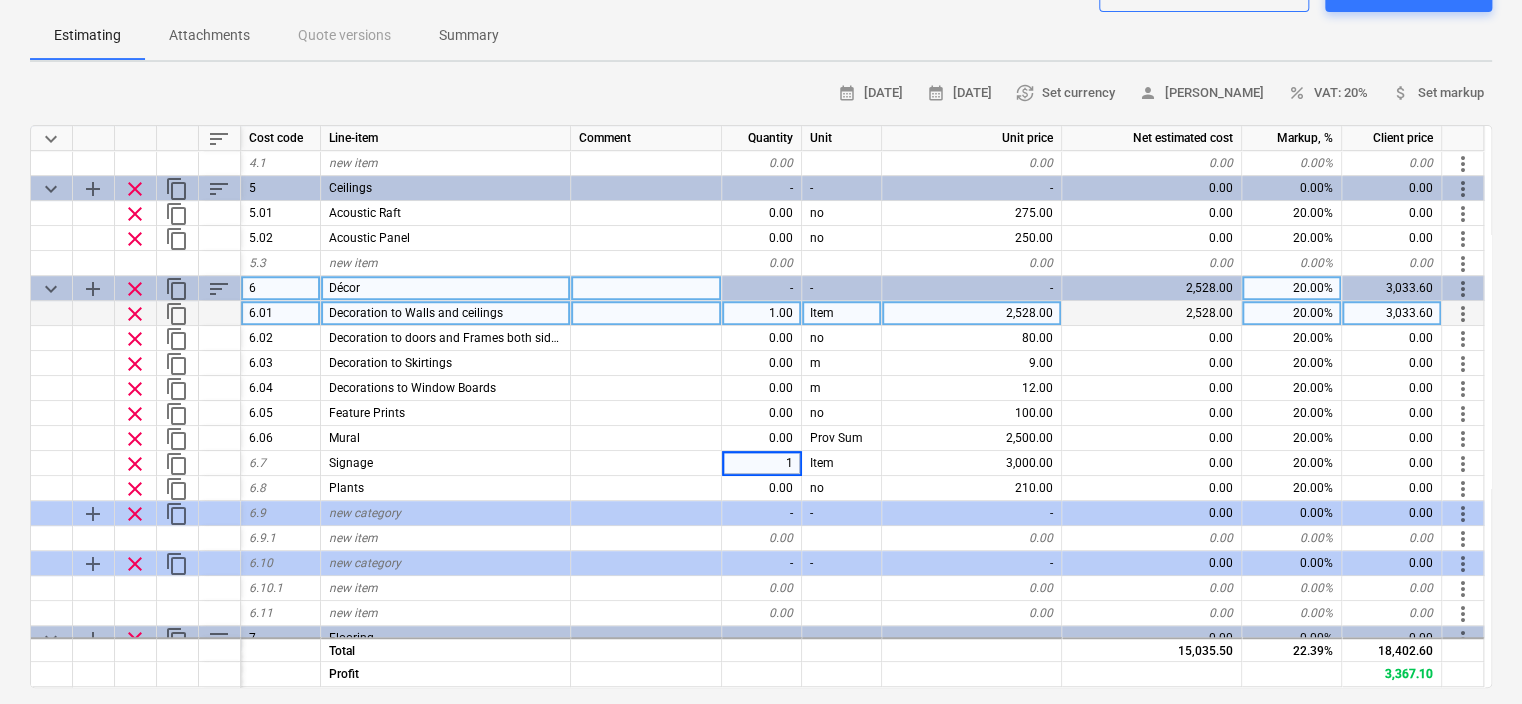 type on "x" 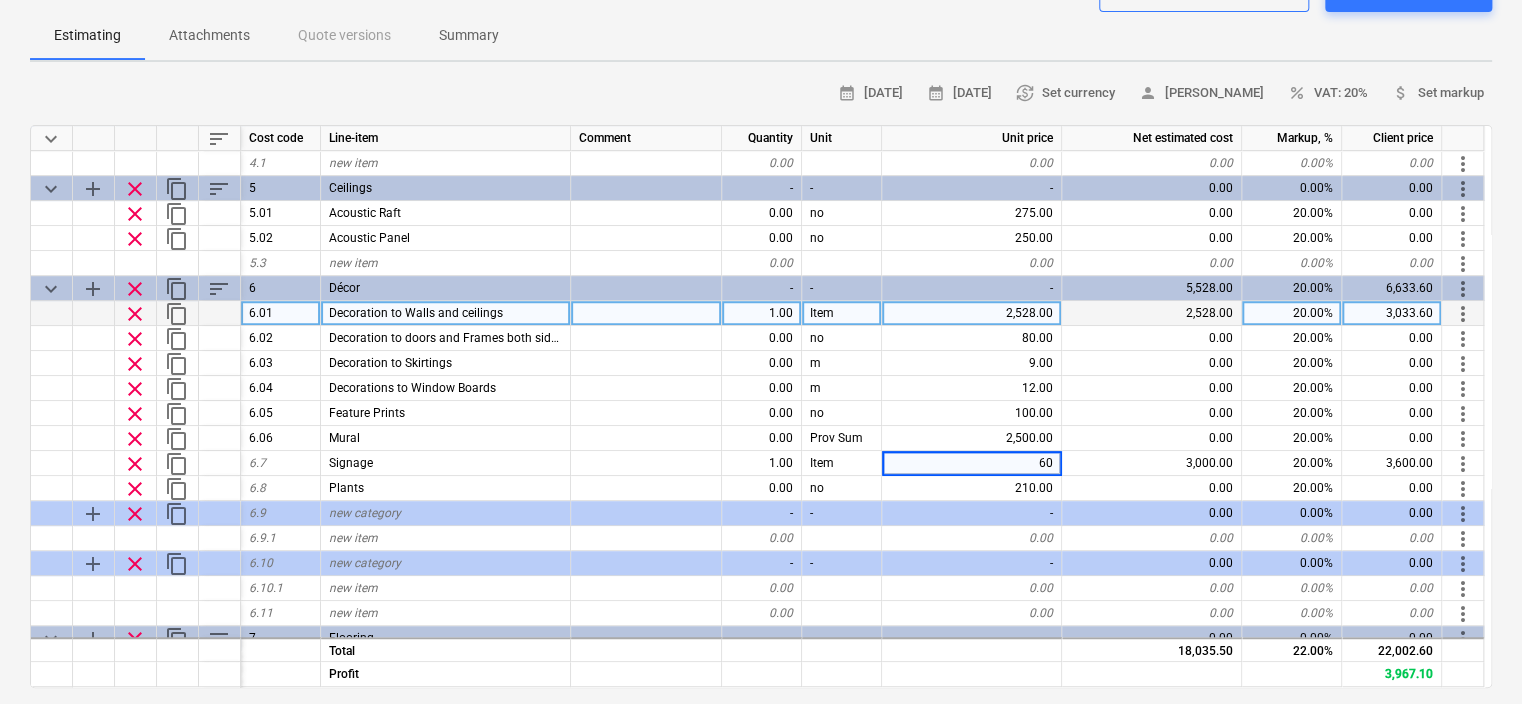 type on "600" 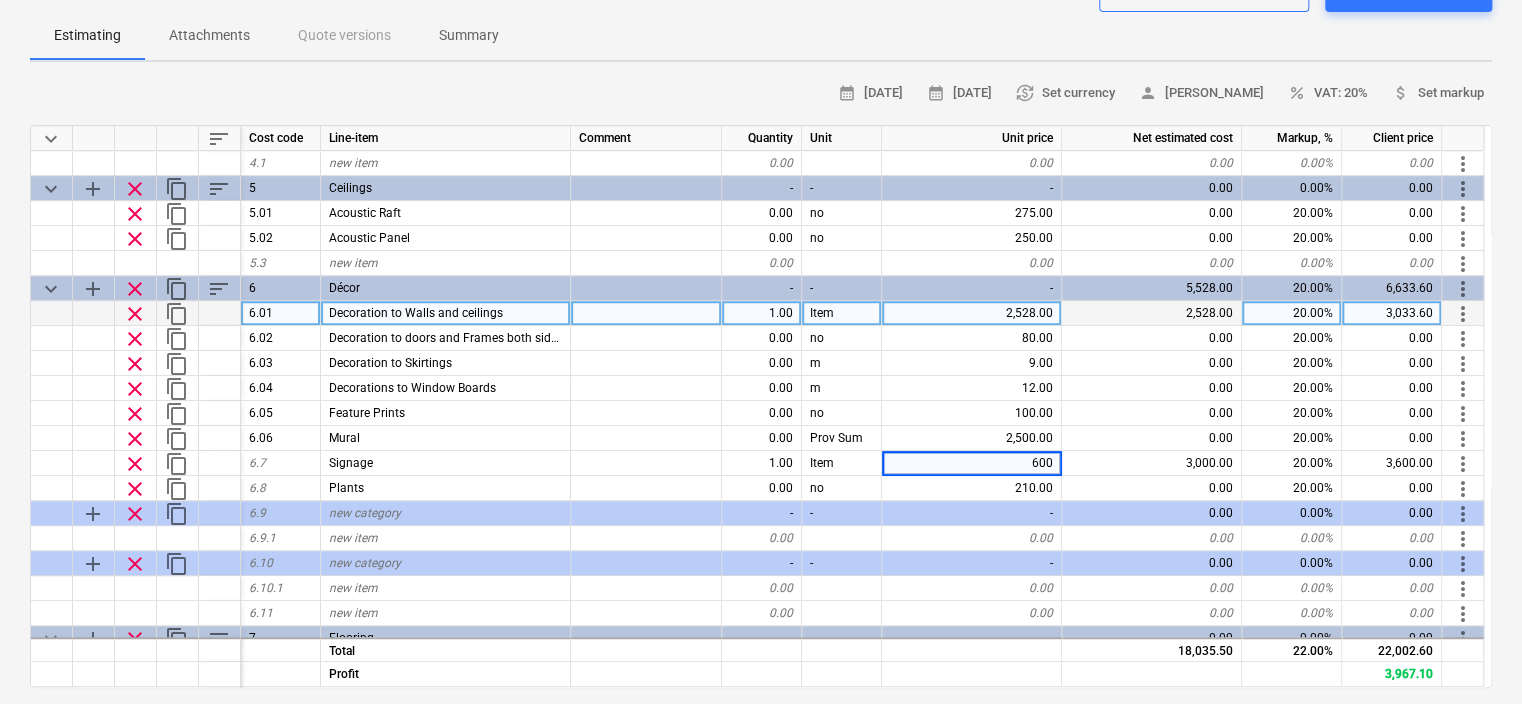 type on "x" 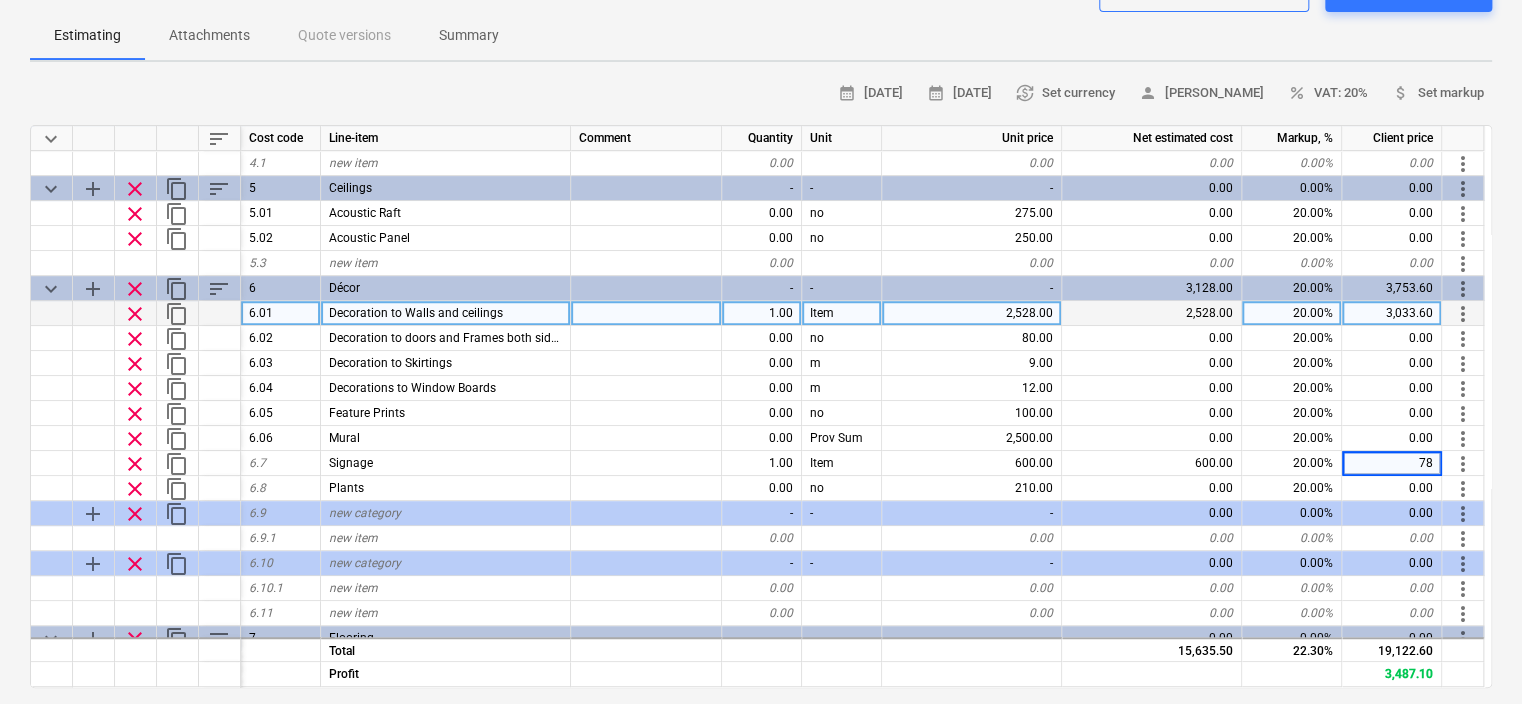 type on "780" 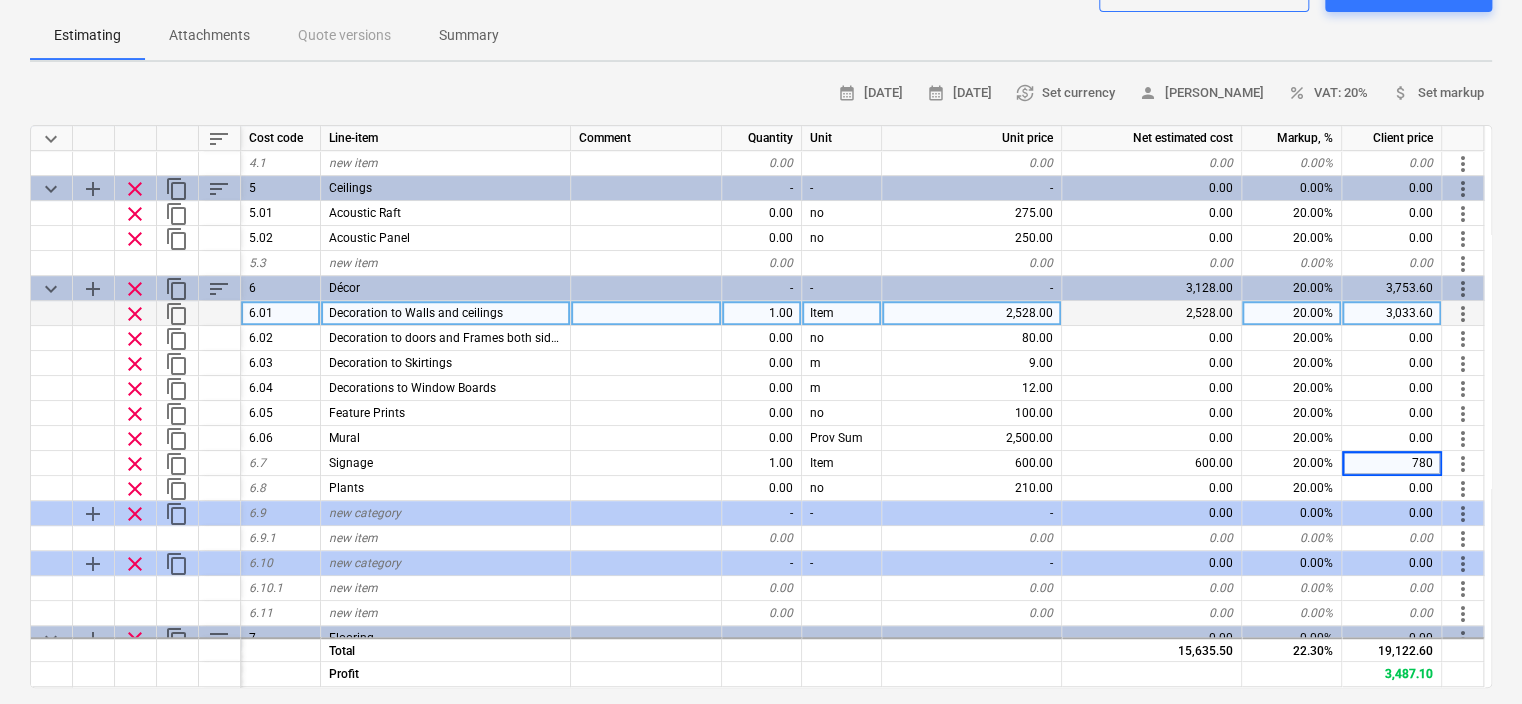 type on "x" 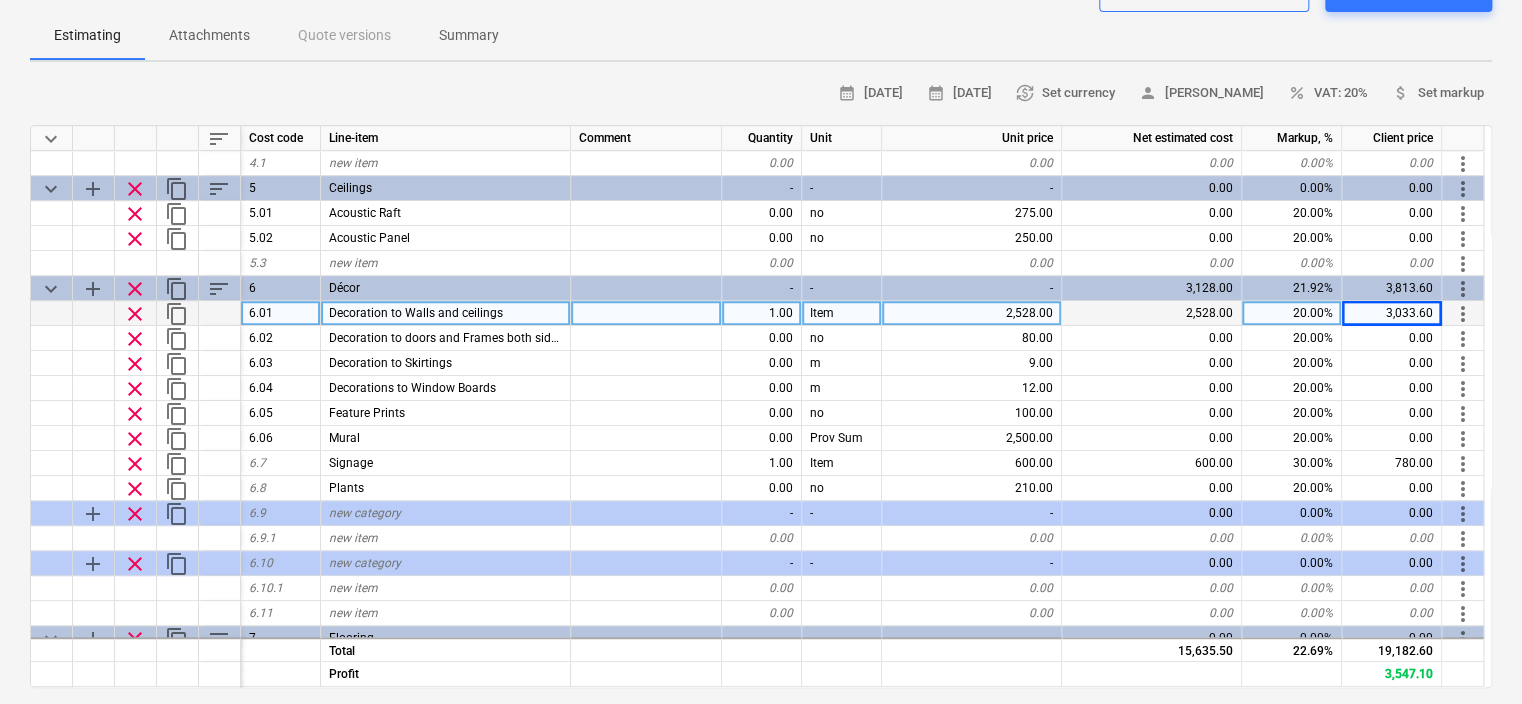 click on "2,528.00" at bounding box center [972, 313] 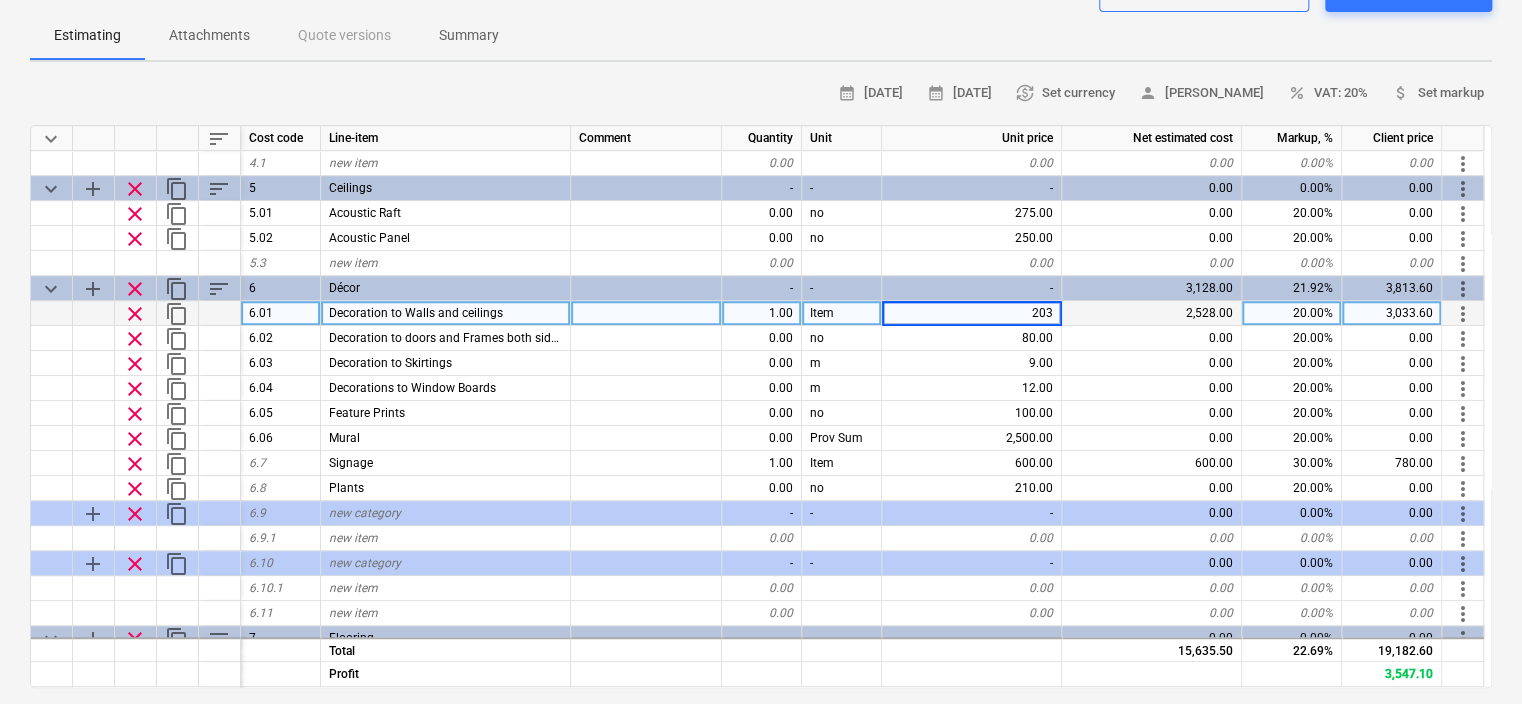 type on "2034" 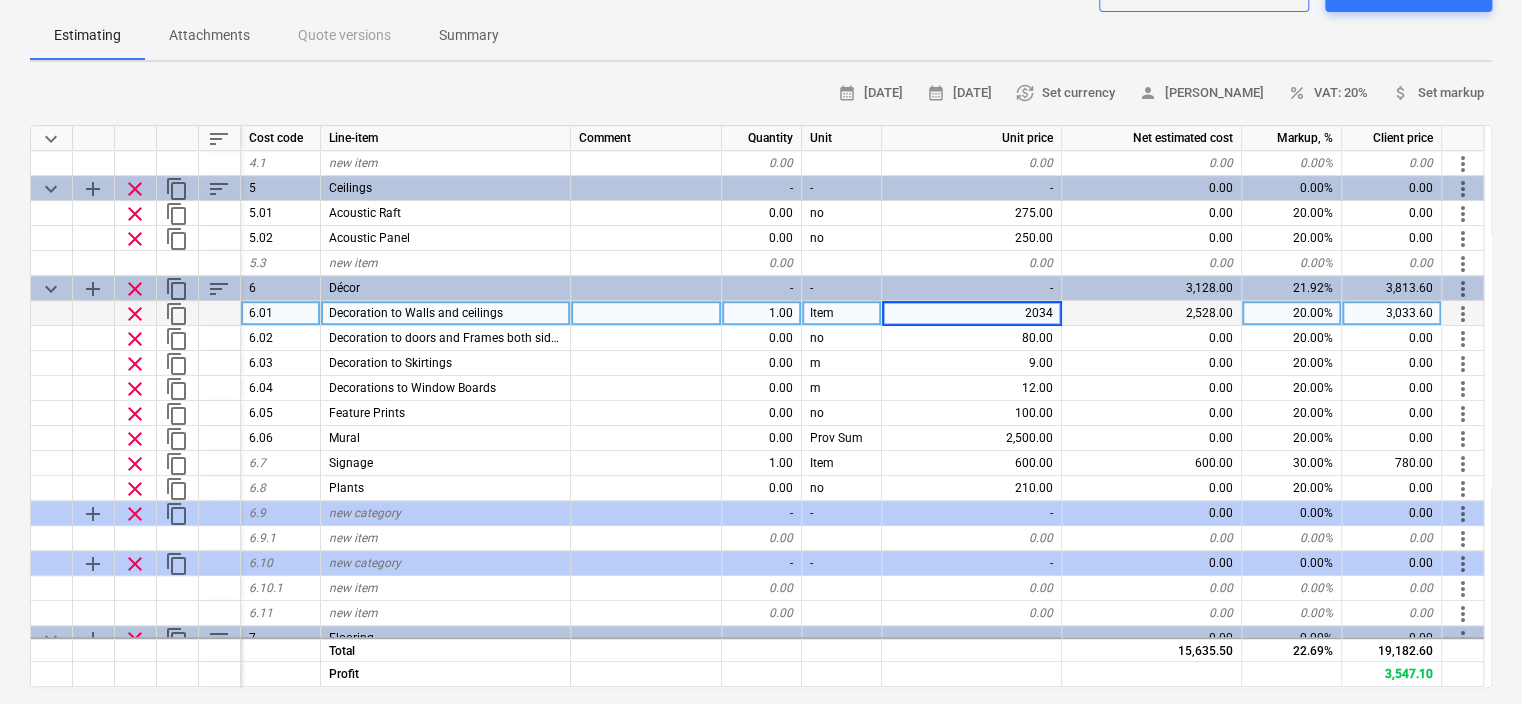type on "x" 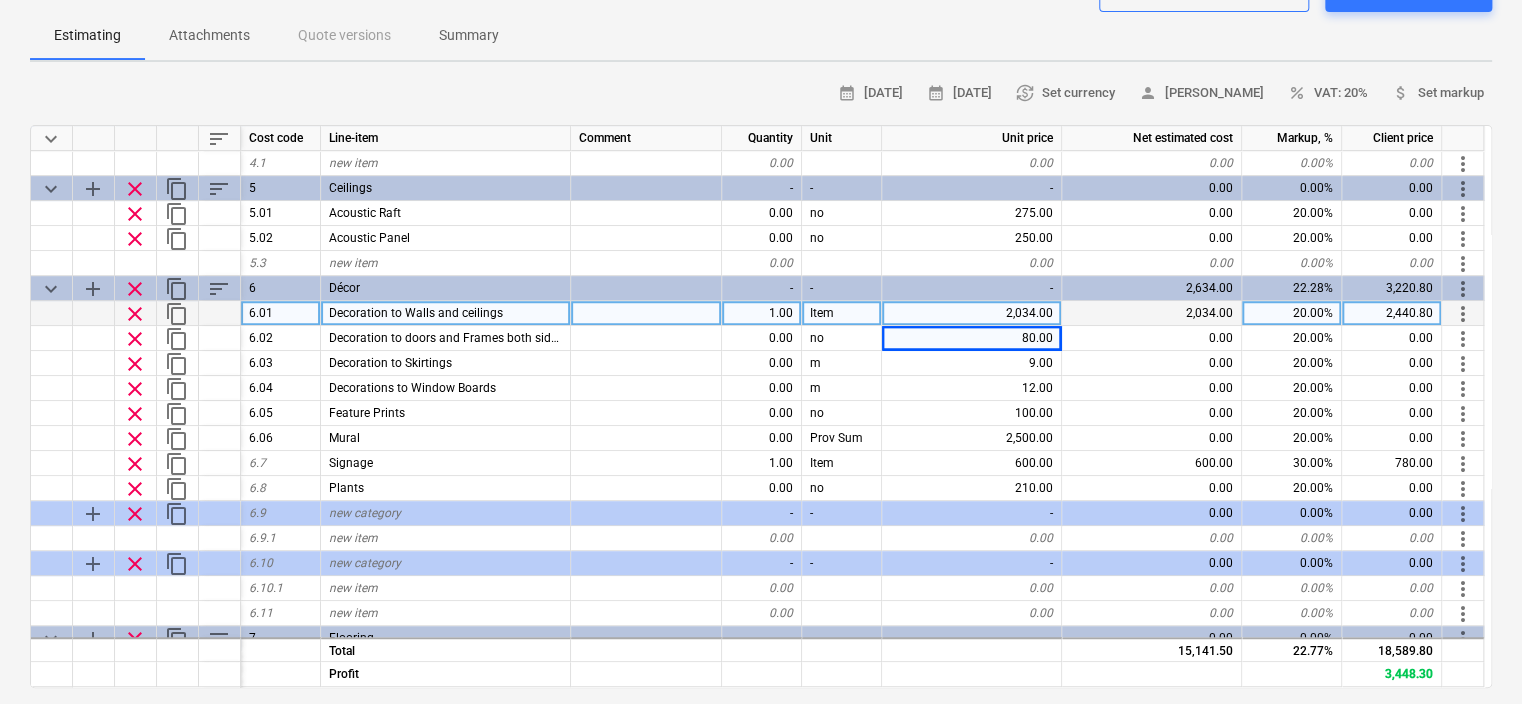 click on "2,034.00" at bounding box center (972, 313) 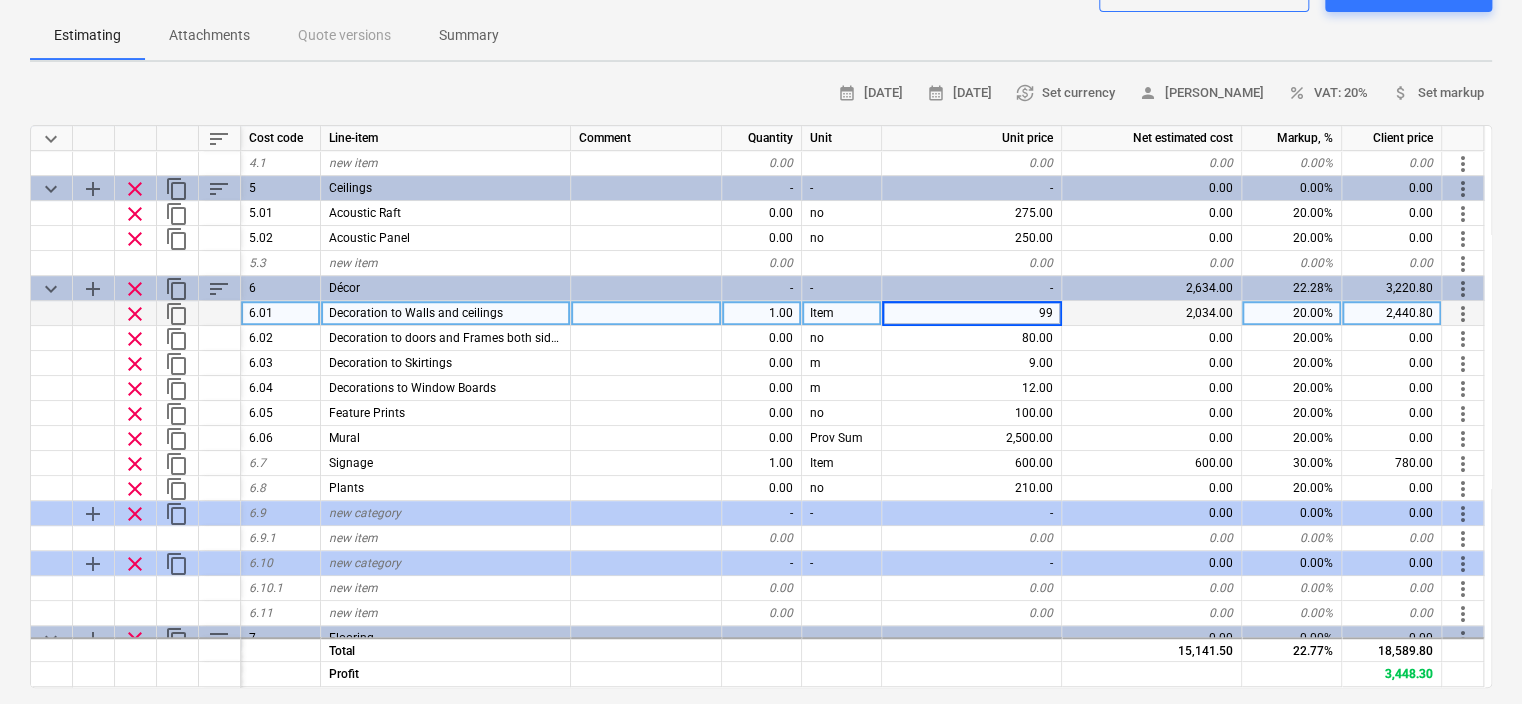 type on "995" 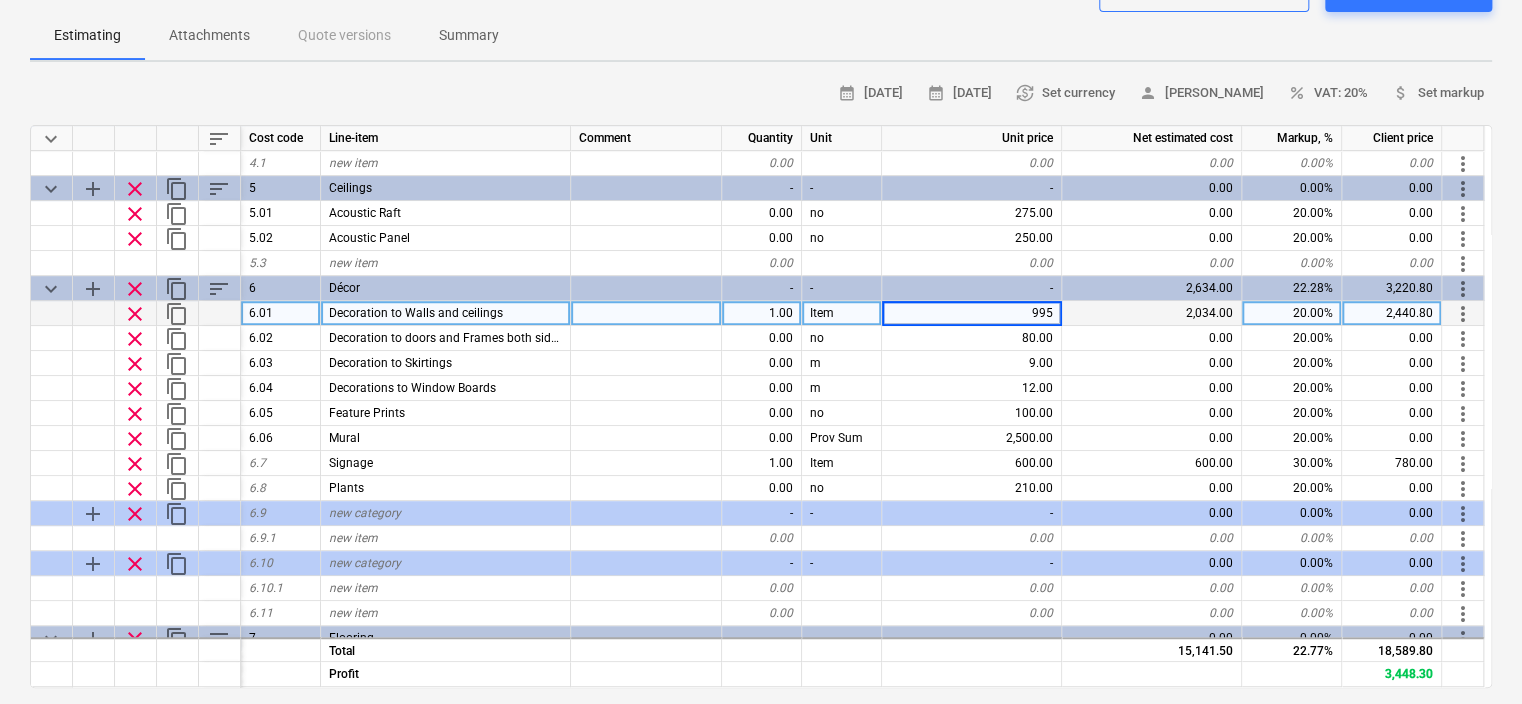 type on "x" 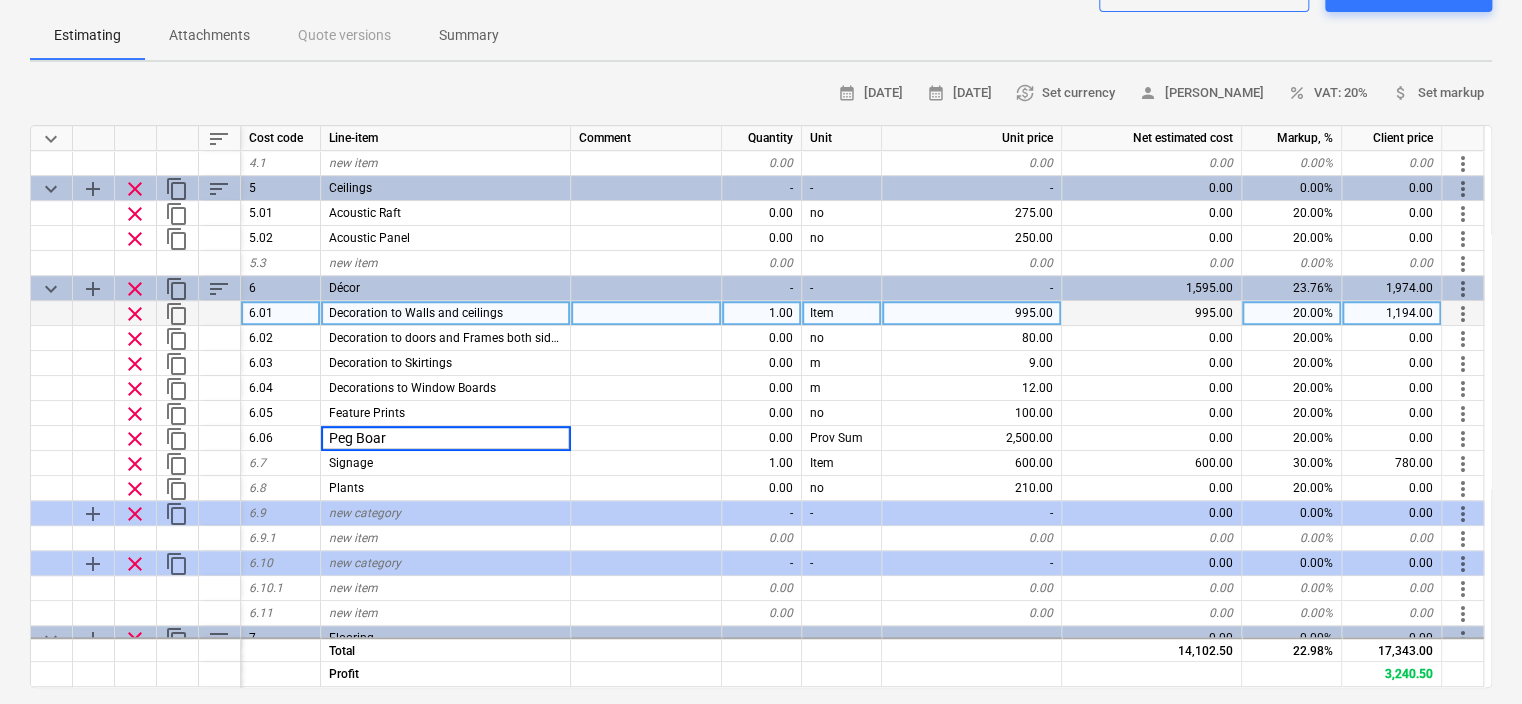 type on "Peg Board" 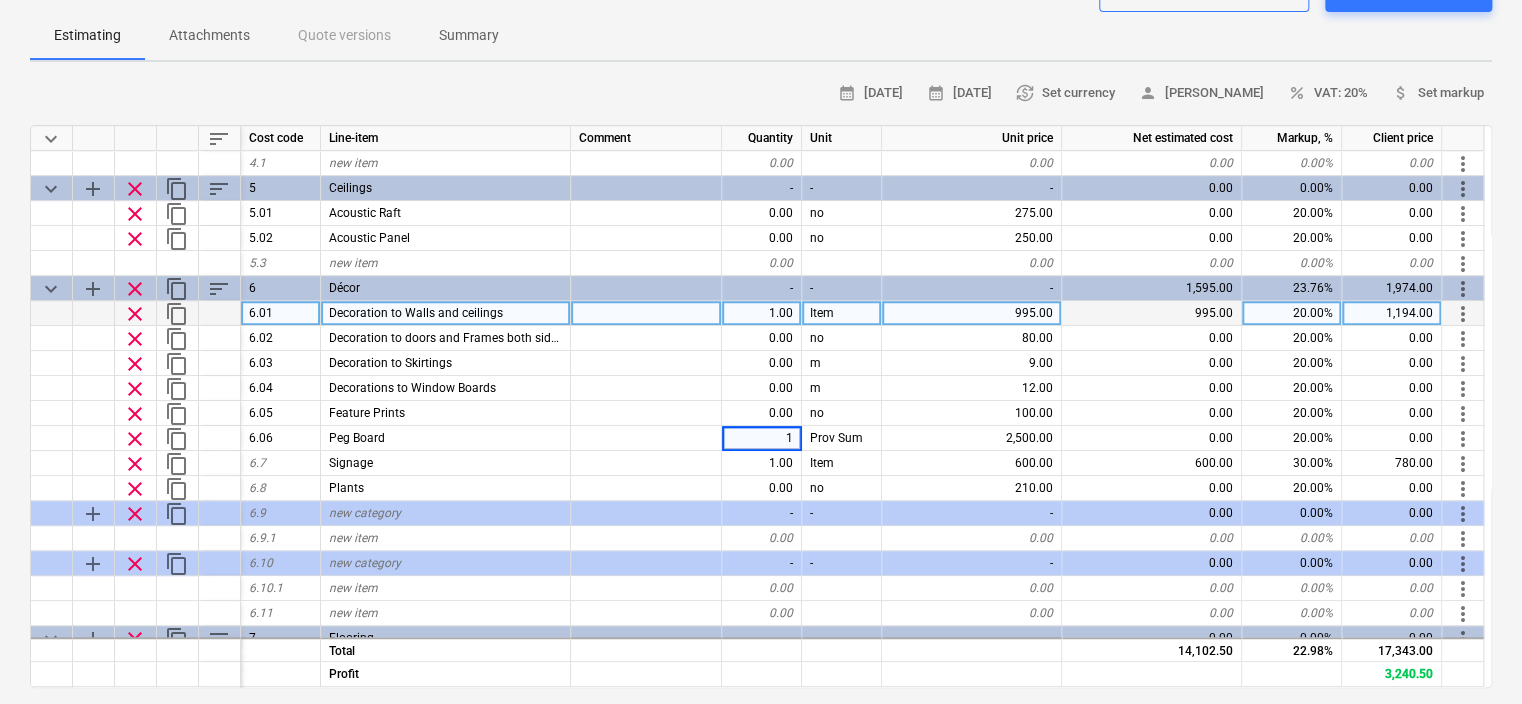 type on "x" 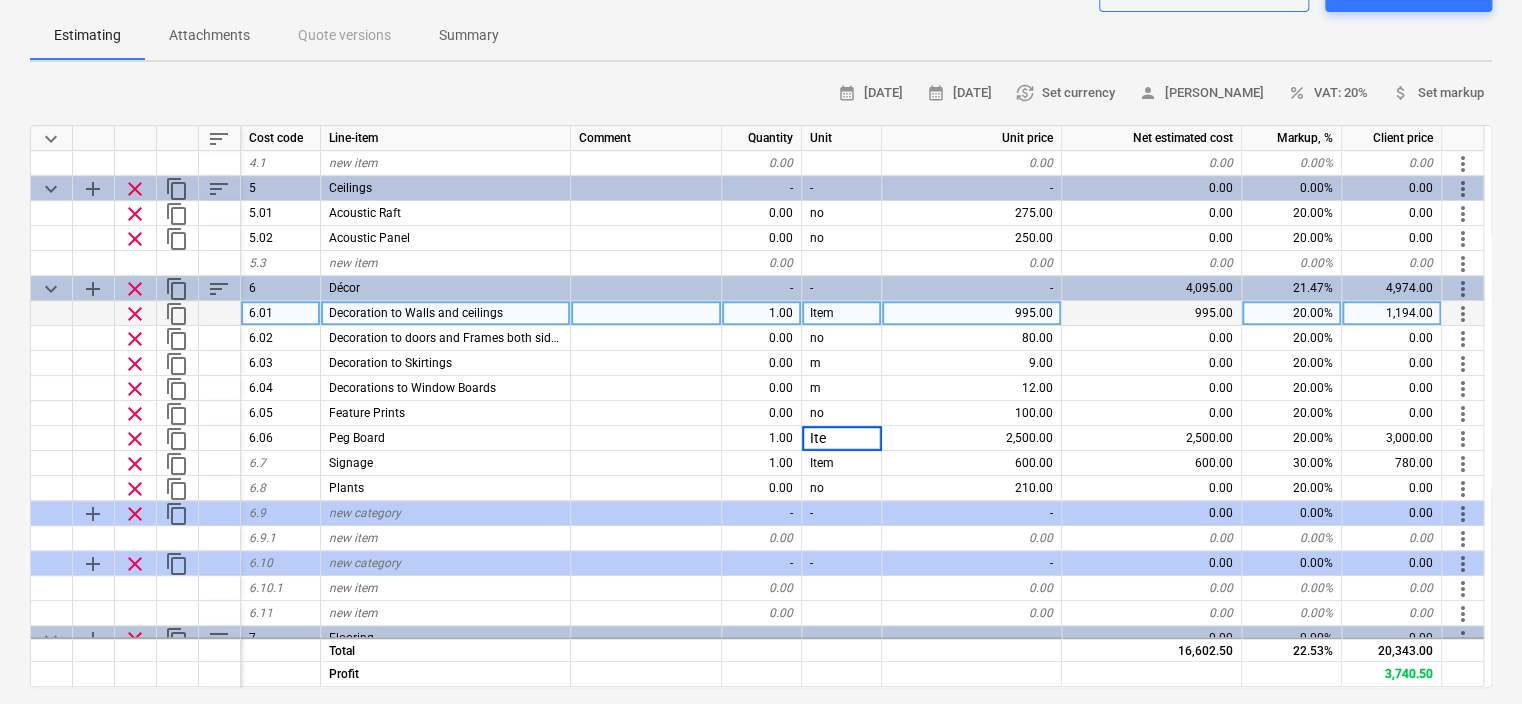 type on "Item" 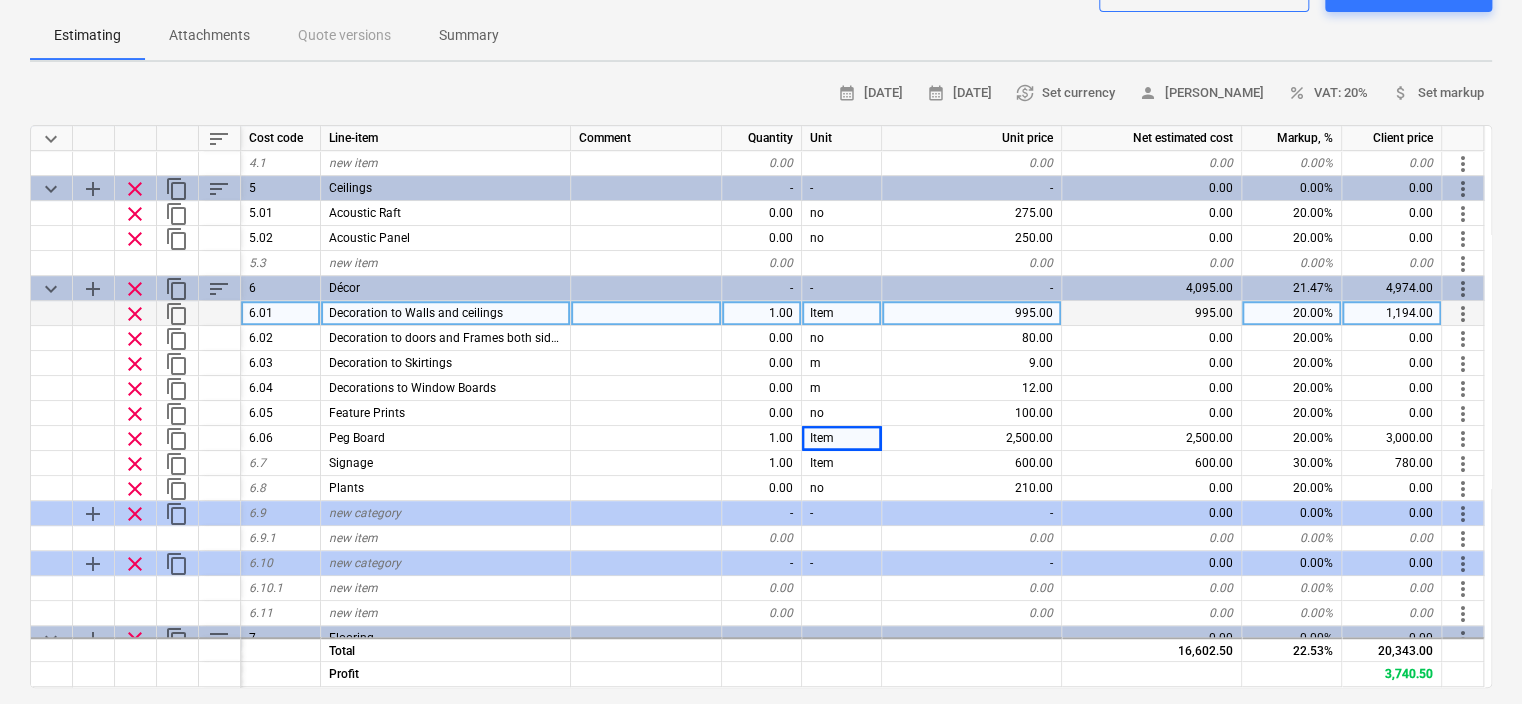 type on "x" 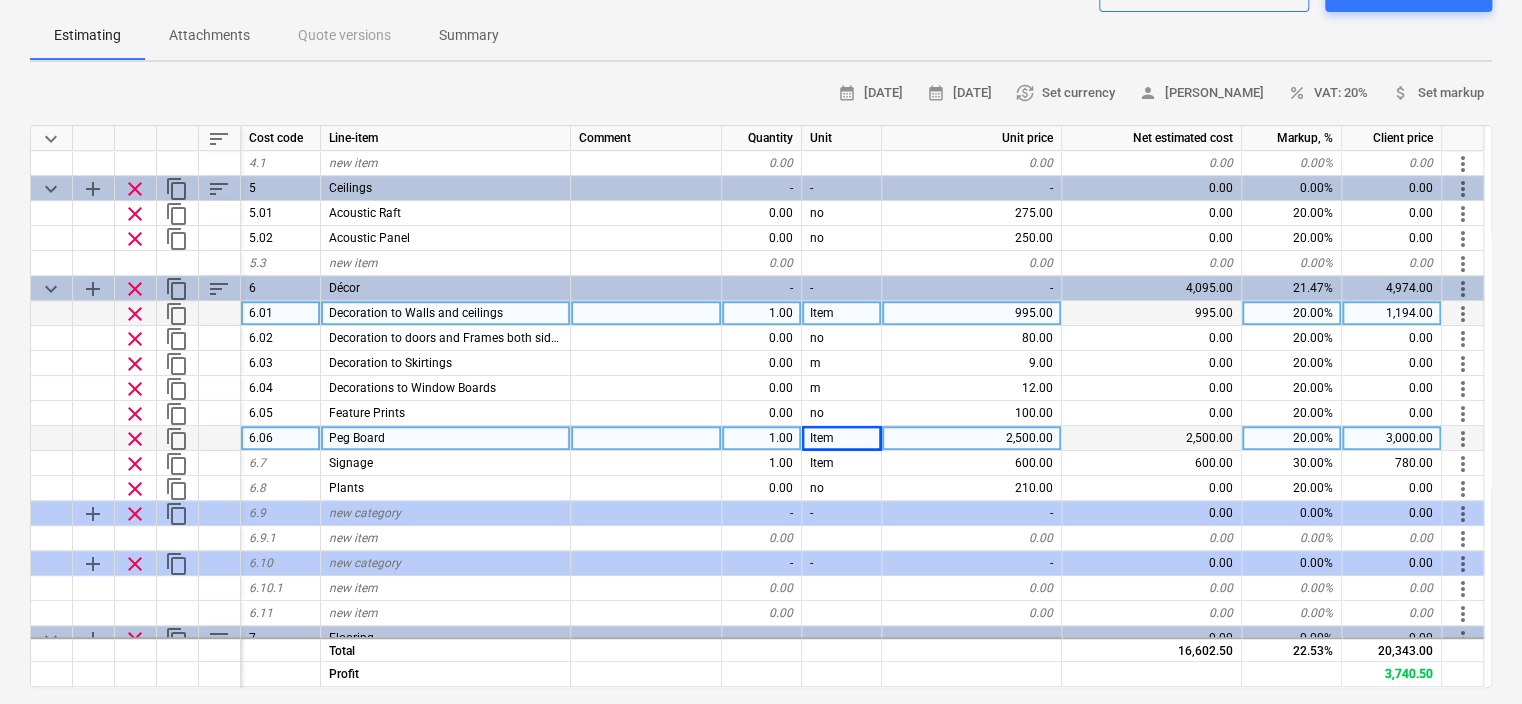 click on "2,500.00" at bounding box center [972, 438] 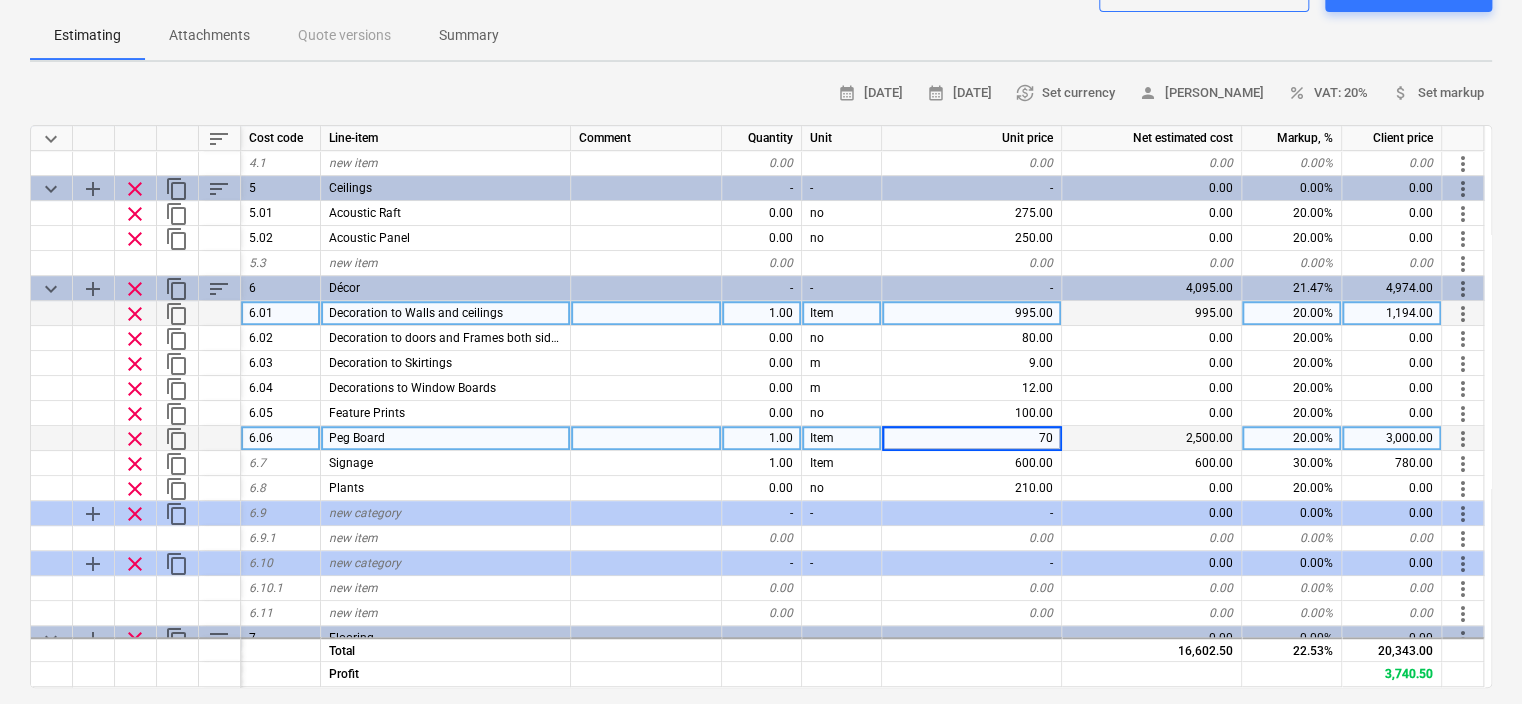 type on "700" 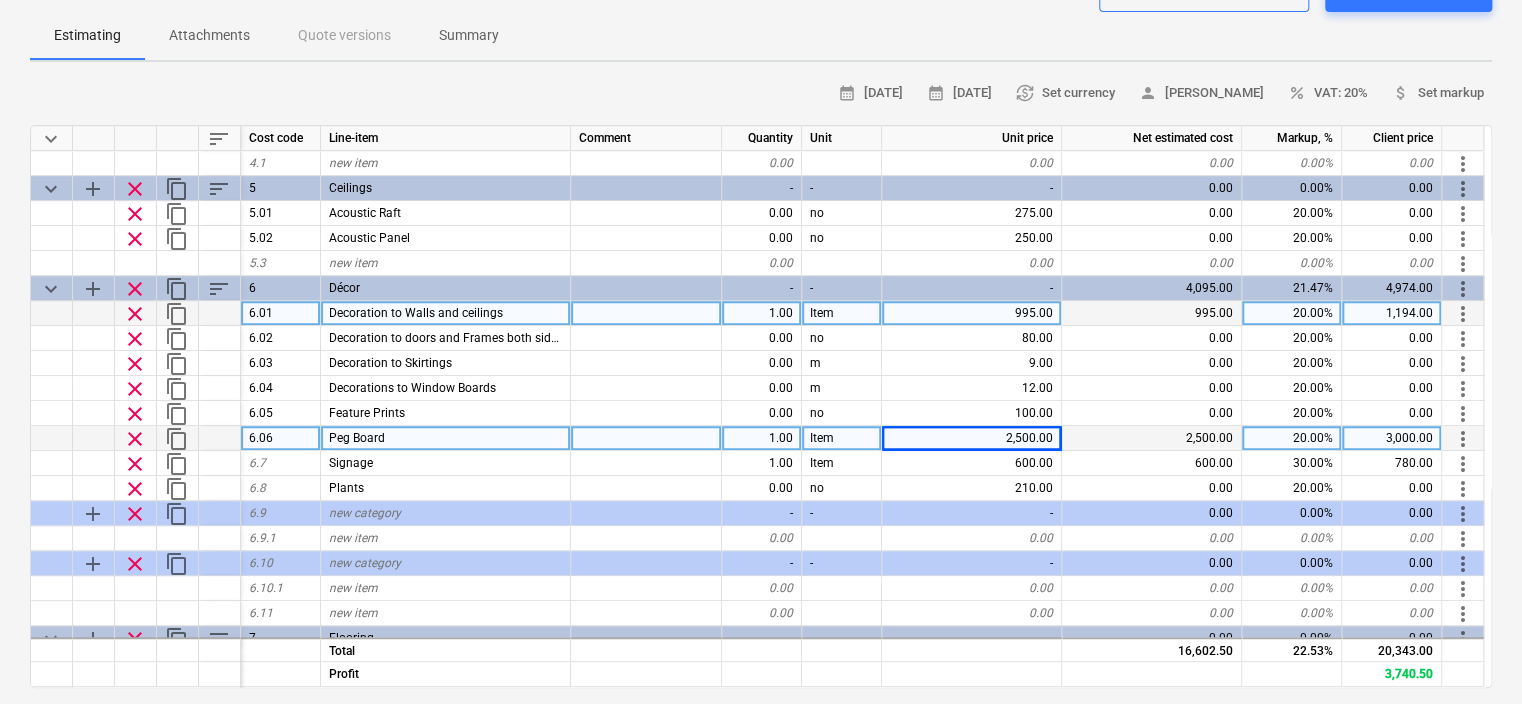 type on "x" 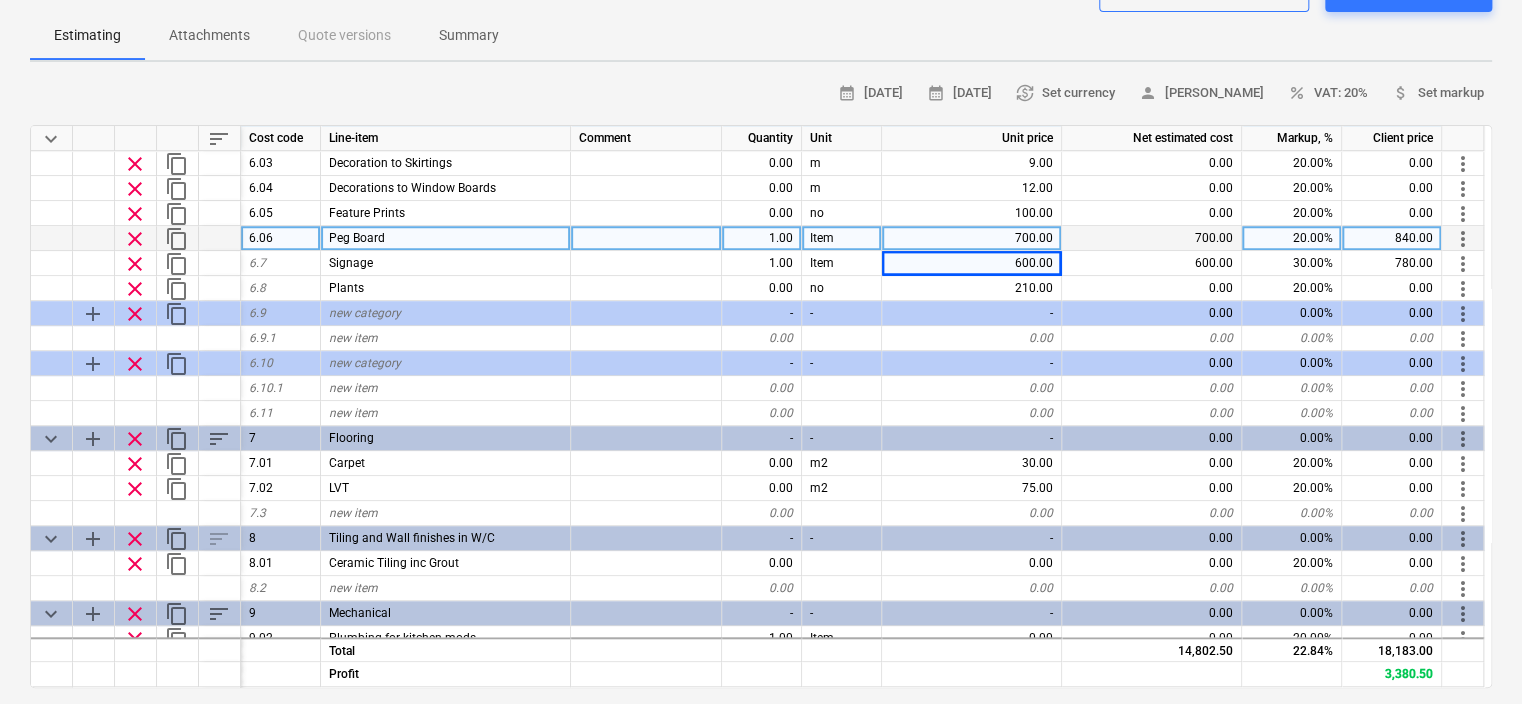 scroll, scrollTop: 700, scrollLeft: 0, axis: vertical 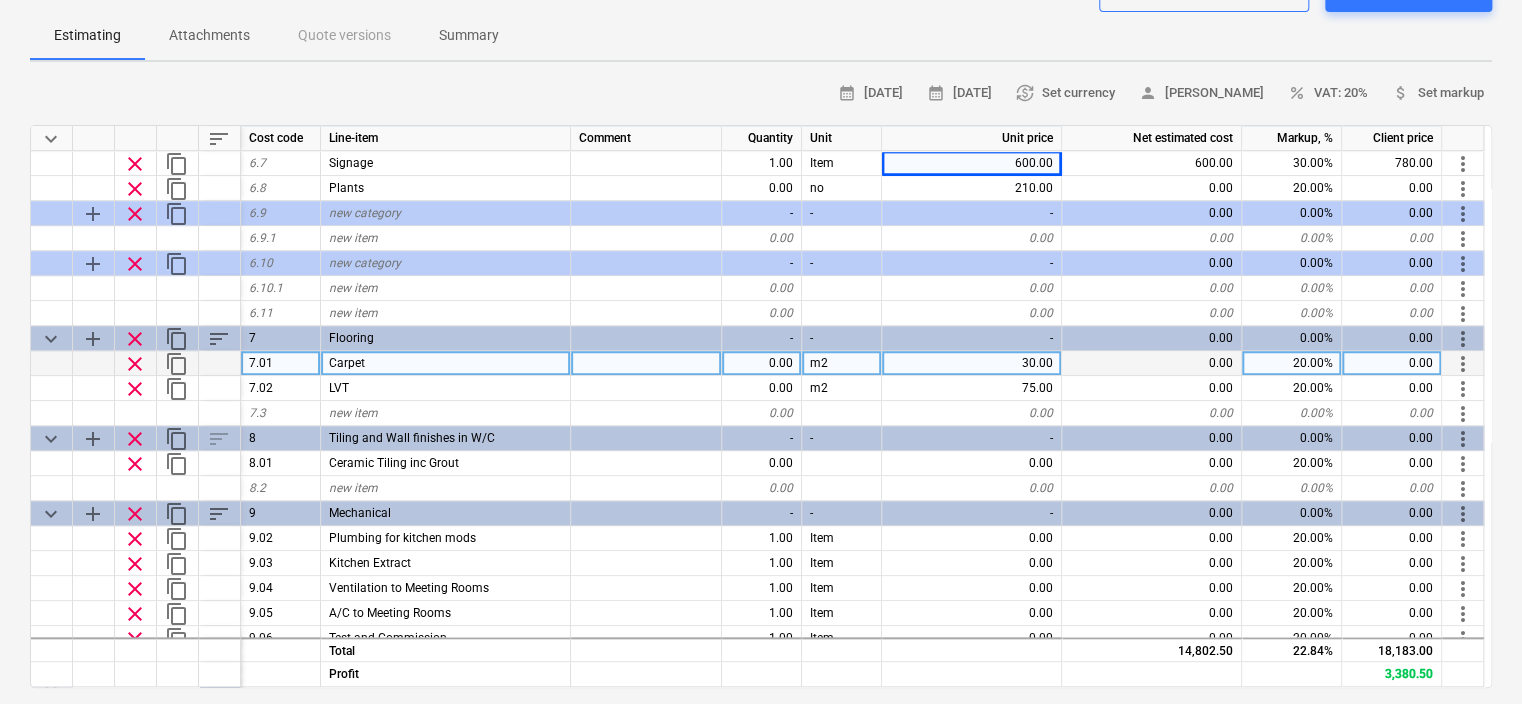 click on "0.00" at bounding box center (762, 363) 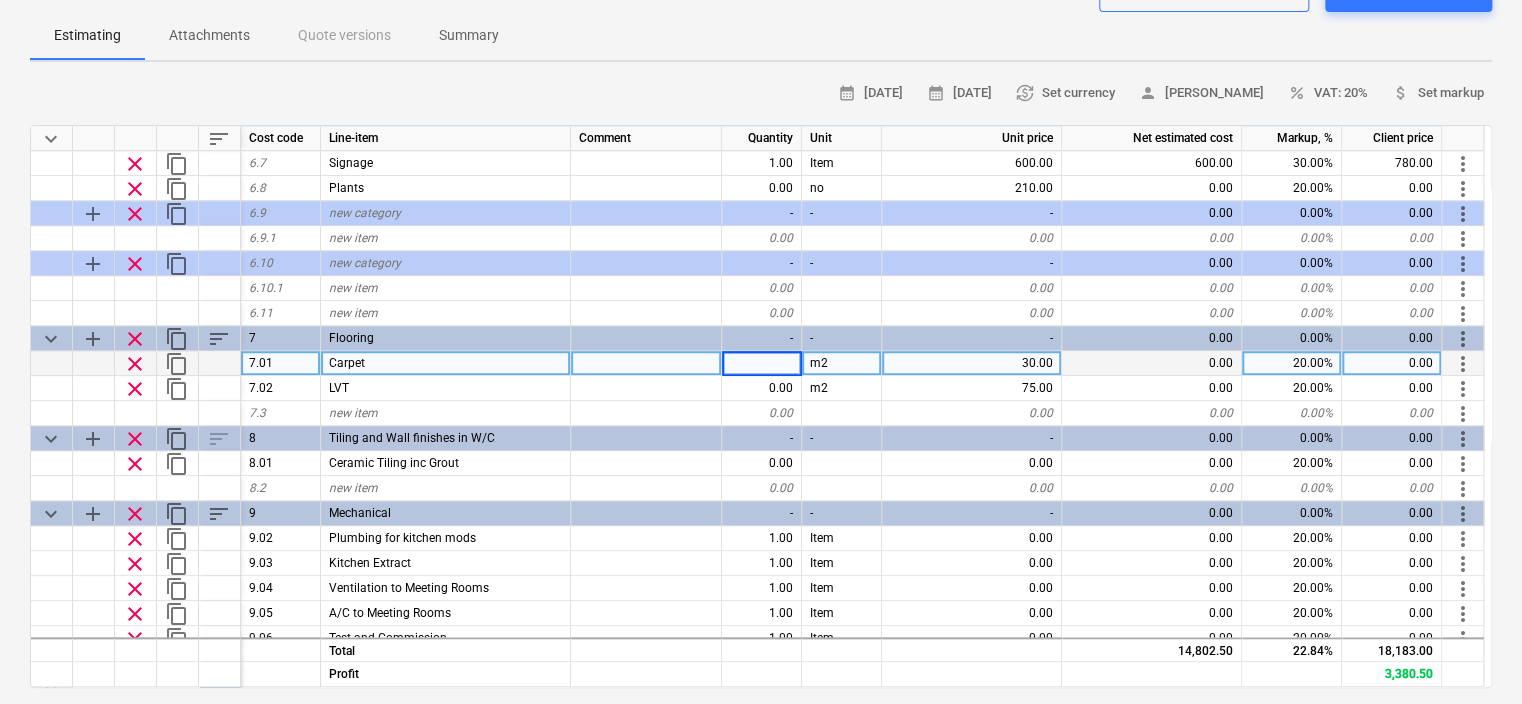type on "1" 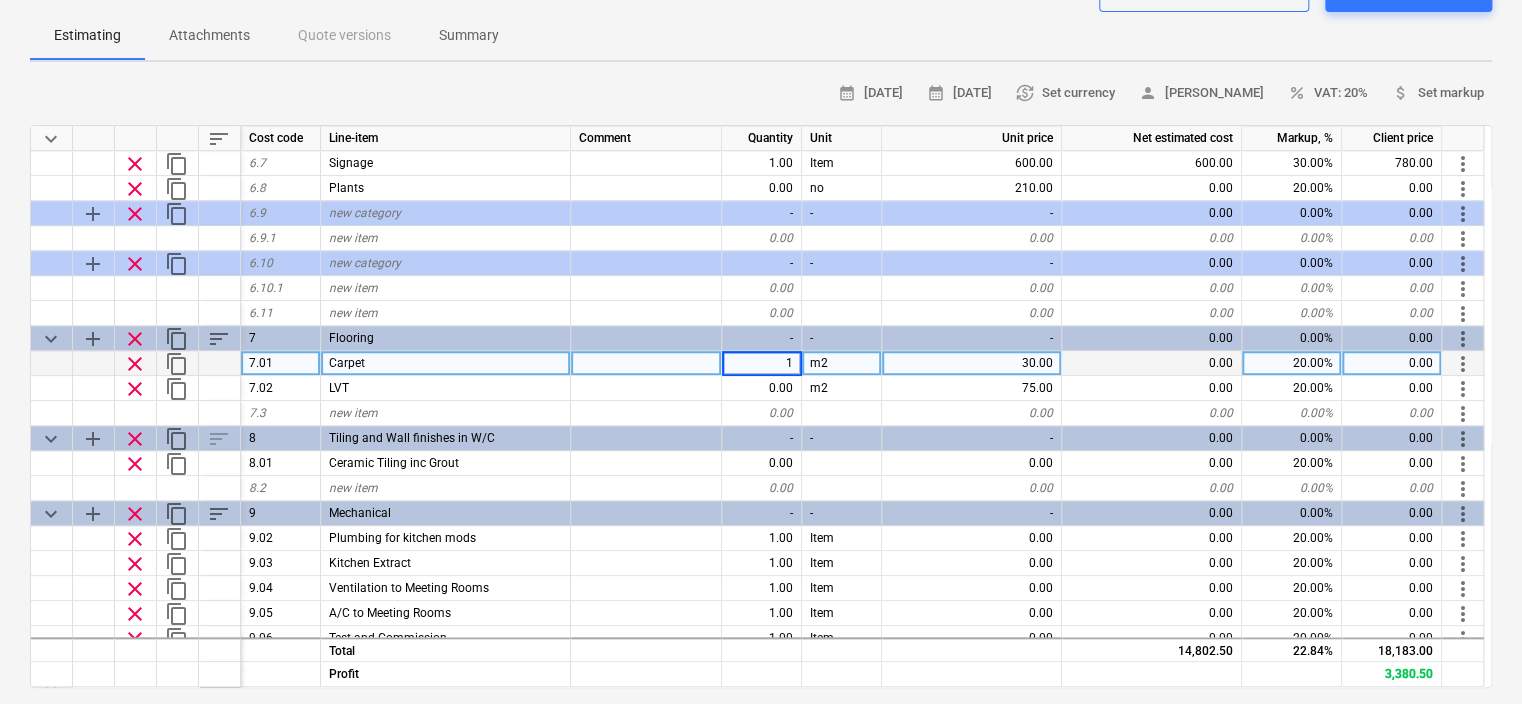 type on "x" 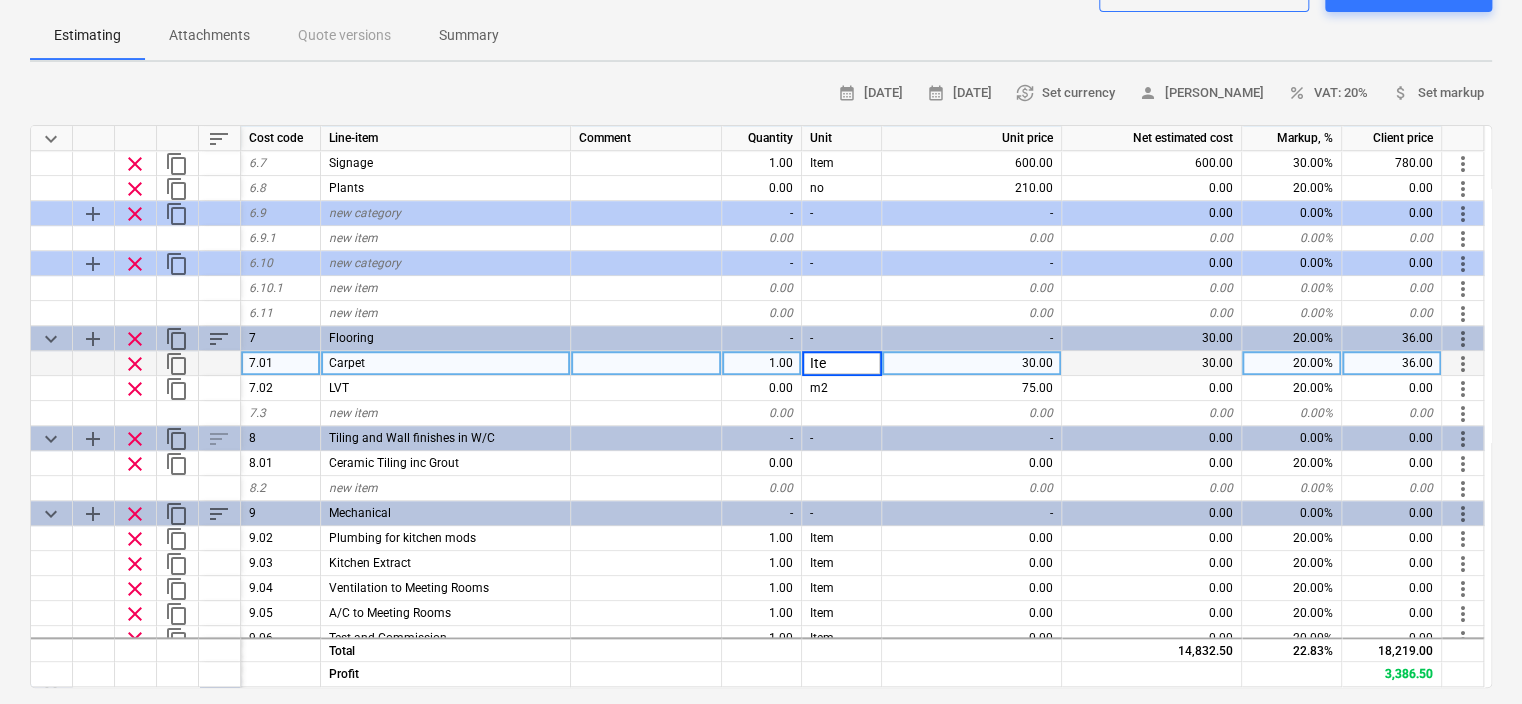 type on "Item" 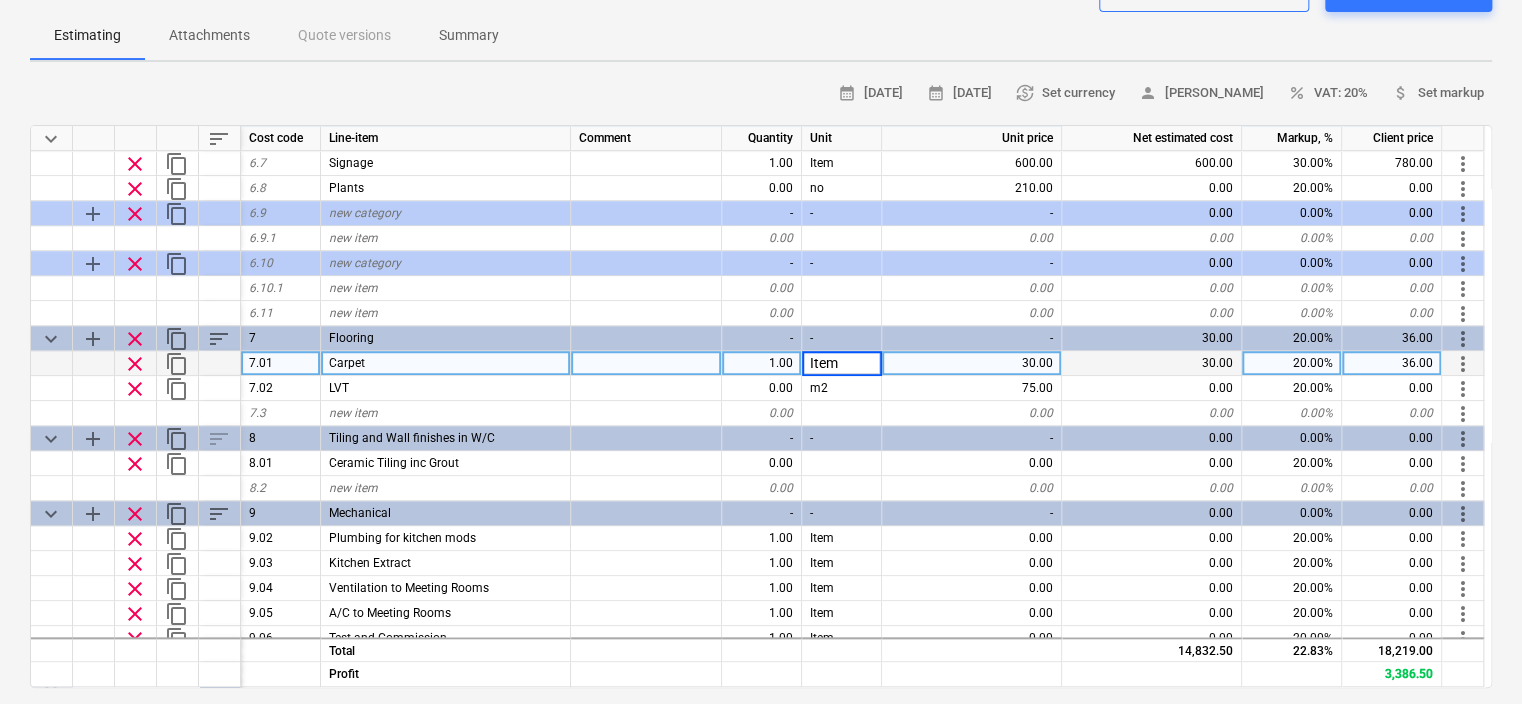 type on "x" 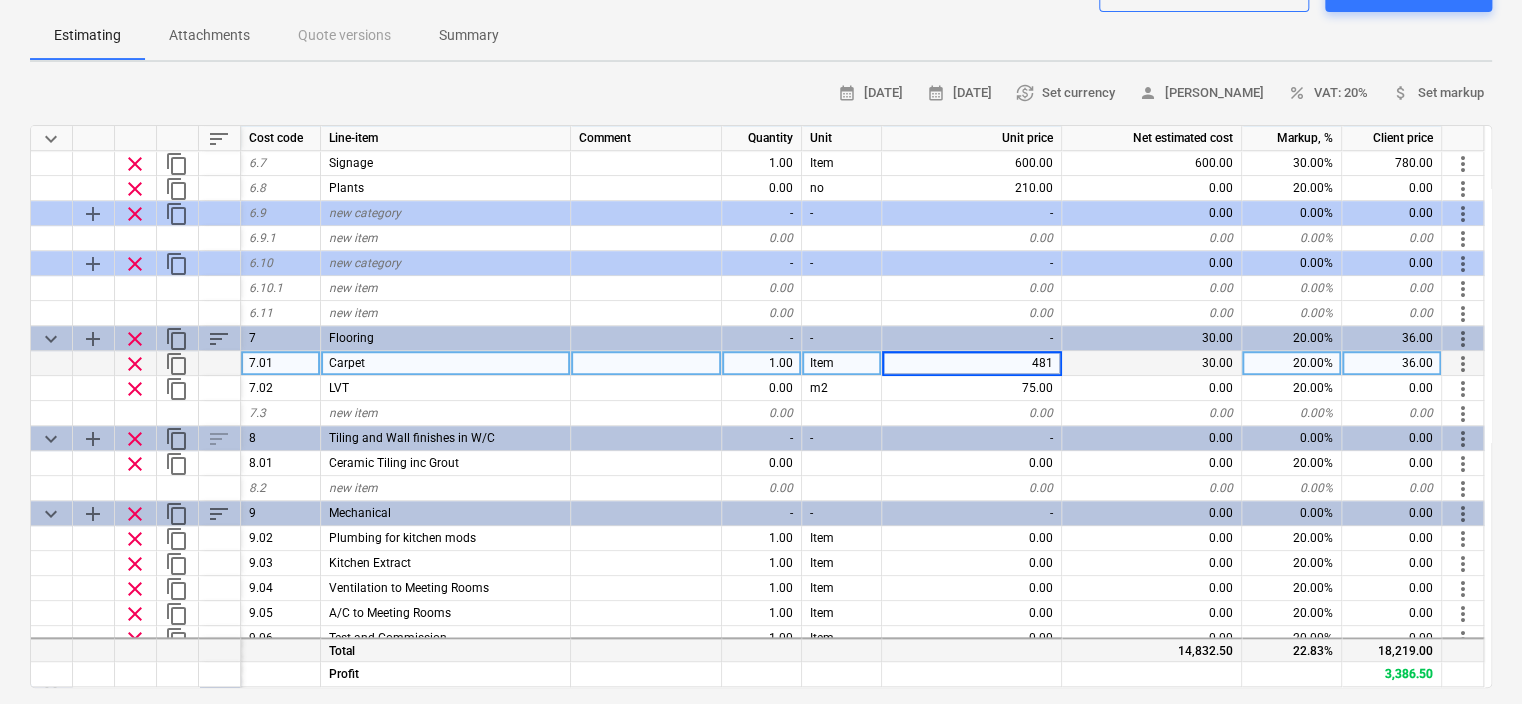 type on "4818" 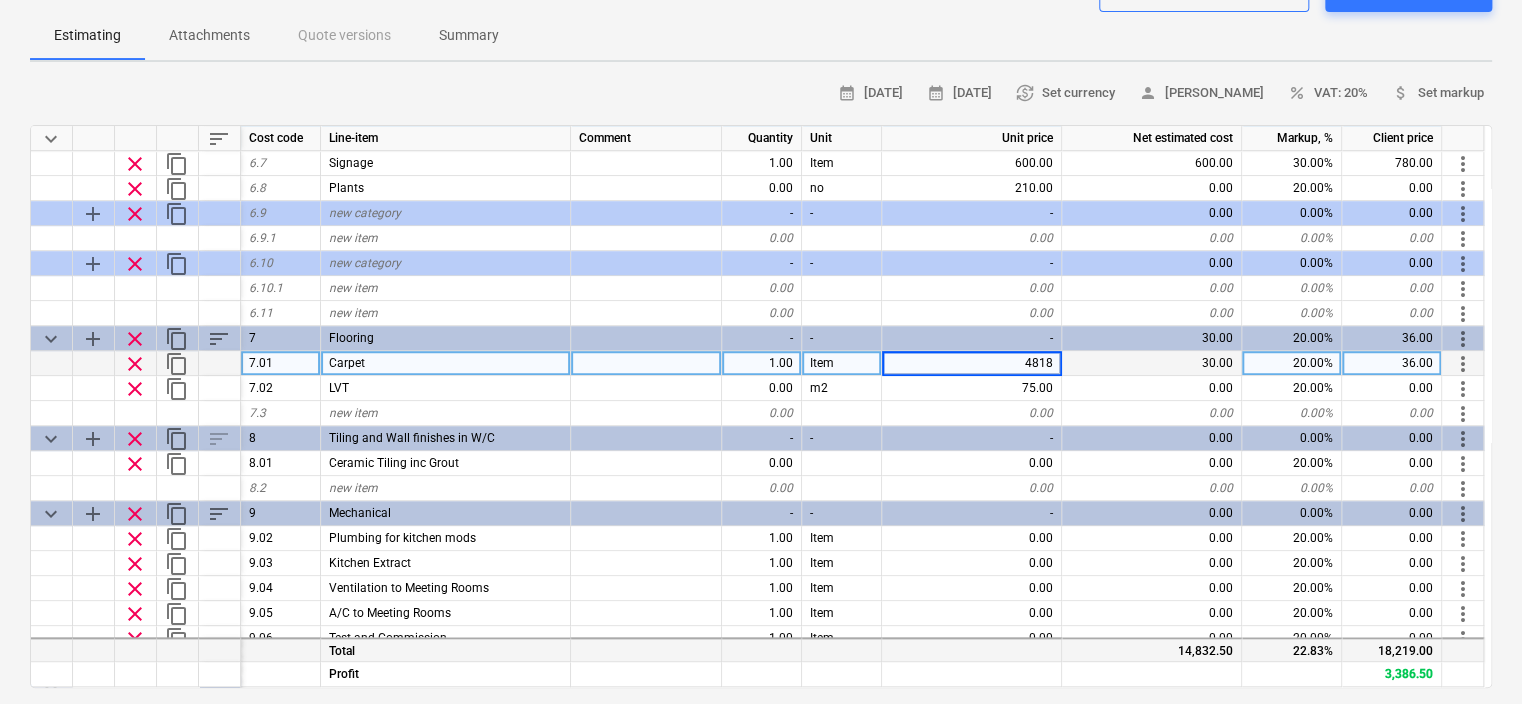 type on "x" 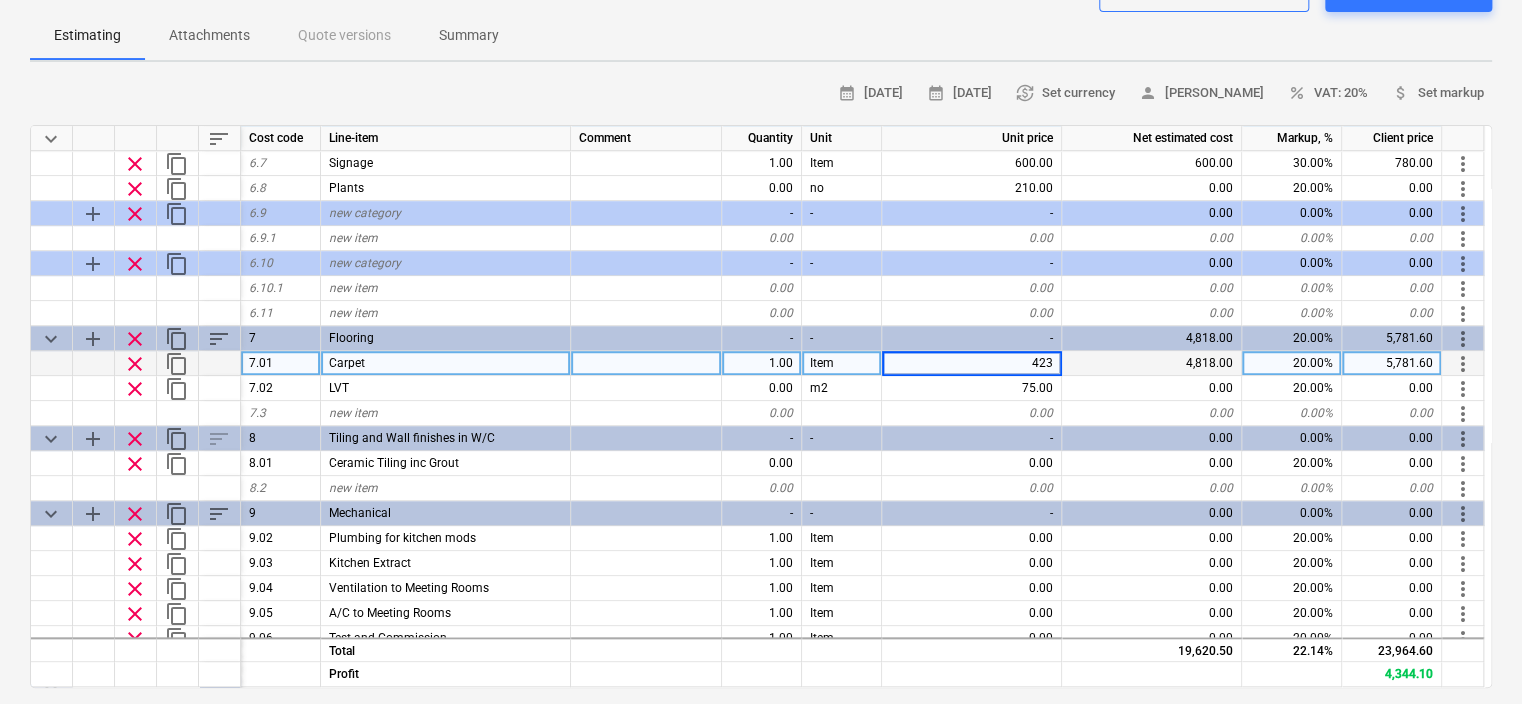 type on "4235" 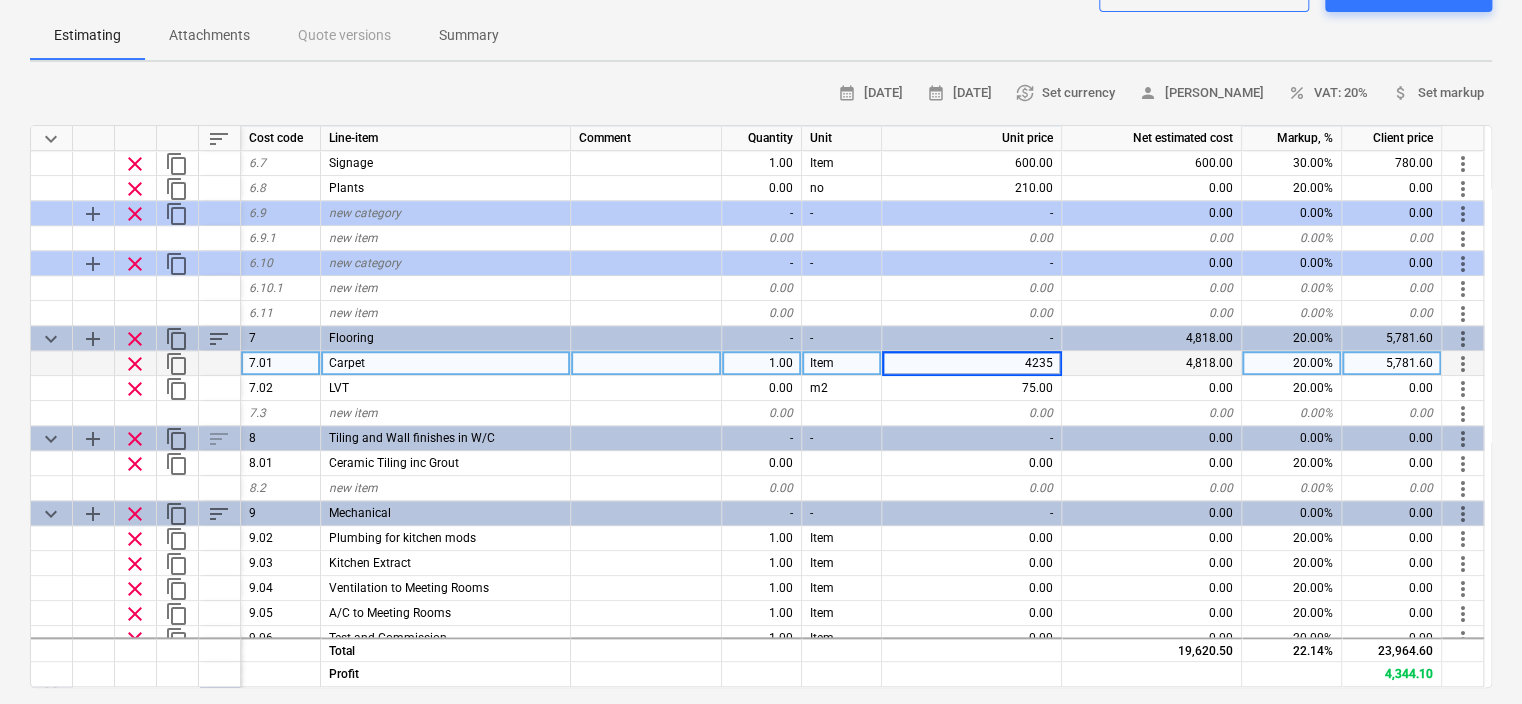 type on "x" 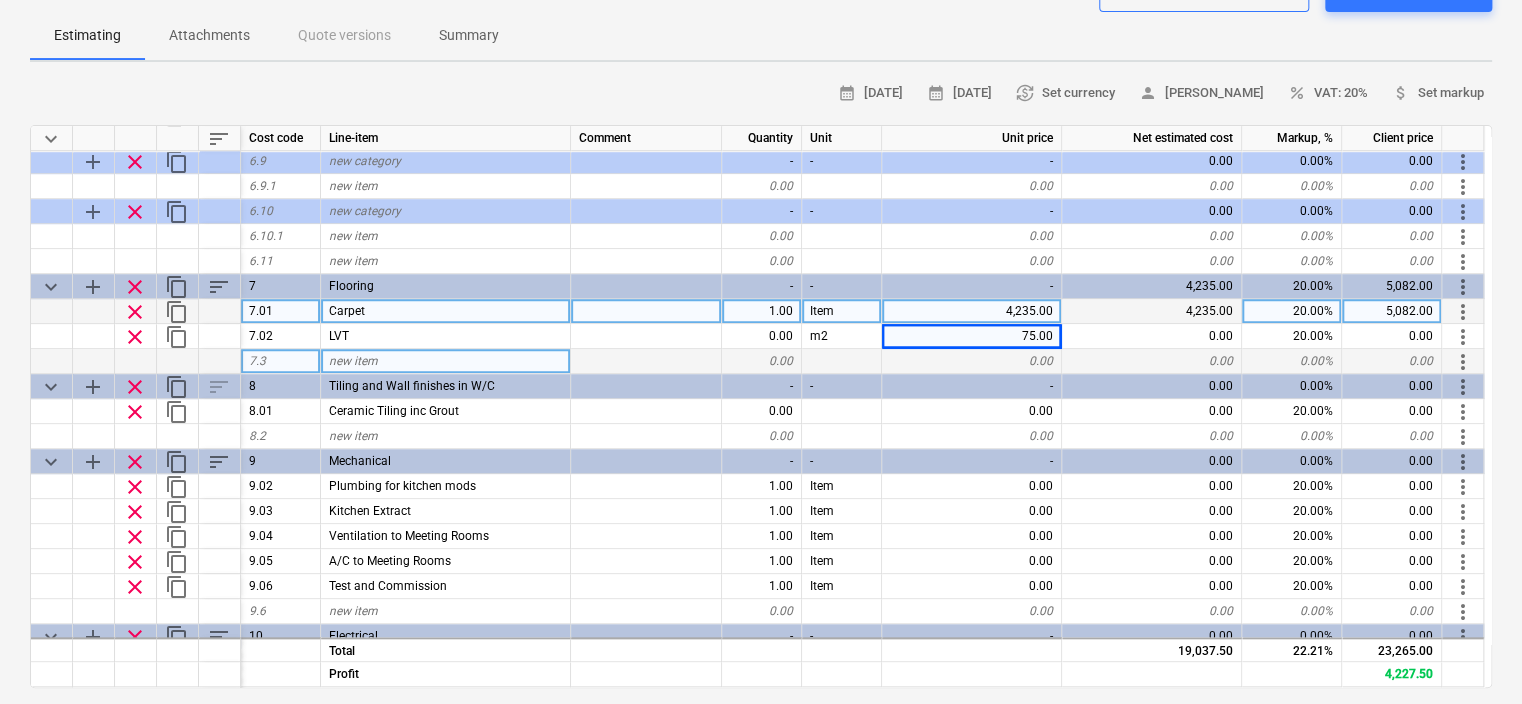 scroll, scrollTop: 800, scrollLeft: 0, axis: vertical 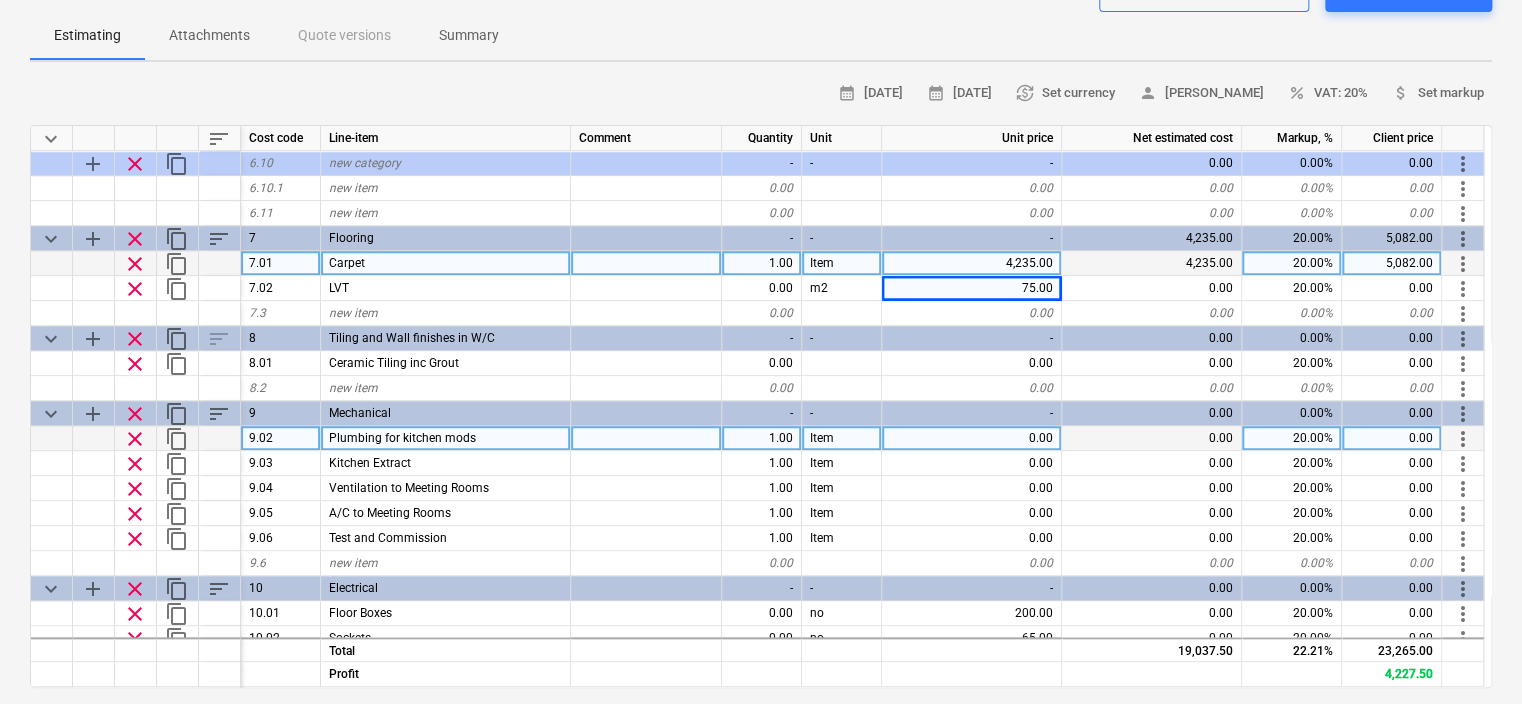 click on "Plumbing for kitchen mods" at bounding box center [446, 438] 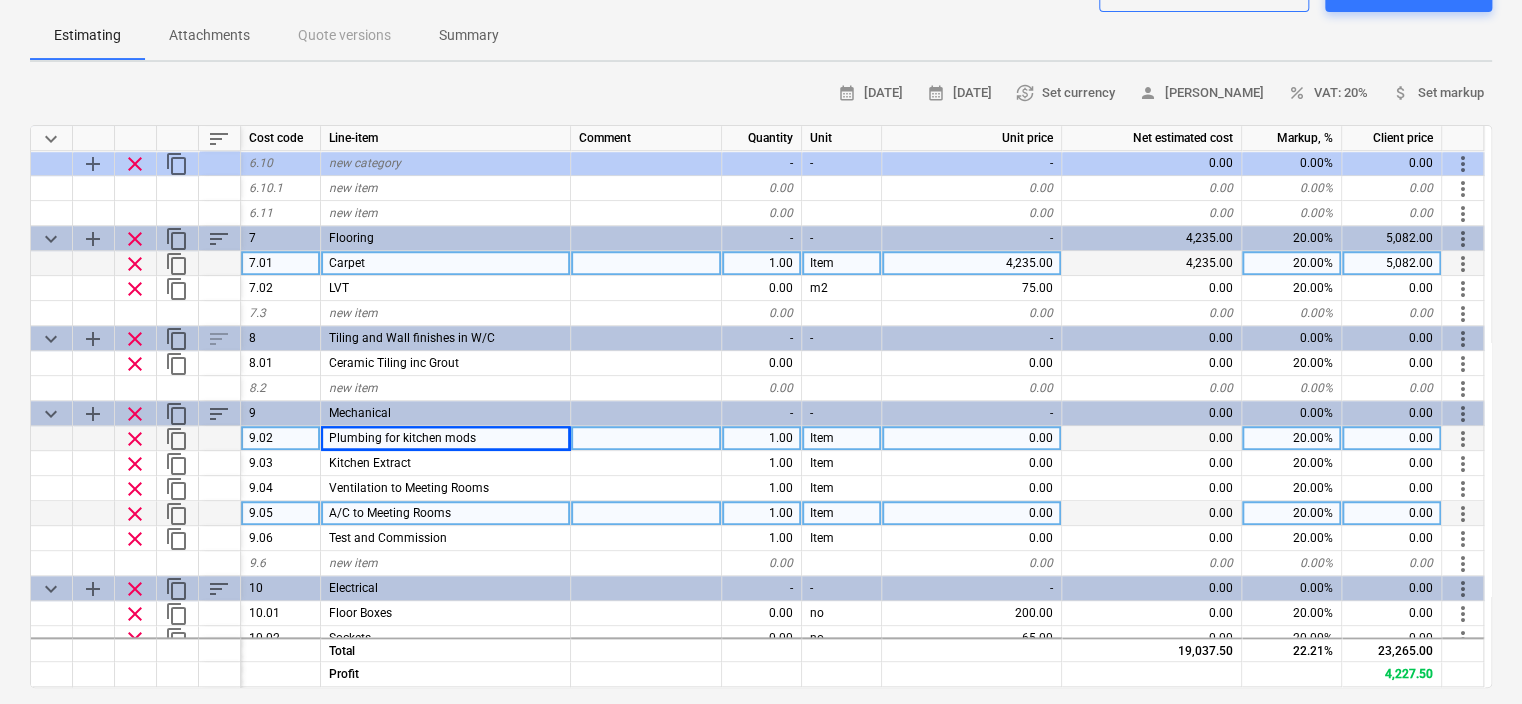 click on "A/C to Meeting Rooms" at bounding box center (446, 513) 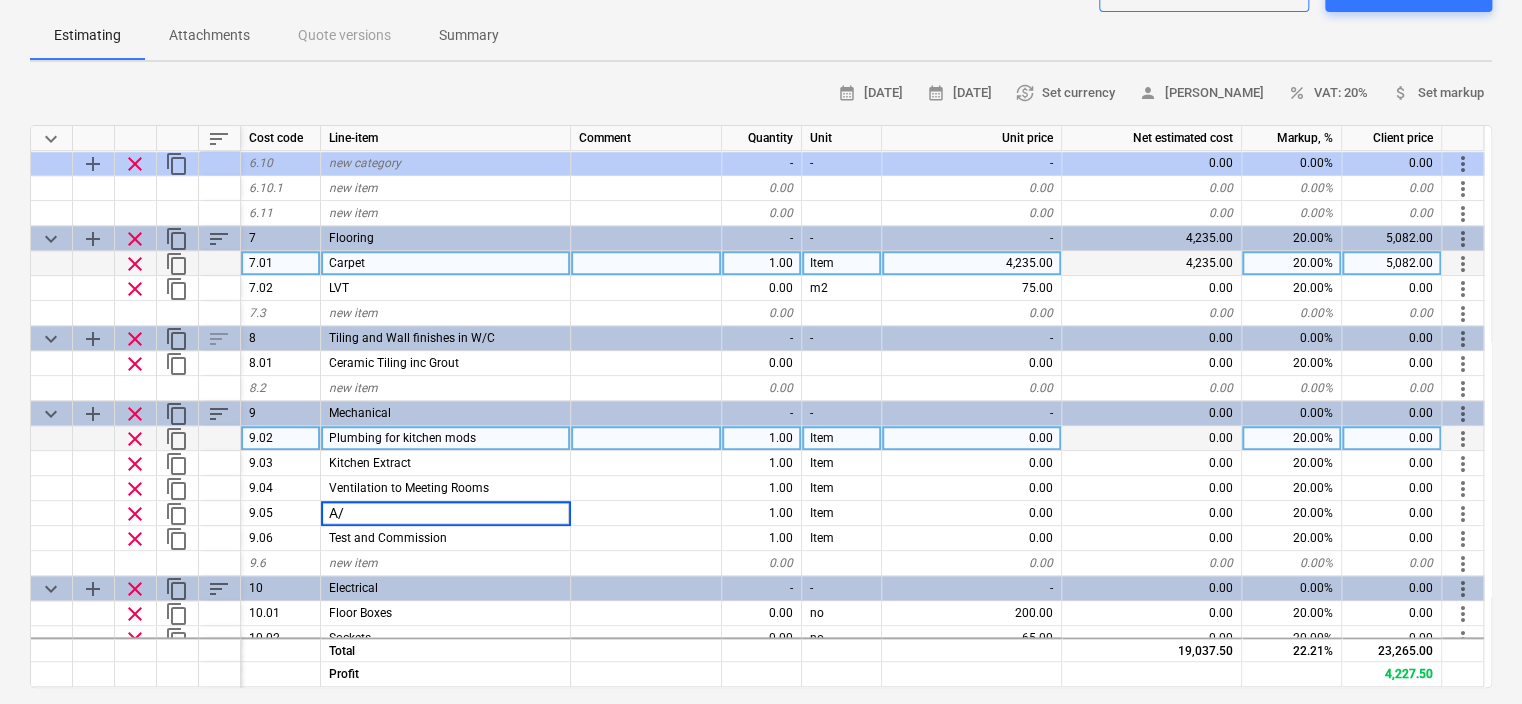 type on "A/C" 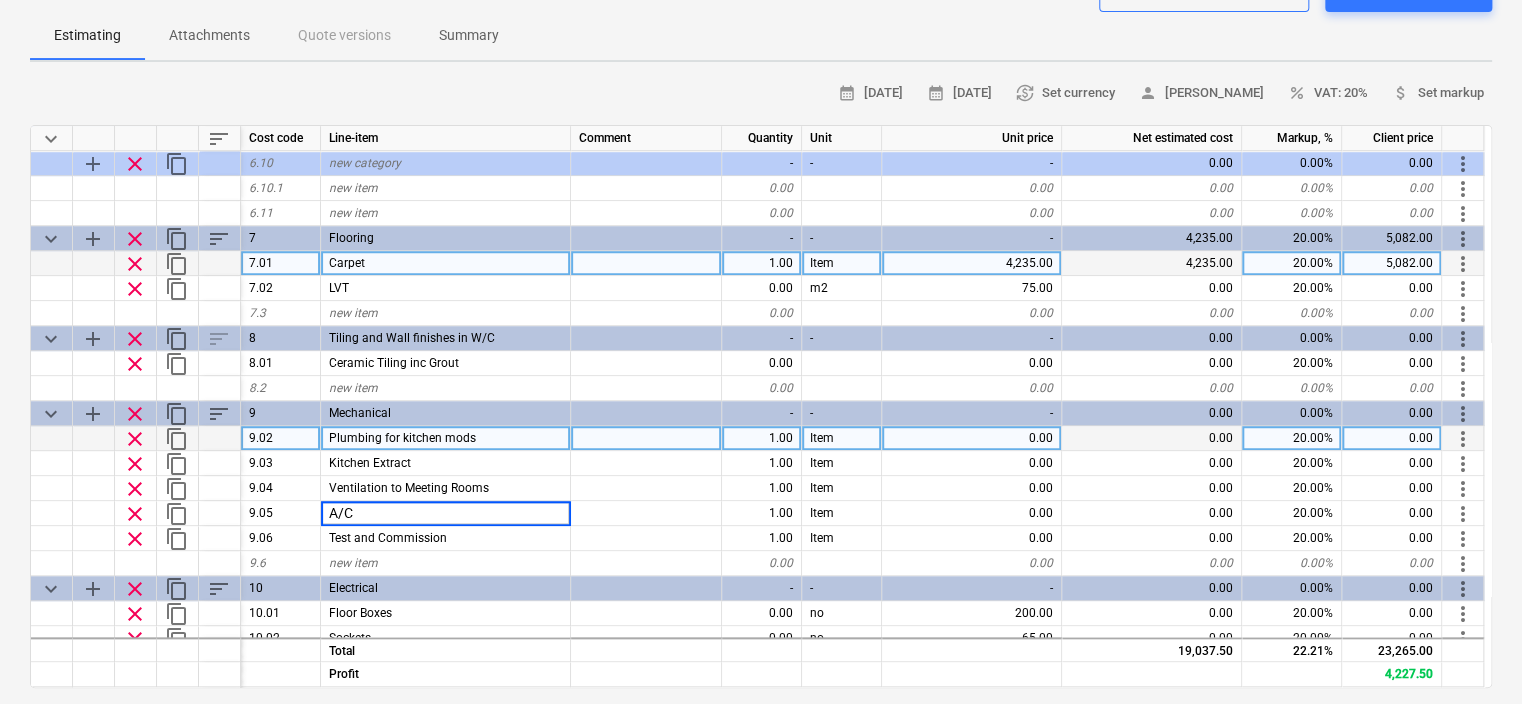type on "x" 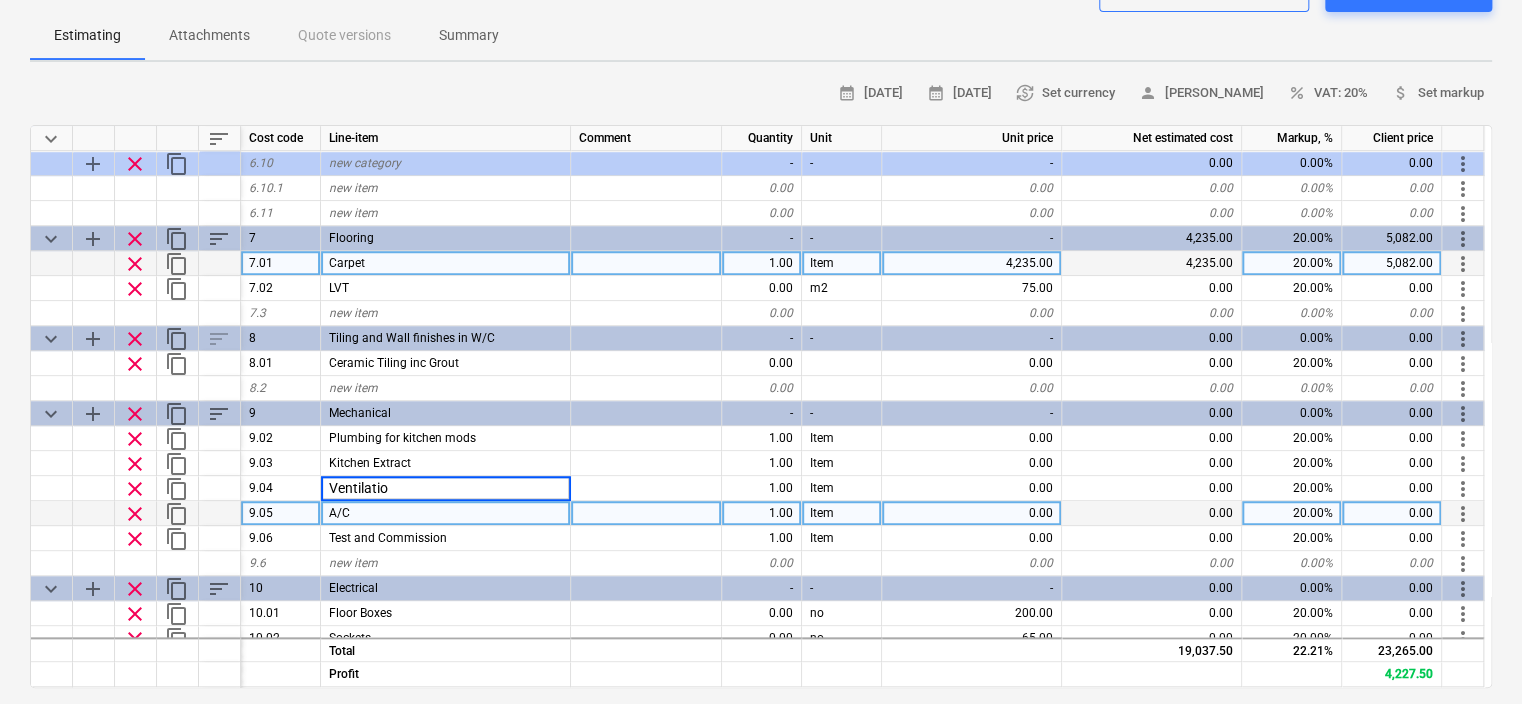 type on "Ventilation" 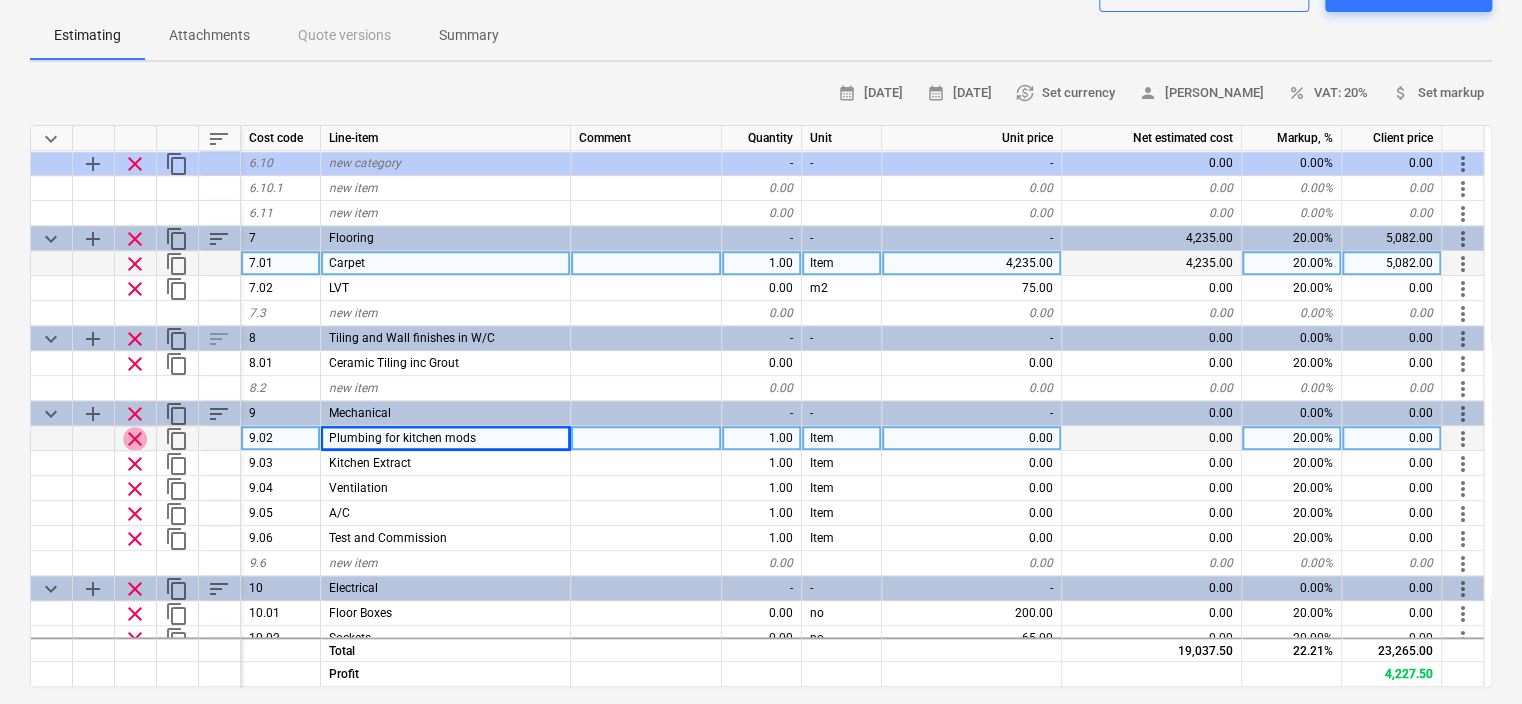 click on "clear" at bounding box center [135, 439] 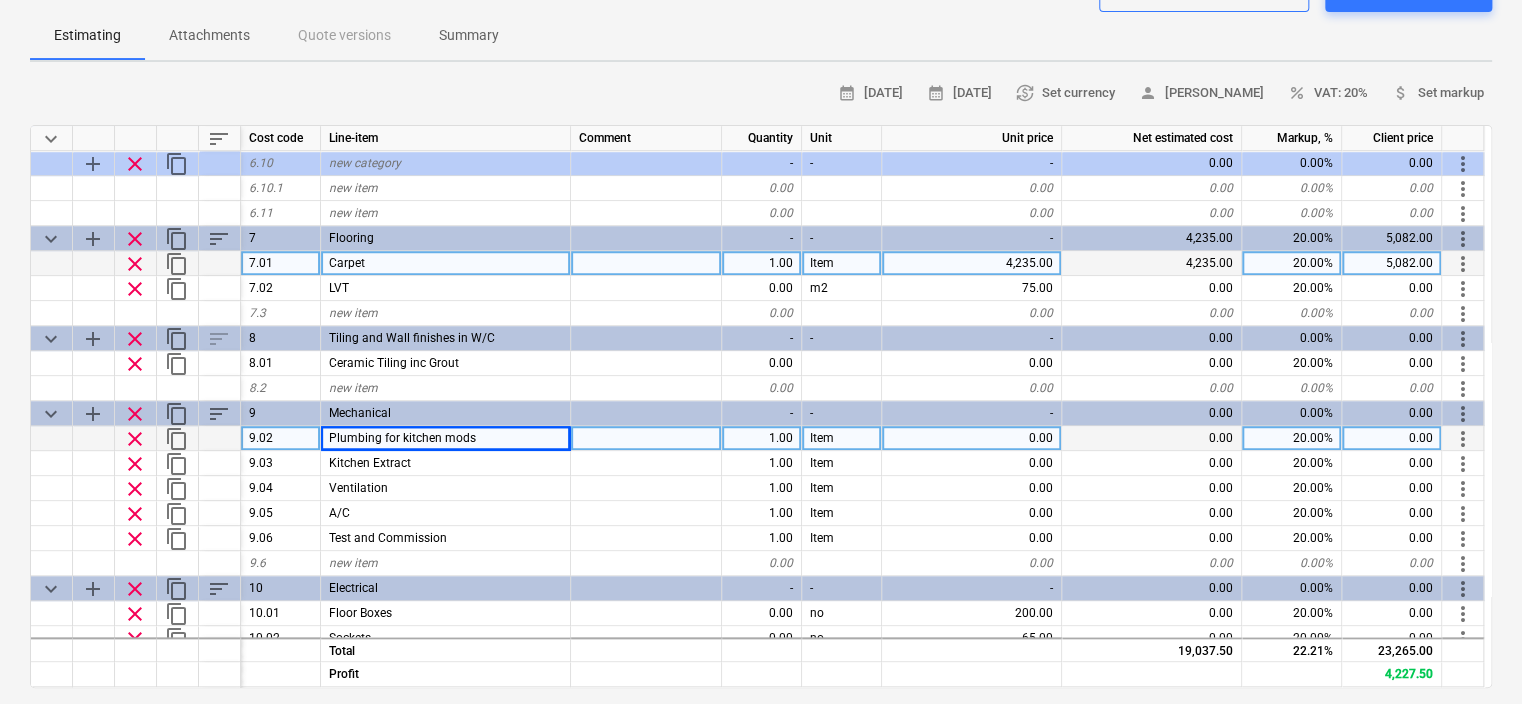 type on "x" 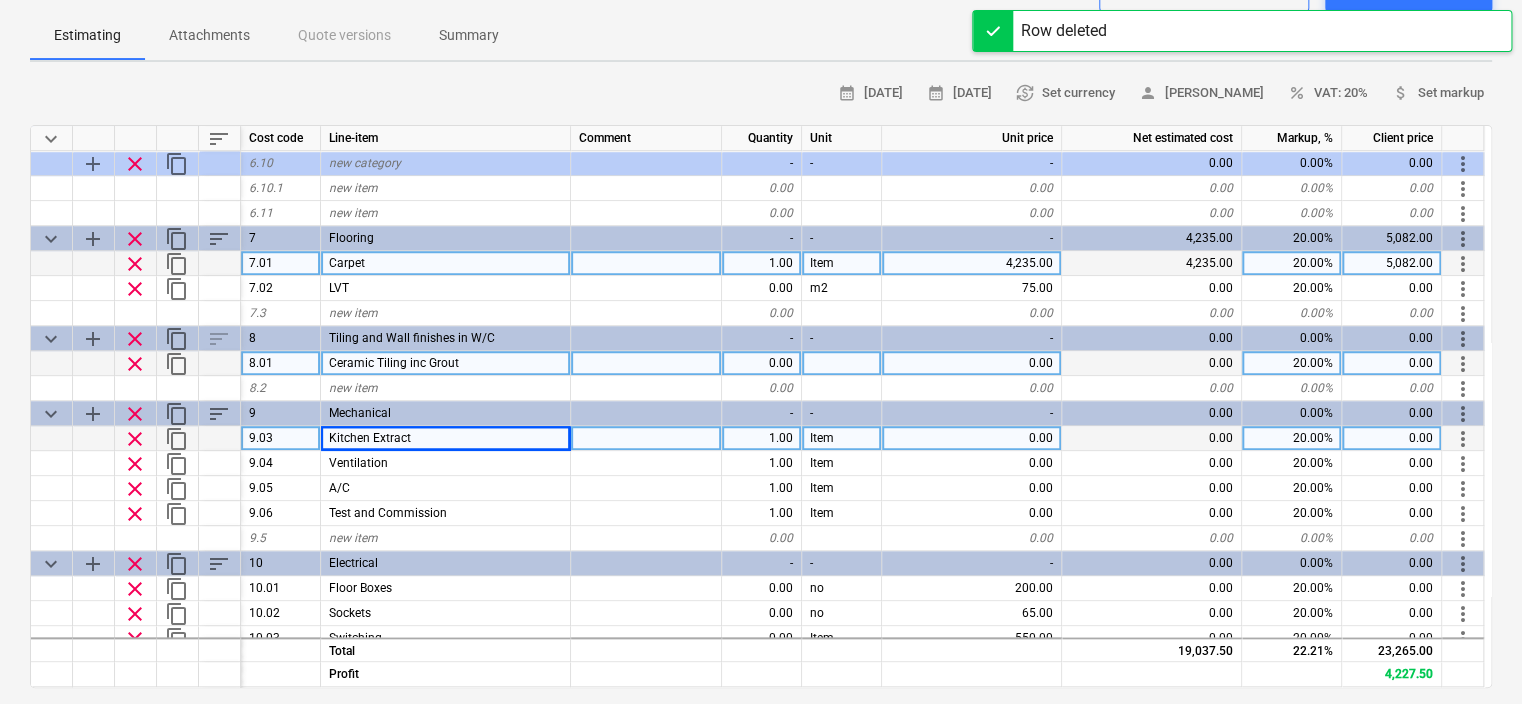 click on "0.00" at bounding box center [762, 363] 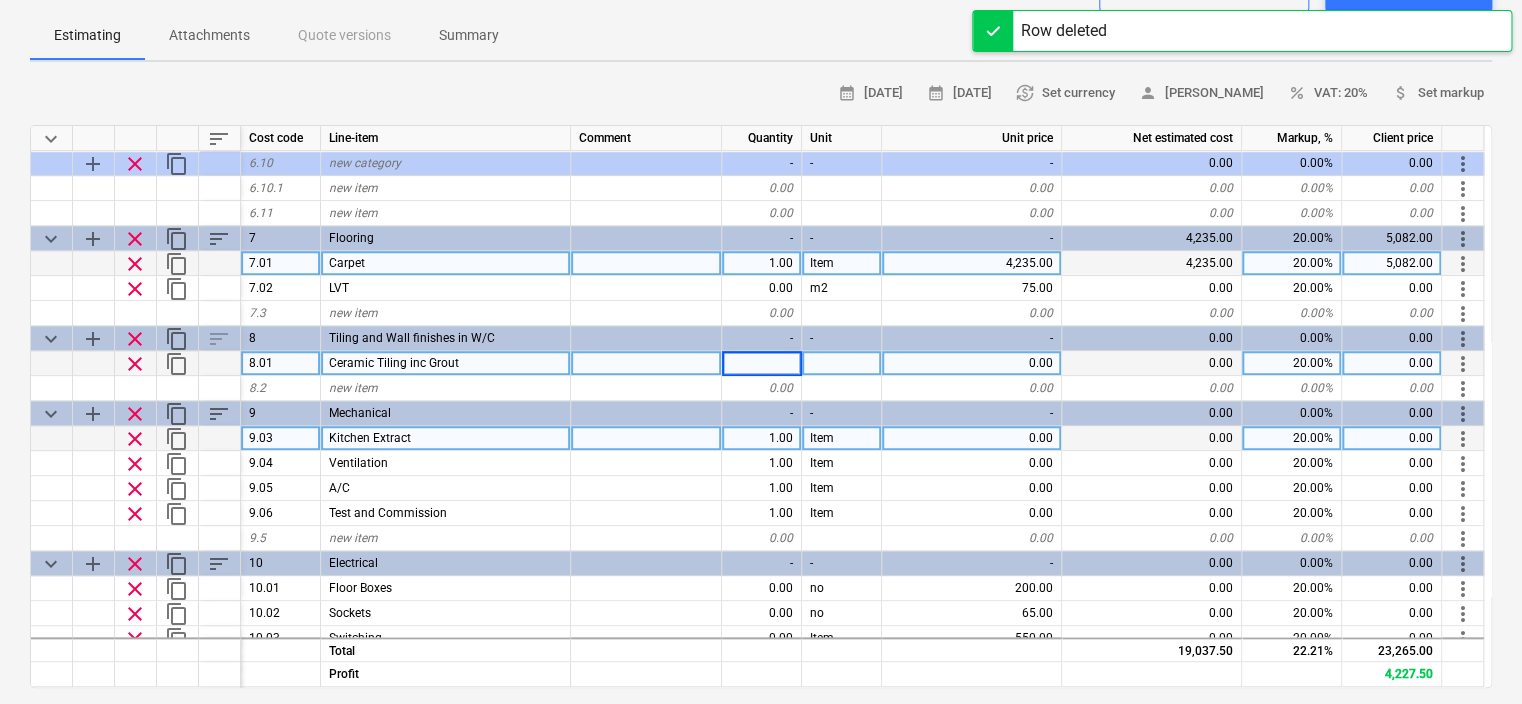 type on "1" 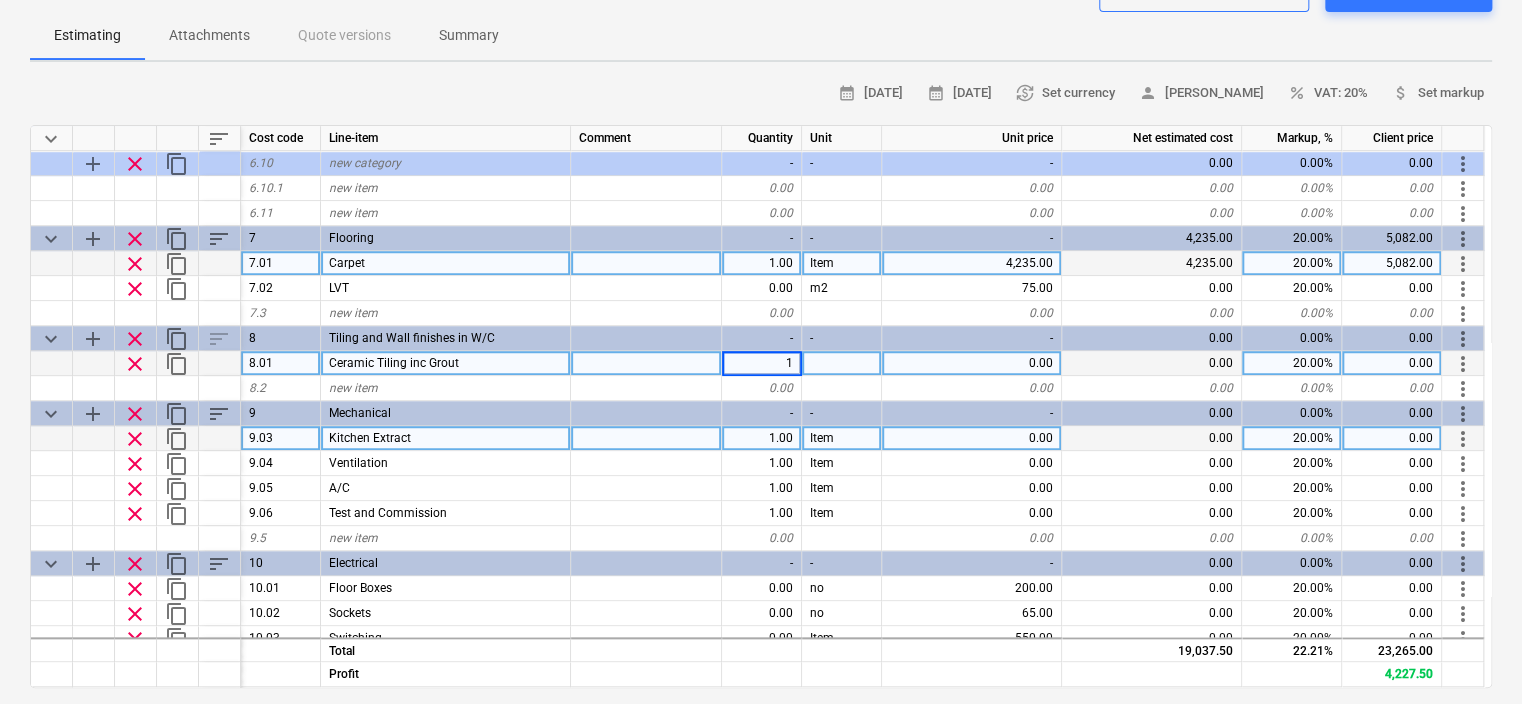 type on "x" 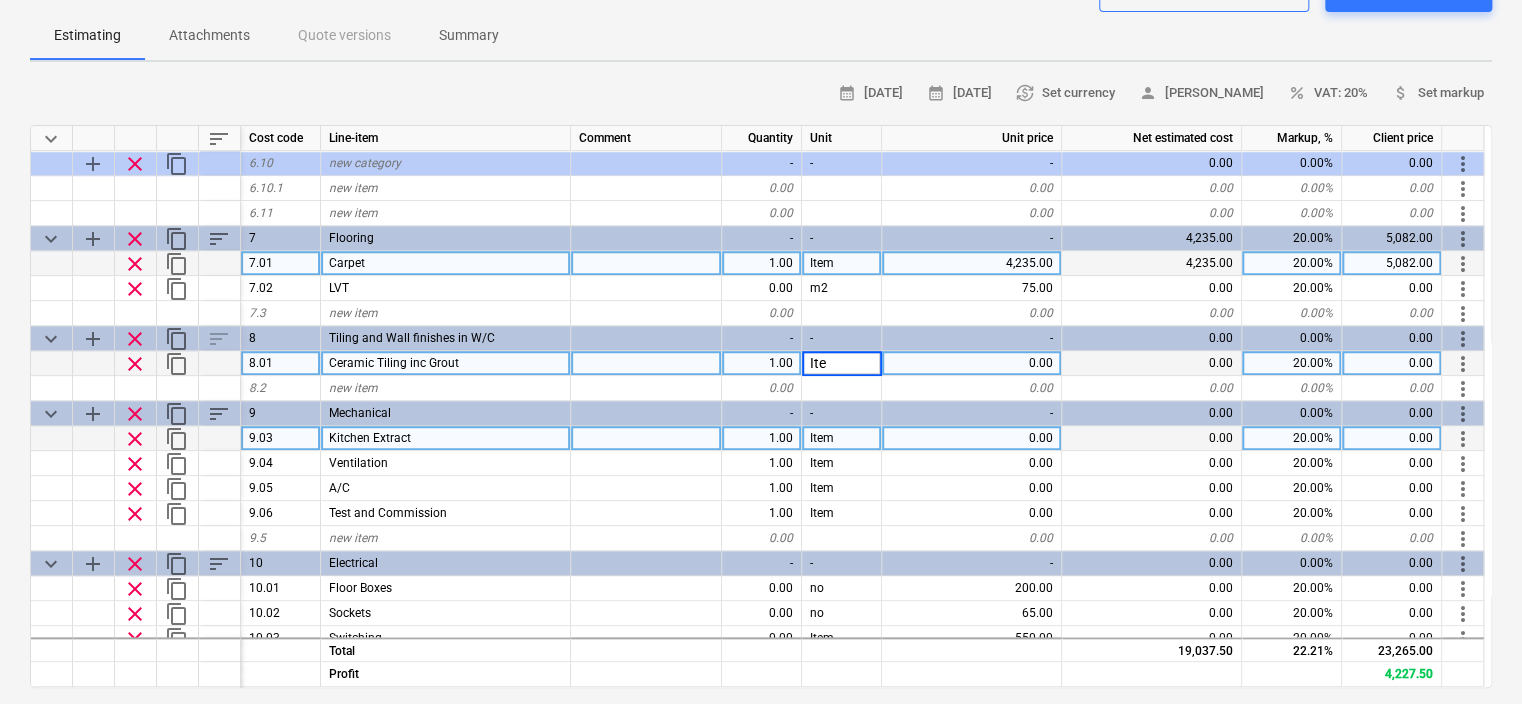 type on "Item" 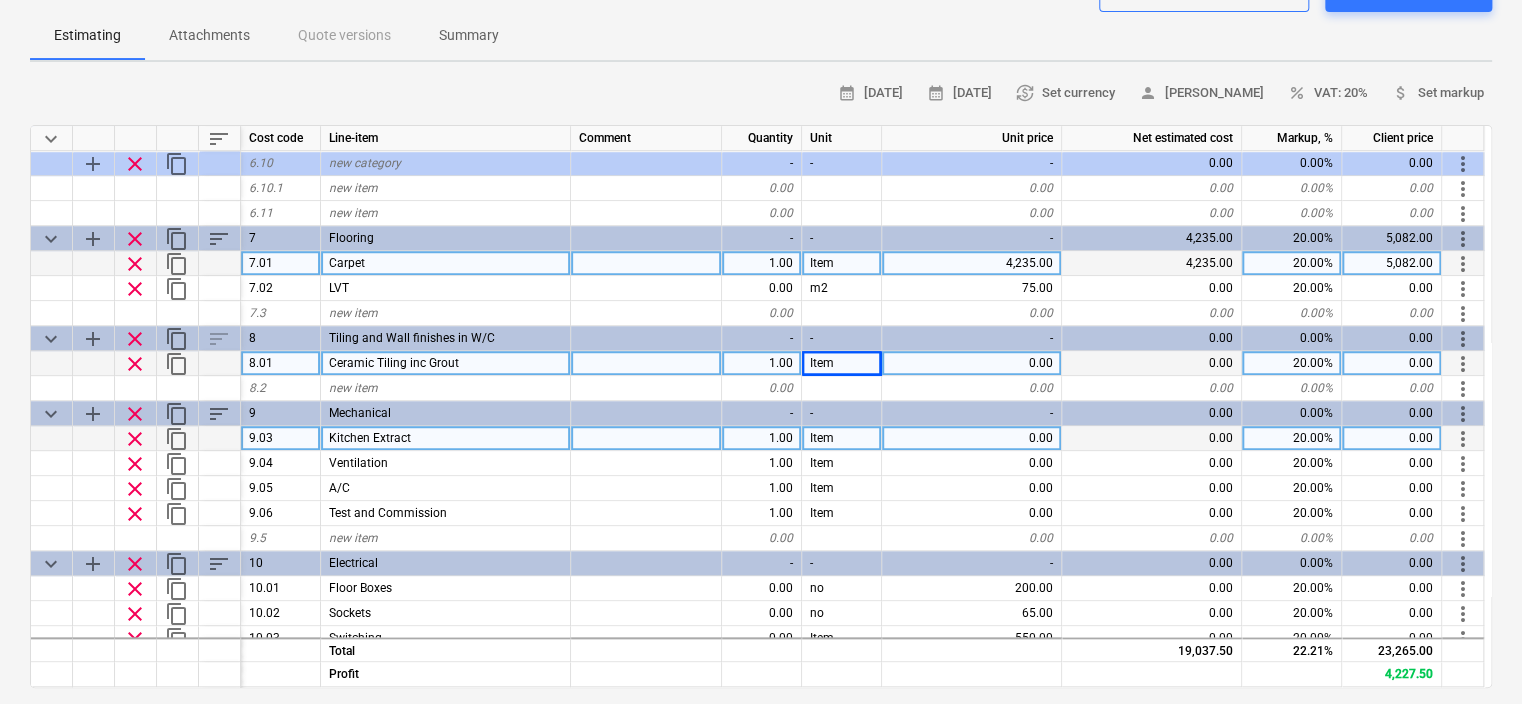 type on "x" 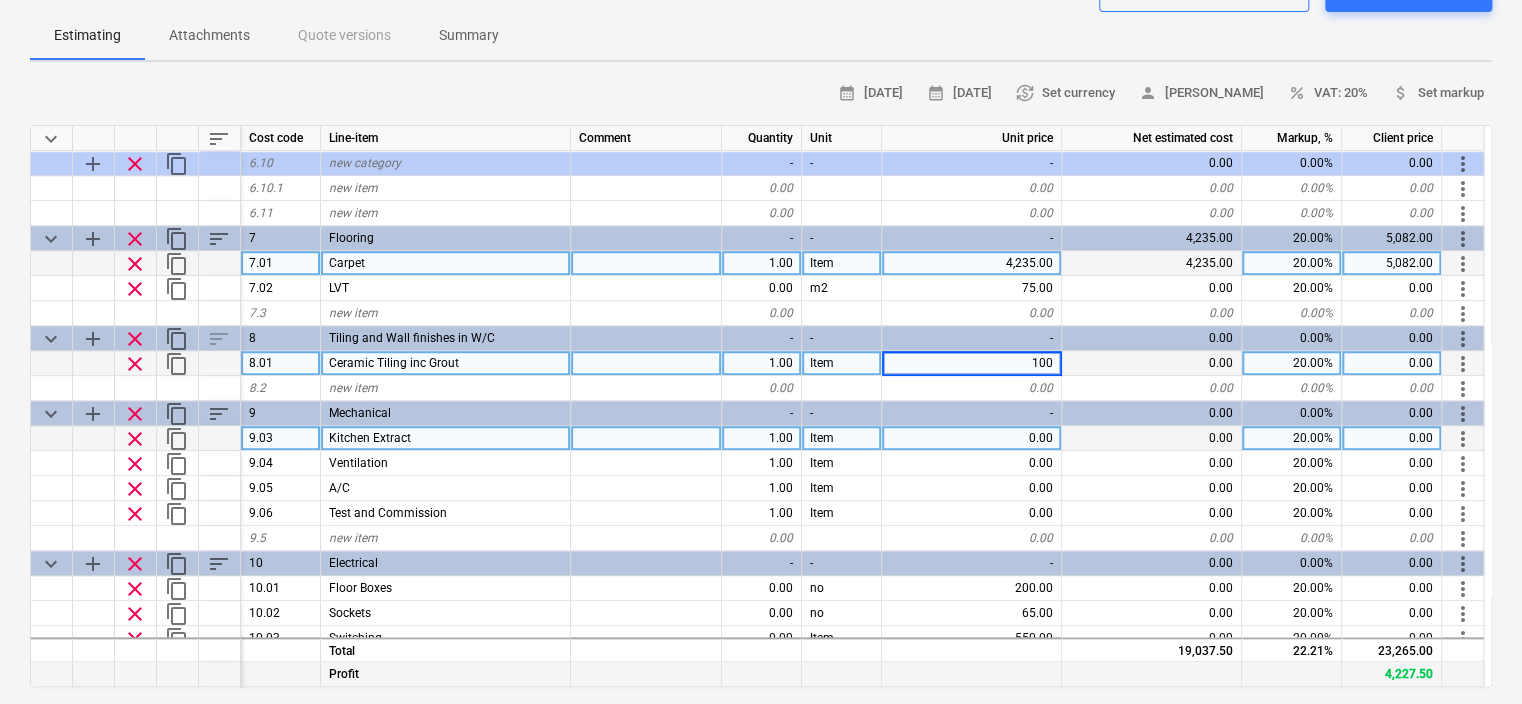 type on "1000" 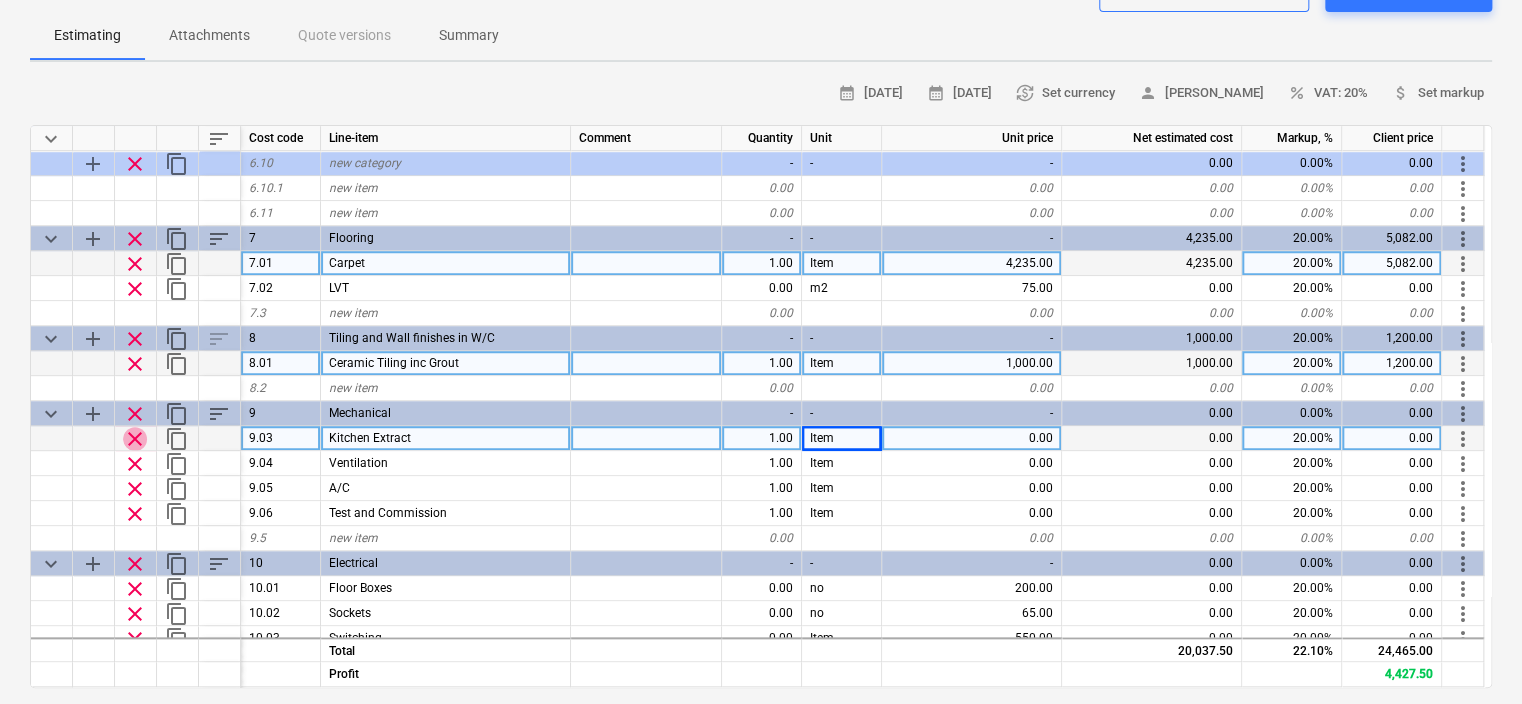 click on "clear" at bounding box center (135, 439) 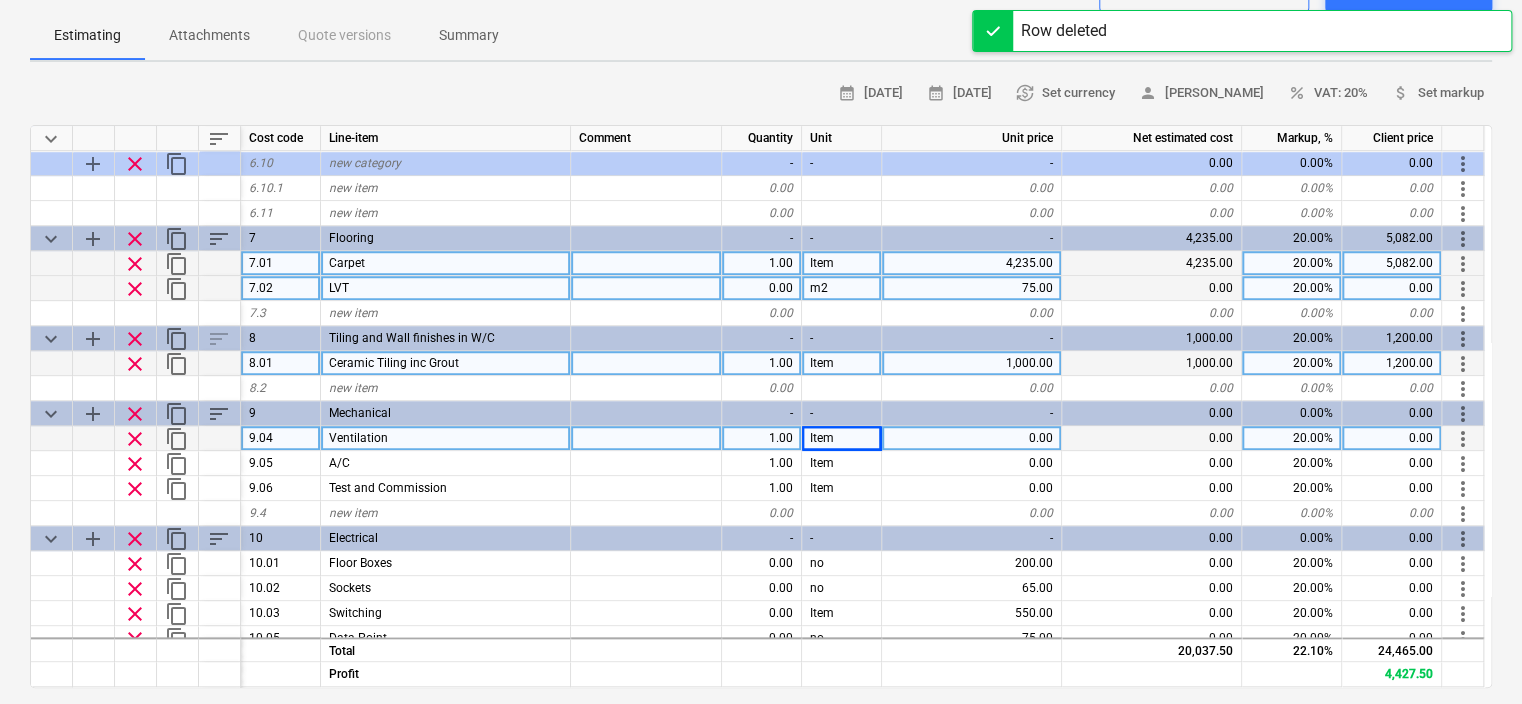 click on "clear" at bounding box center (135, 289) 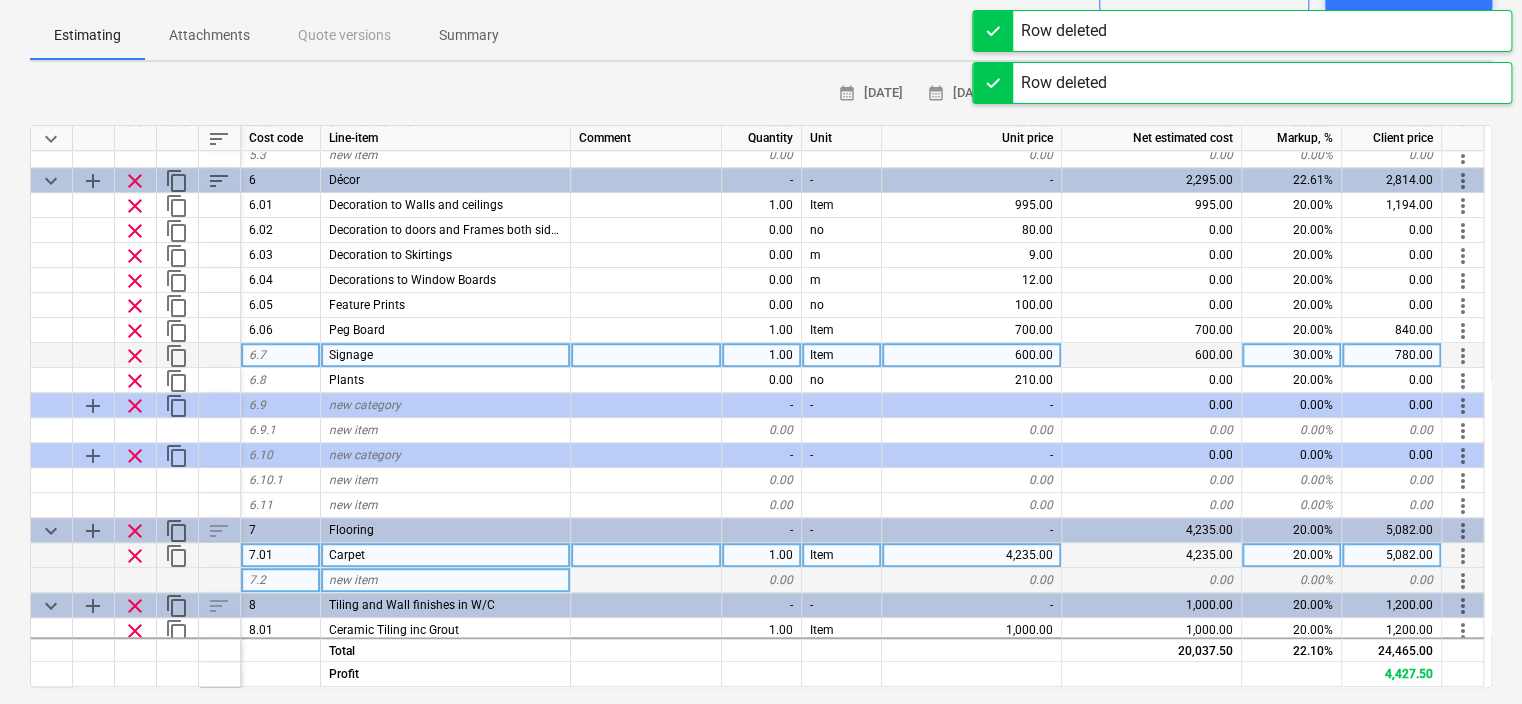 scroll, scrollTop: 400, scrollLeft: 0, axis: vertical 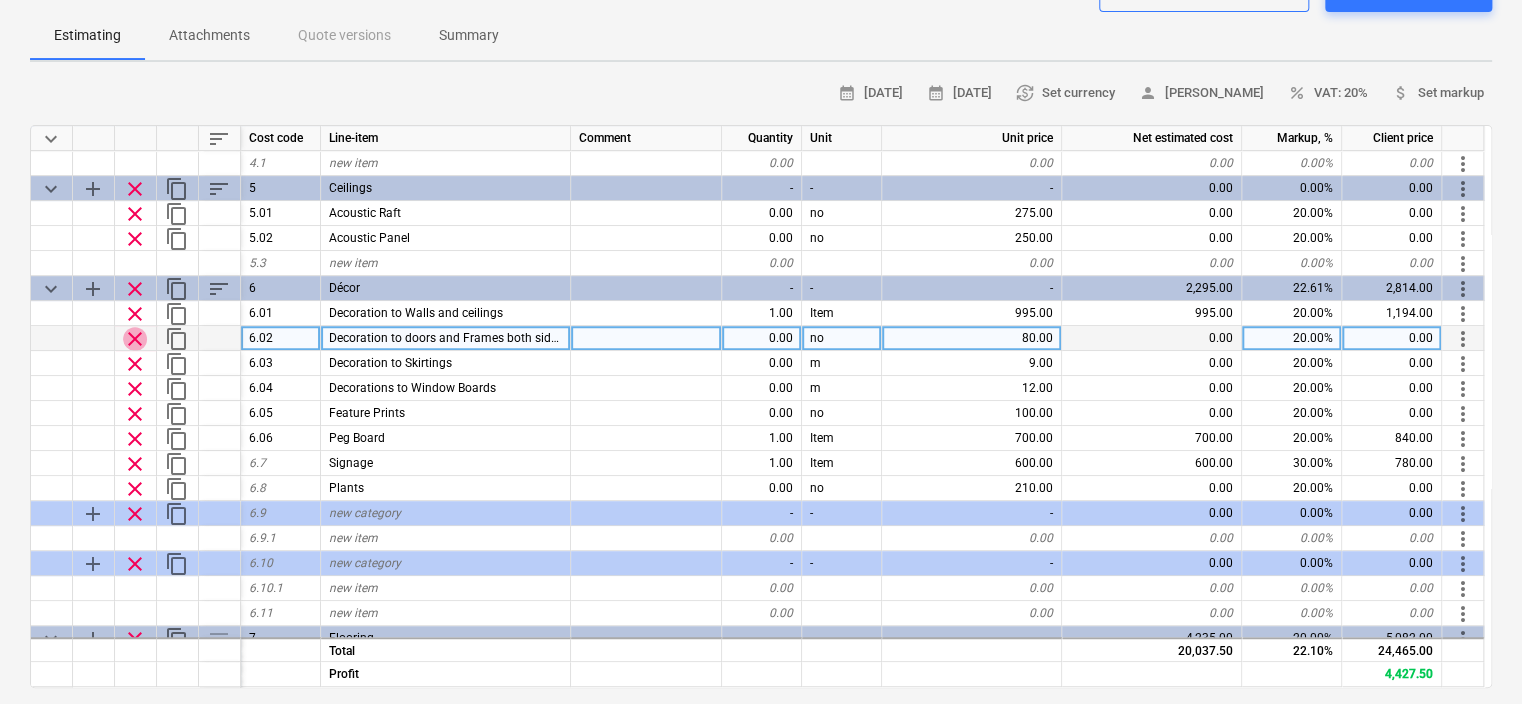 click on "clear" at bounding box center (135, 339) 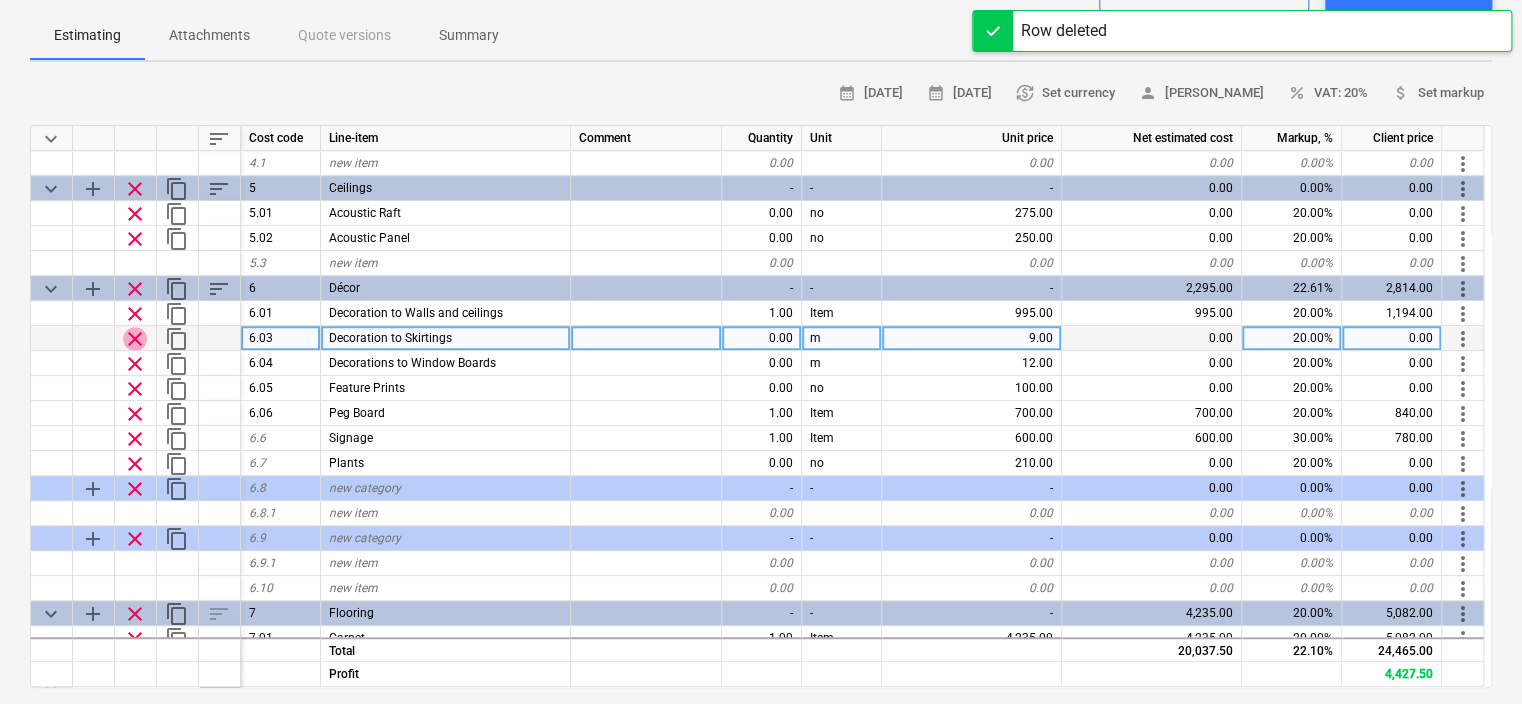 click on "clear" at bounding box center [135, 339] 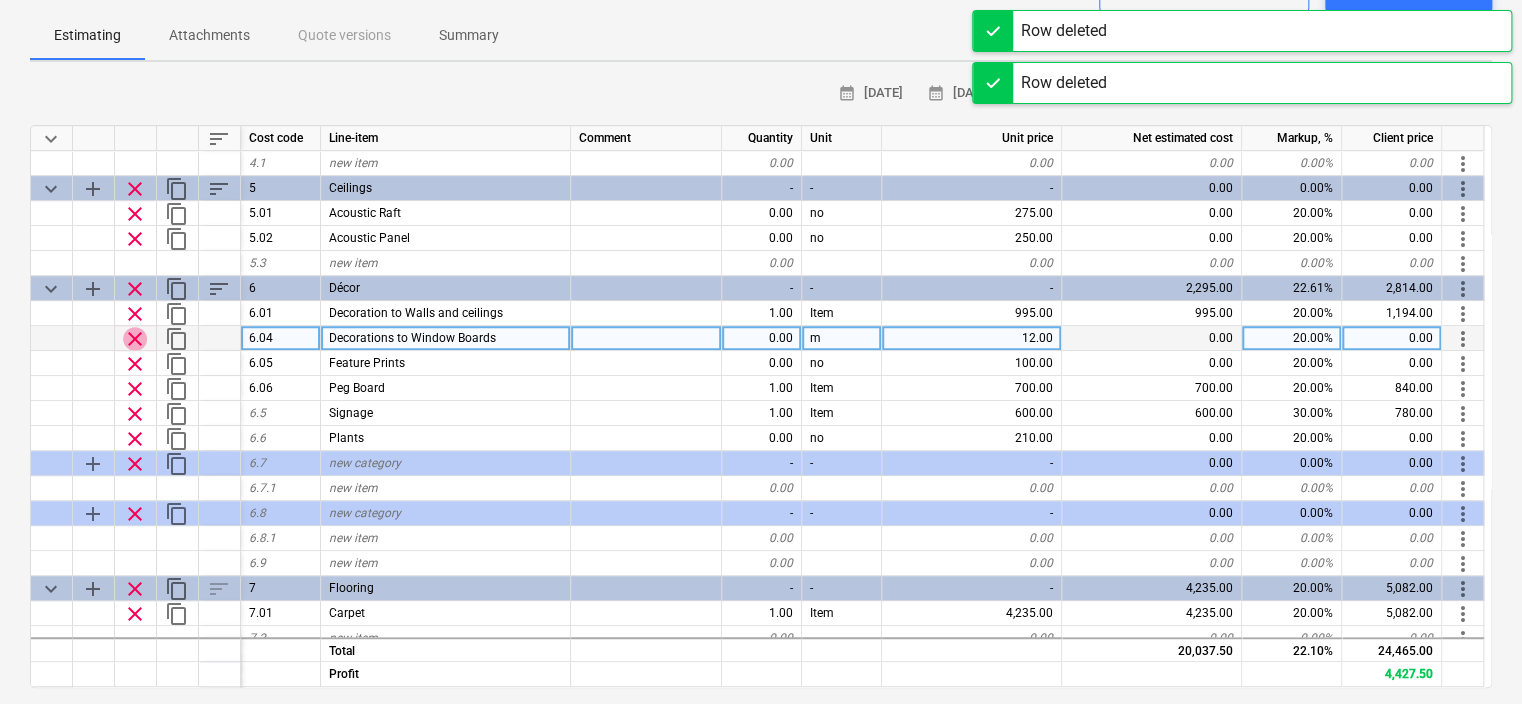 click on "clear" at bounding box center (135, 339) 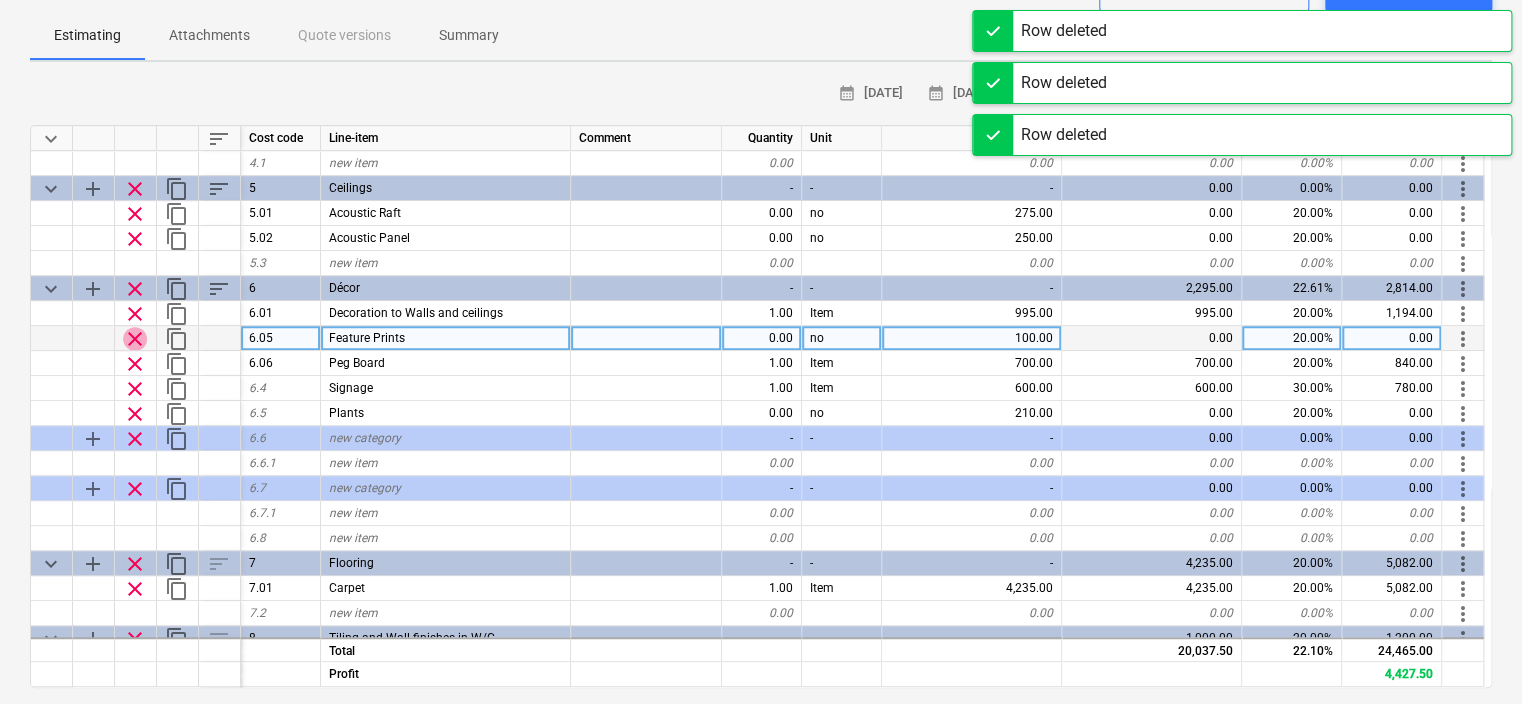 click on "clear" at bounding box center [135, 339] 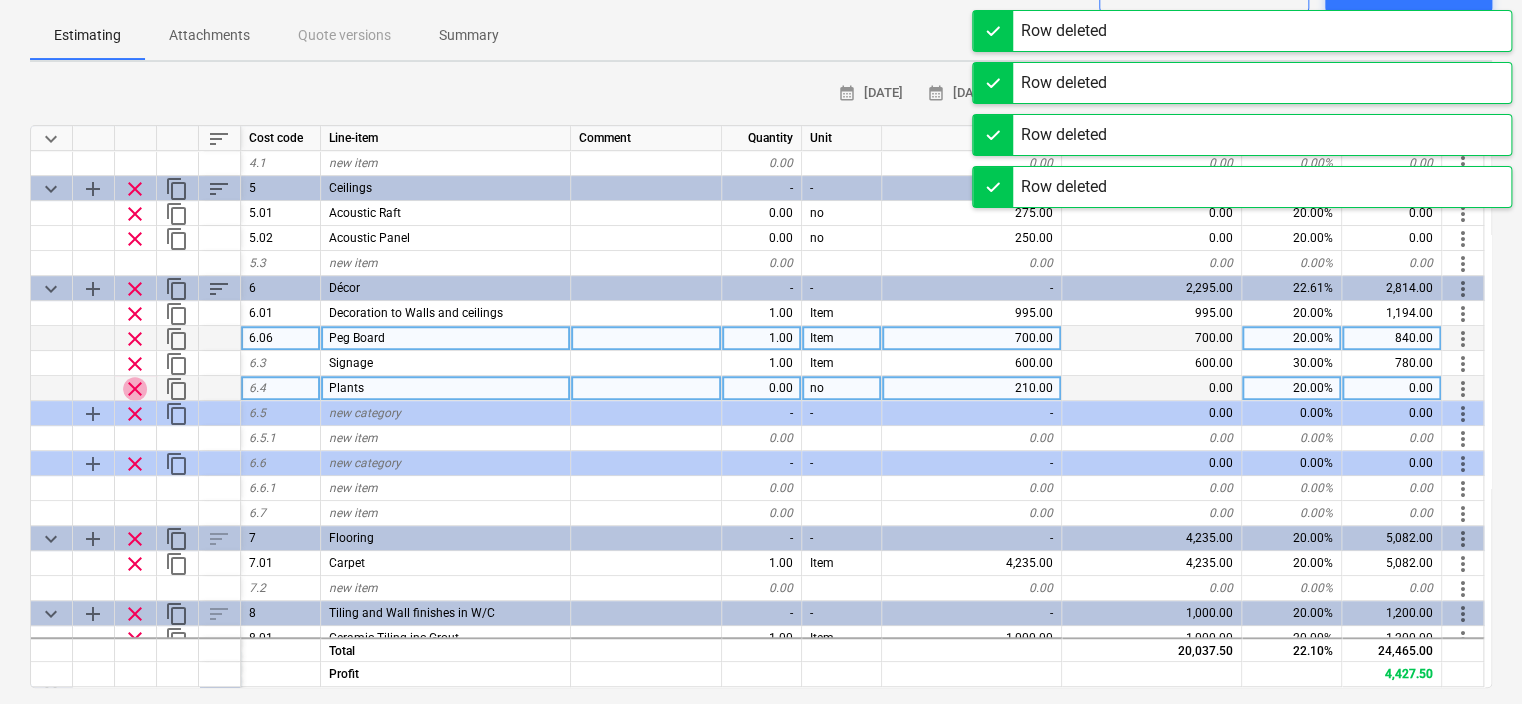 click on "clear" at bounding box center (135, 389) 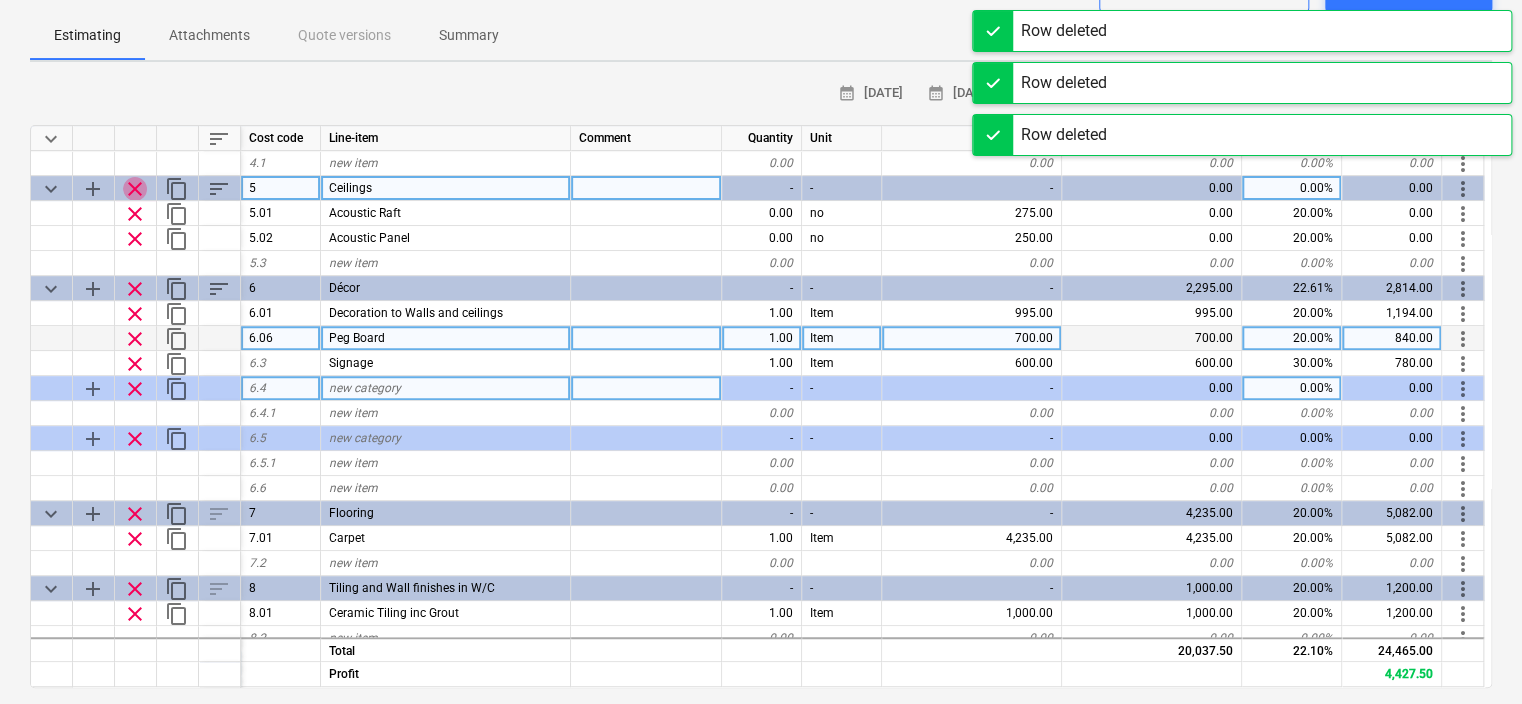 click on "clear" at bounding box center (135, 189) 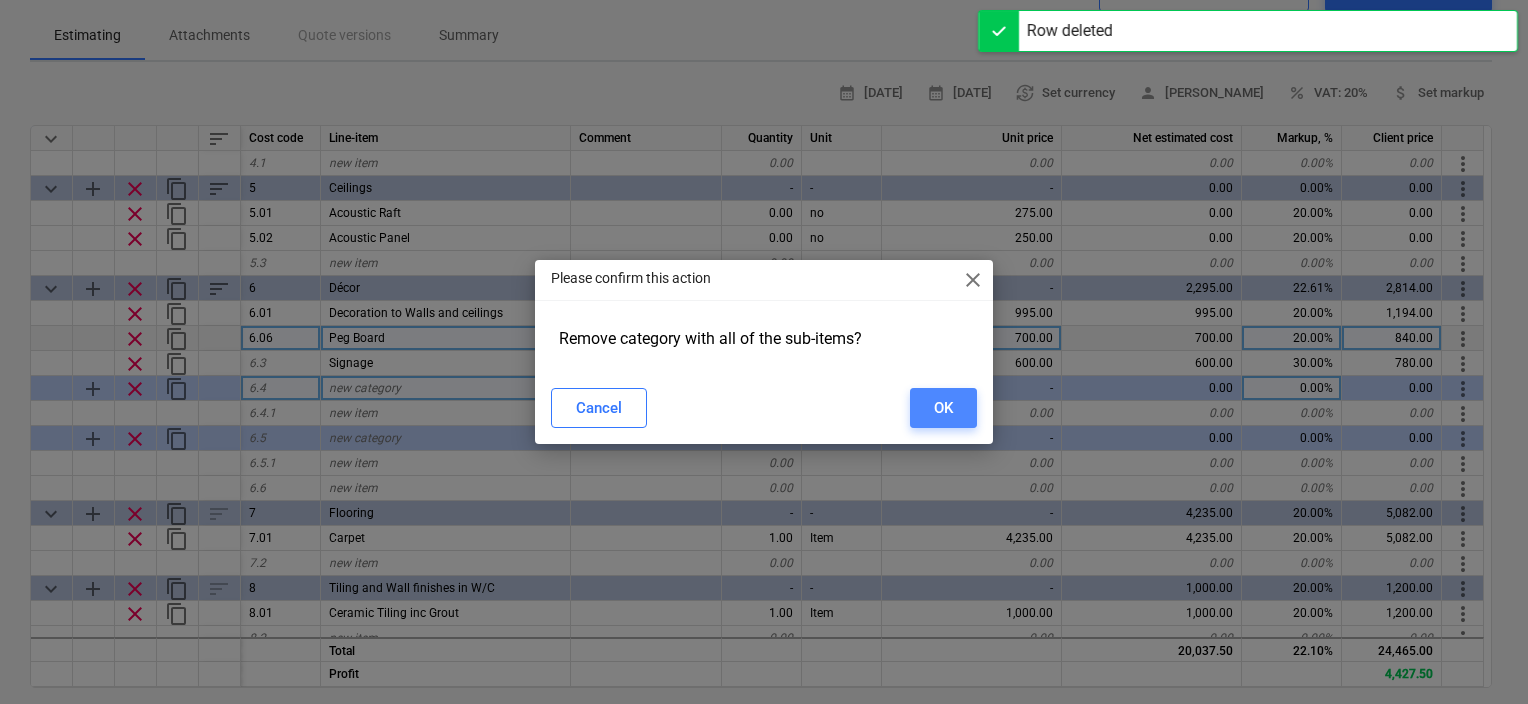 click on "OK" at bounding box center [943, 408] 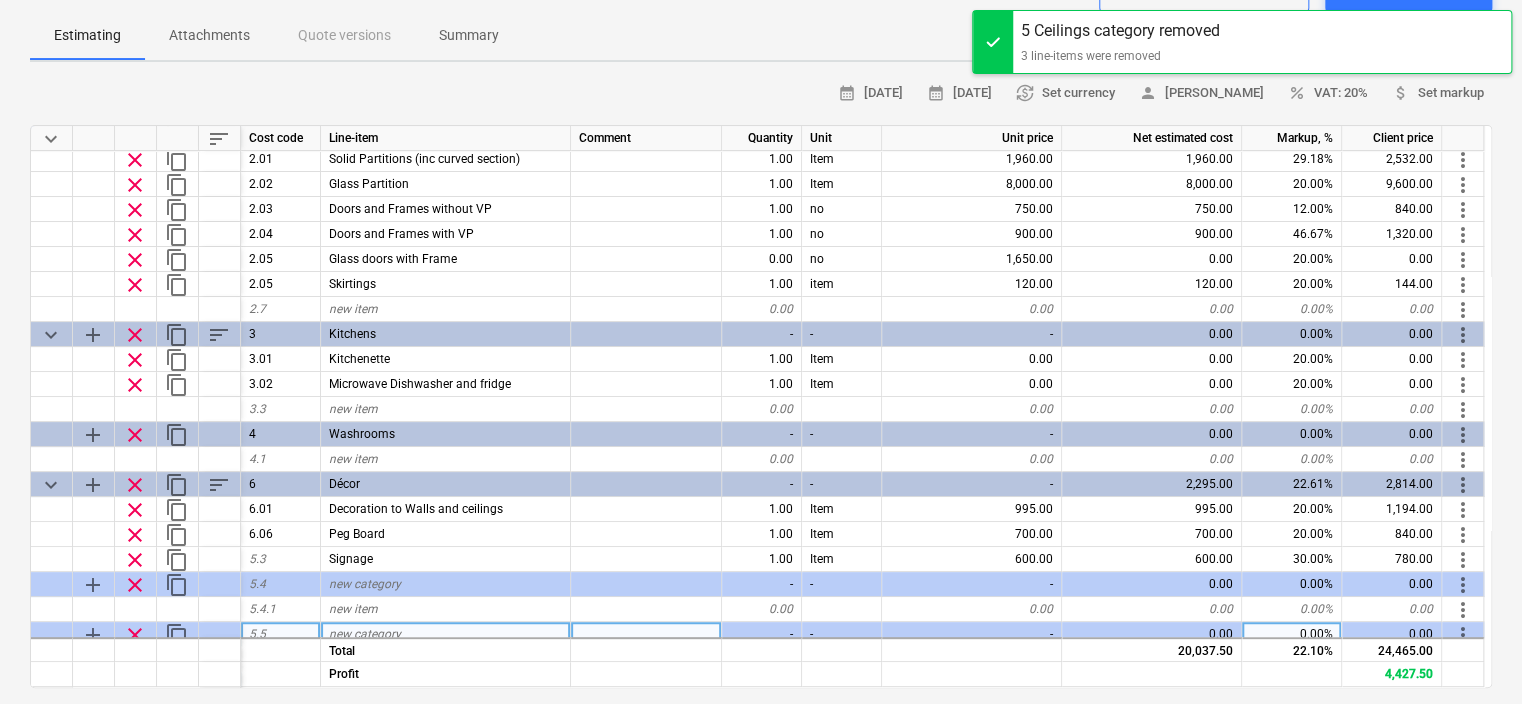 scroll, scrollTop: 100, scrollLeft: 0, axis: vertical 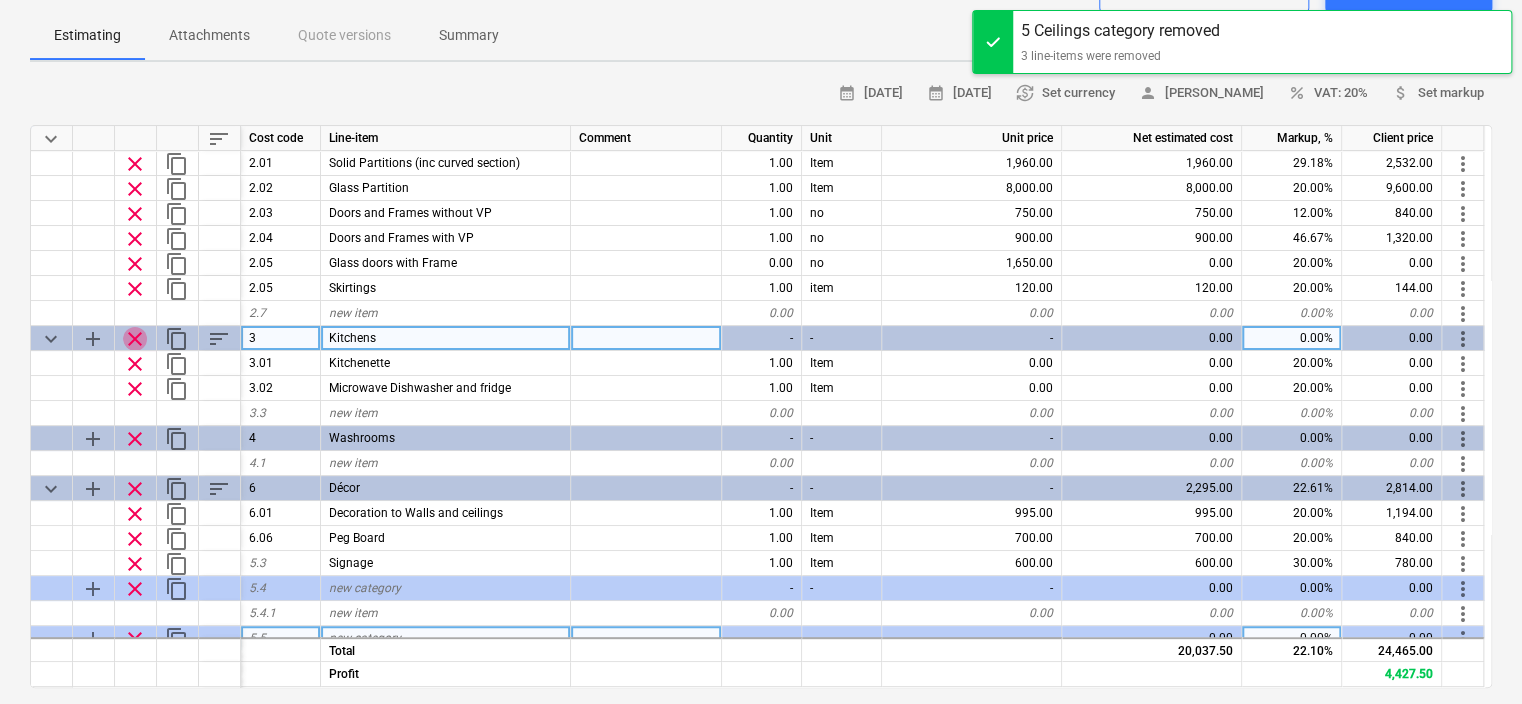 click on "clear" at bounding box center (135, 339) 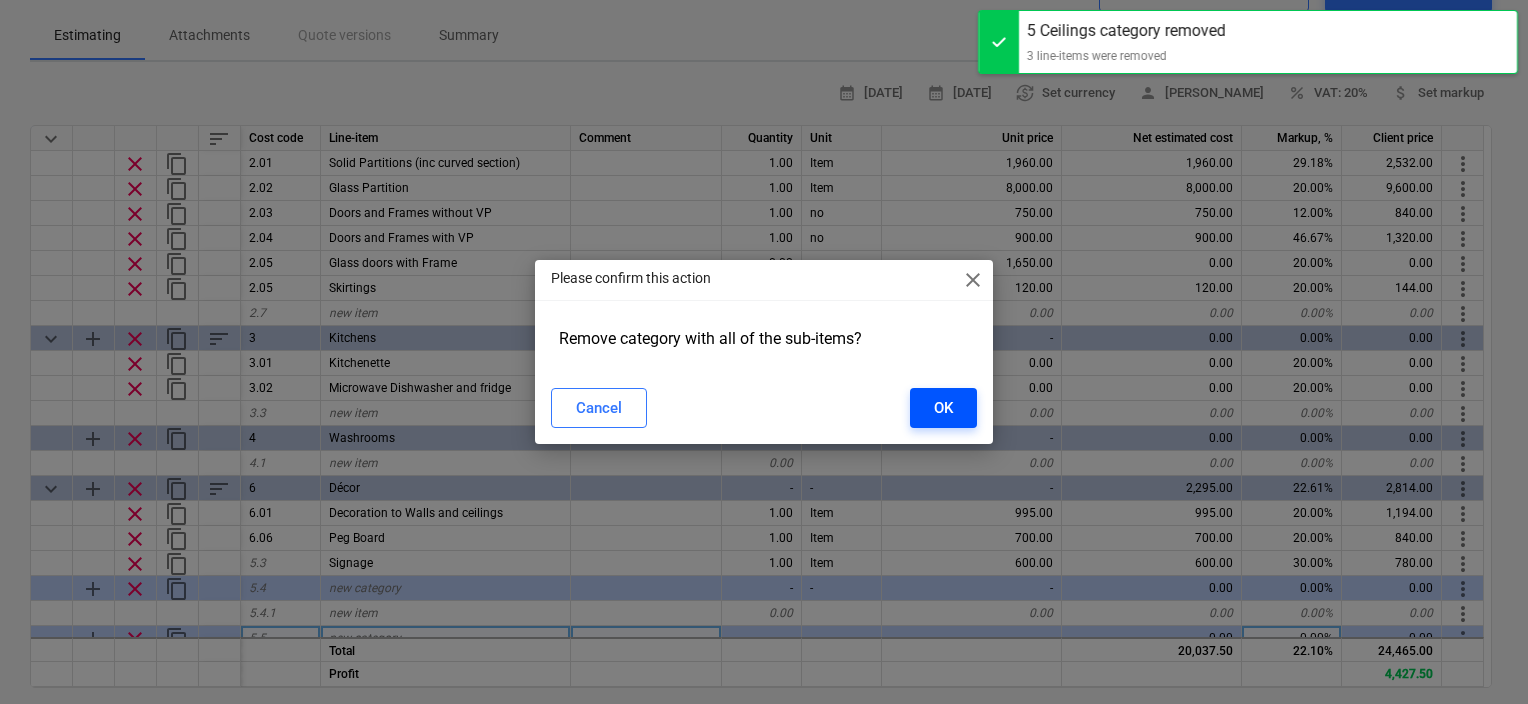 click on "OK" at bounding box center [943, 408] 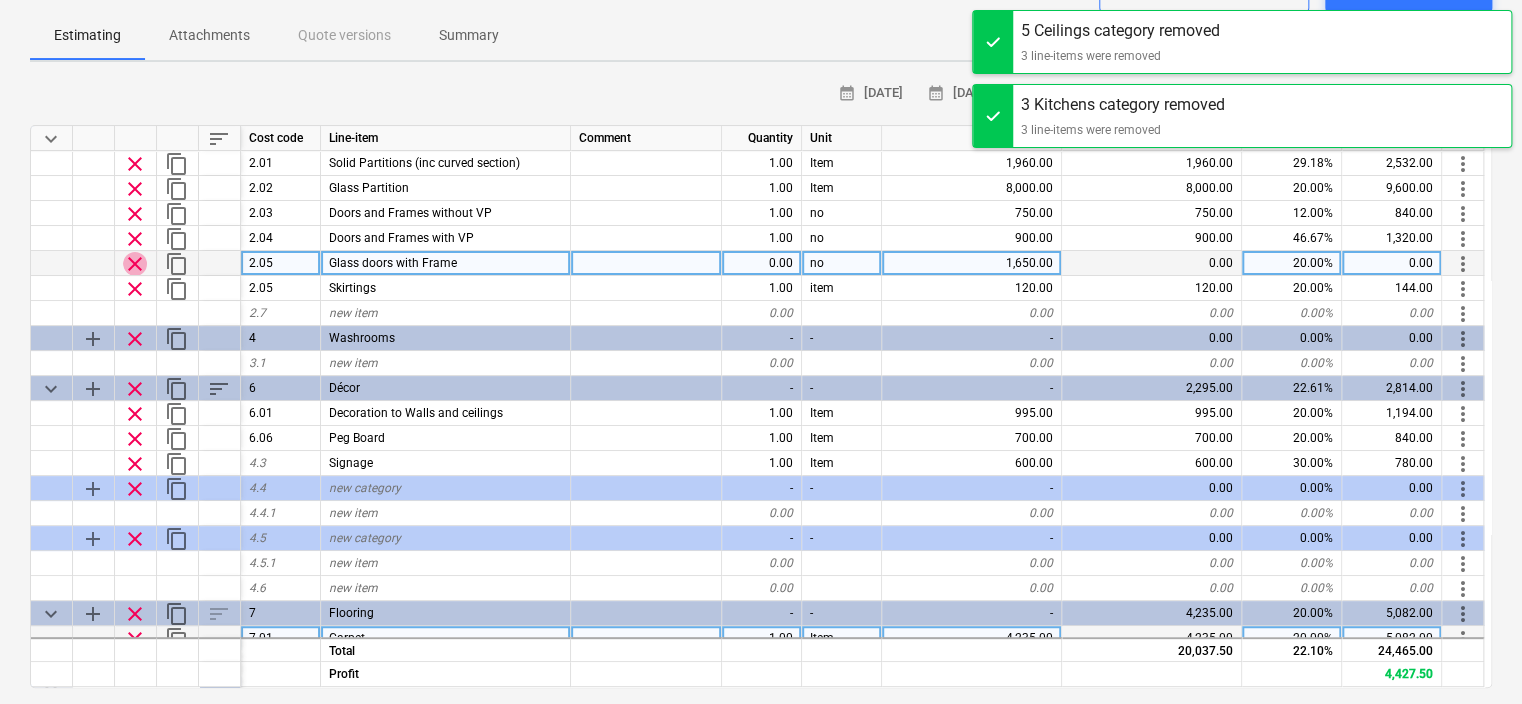click on "clear" at bounding box center [135, 264] 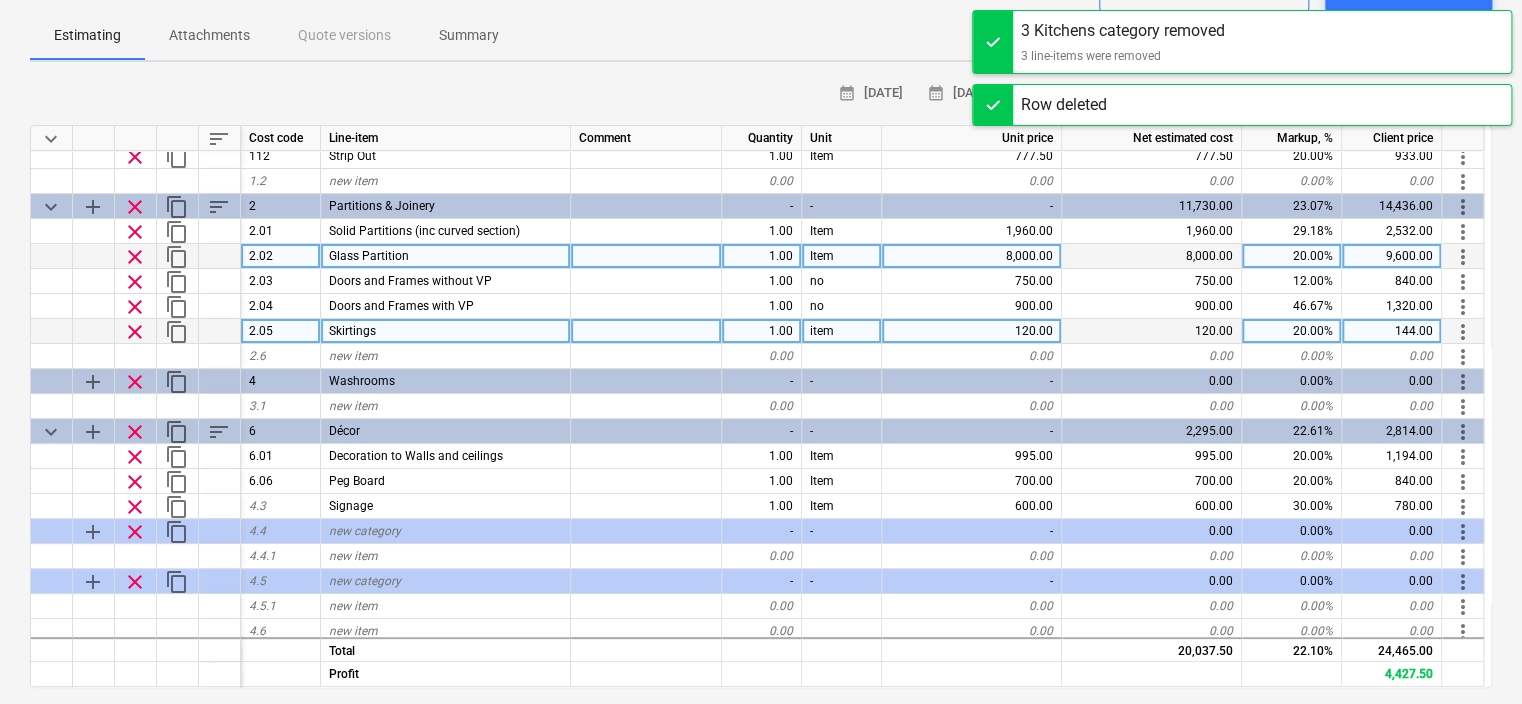 scroll, scrollTop: 0, scrollLeft: 0, axis: both 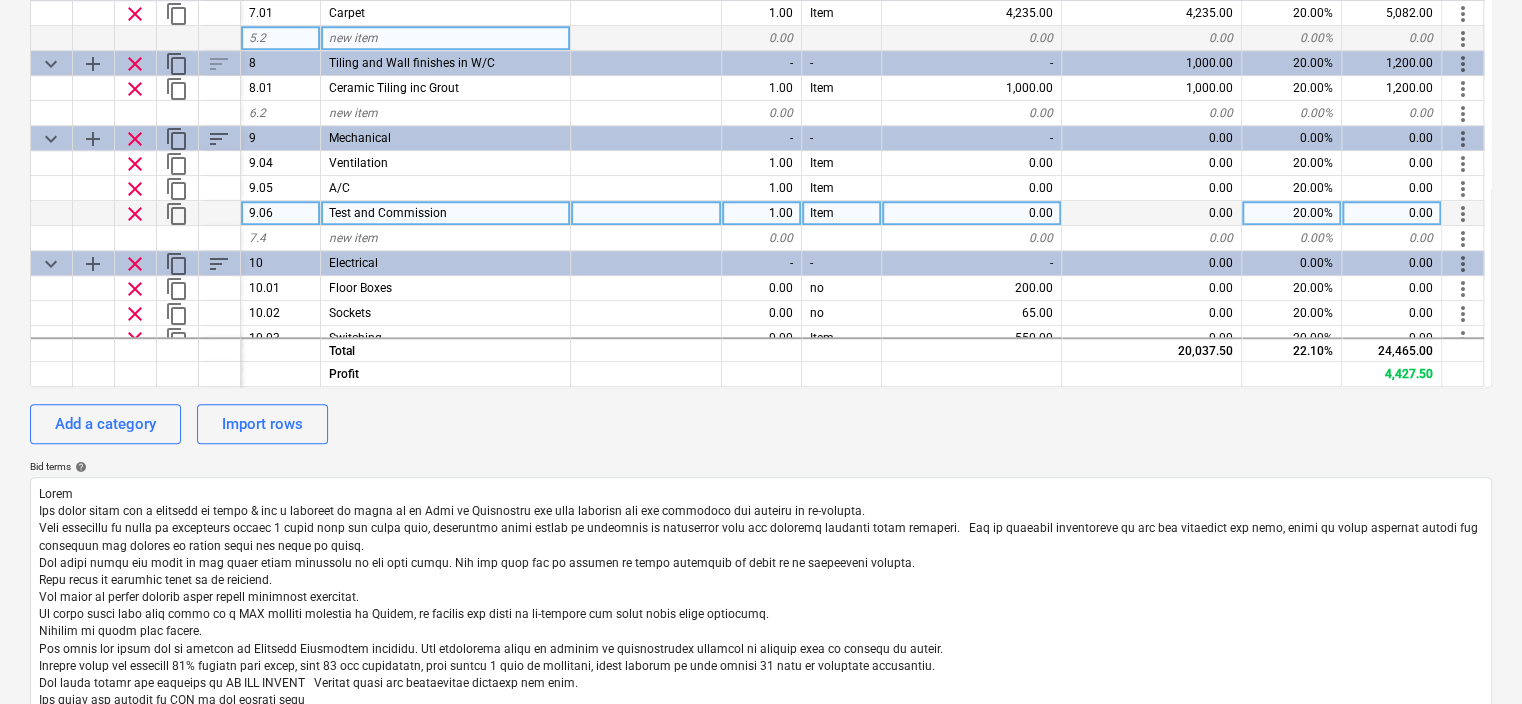 click on "clear" at bounding box center (135, 214) 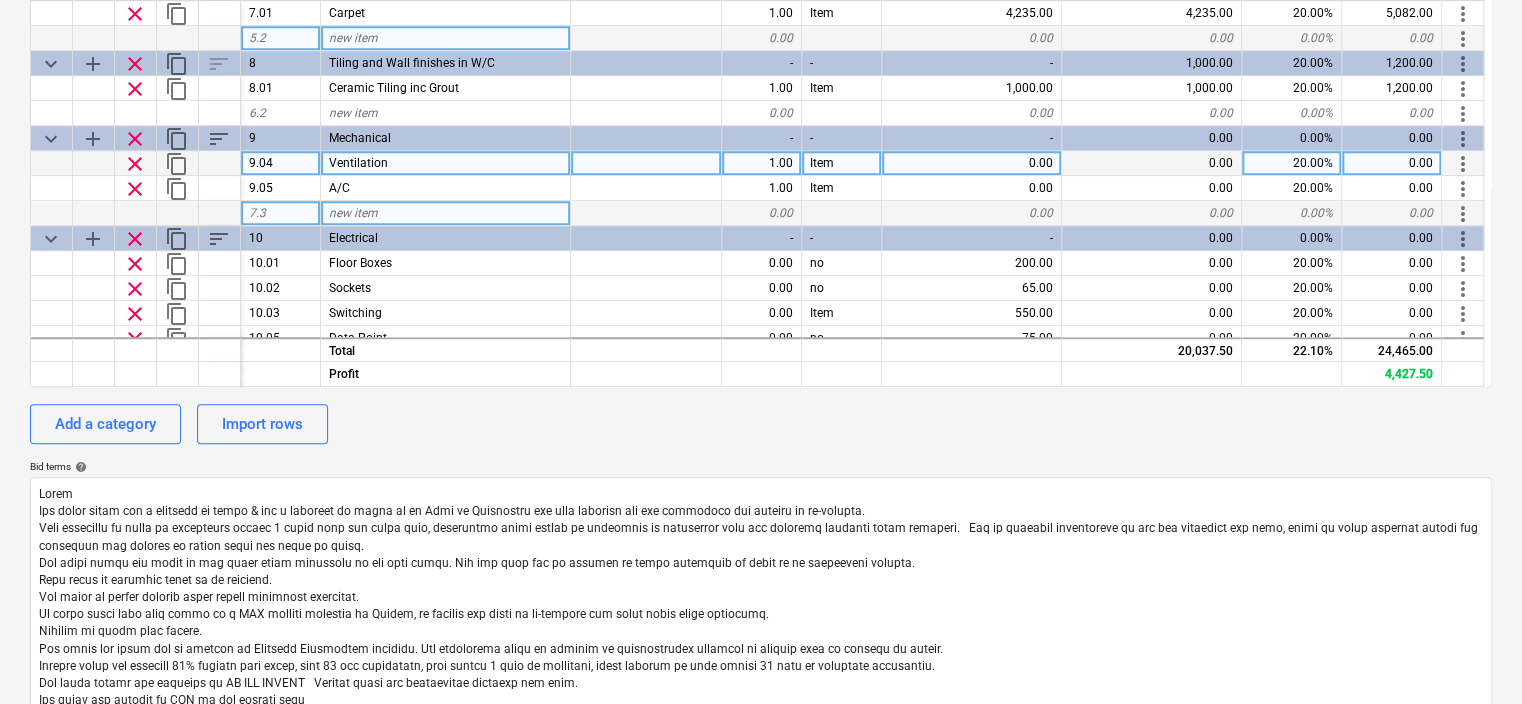click on "0.00" at bounding box center (972, 163) 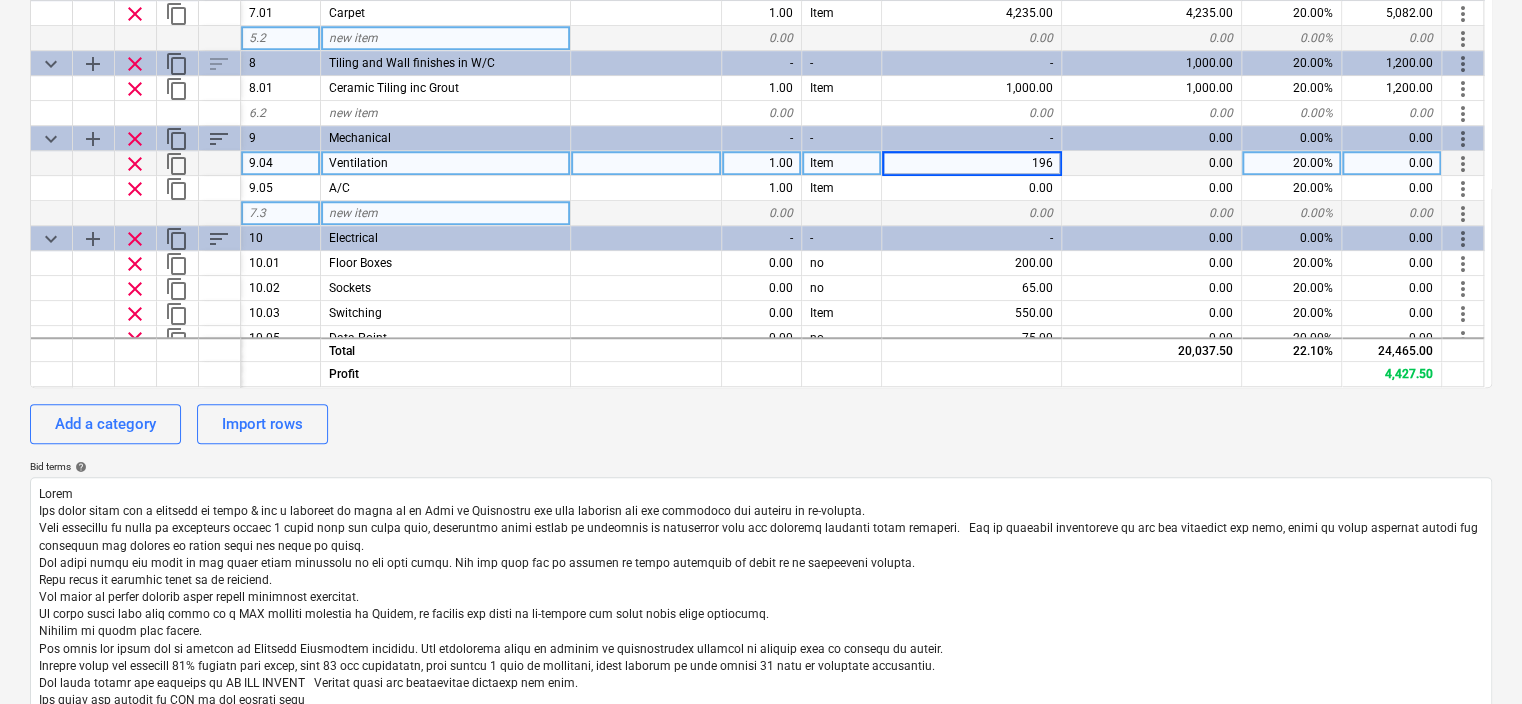 type on "1967" 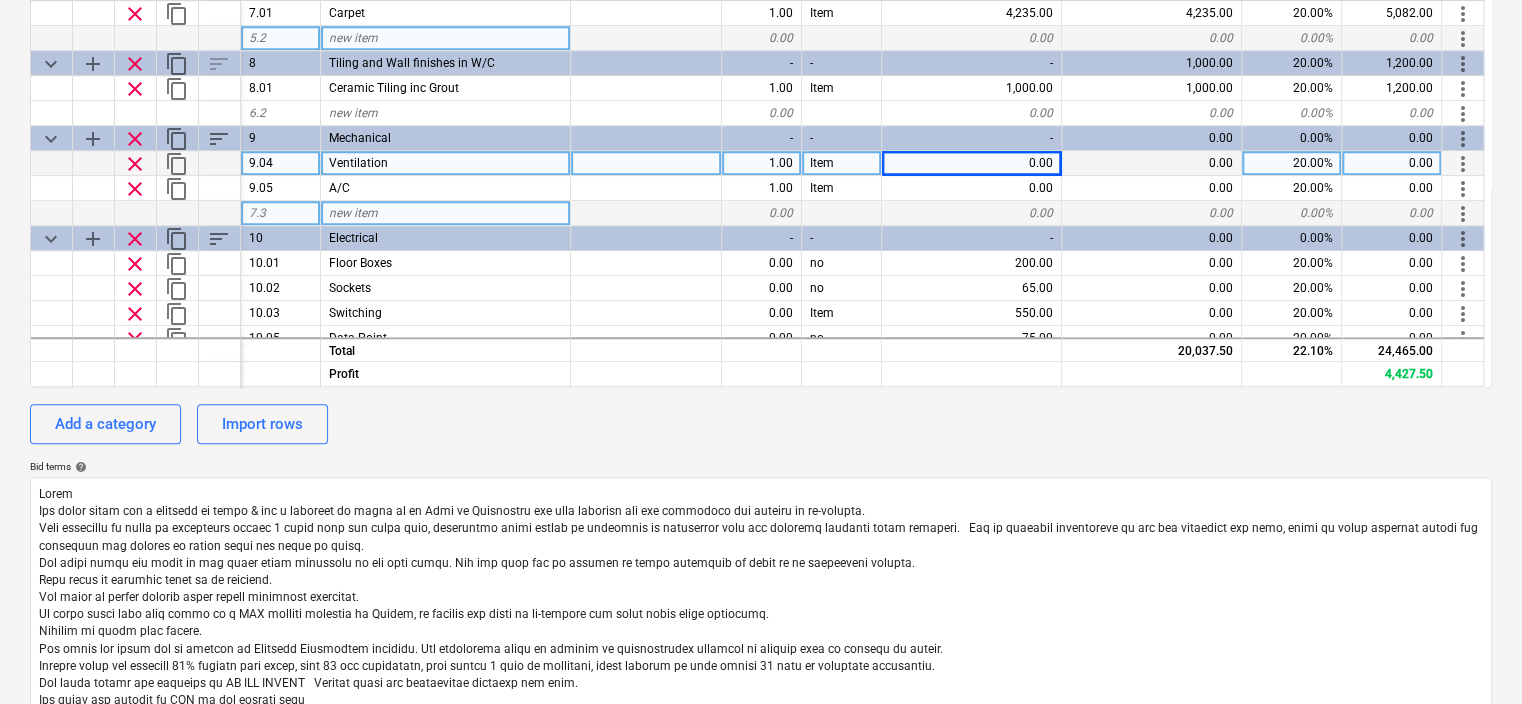 type on "x" 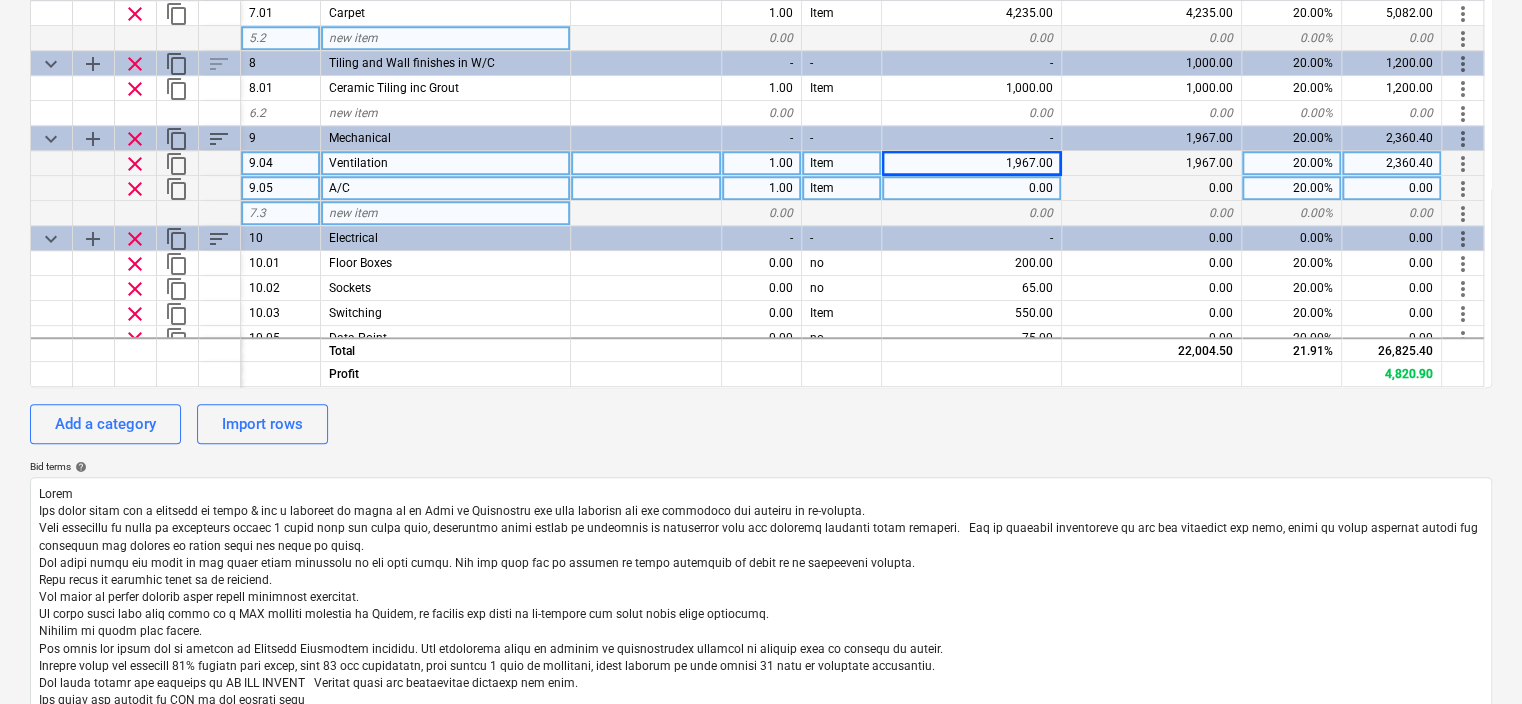 click on "0.00" at bounding box center (972, 188) 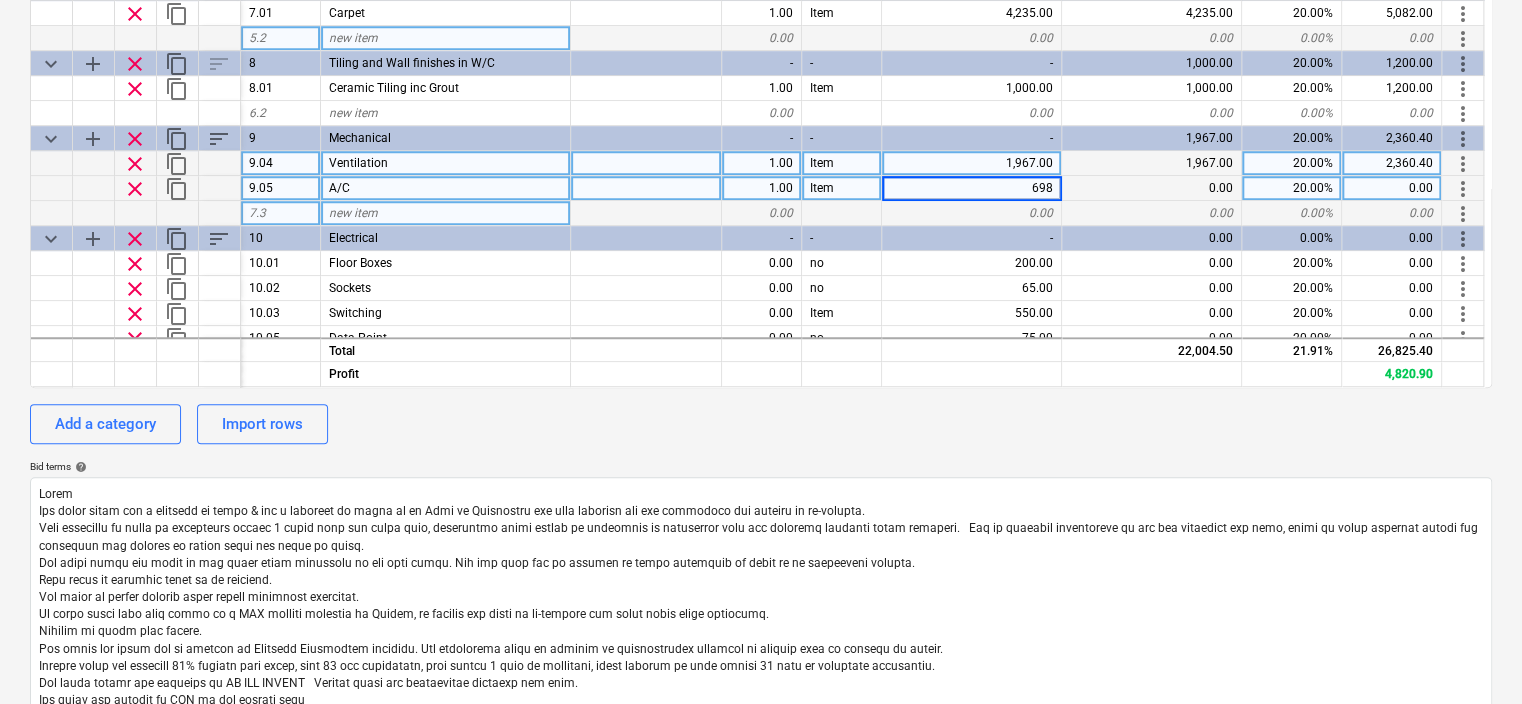 type on "6981" 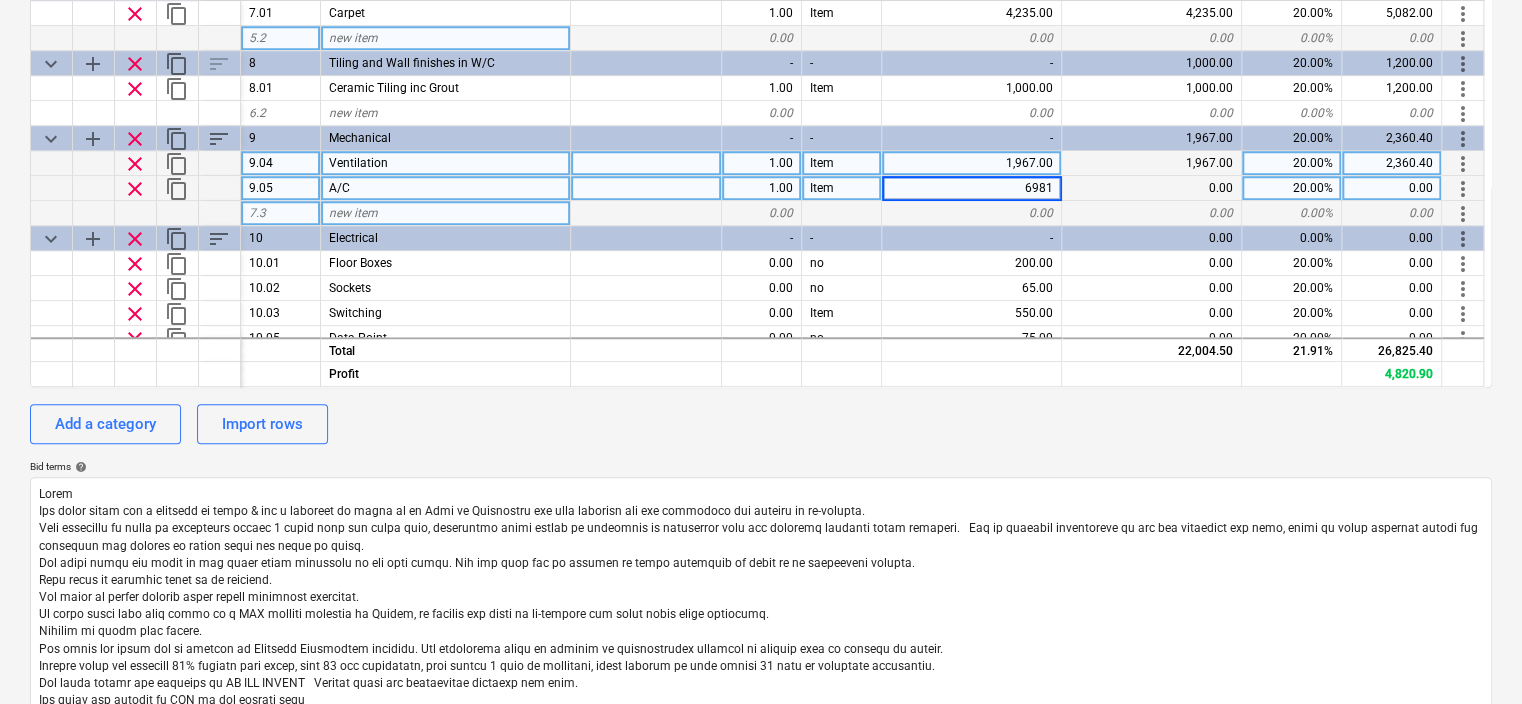 type on "x" 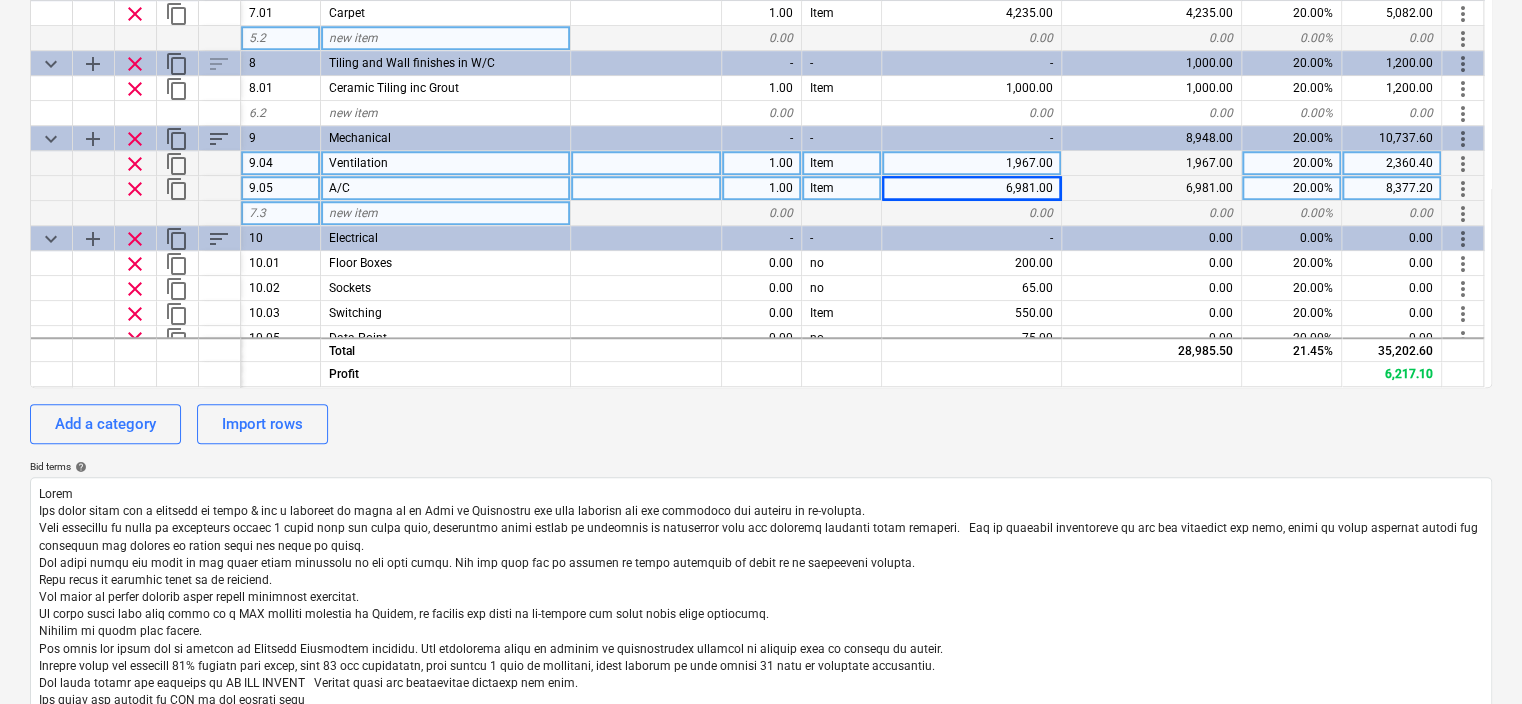 click on "8,377.20" at bounding box center [1392, 188] 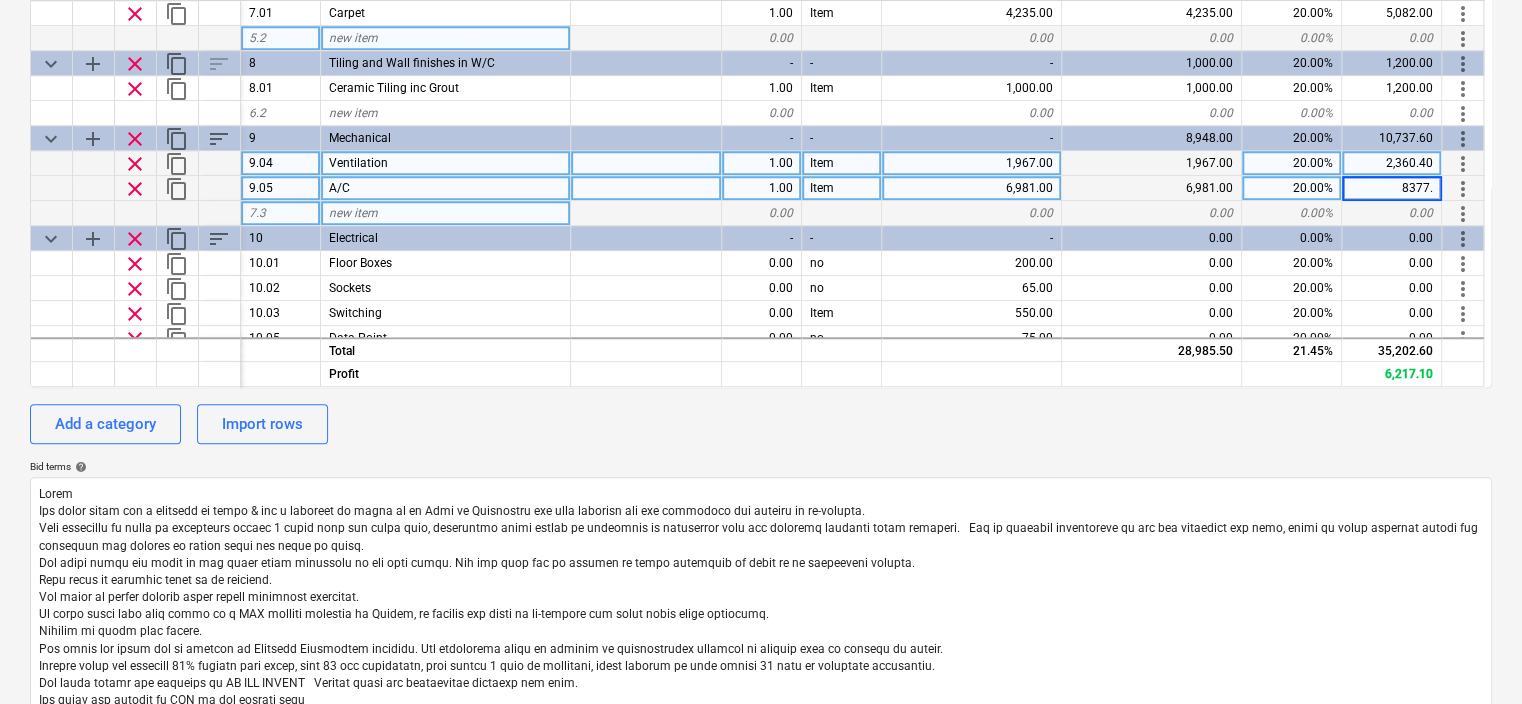 type on "8377.6" 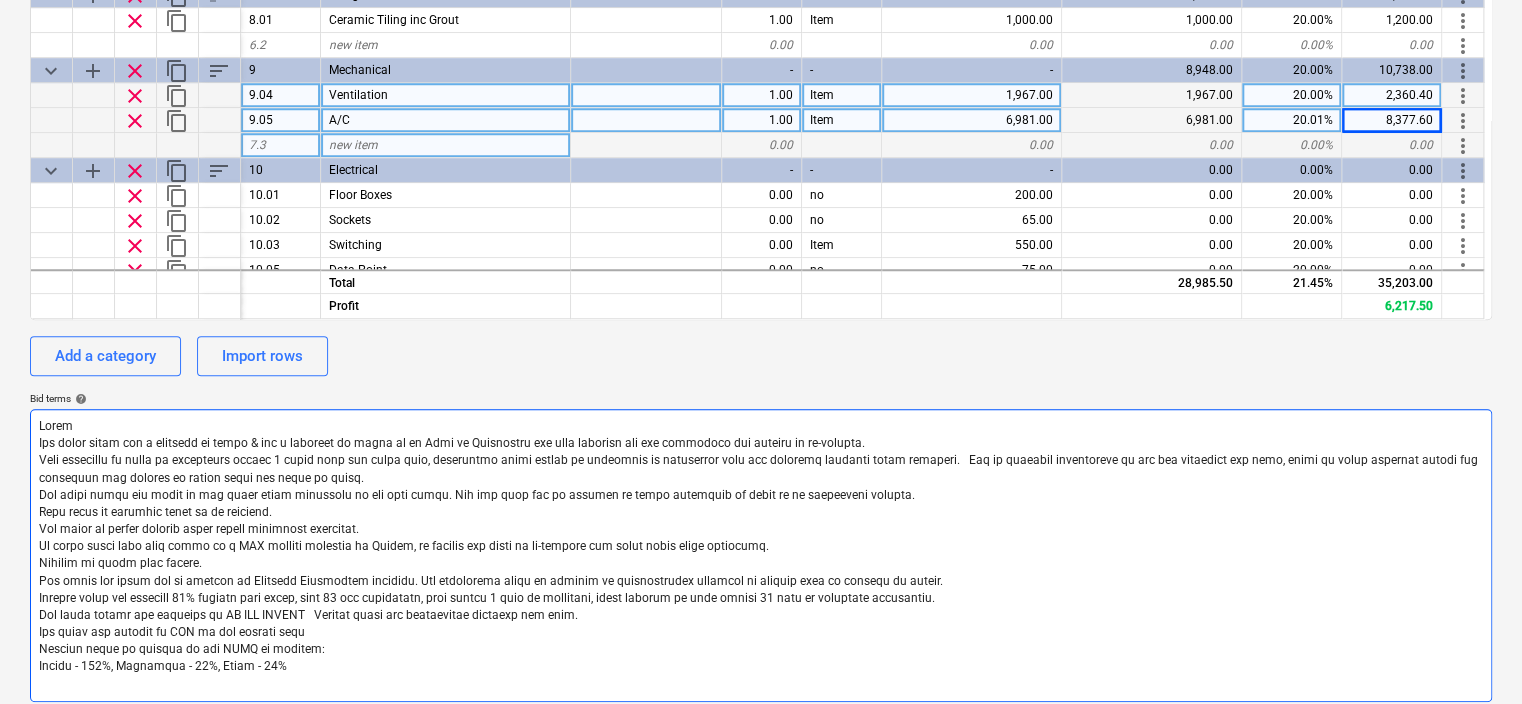 scroll, scrollTop: 600, scrollLeft: 0, axis: vertical 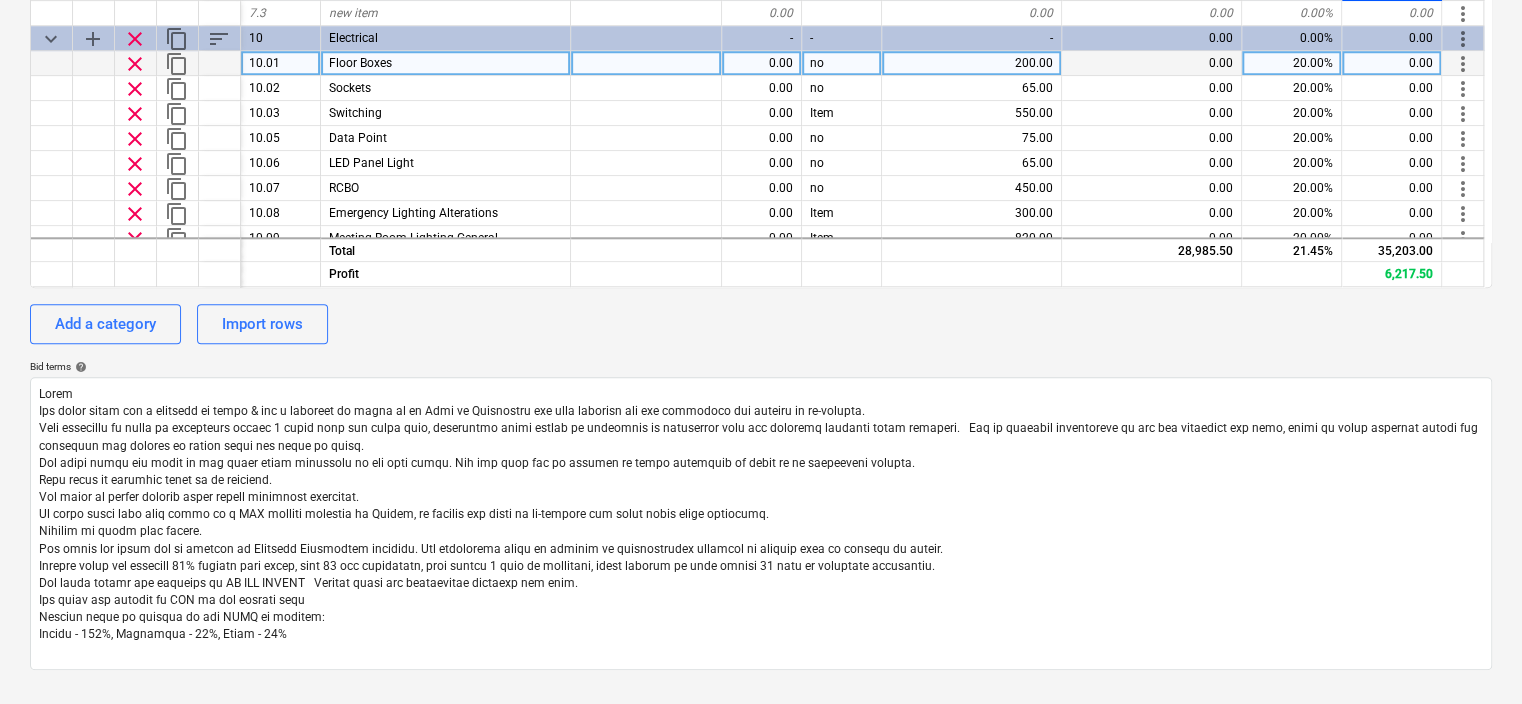 click on "clear" at bounding box center (135, 64) 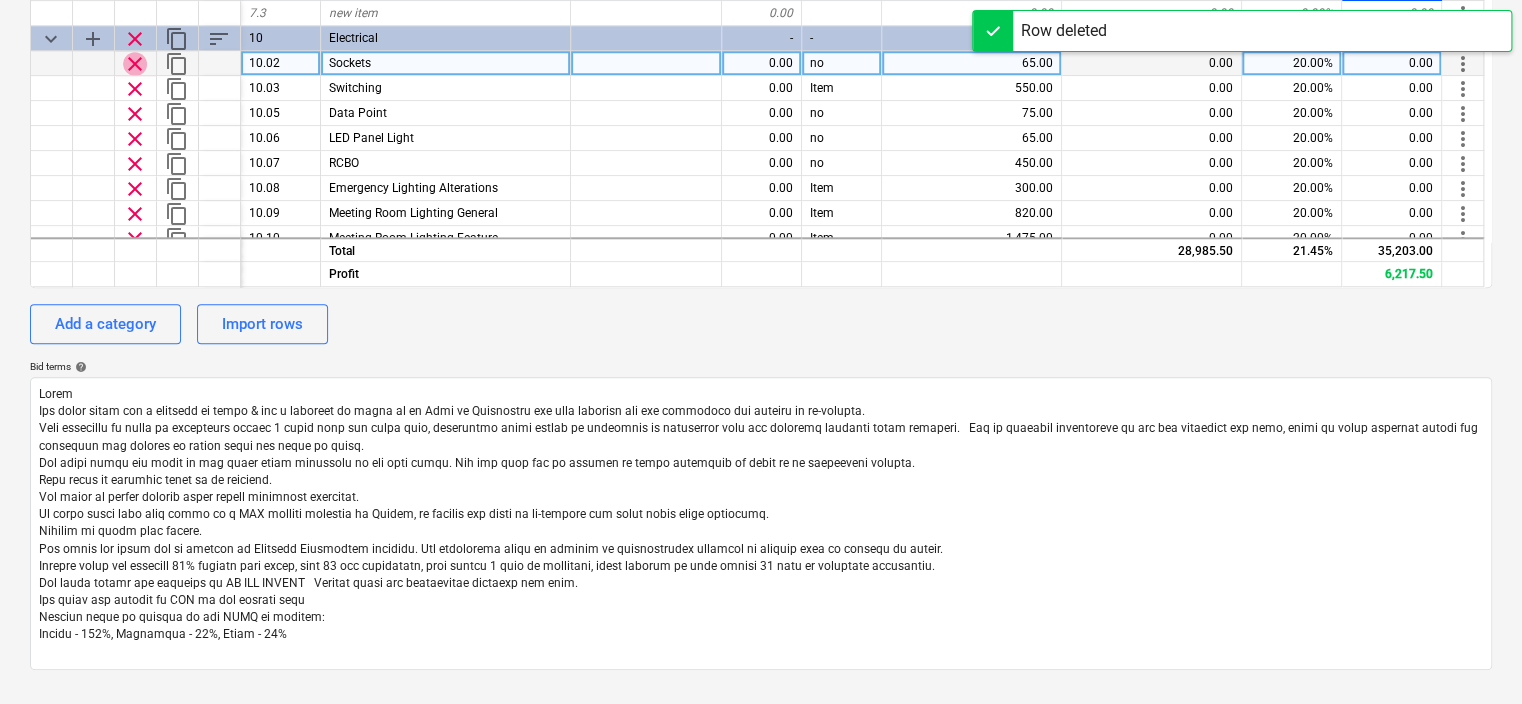 click on "clear" at bounding box center (135, 64) 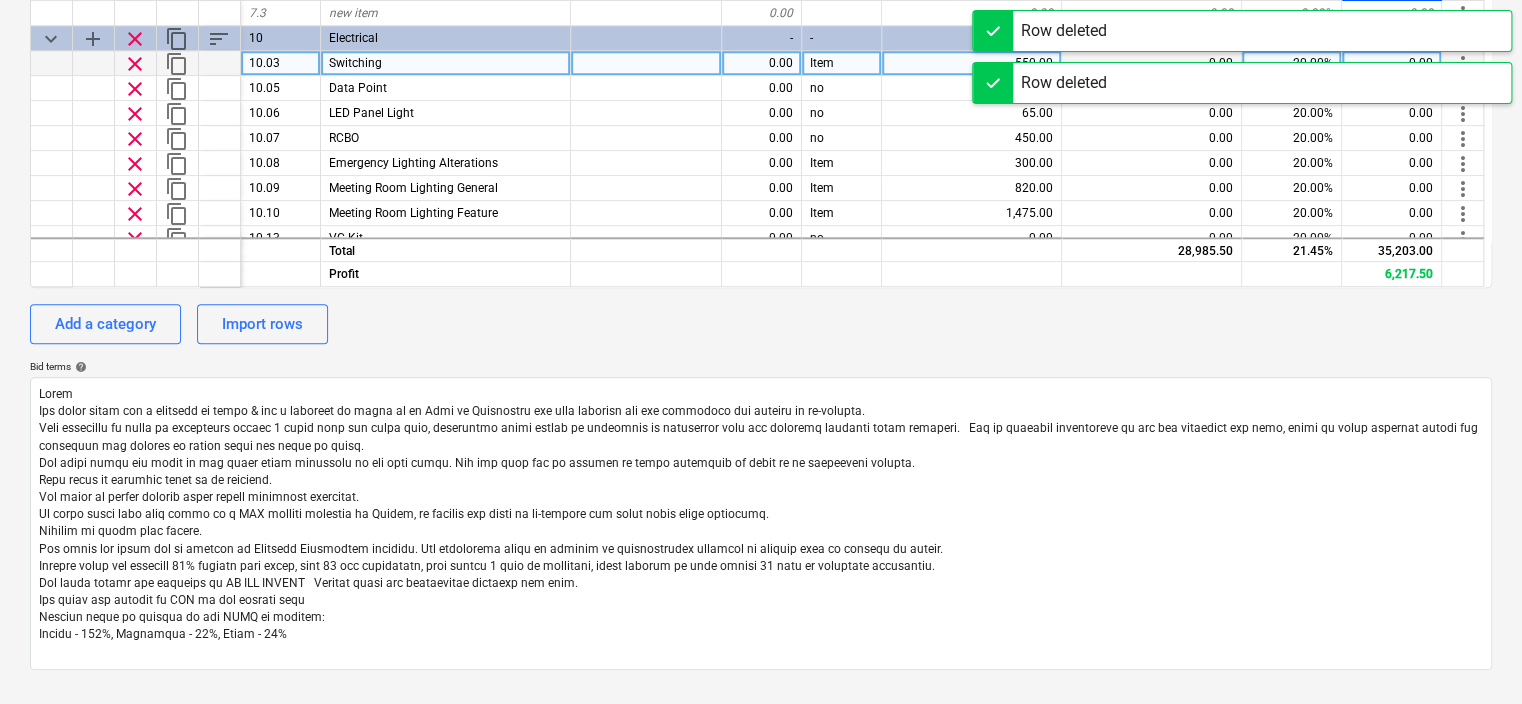 click on "clear" at bounding box center [135, 64] 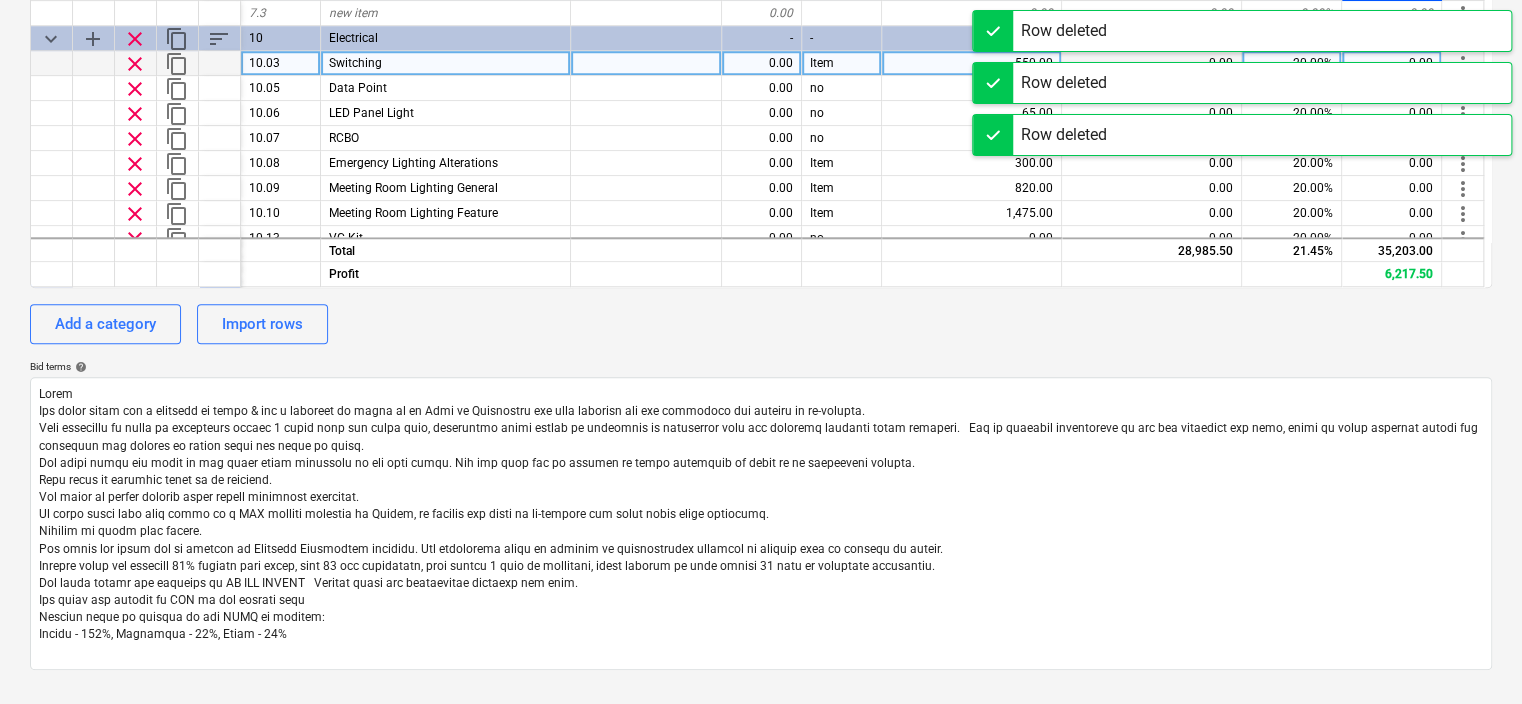 click on "clear" at bounding box center (135, 64) 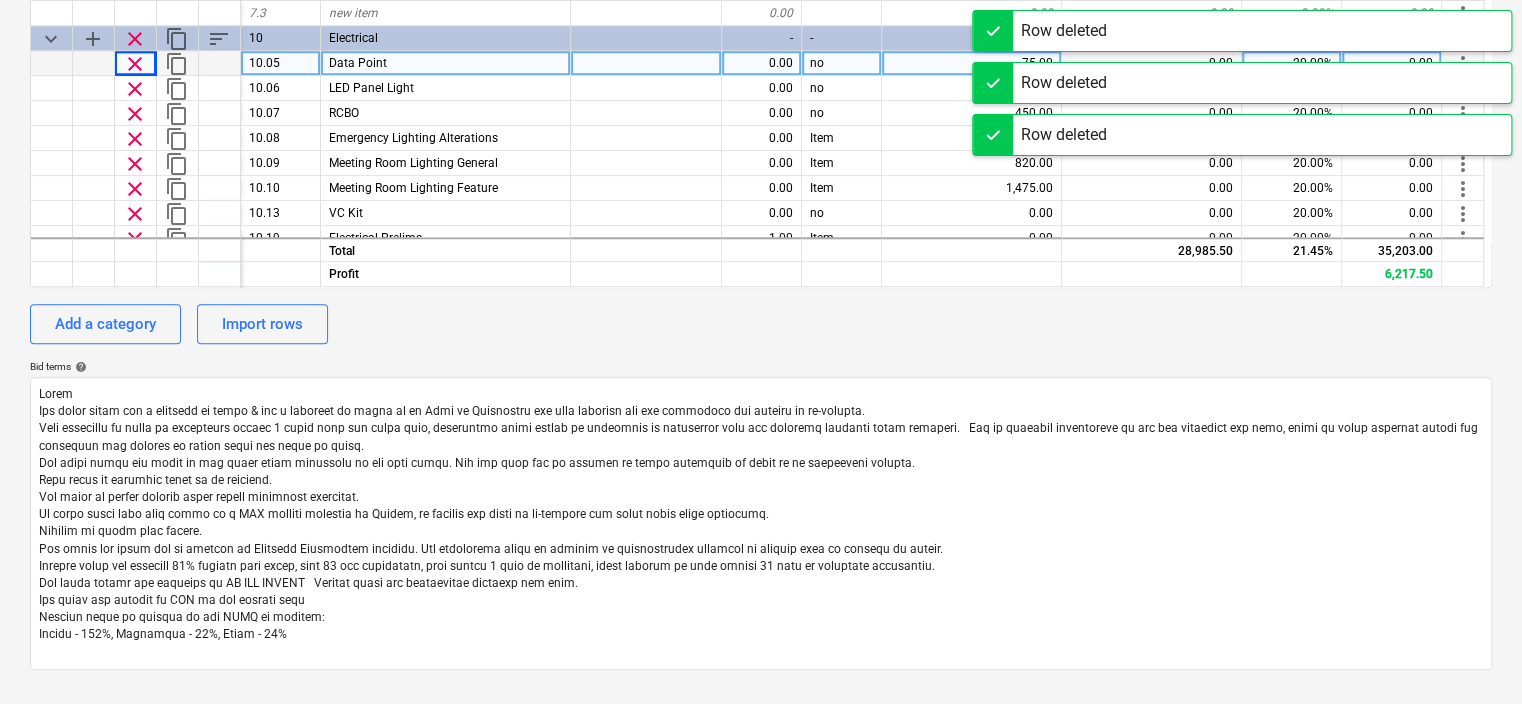 click on "clear" at bounding box center (135, 64) 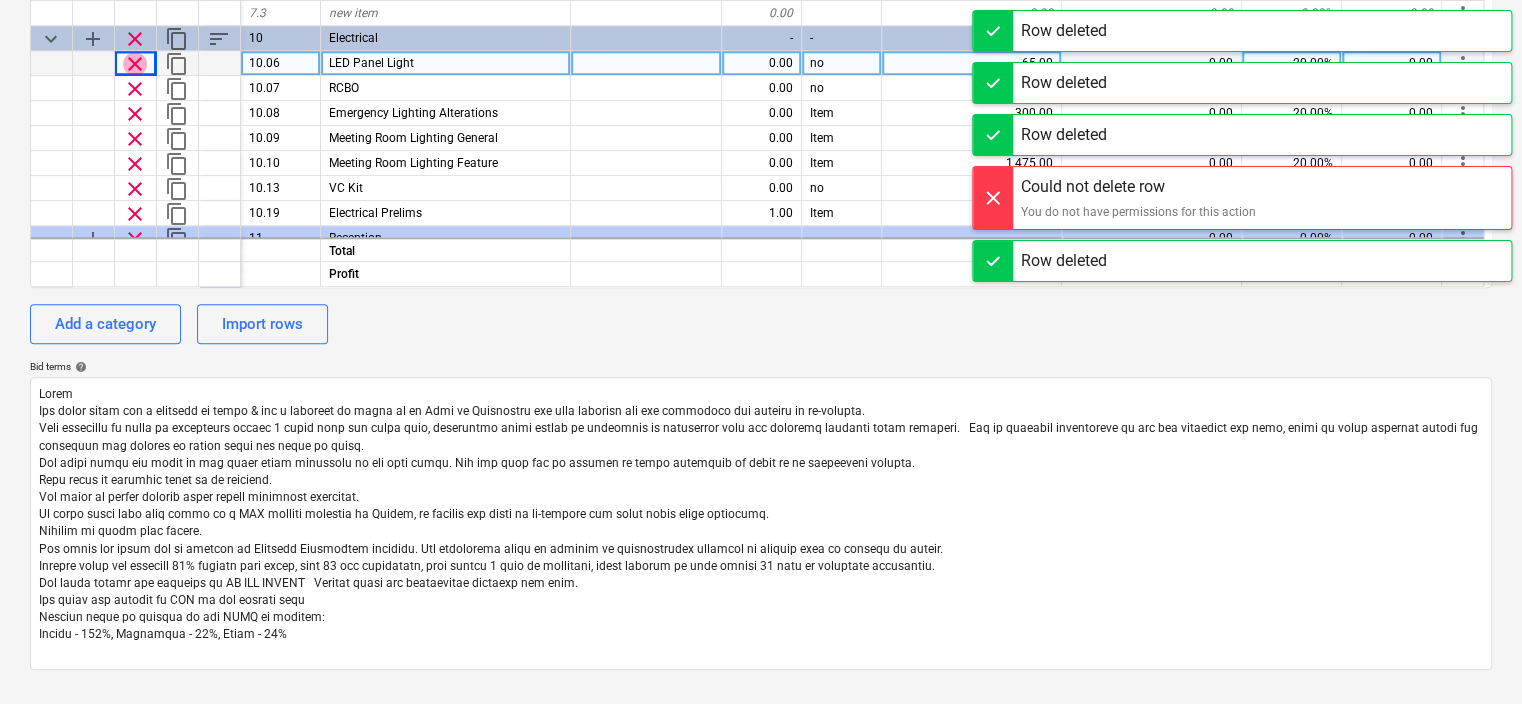 click on "clear" at bounding box center [135, 64] 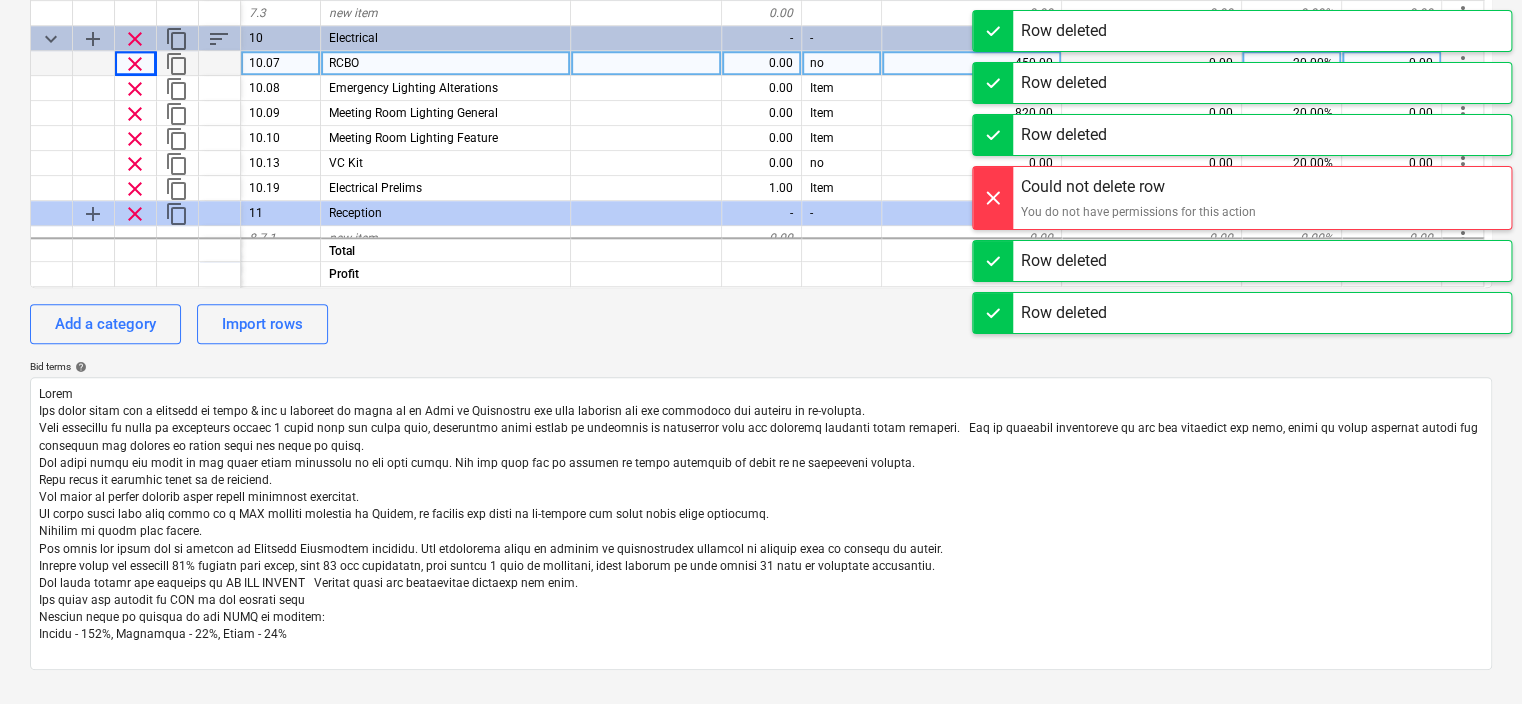 click on "clear" at bounding box center (135, 64) 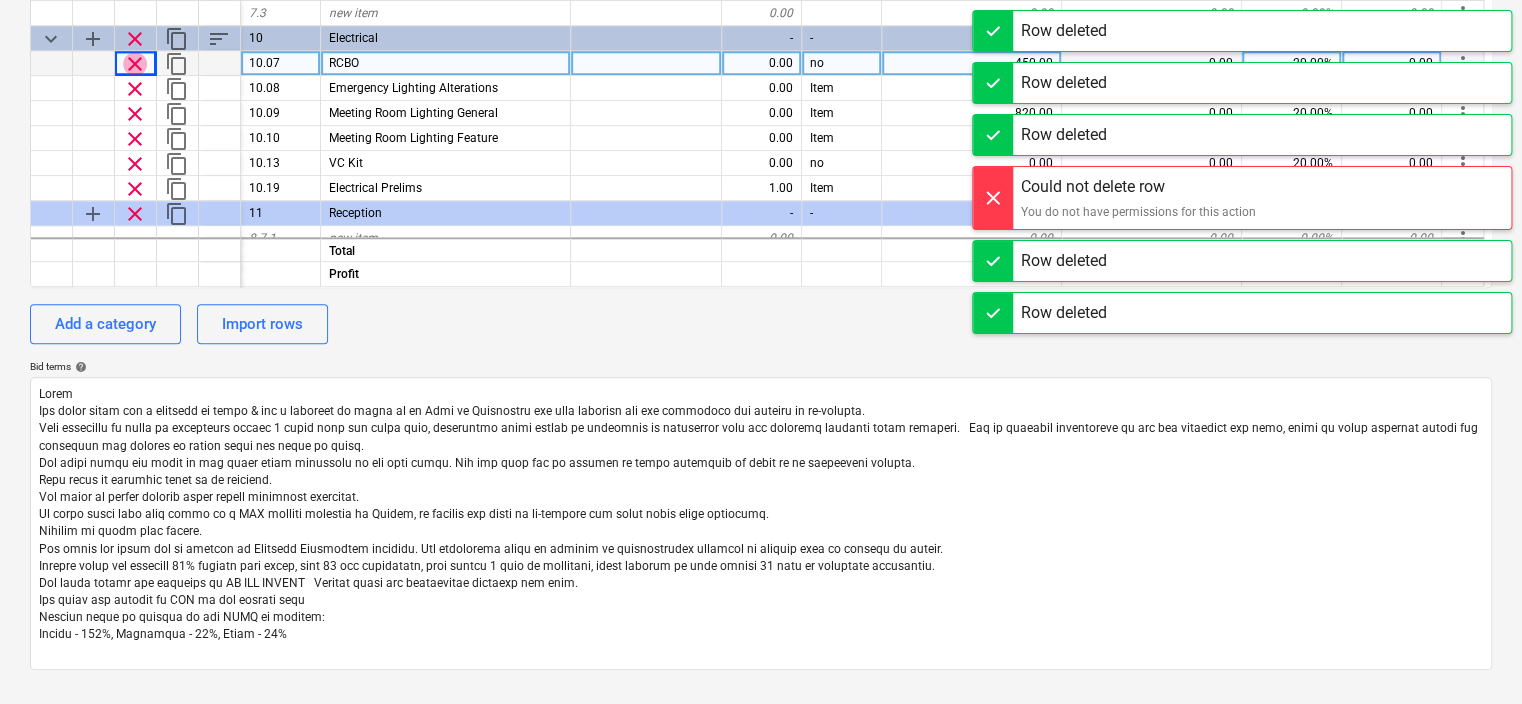 click on "clear" at bounding box center [135, 64] 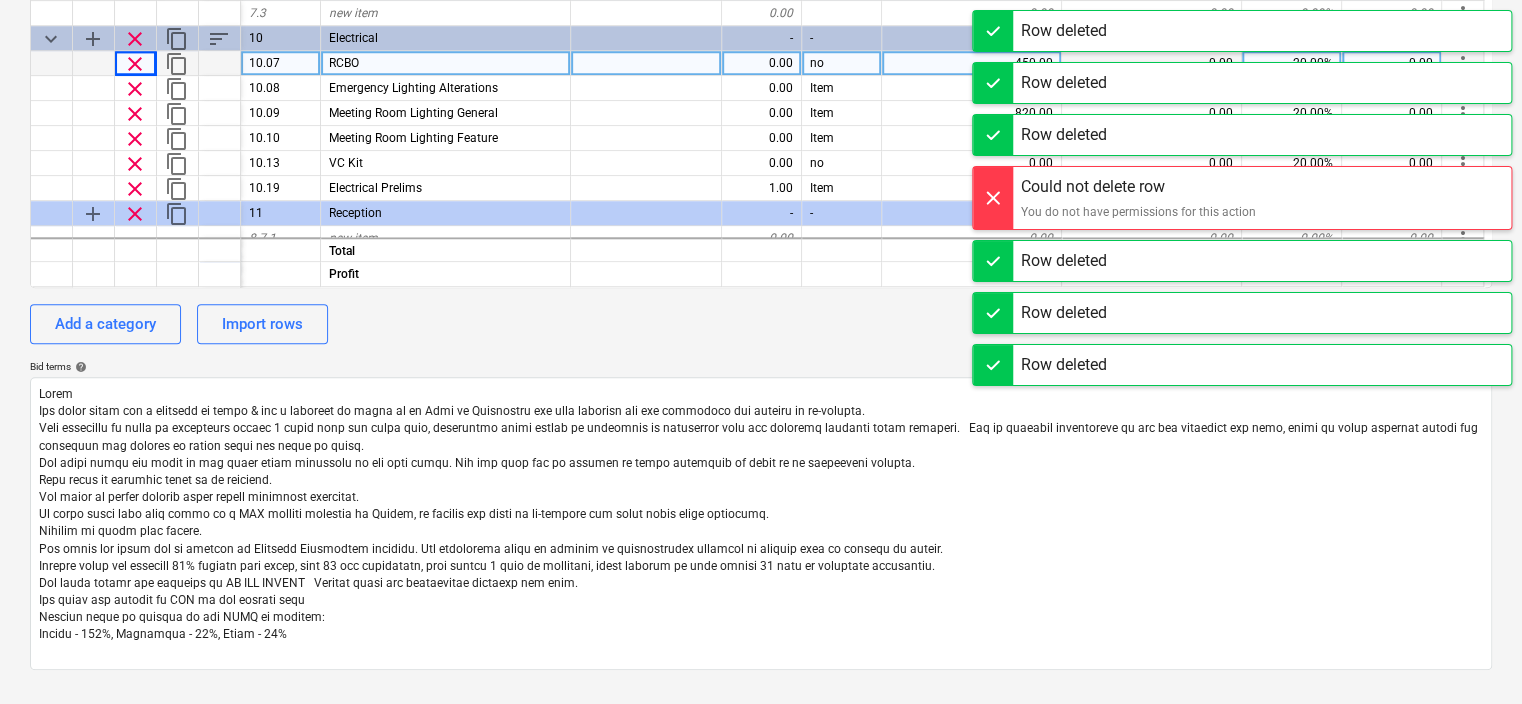 click on "clear" at bounding box center [135, 64] 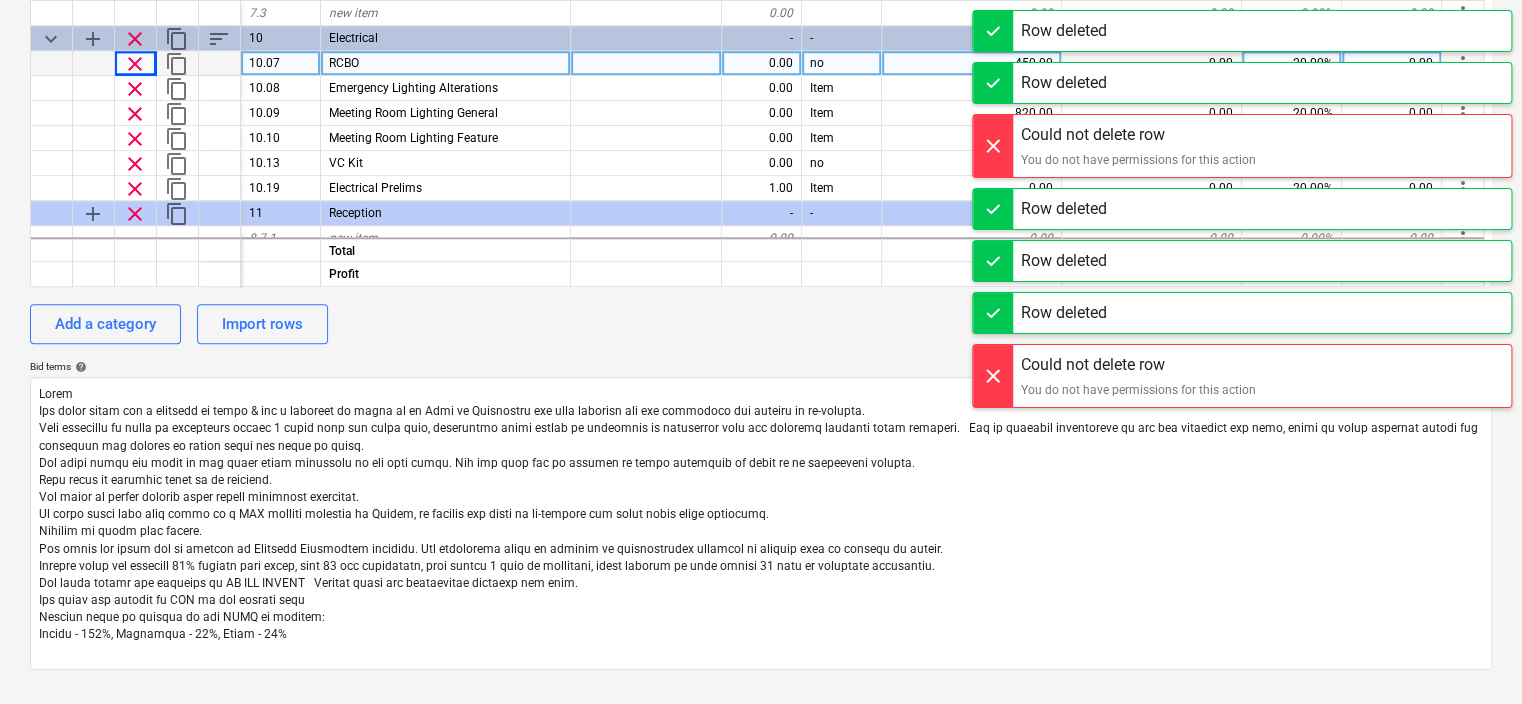 click on "clear" at bounding box center (135, 64) 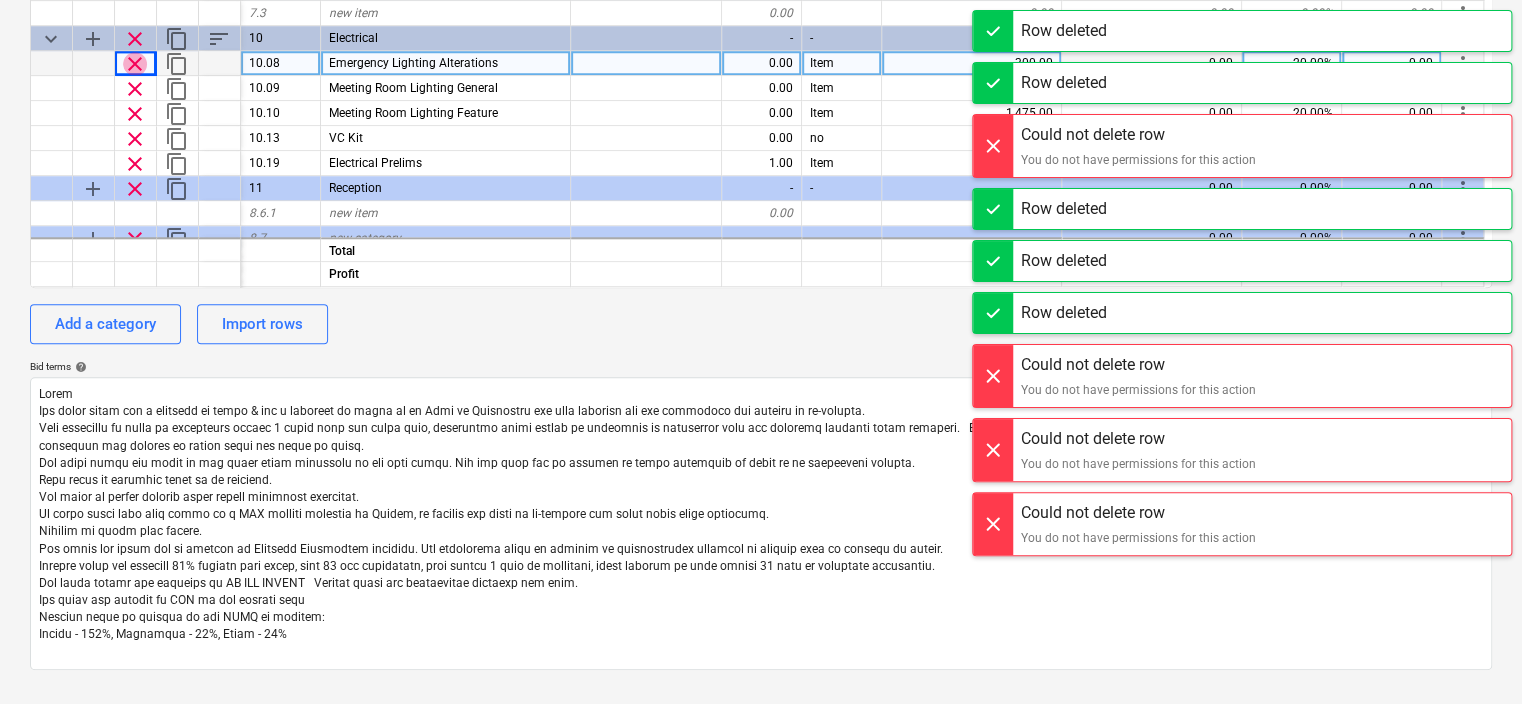 click on "clear" at bounding box center [135, 64] 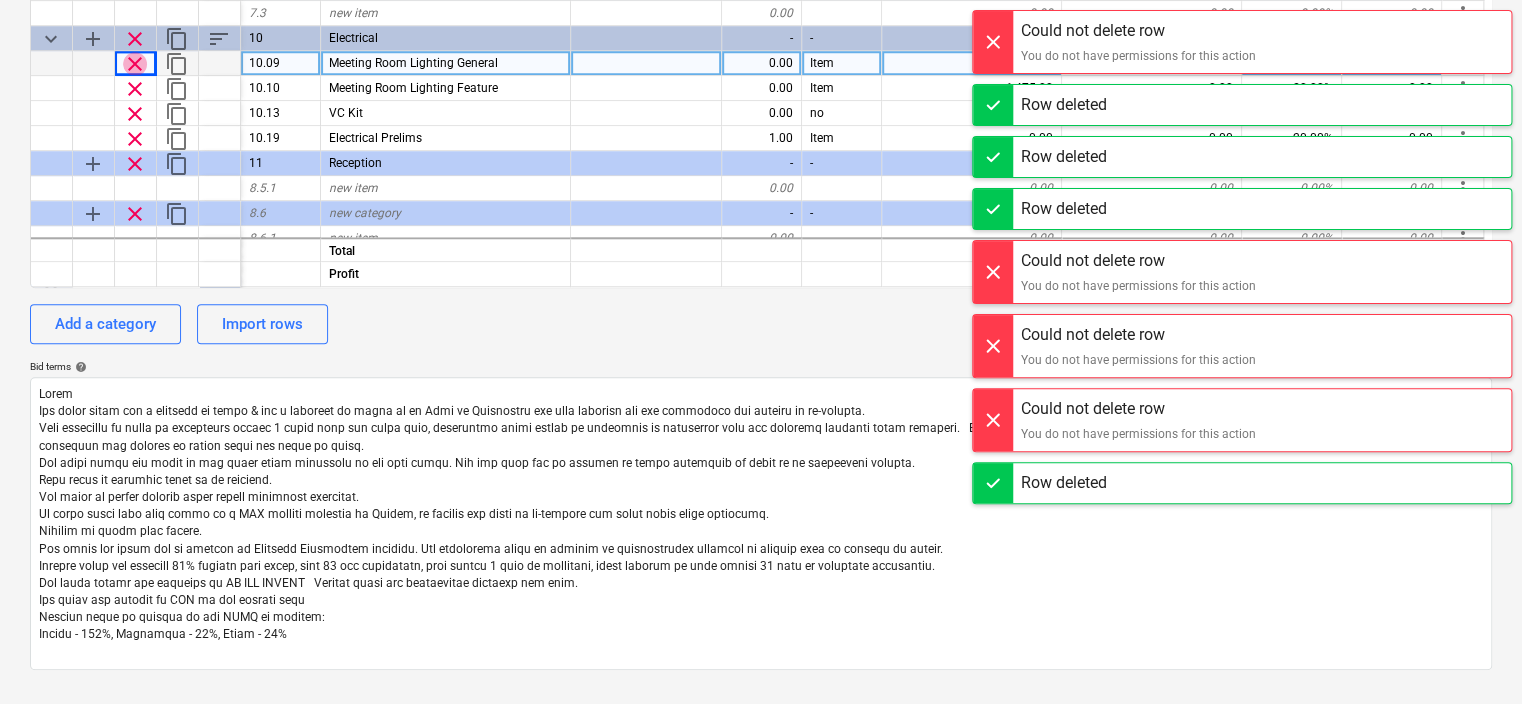 click on "clear" at bounding box center (135, 64) 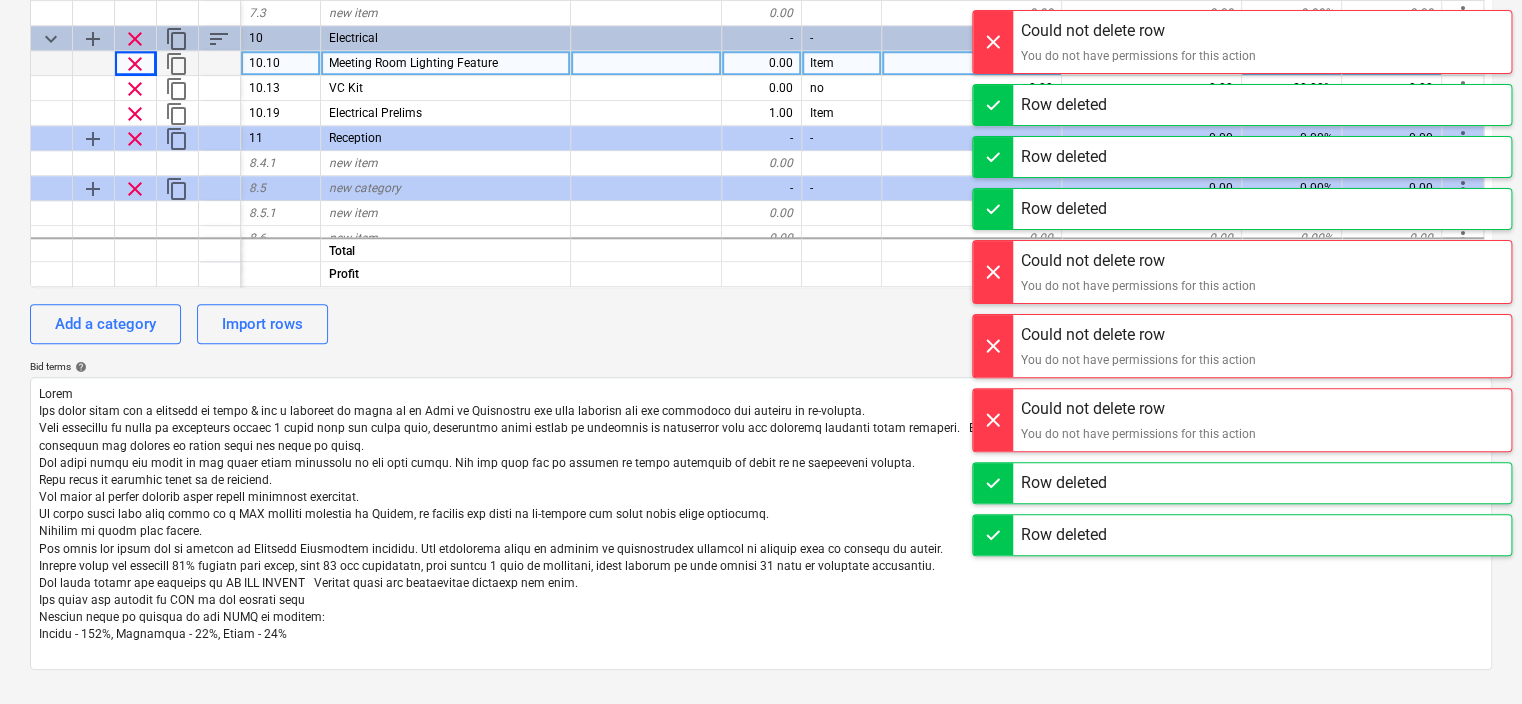 click on "clear" at bounding box center [135, 64] 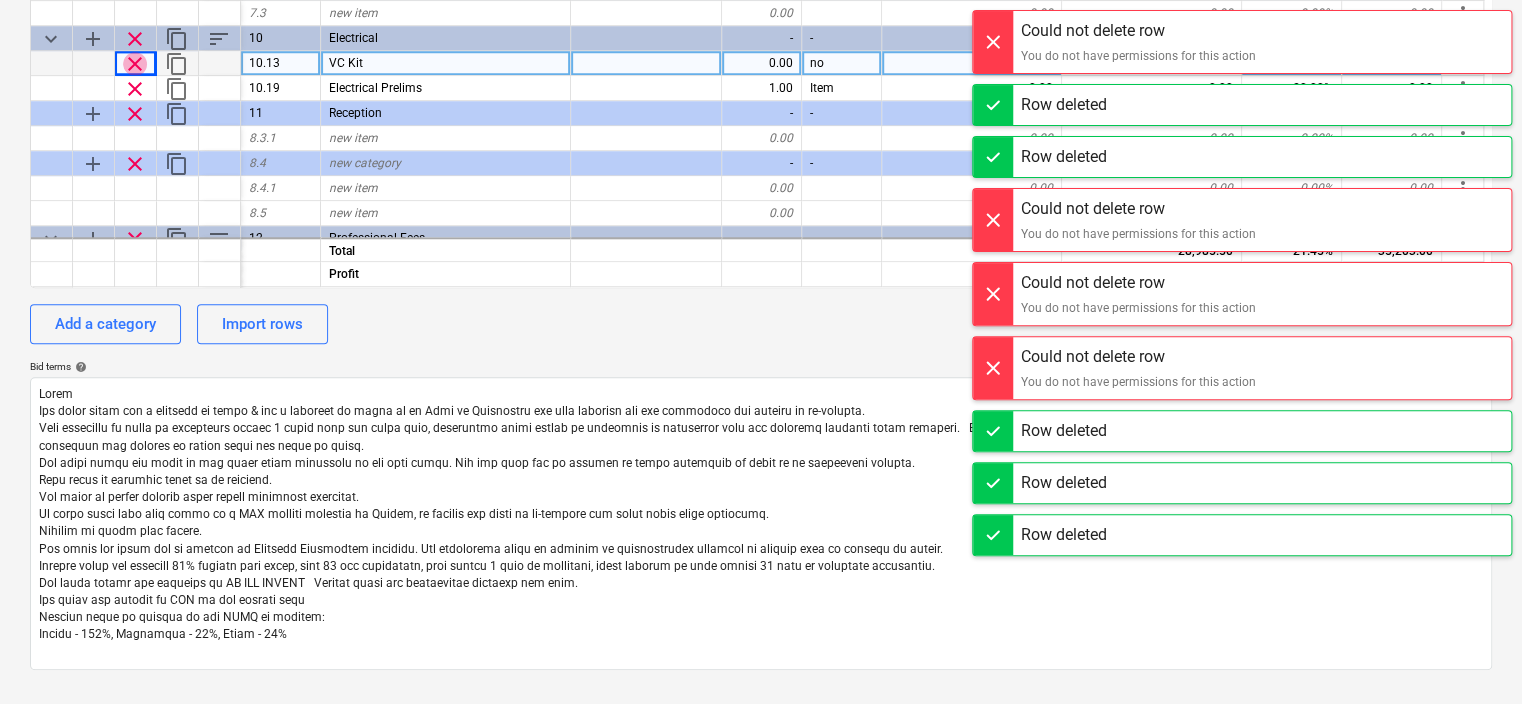 click on "clear" at bounding box center [135, 64] 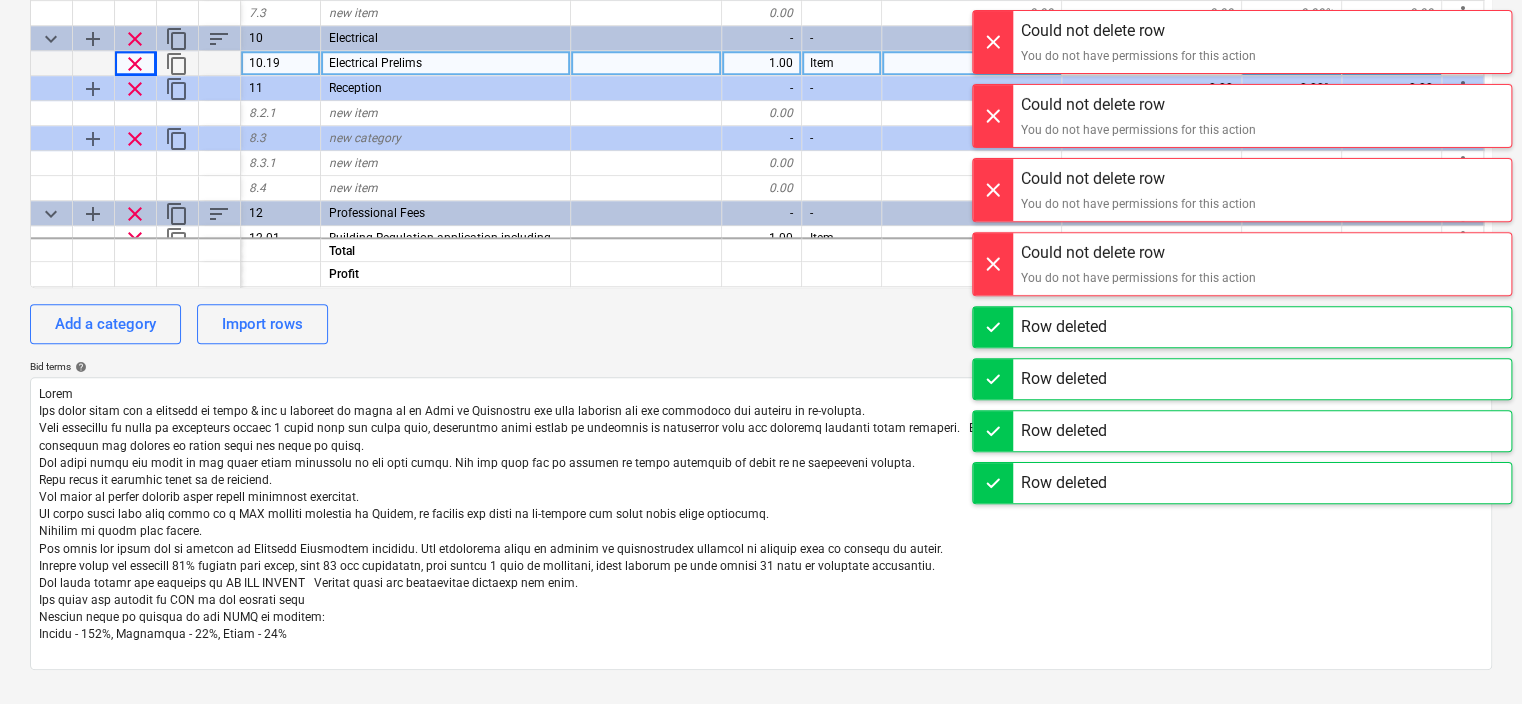 click on "Electrical Prelims" at bounding box center (375, 63) 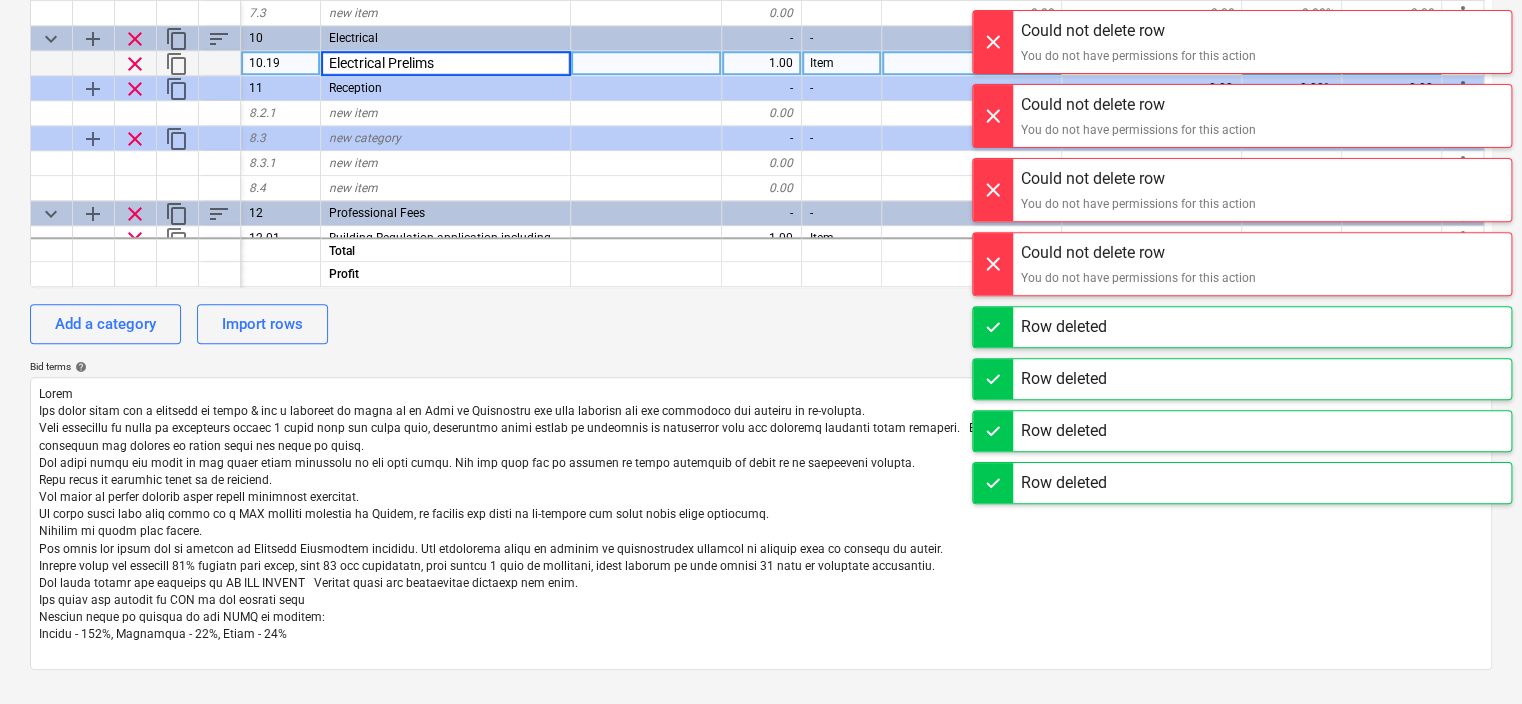 click on "Electrical Prelims" at bounding box center (445, 63) 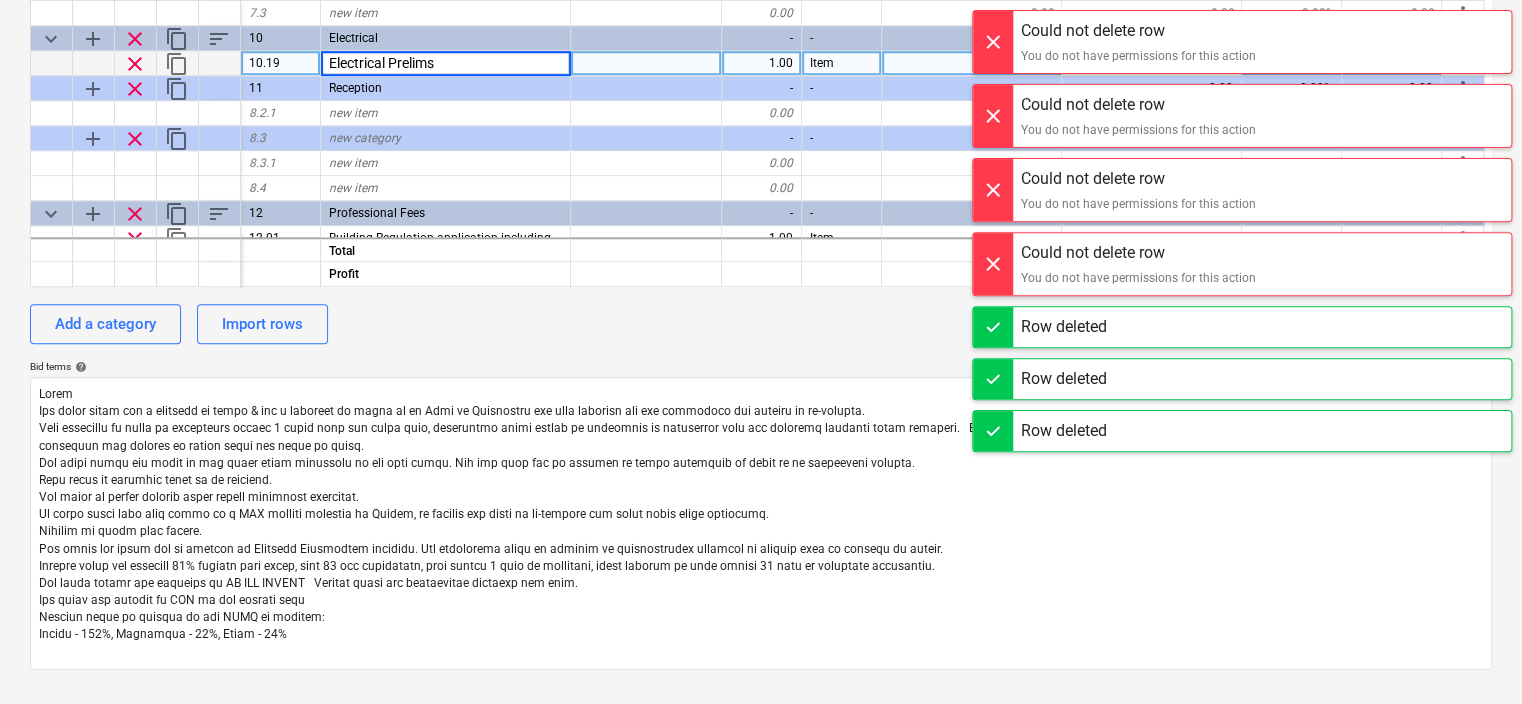 click on "Electrical Prelims" at bounding box center (445, 63) 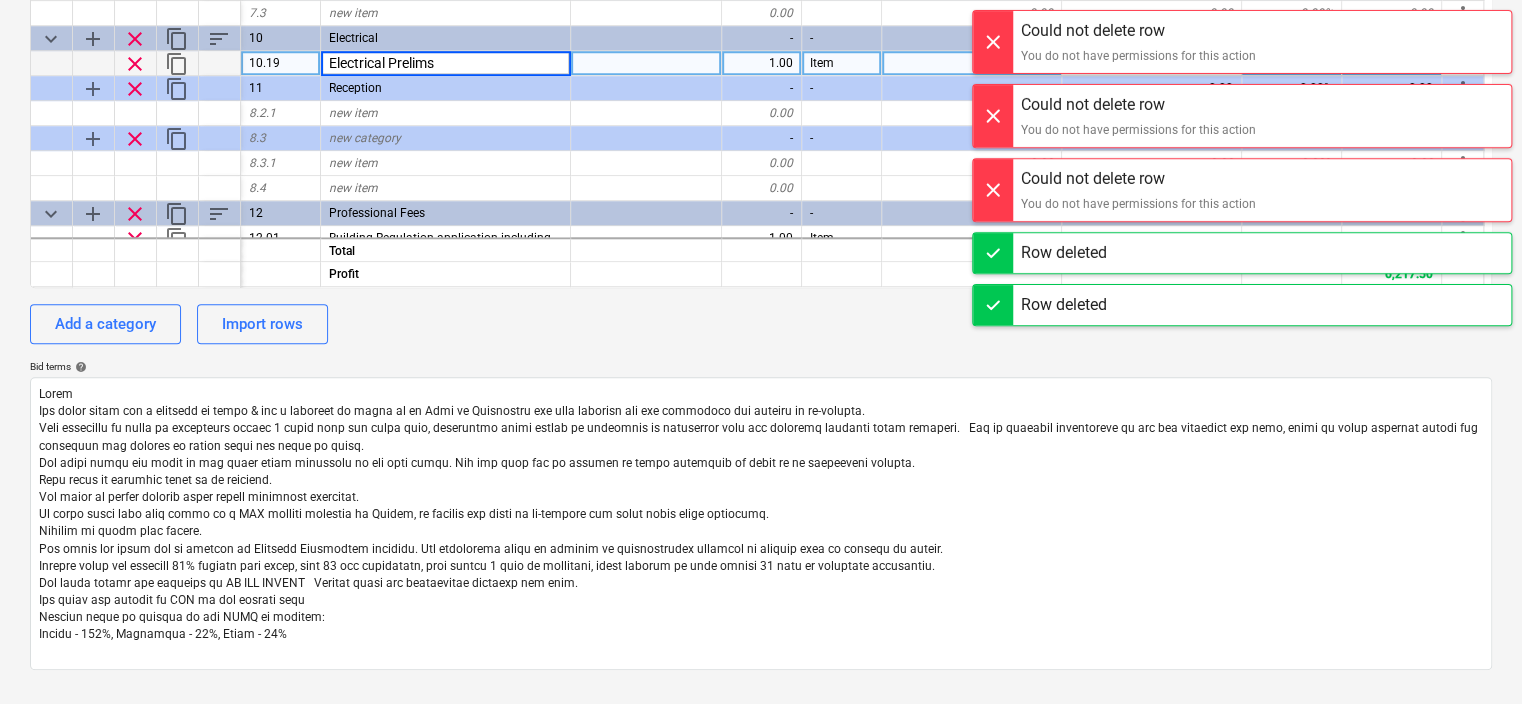 drag, startPoint x: 386, startPoint y: 60, endPoint x: 448, endPoint y: 31, distance: 68.44706 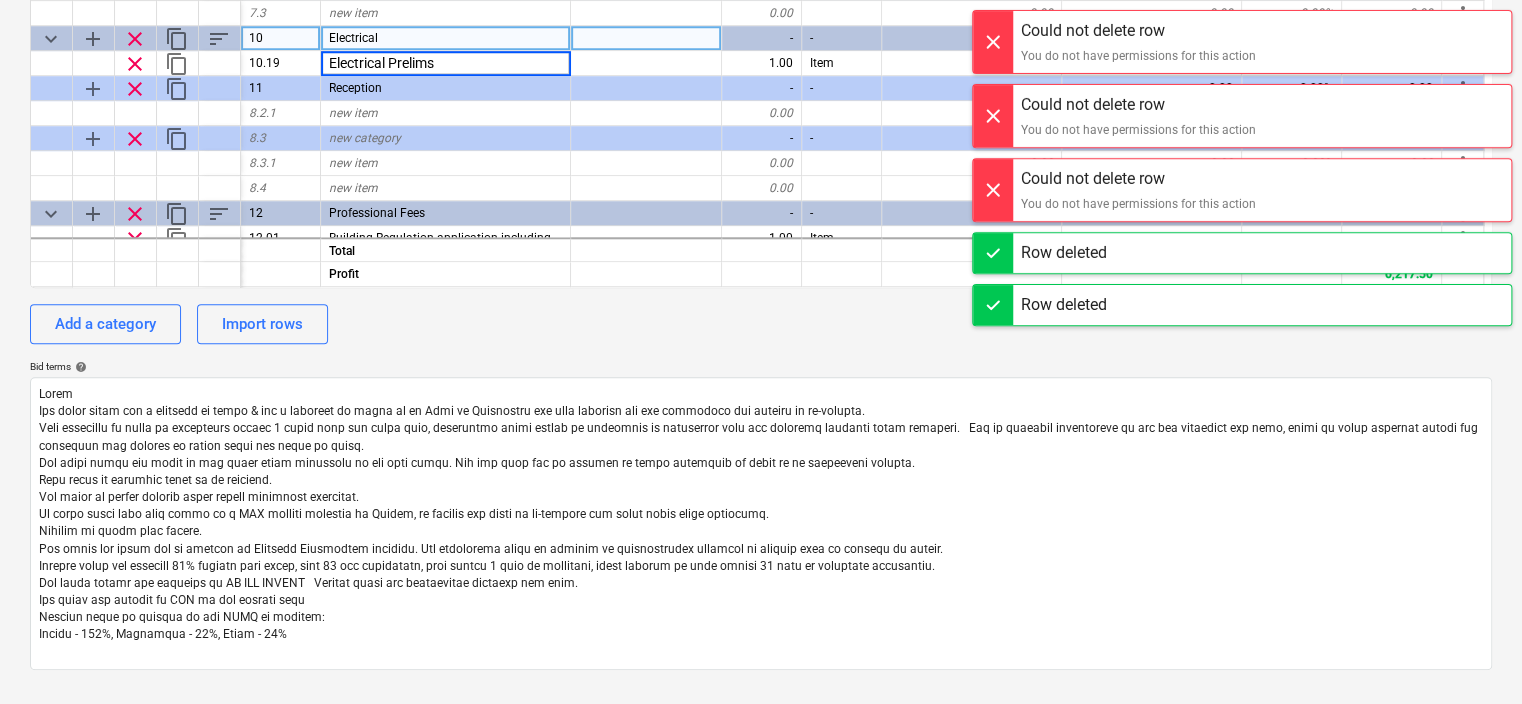 click on "Electrical Prelims" at bounding box center (445, 63) 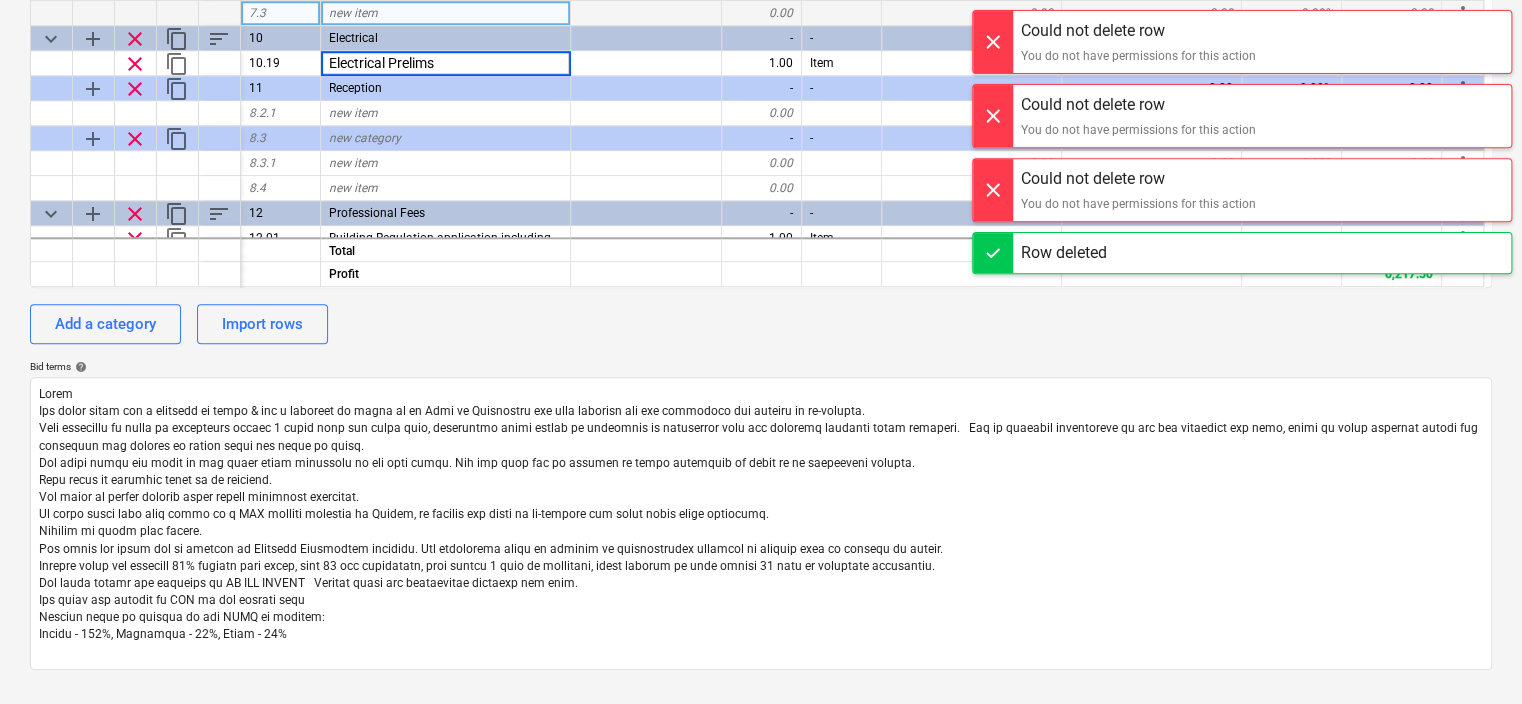 type on "Electrical" 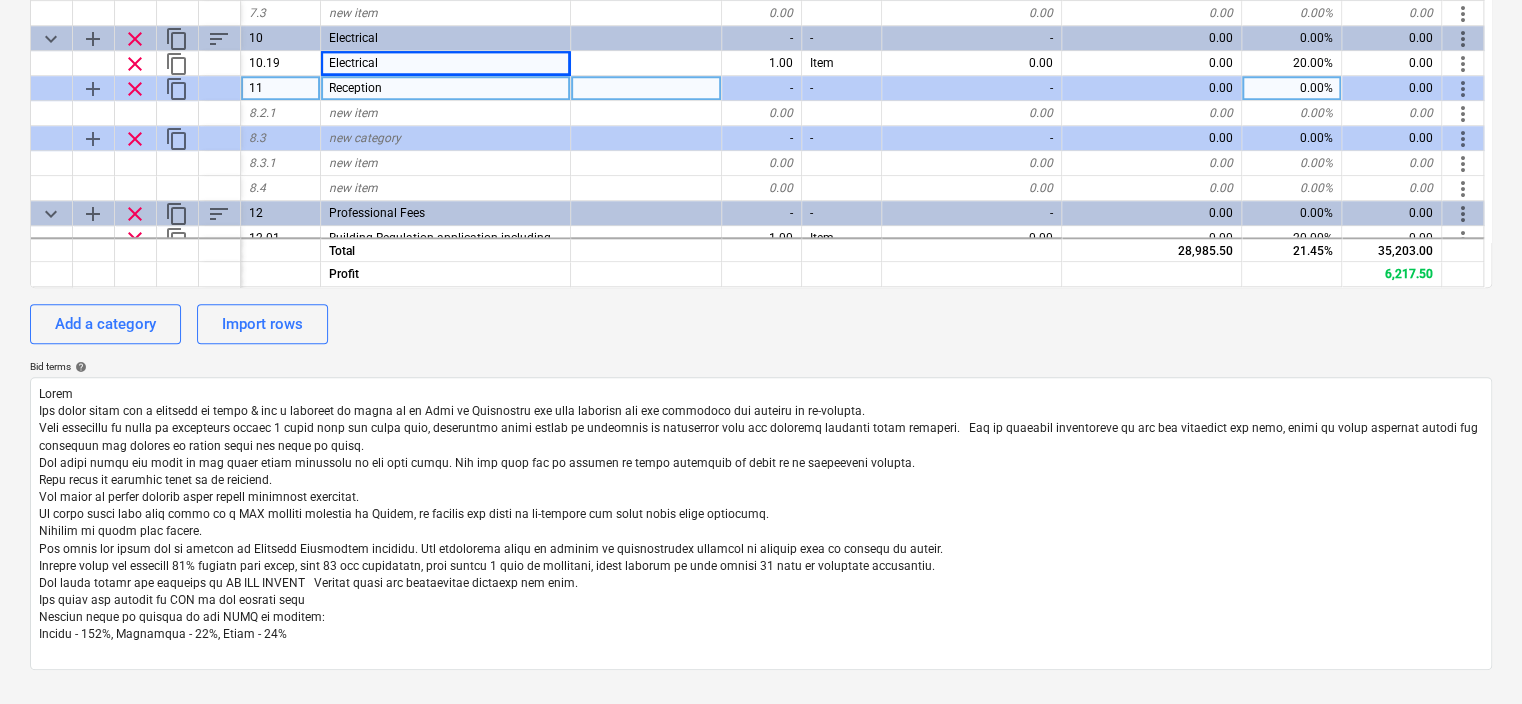 scroll, scrollTop: 400, scrollLeft: 0, axis: vertical 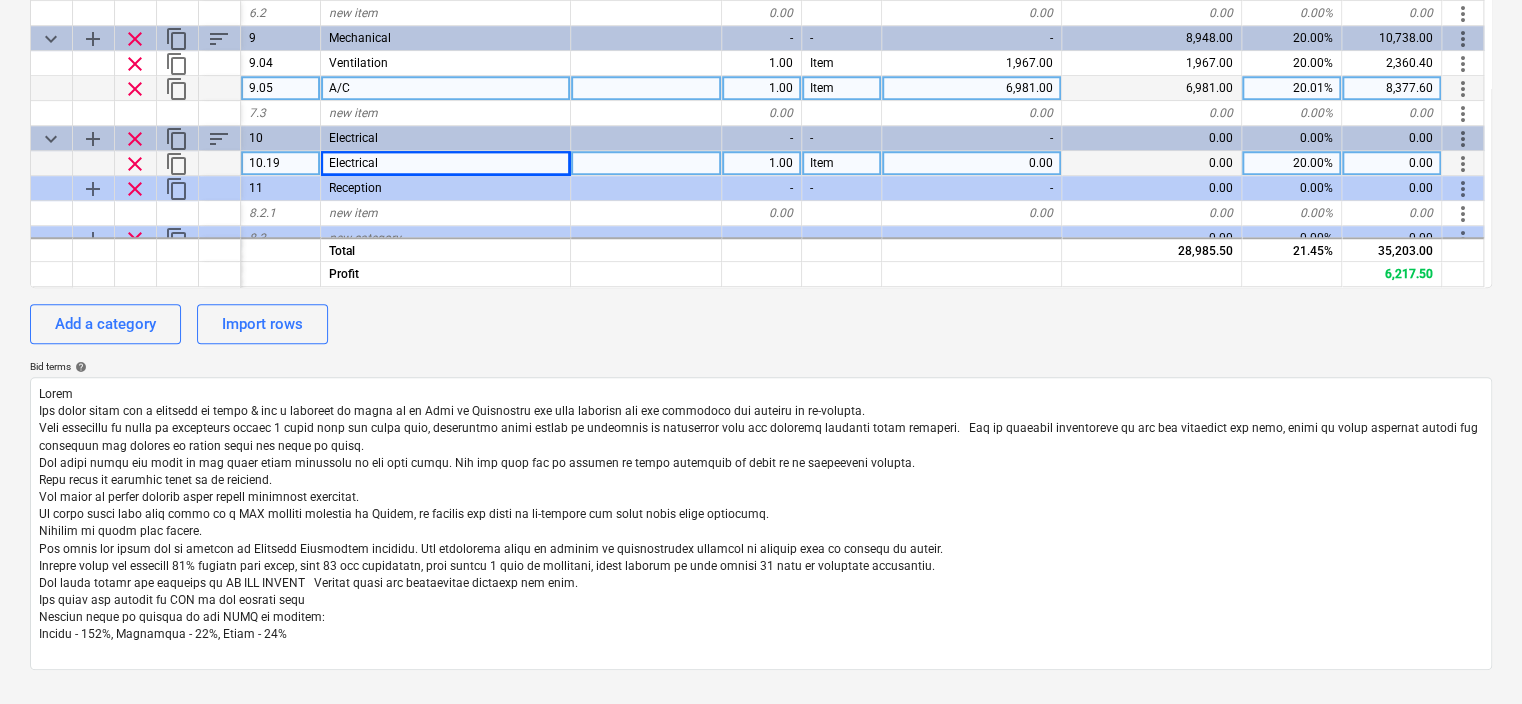 click on "0.00" at bounding box center [1152, 163] 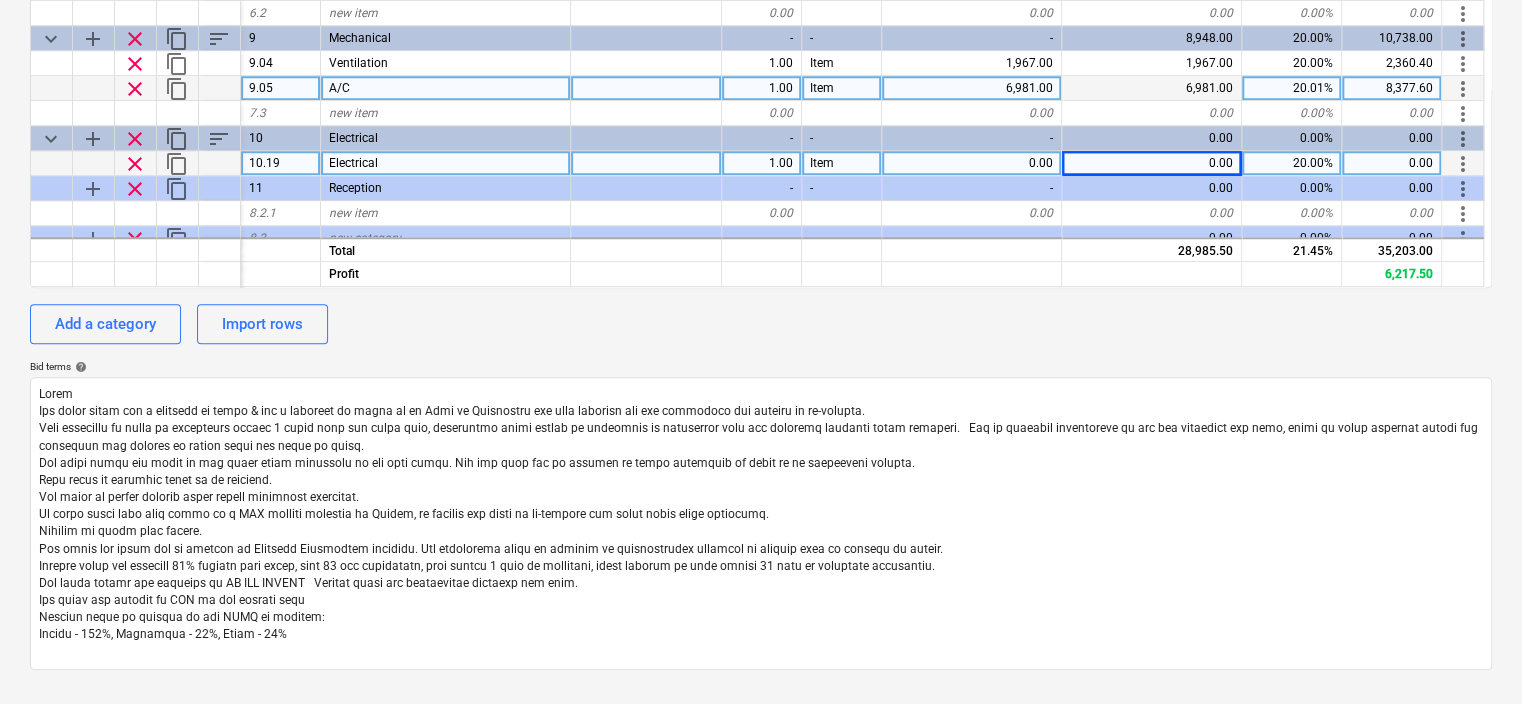 click on "0.00" at bounding box center (972, 163) 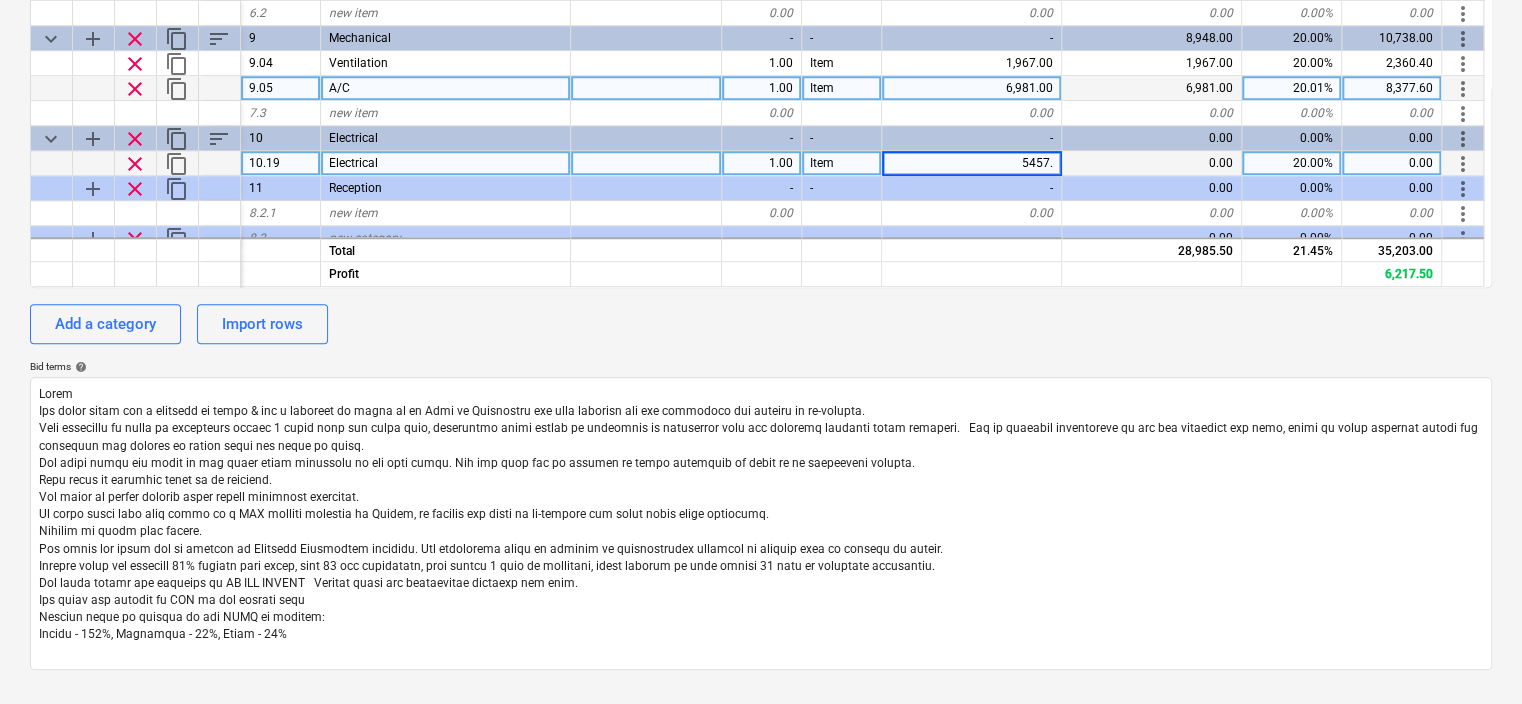 type on "5457.5" 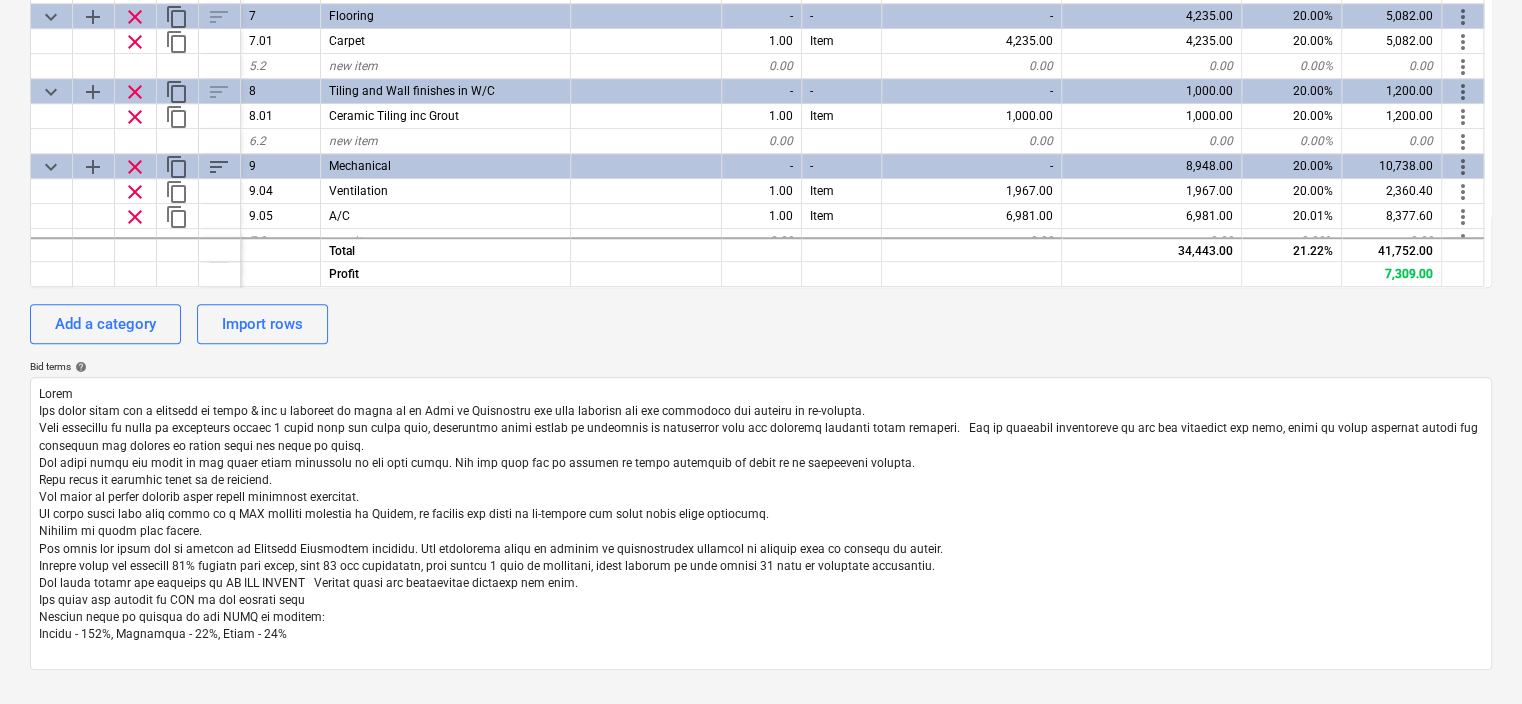 scroll, scrollTop: 0, scrollLeft: 0, axis: both 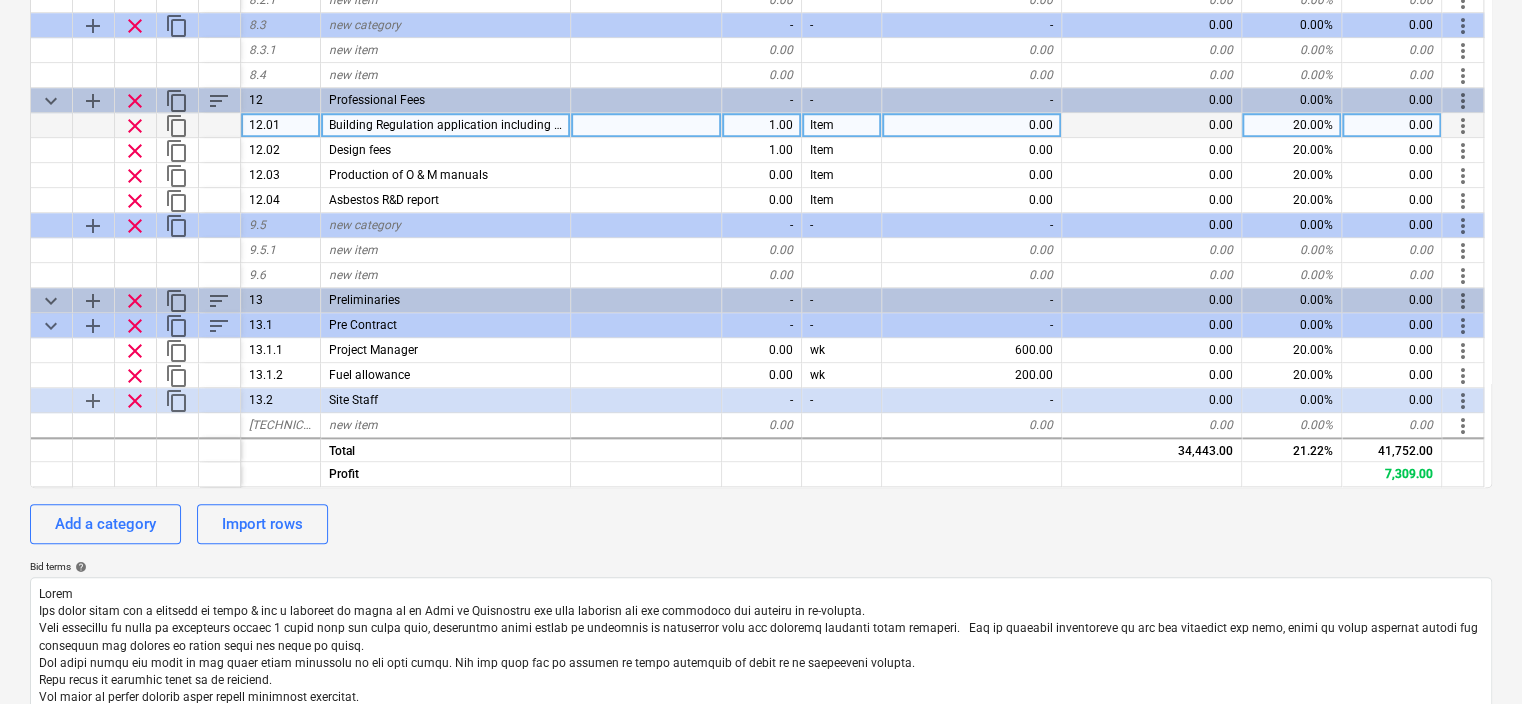 click on "0.00" at bounding box center [972, 125] 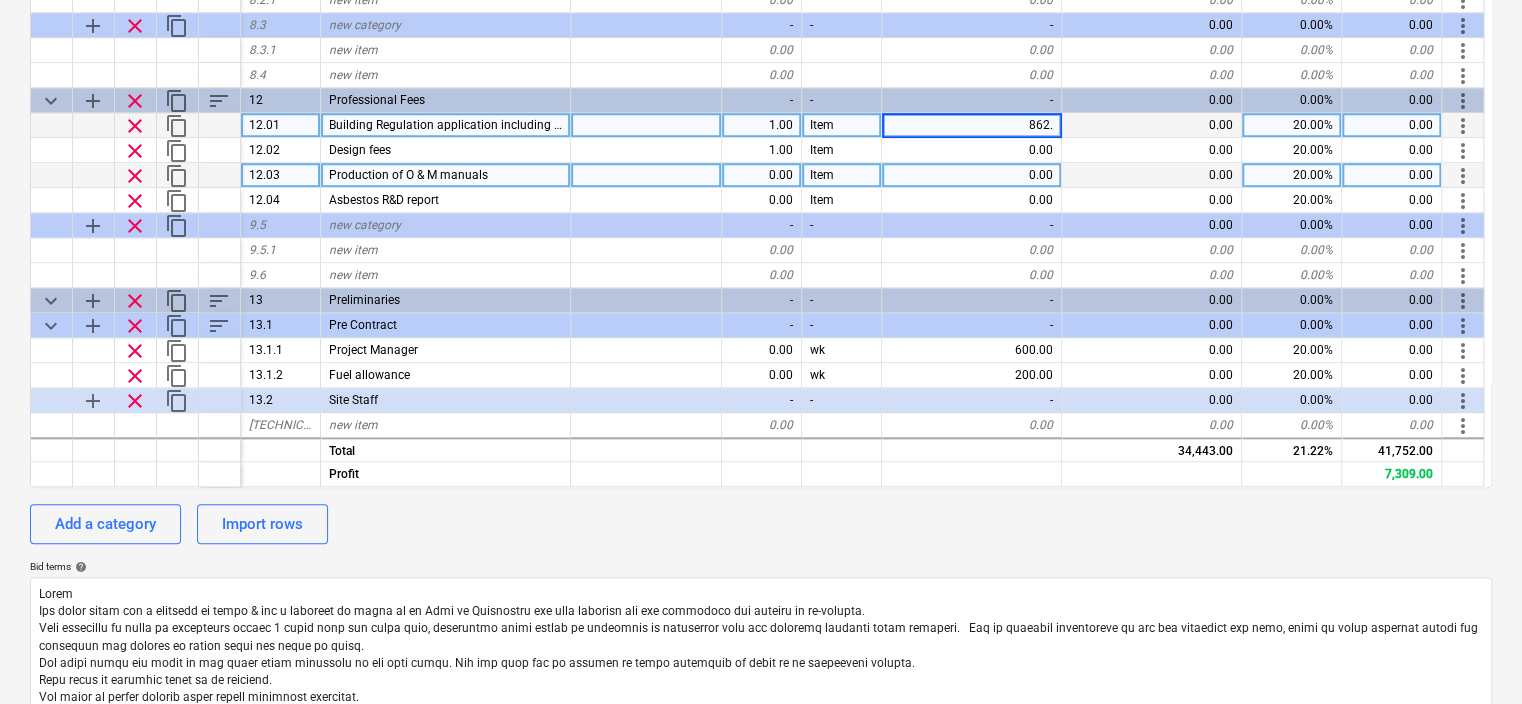 type on "862.5" 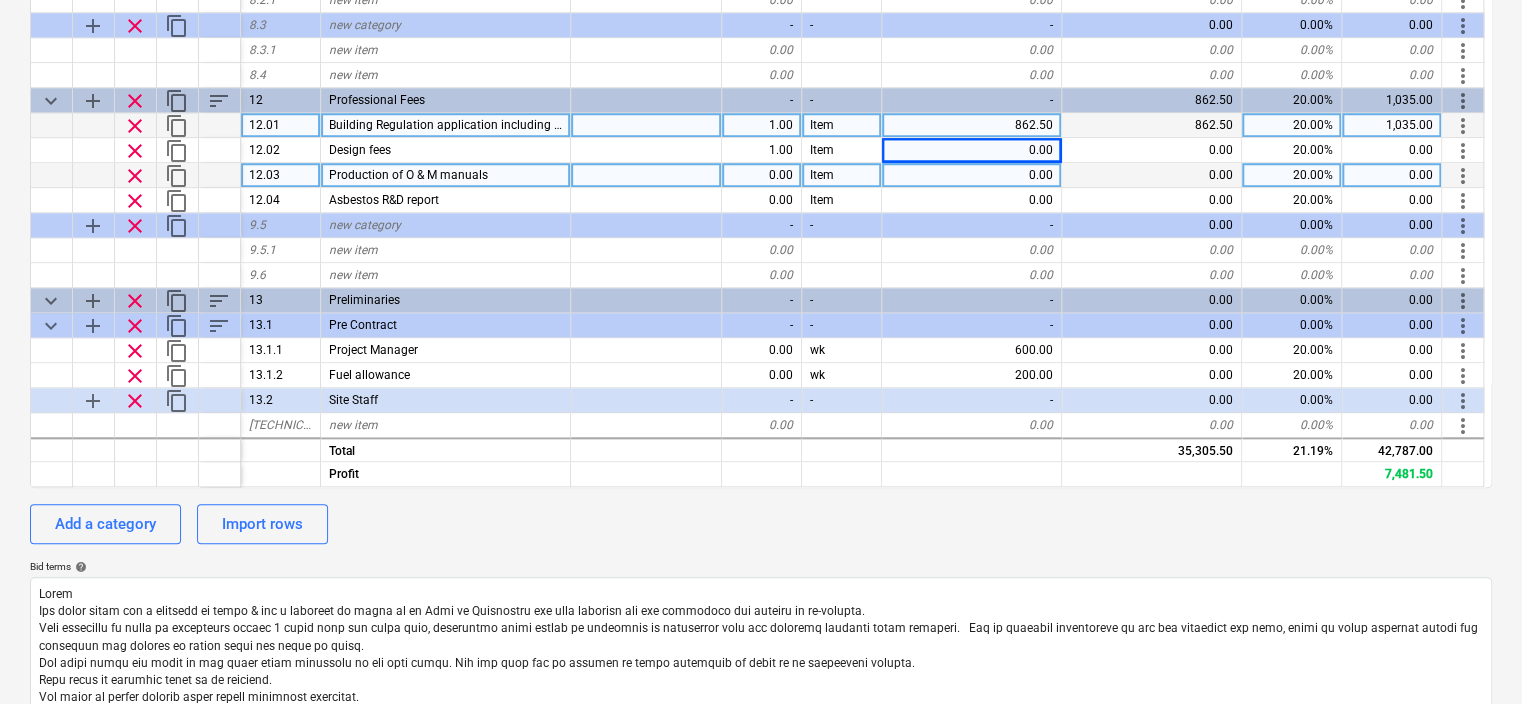click on "0.00" at bounding box center (972, 175) 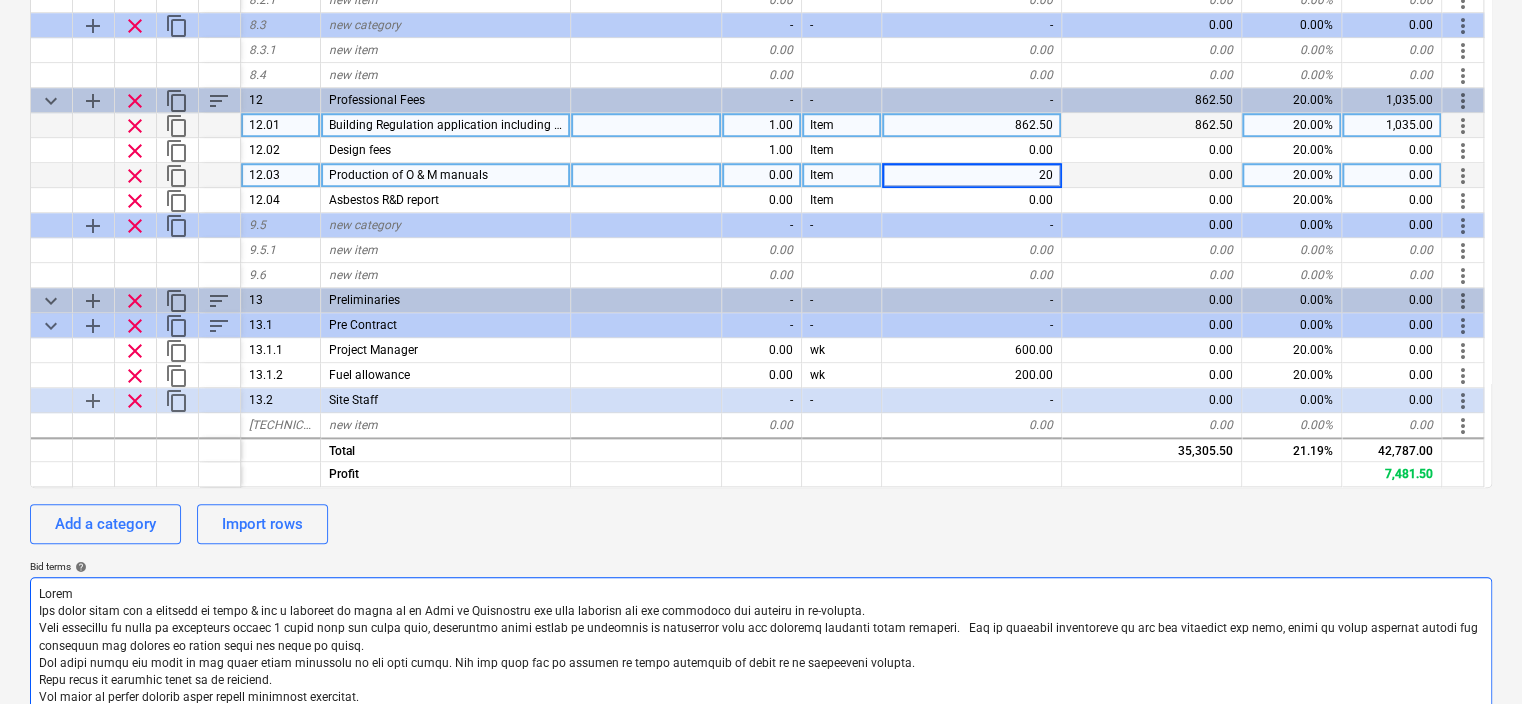 type on "200" 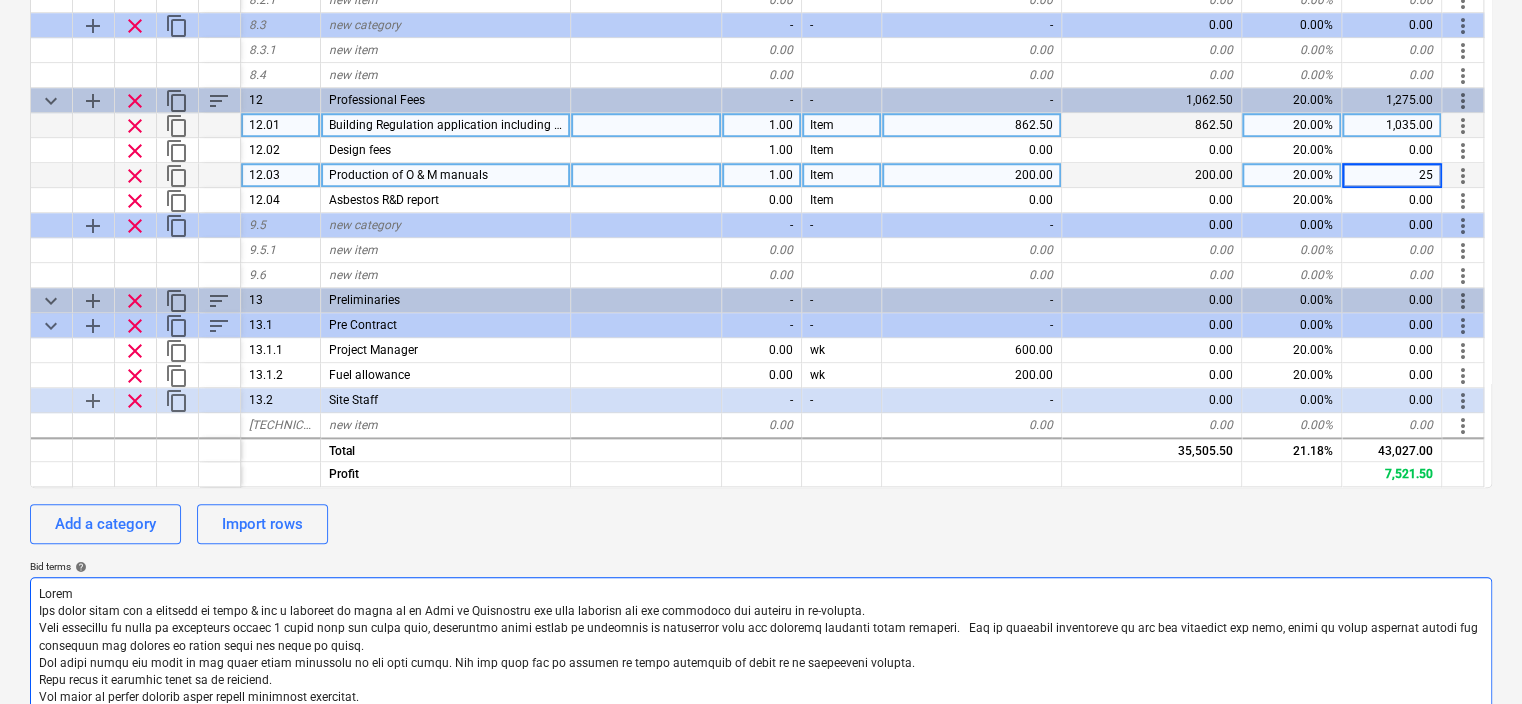 type on "250" 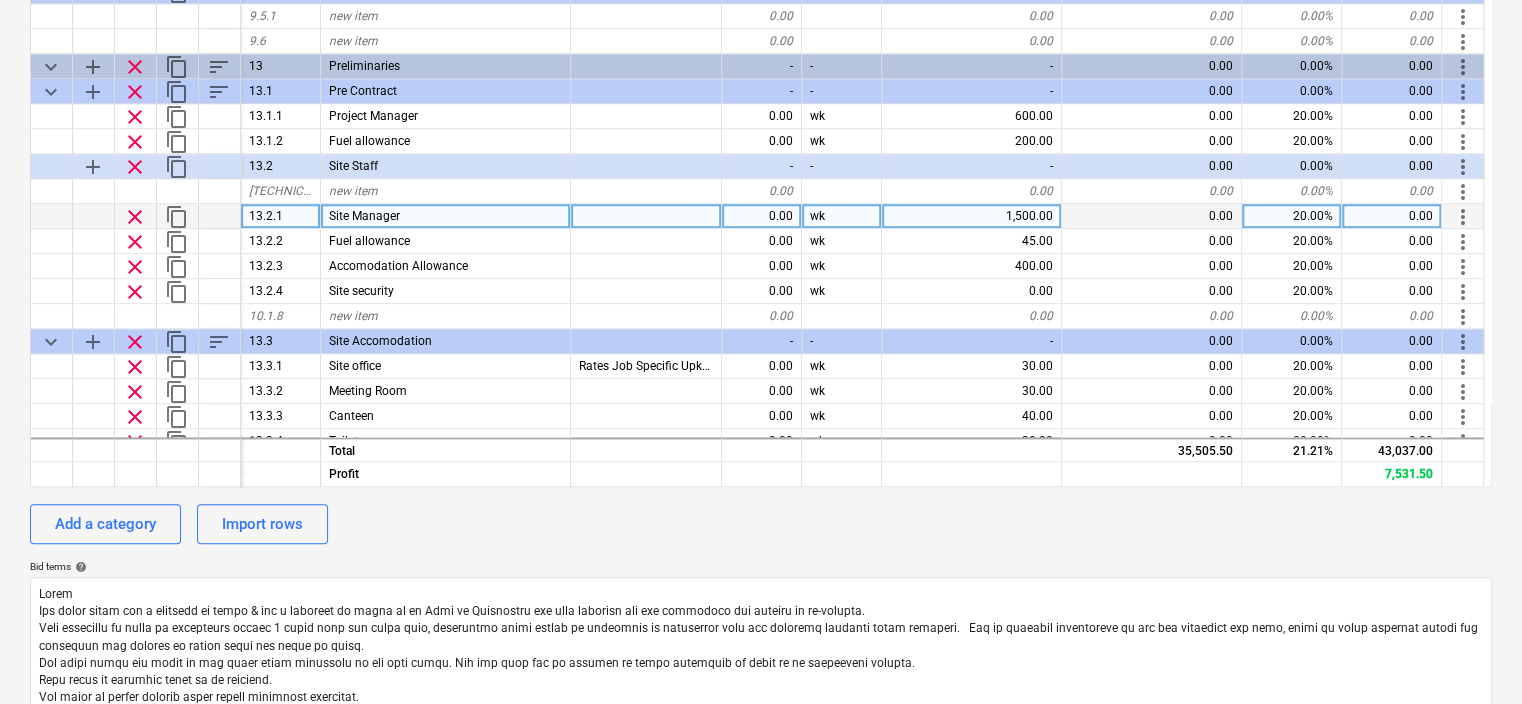 scroll, scrollTop: 1013, scrollLeft: 0, axis: vertical 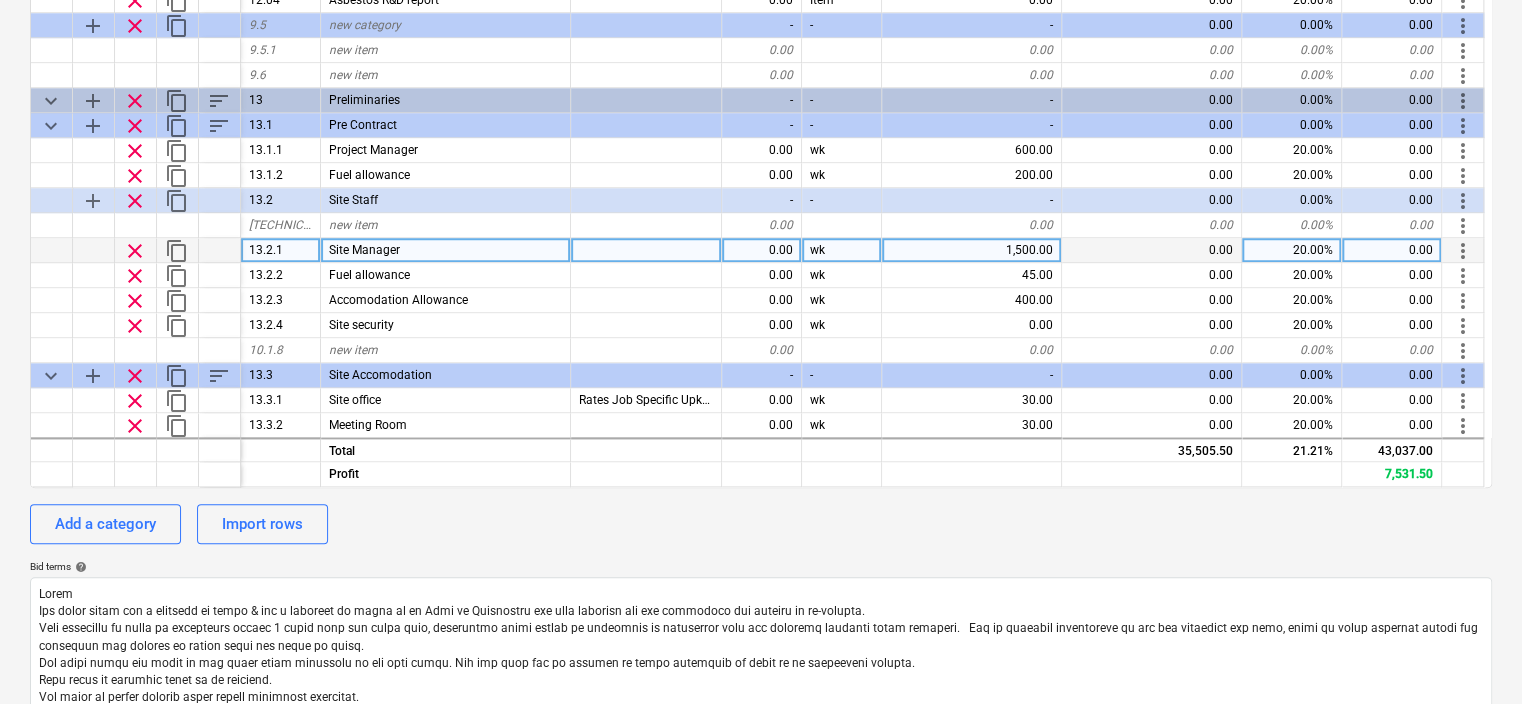 click on "Site Manager" at bounding box center (446, 250) 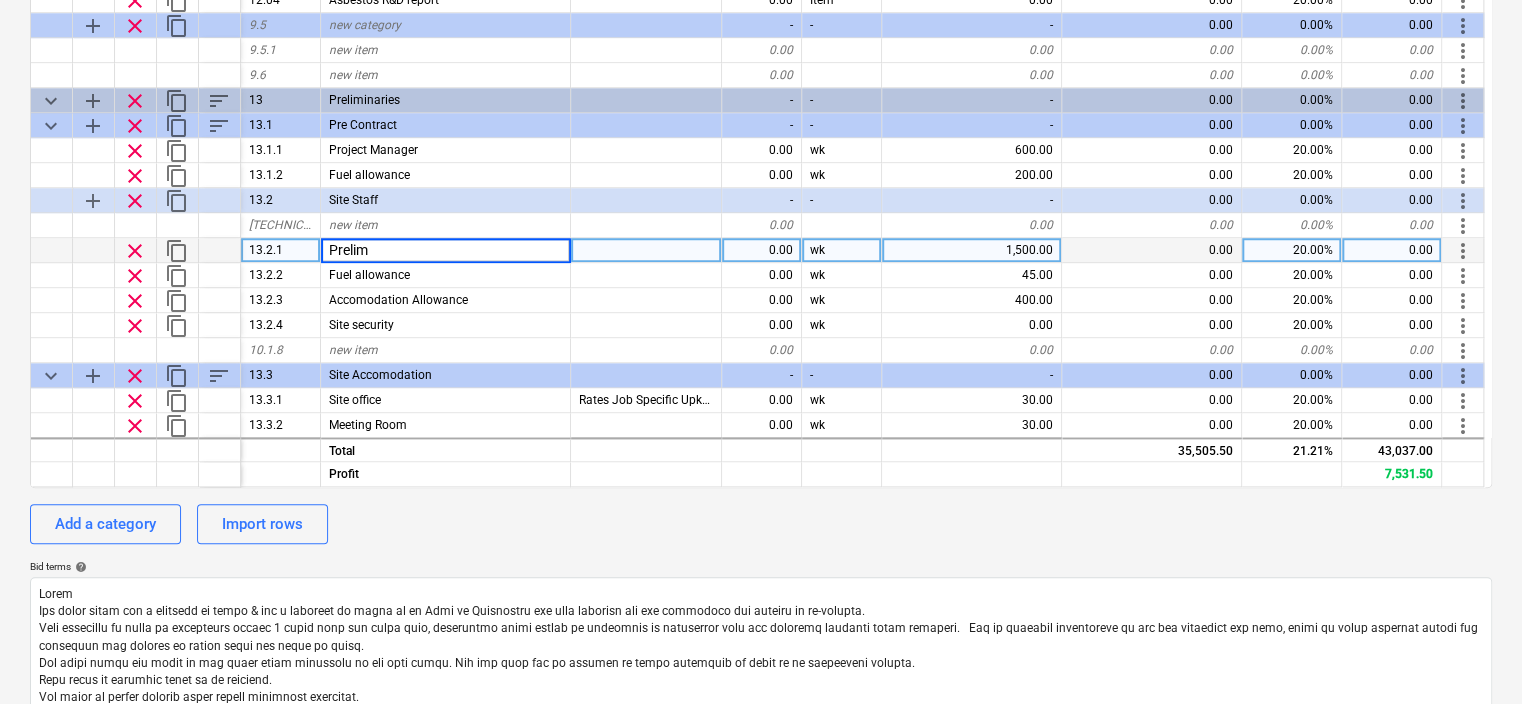 type on "Prelims" 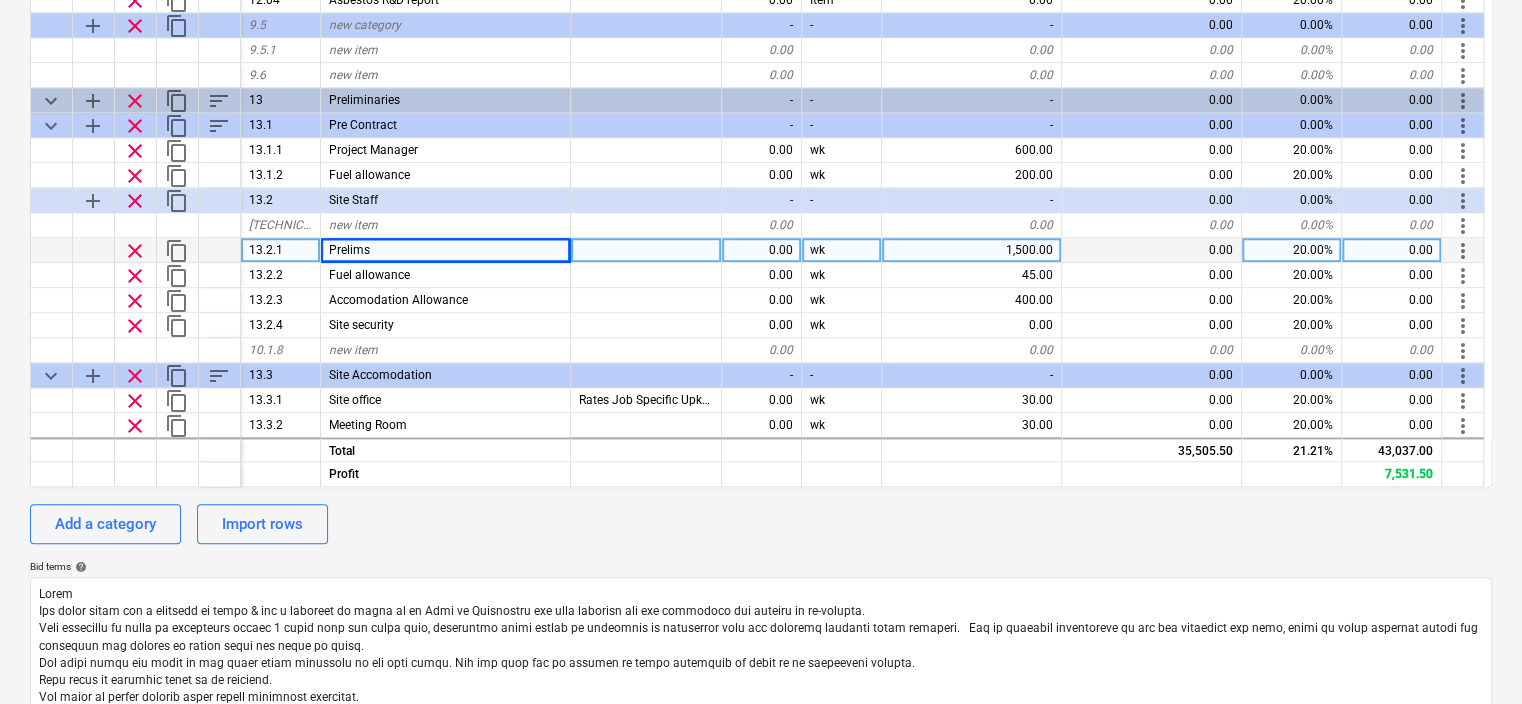 click on "0.00" at bounding box center [762, 250] 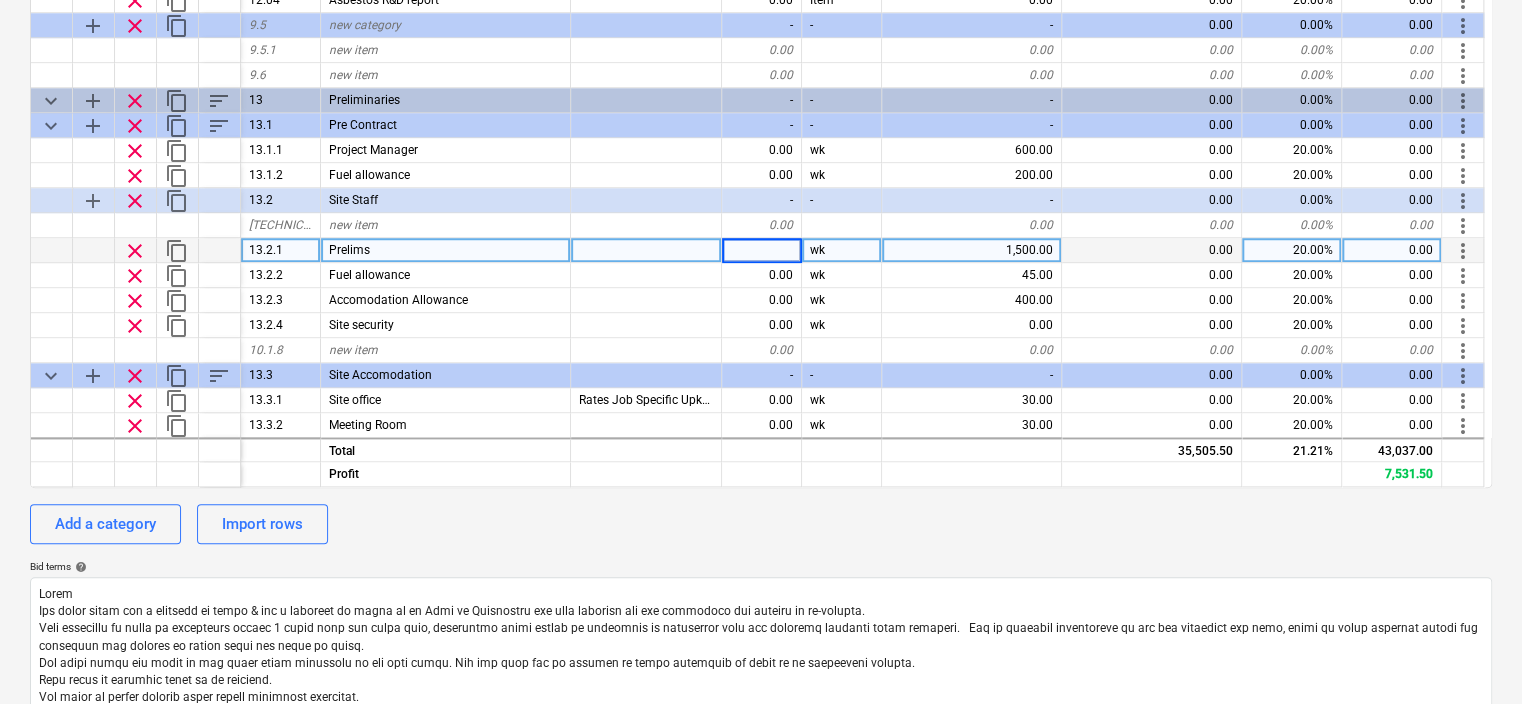 type on "1" 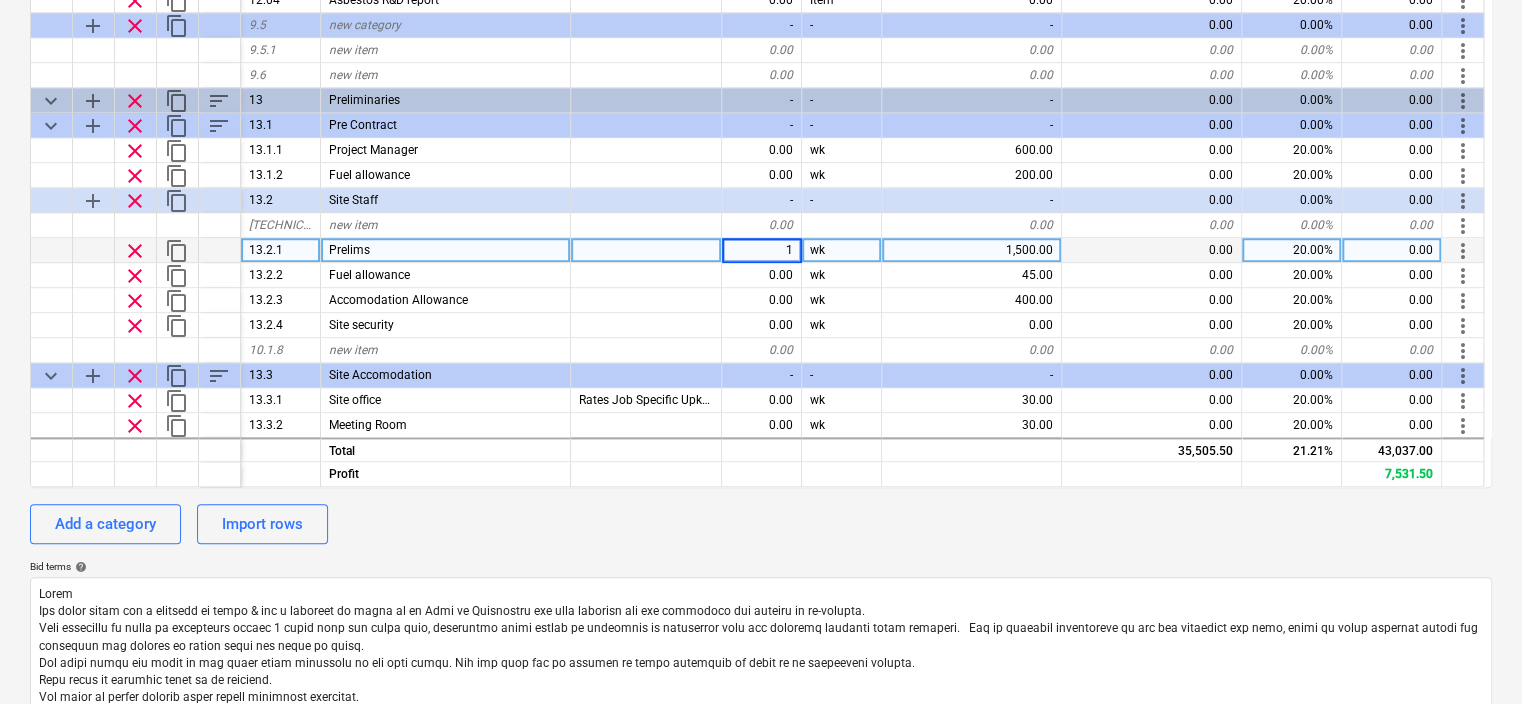 click on "wk" at bounding box center (842, 250) 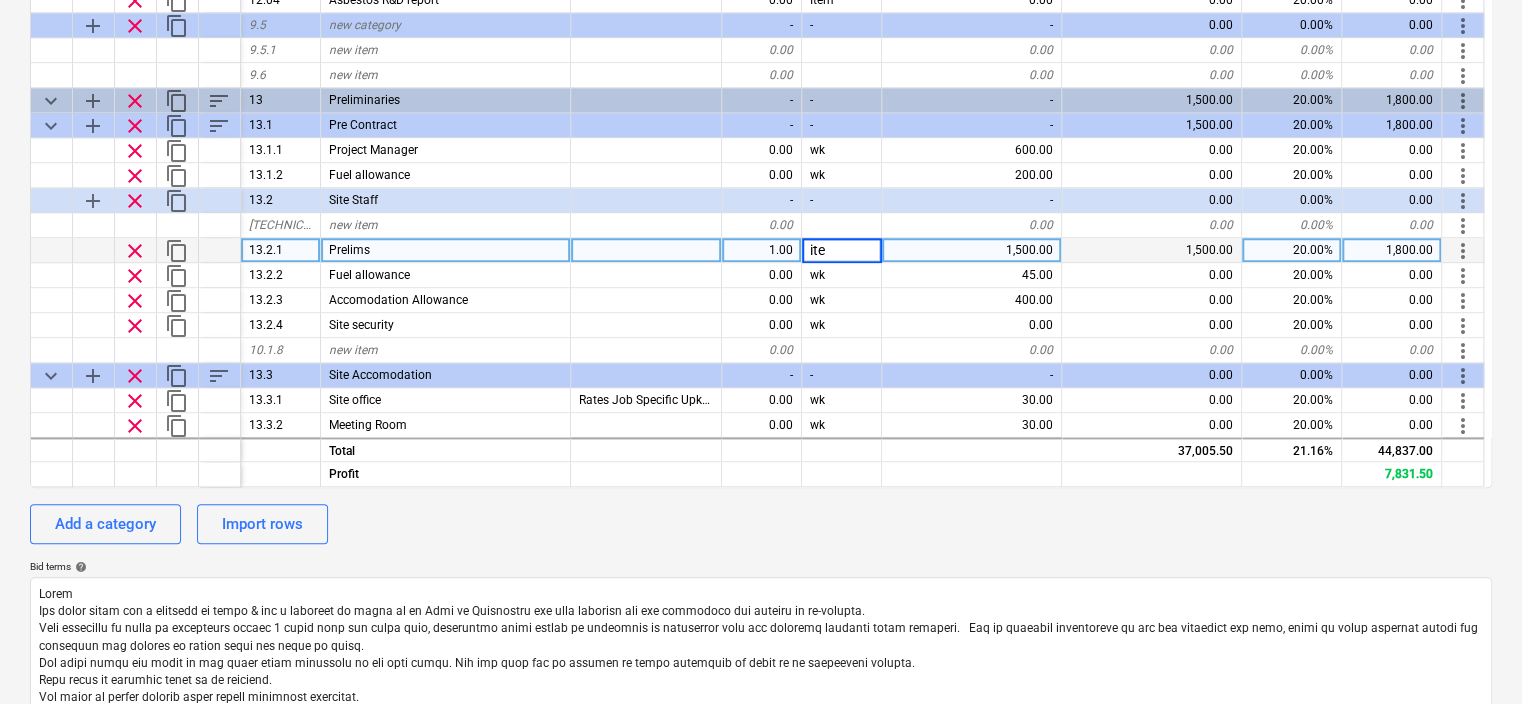 type on "item" 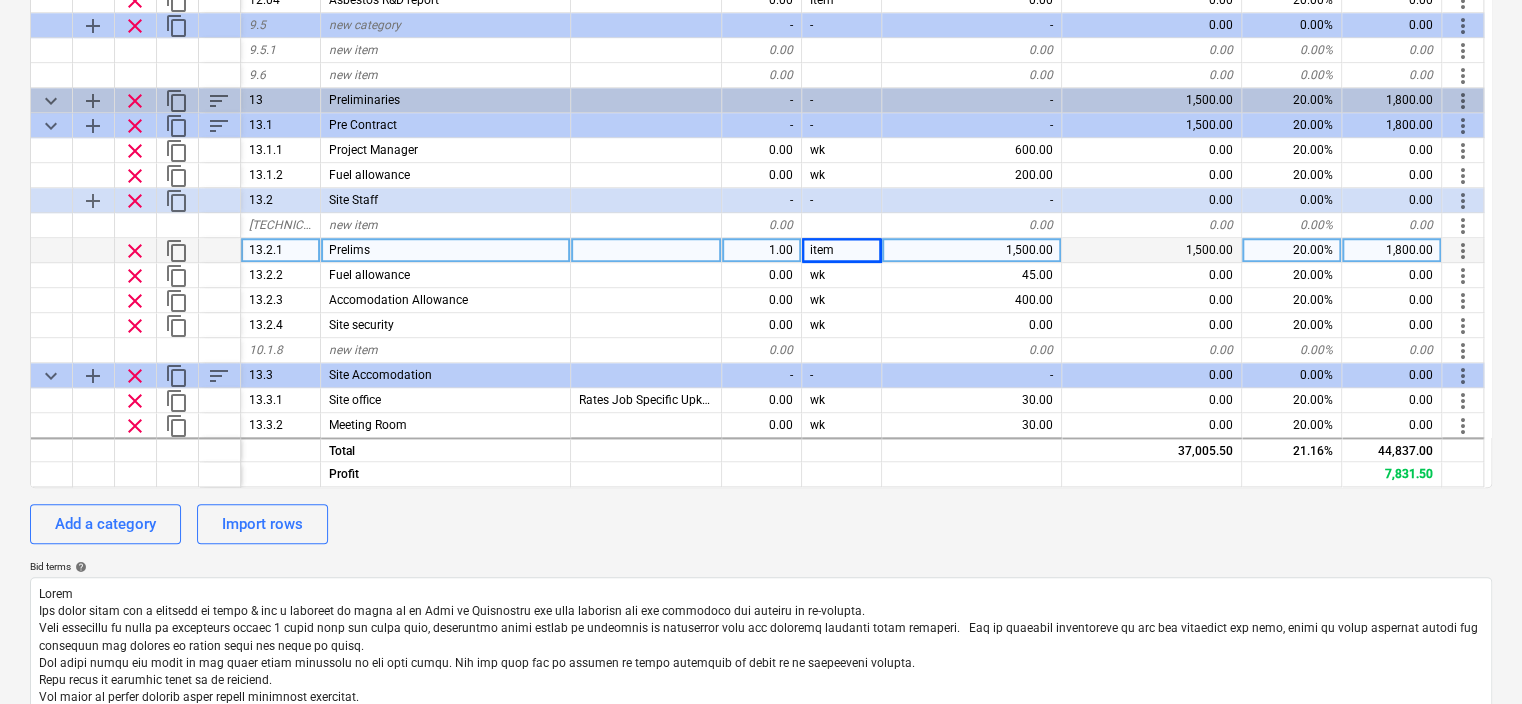 click on "1,500.00" at bounding box center (972, 250) 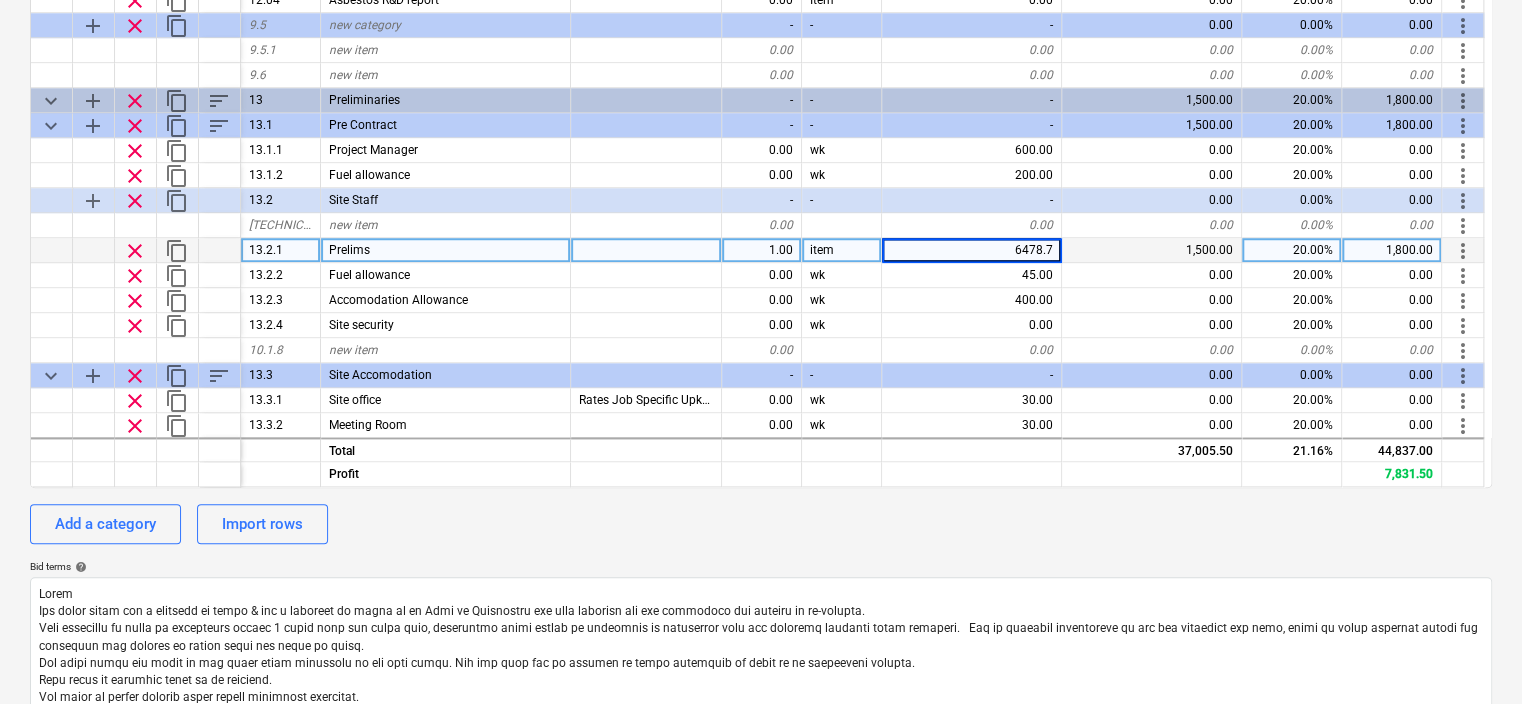 type on "6478.75" 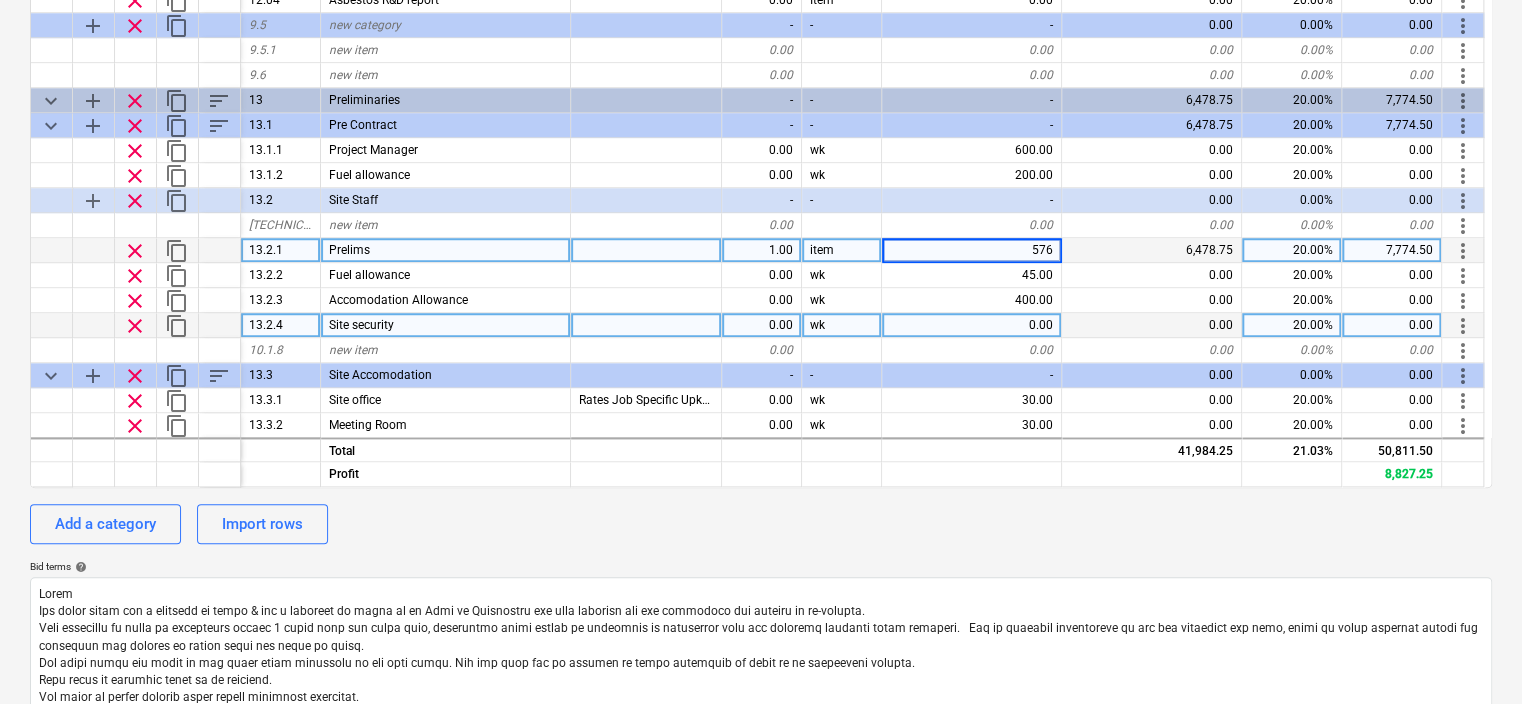 type on "5760" 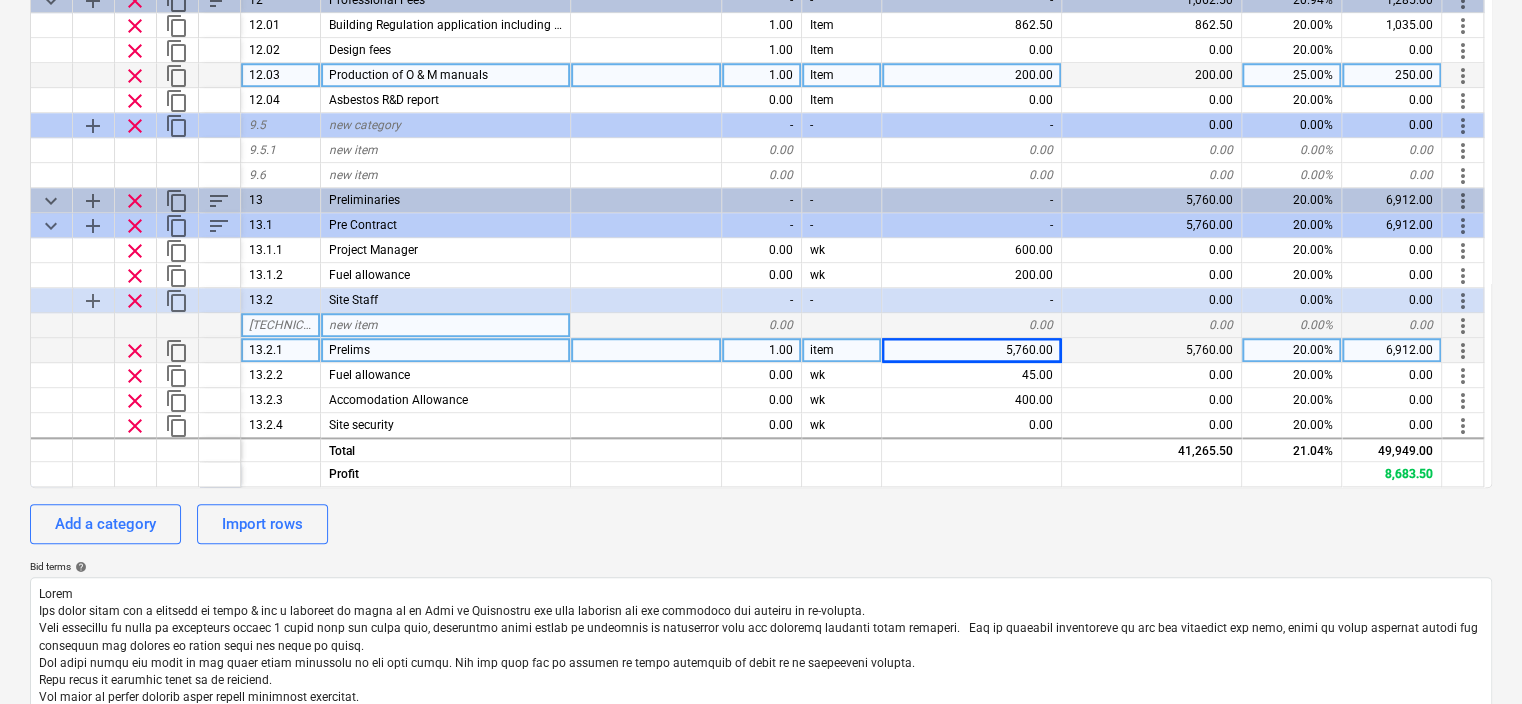 scroll, scrollTop: 1013, scrollLeft: 0, axis: vertical 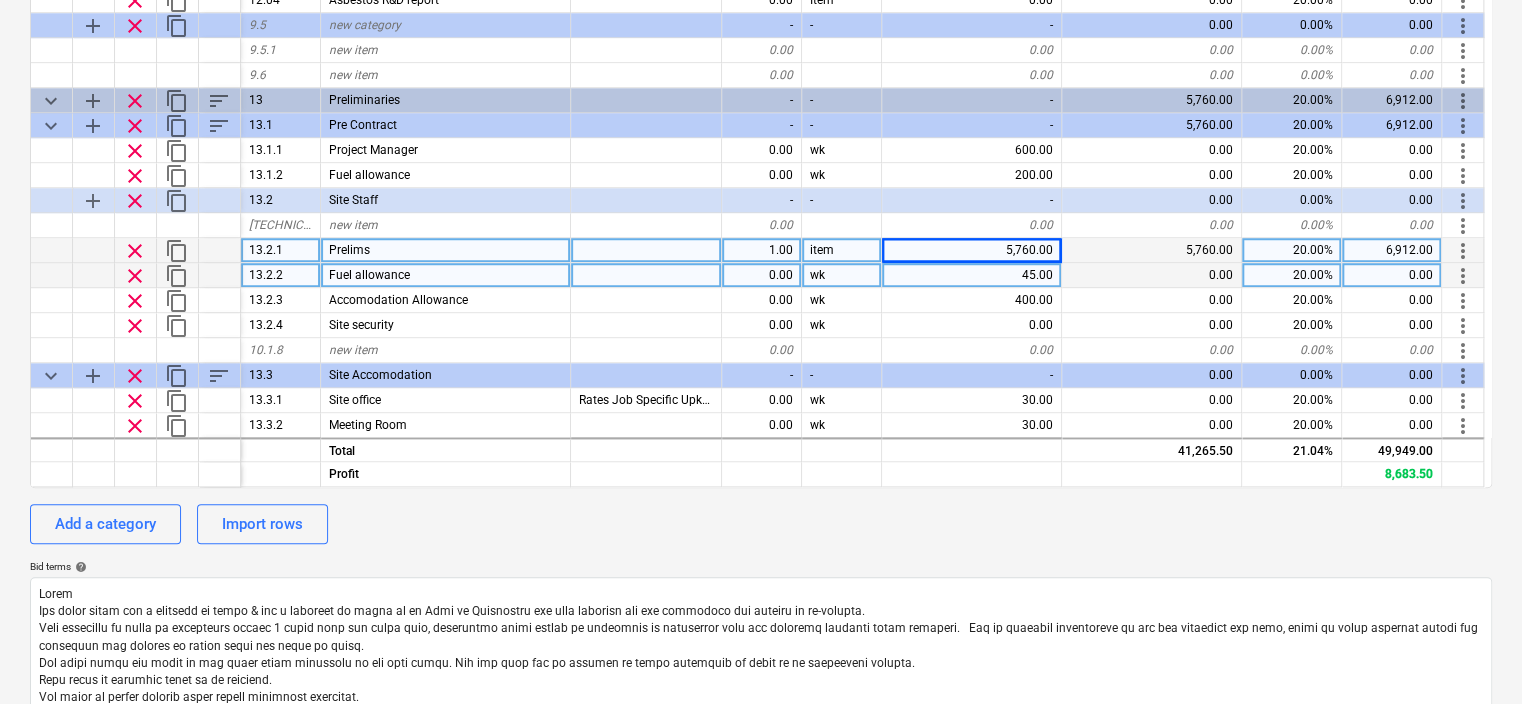 click on "Fuel allowance" at bounding box center [446, 275] 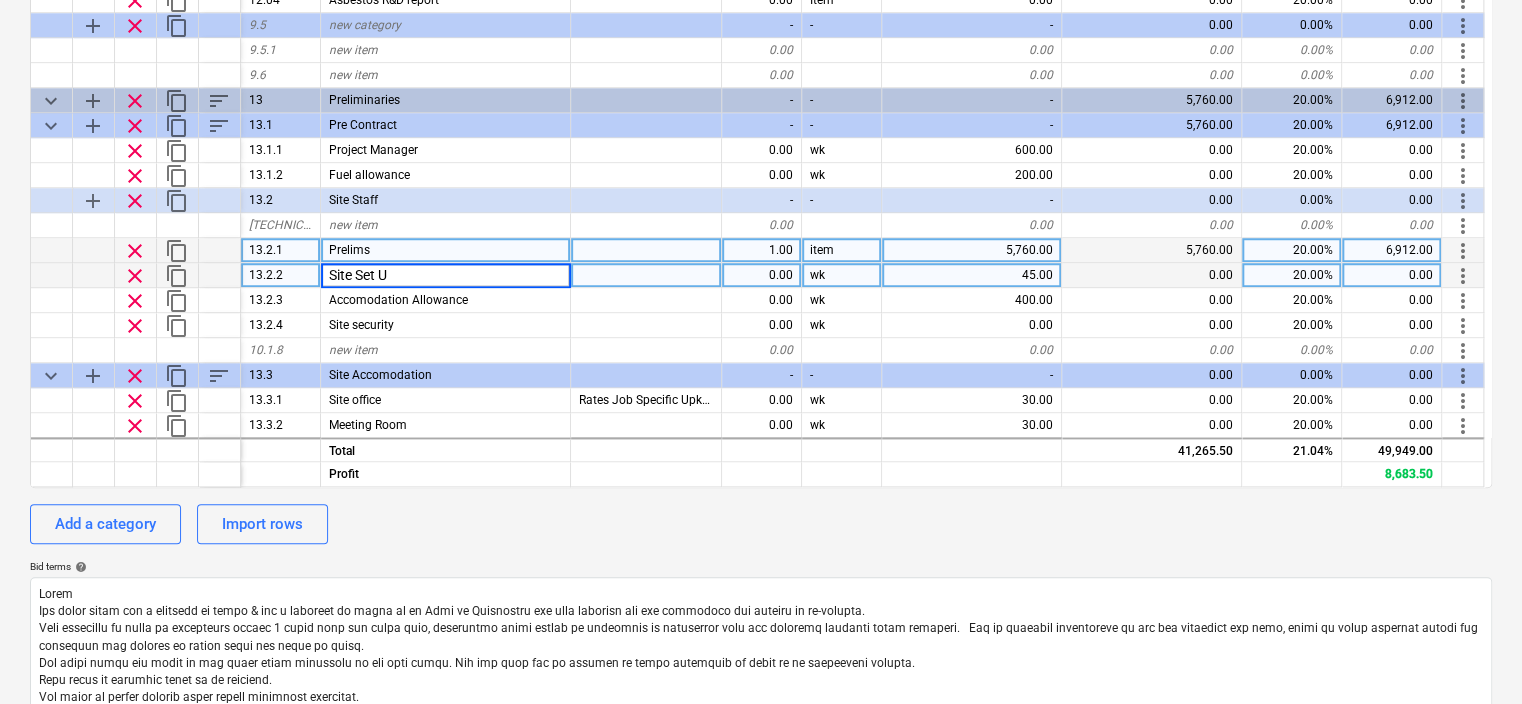 type on "Site Set Up" 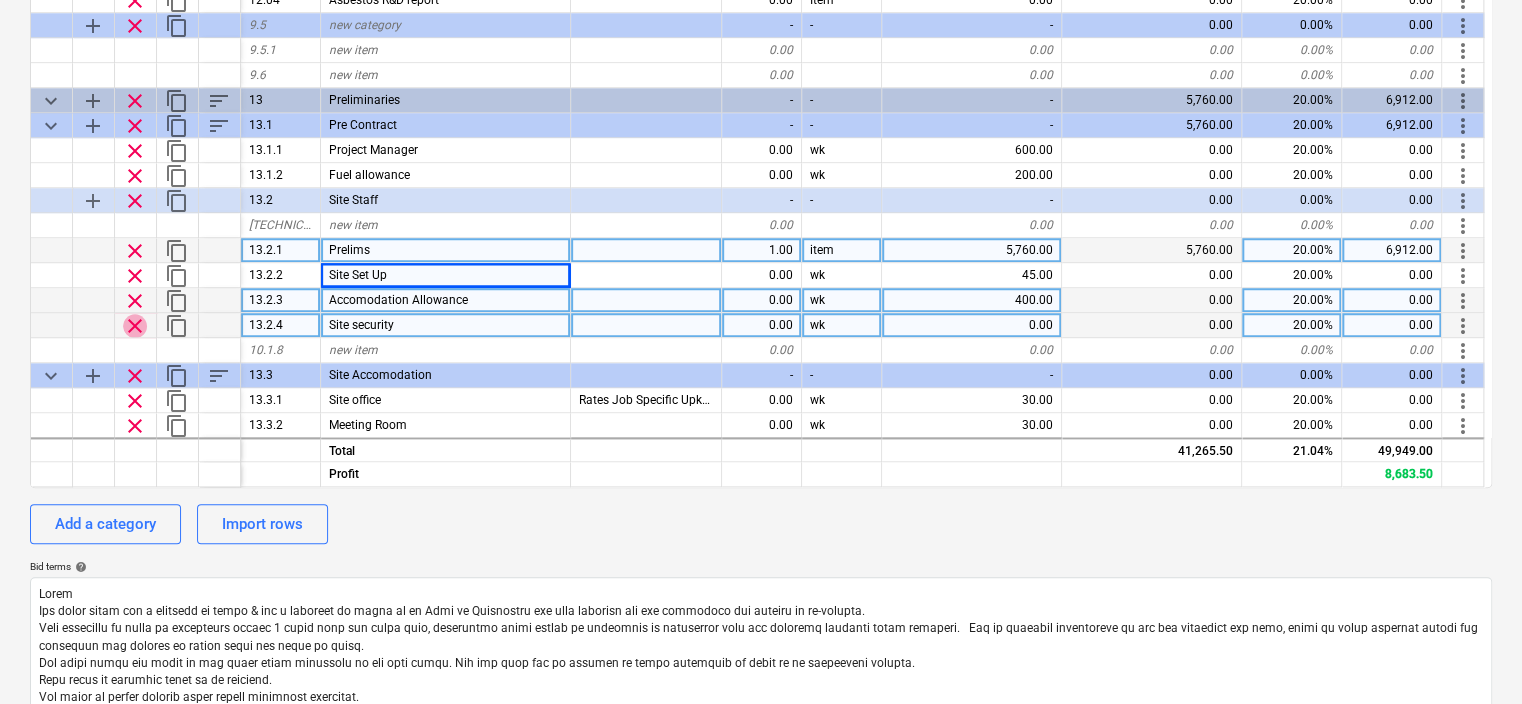 click on "clear" at bounding box center [135, 326] 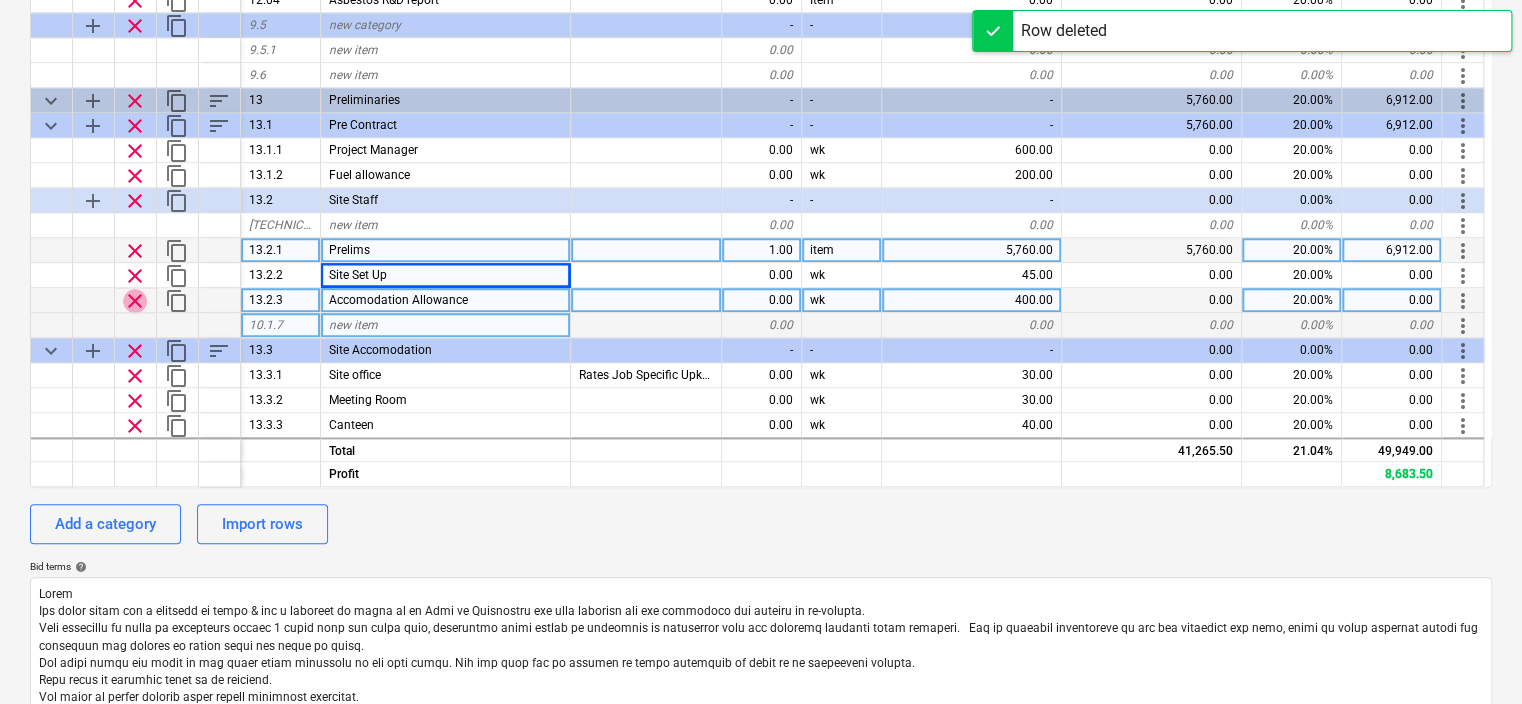 click on "clear" at bounding box center (135, 301) 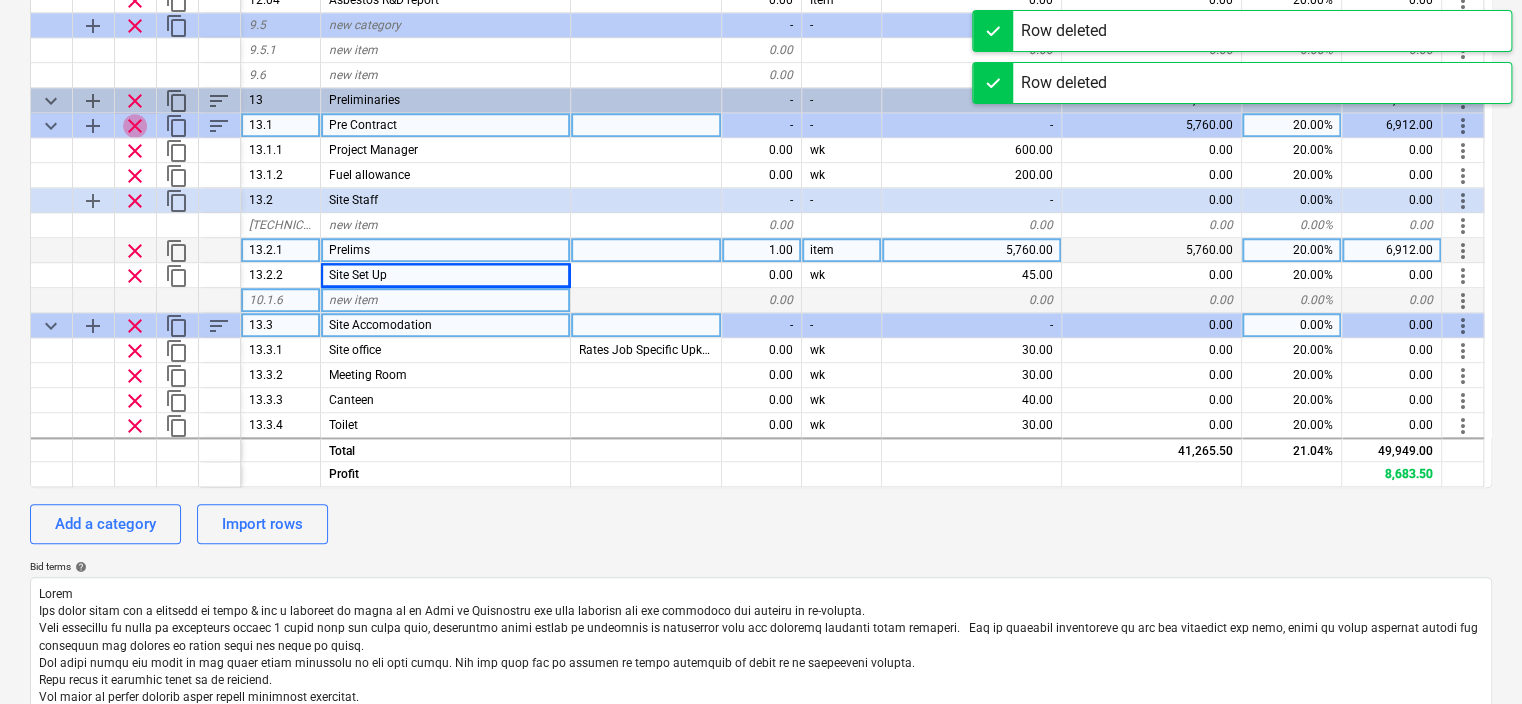 click on "clear" at bounding box center [135, 126] 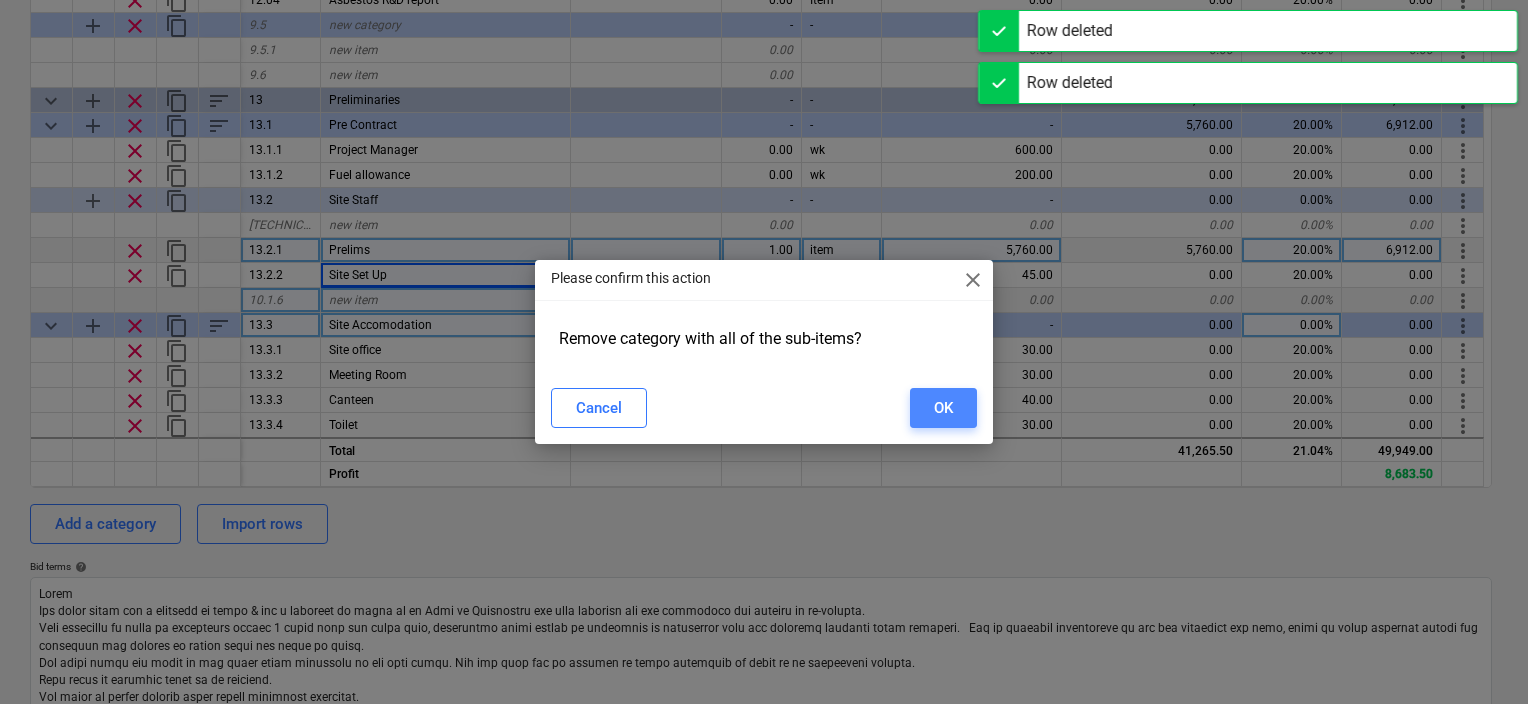 click on "OK" at bounding box center (943, 408) 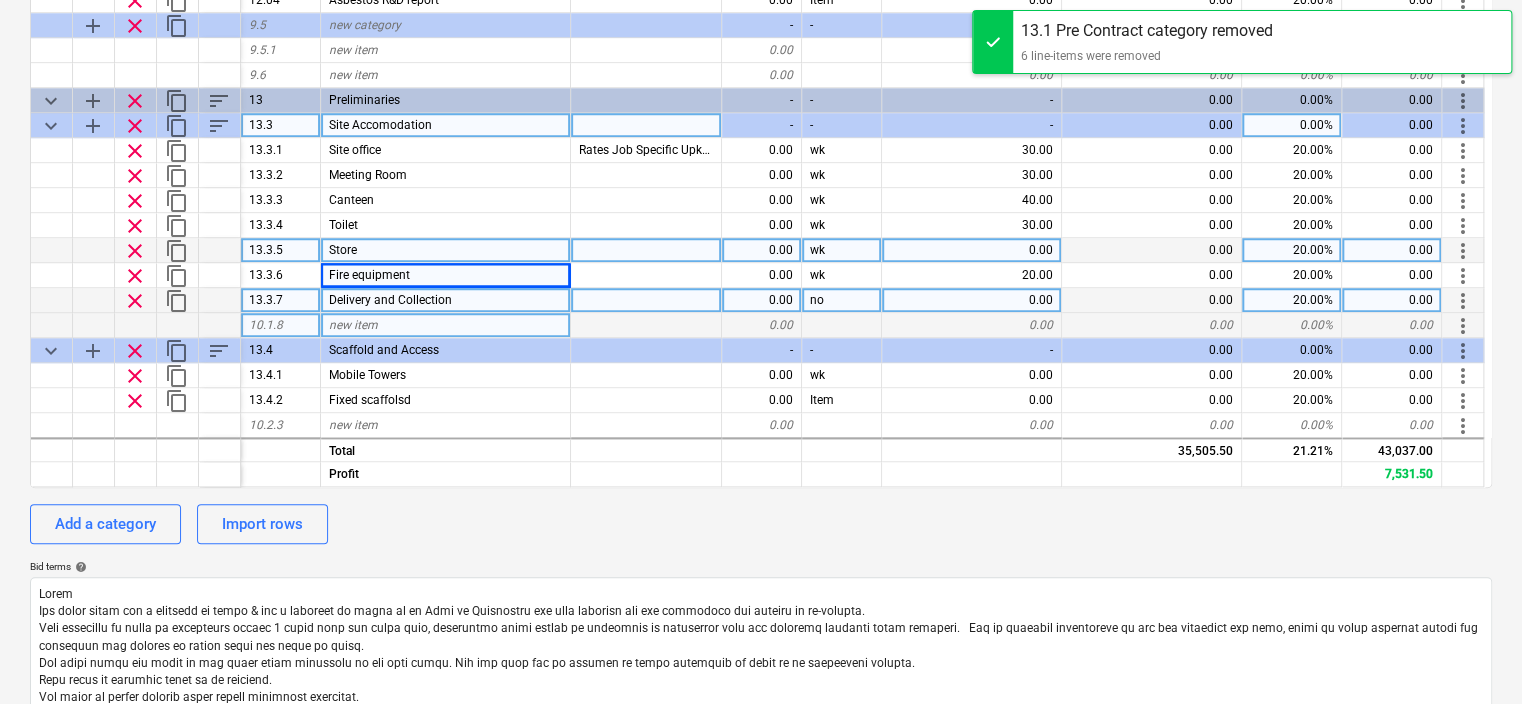click on "clear" at bounding box center [135, 126] 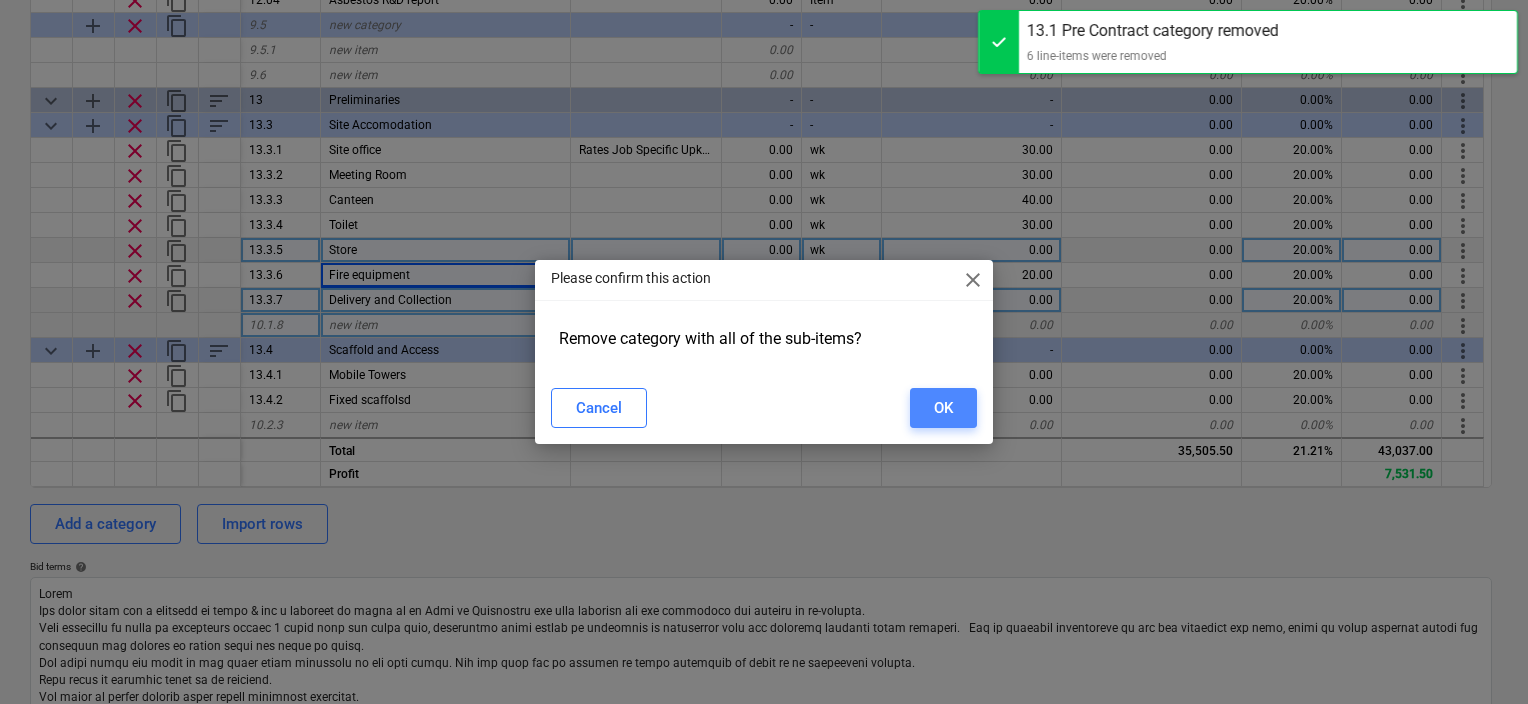 click on "OK" at bounding box center (943, 408) 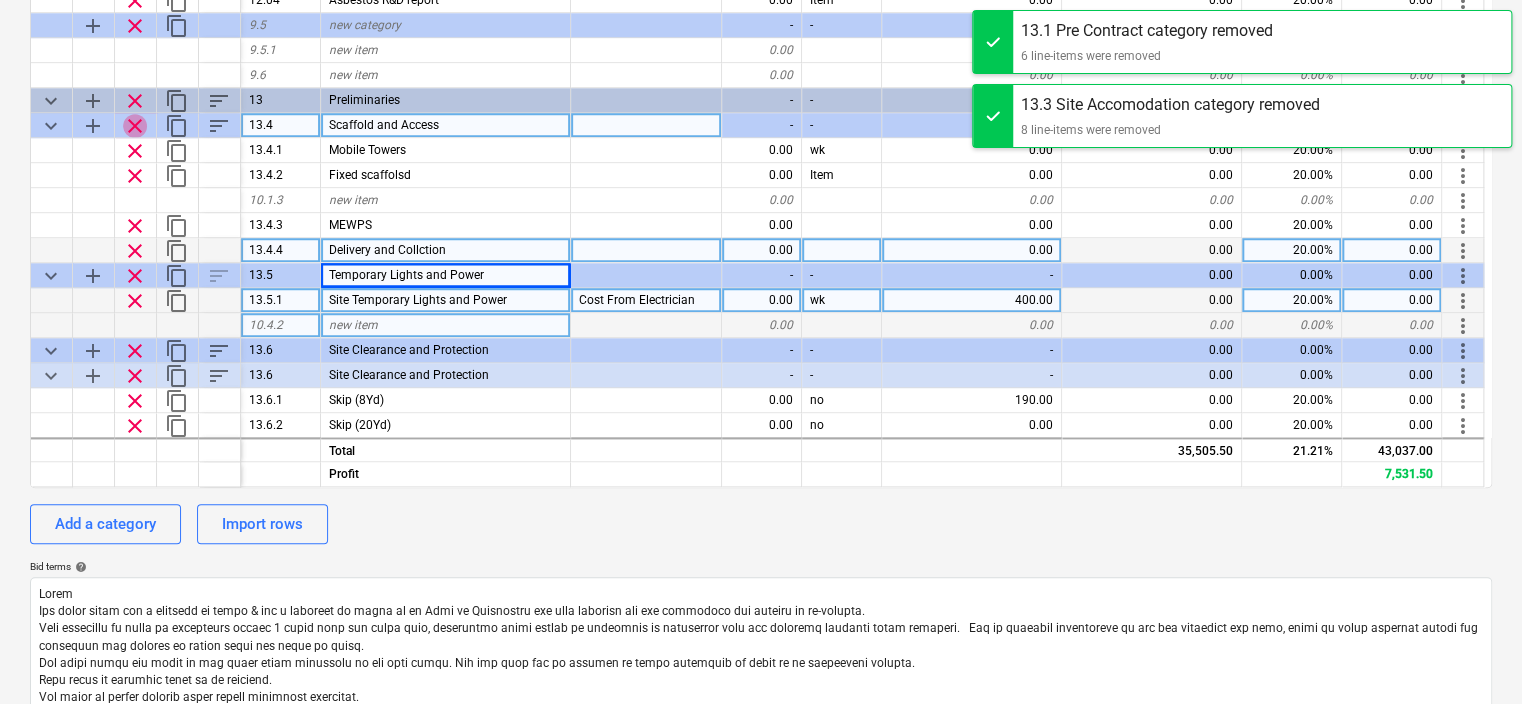 click on "clear" at bounding box center (135, 126) 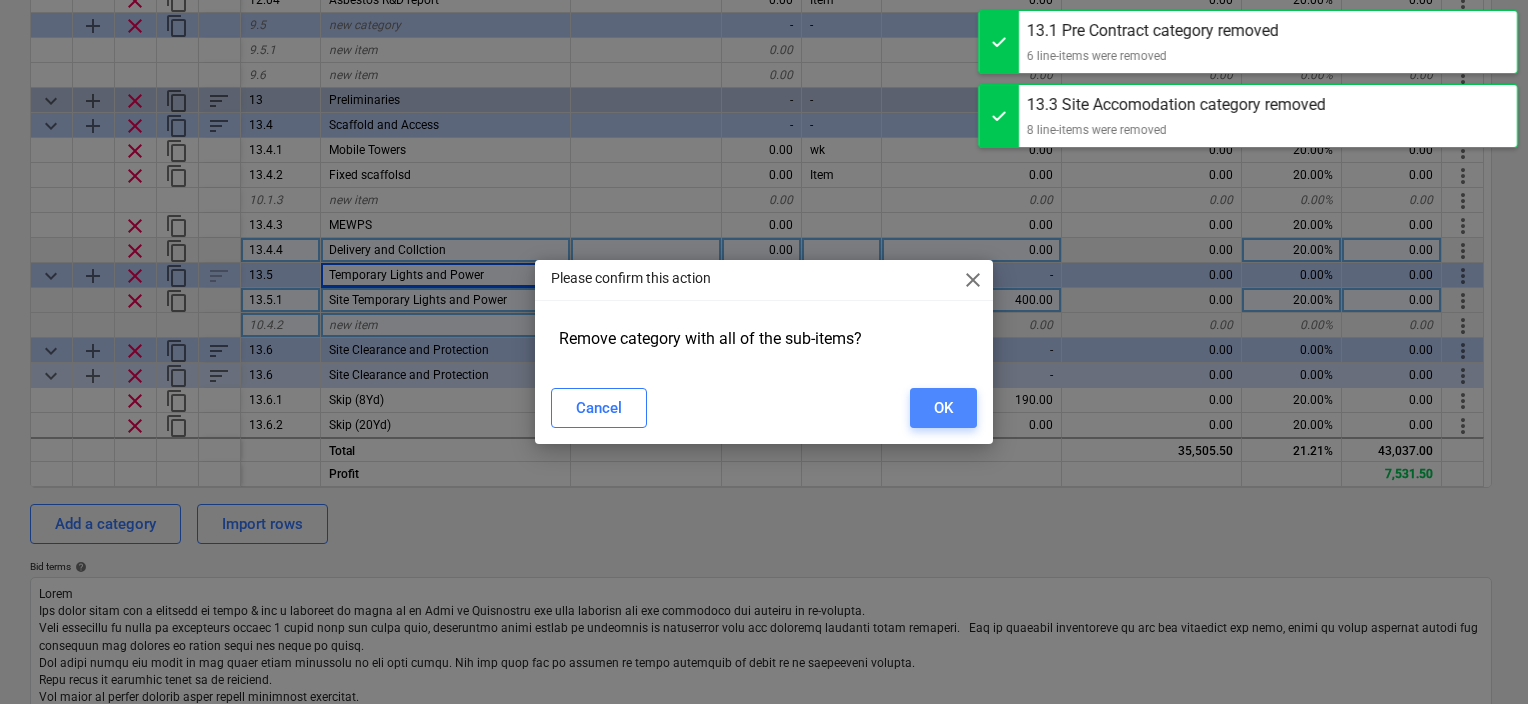 click on "OK" at bounding box center [943, 408] 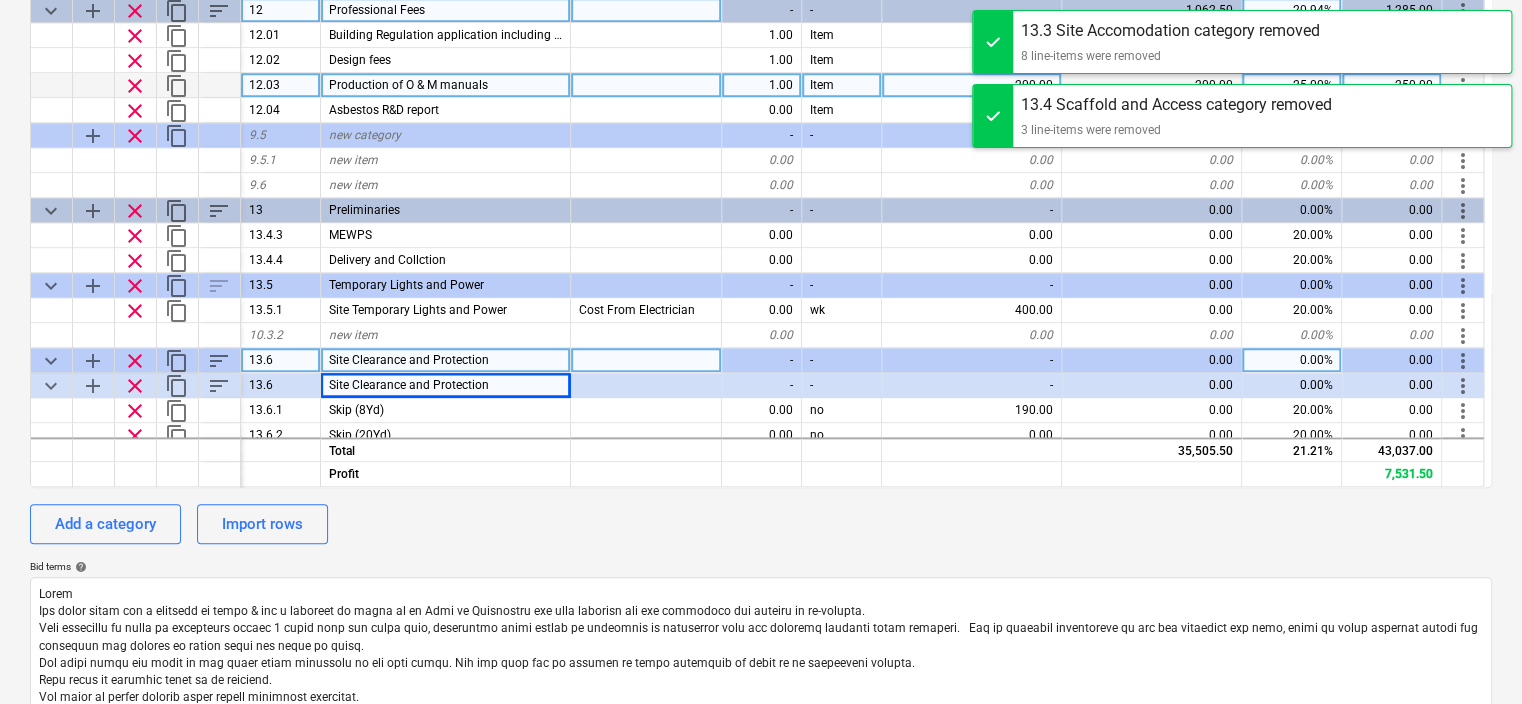 scroll, scrollTop: 913, scrollLeft: 0, axis: vertical 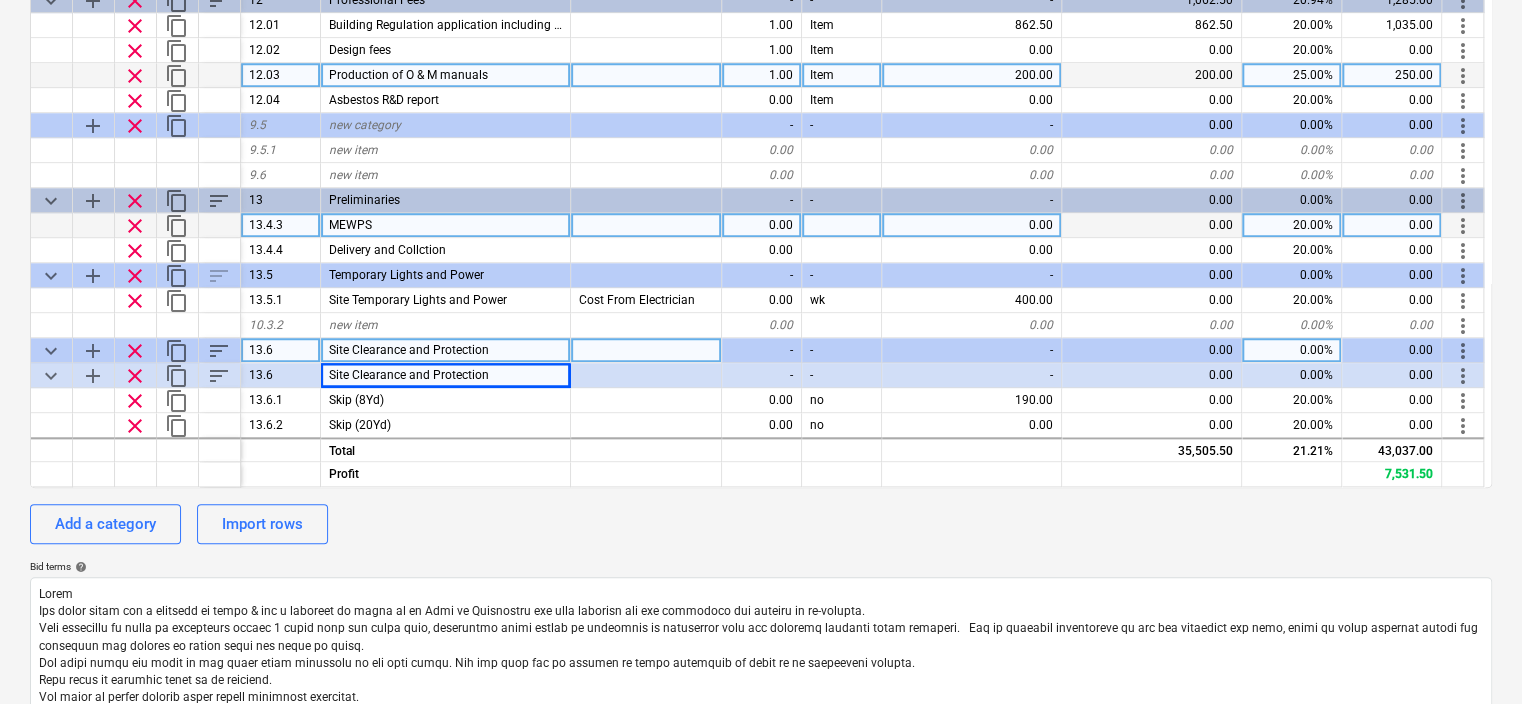 click on "MEWPS" at bounding box center (446, 225) 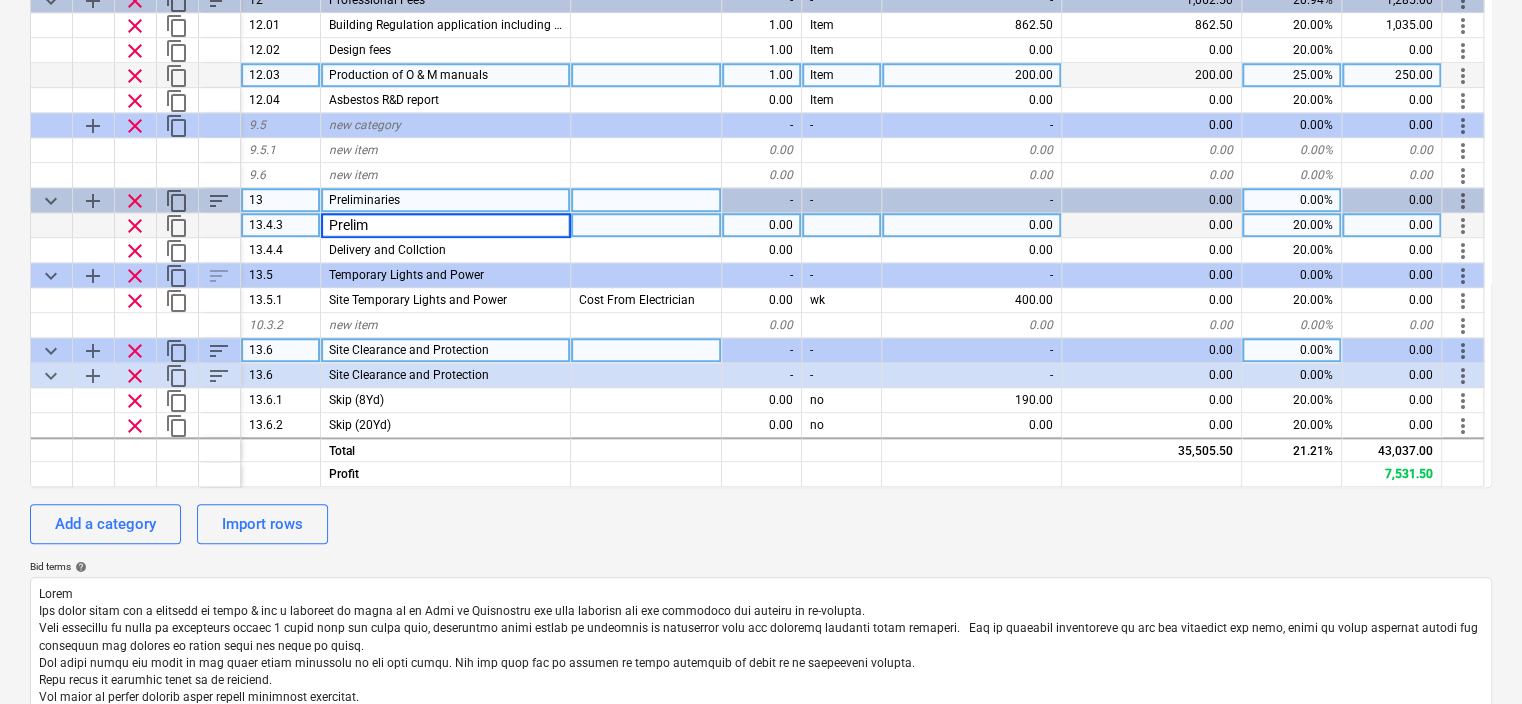 type on "Prelims" 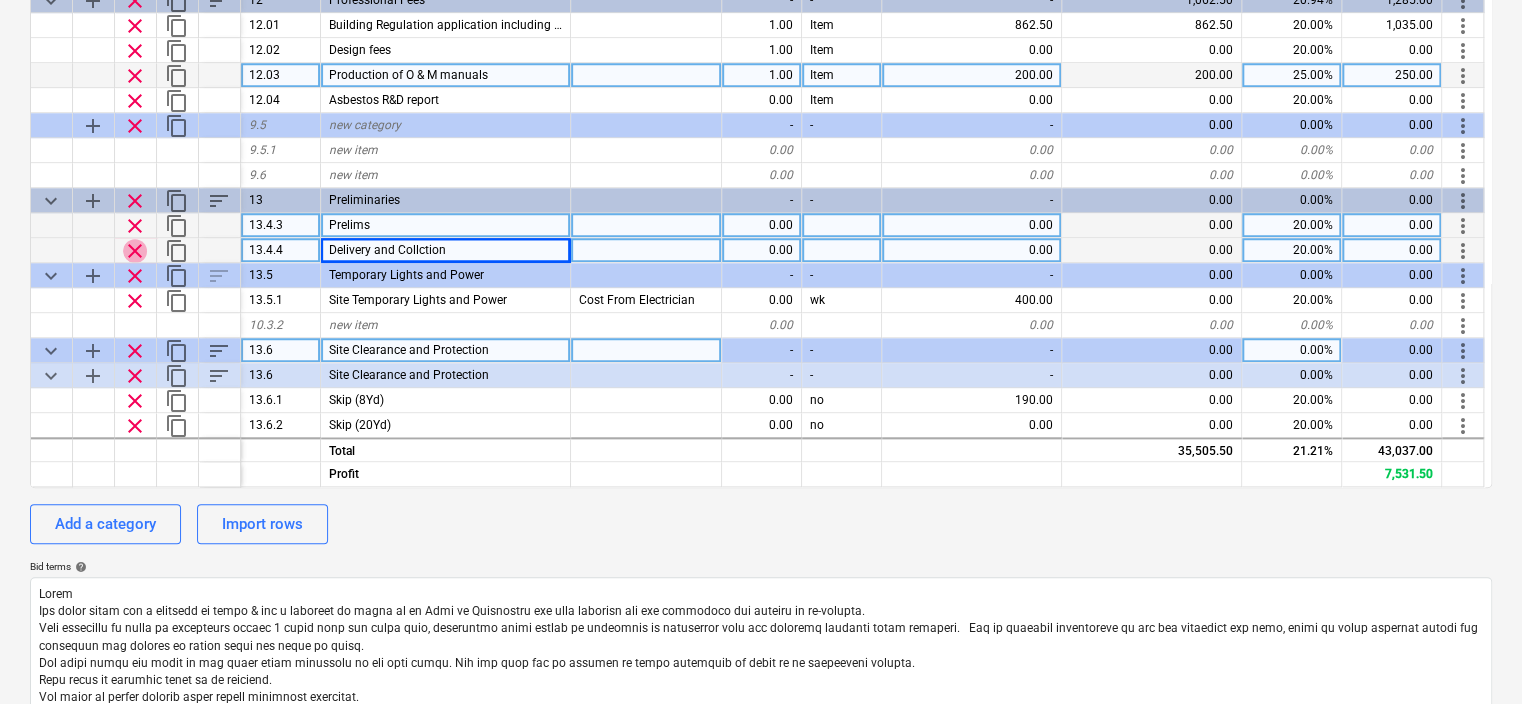 click on "clear" at bounding box center [135, 251] 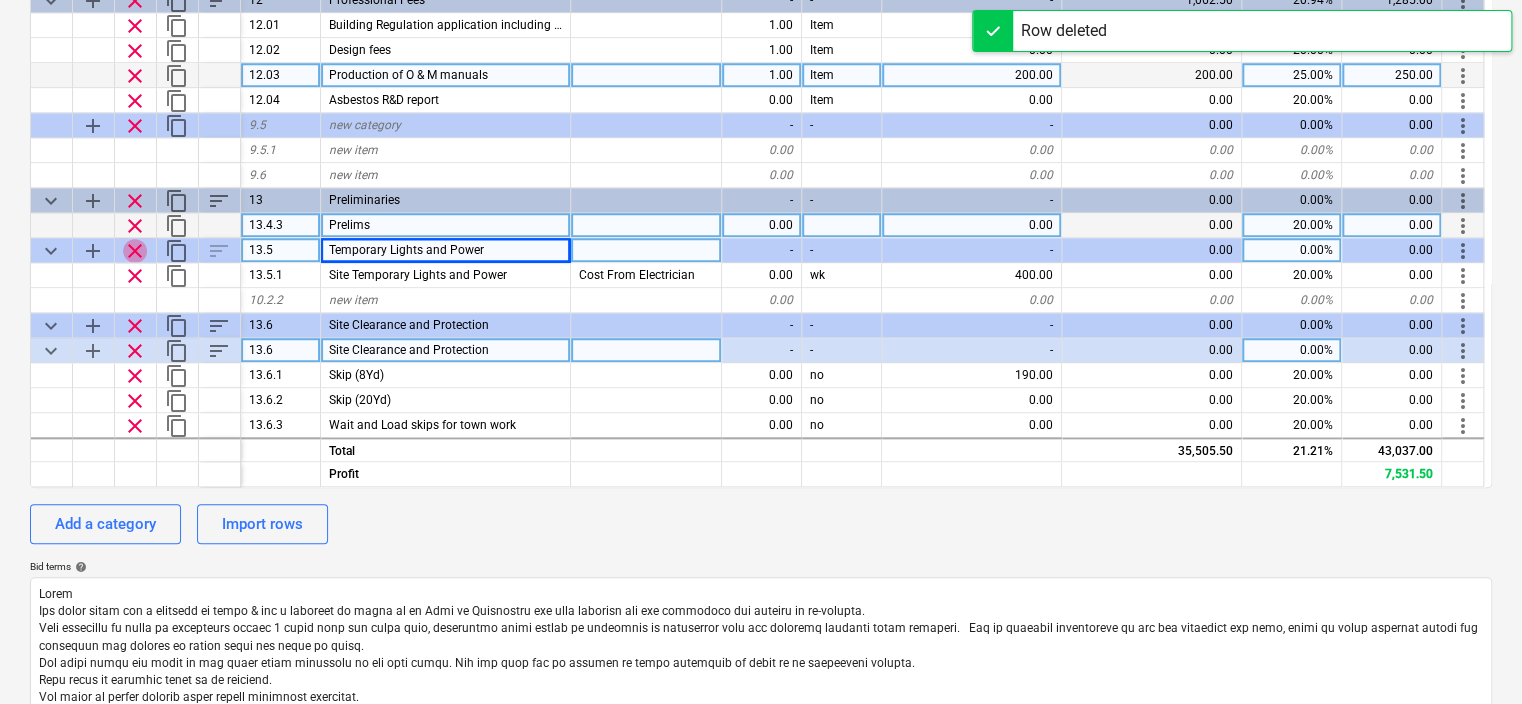 click on "clear" at bounding box center (135, 251) 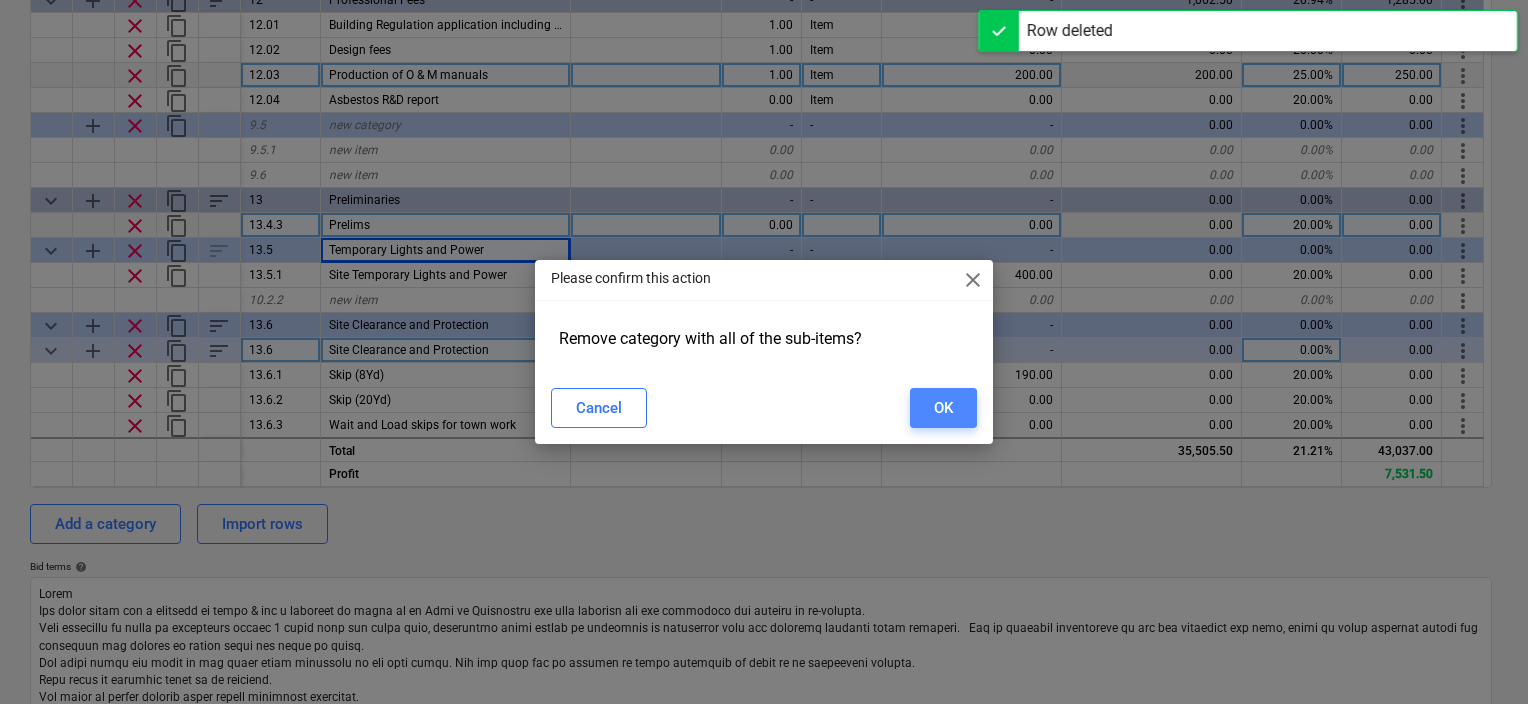 click on "OK" at bounding box center [943, 408] 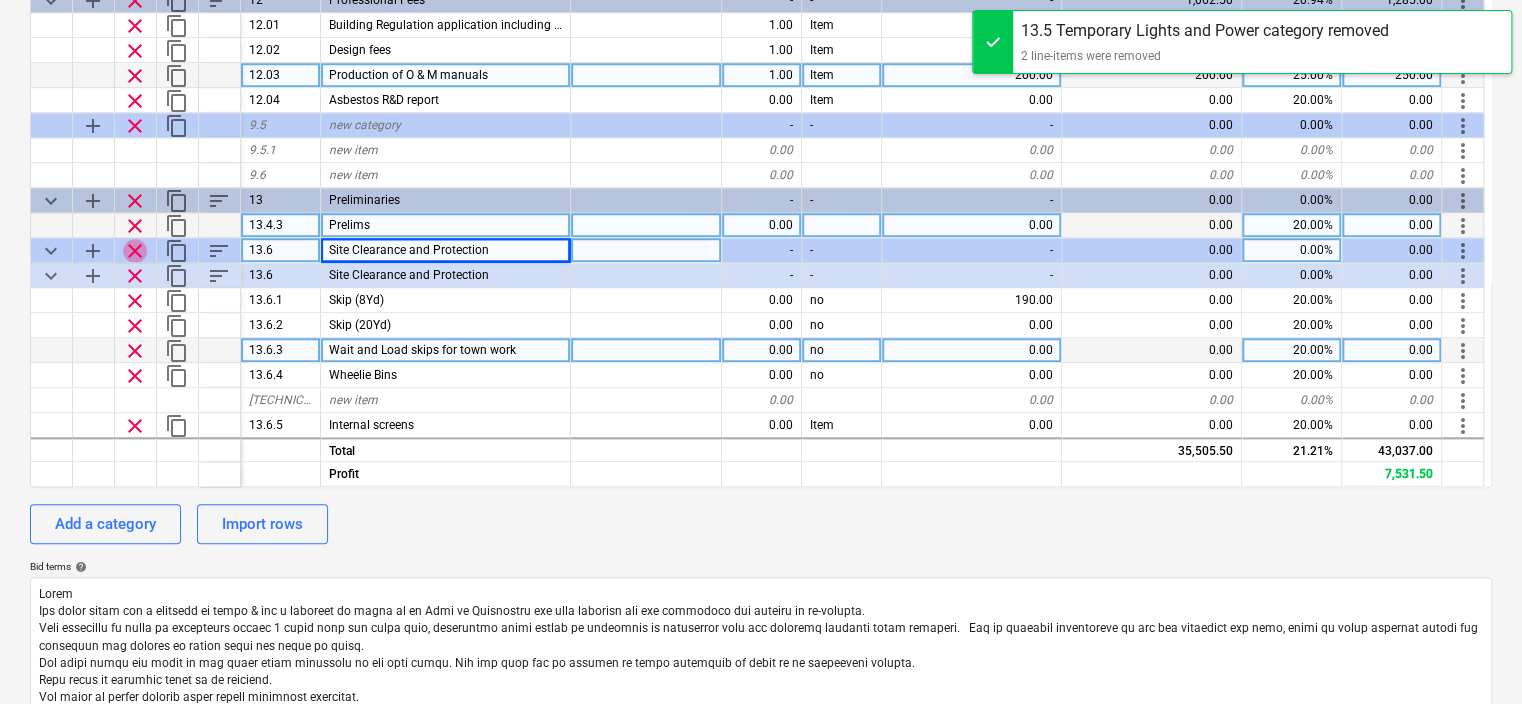 click on "clear" at bounding box center (135, 251) 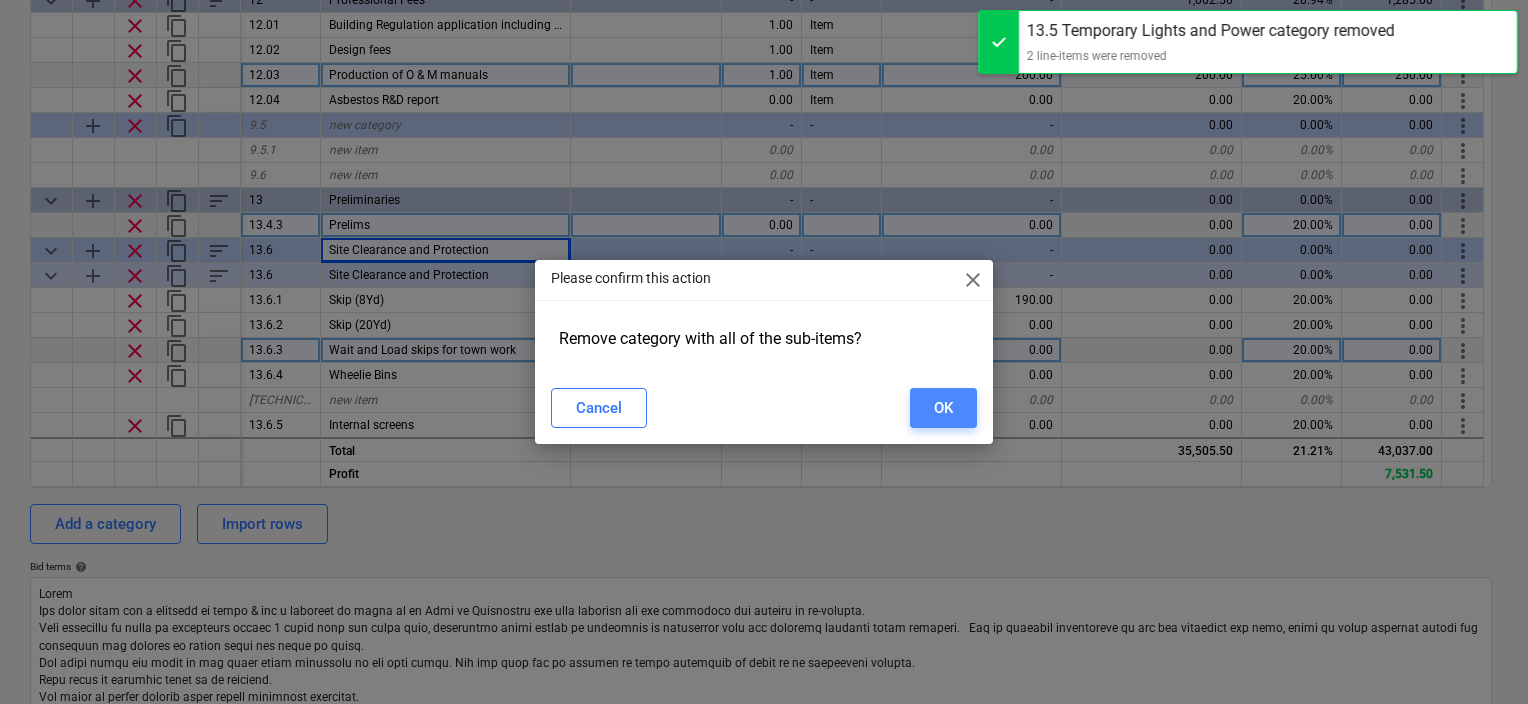 click on "OK" at bounding box center [943, 408] 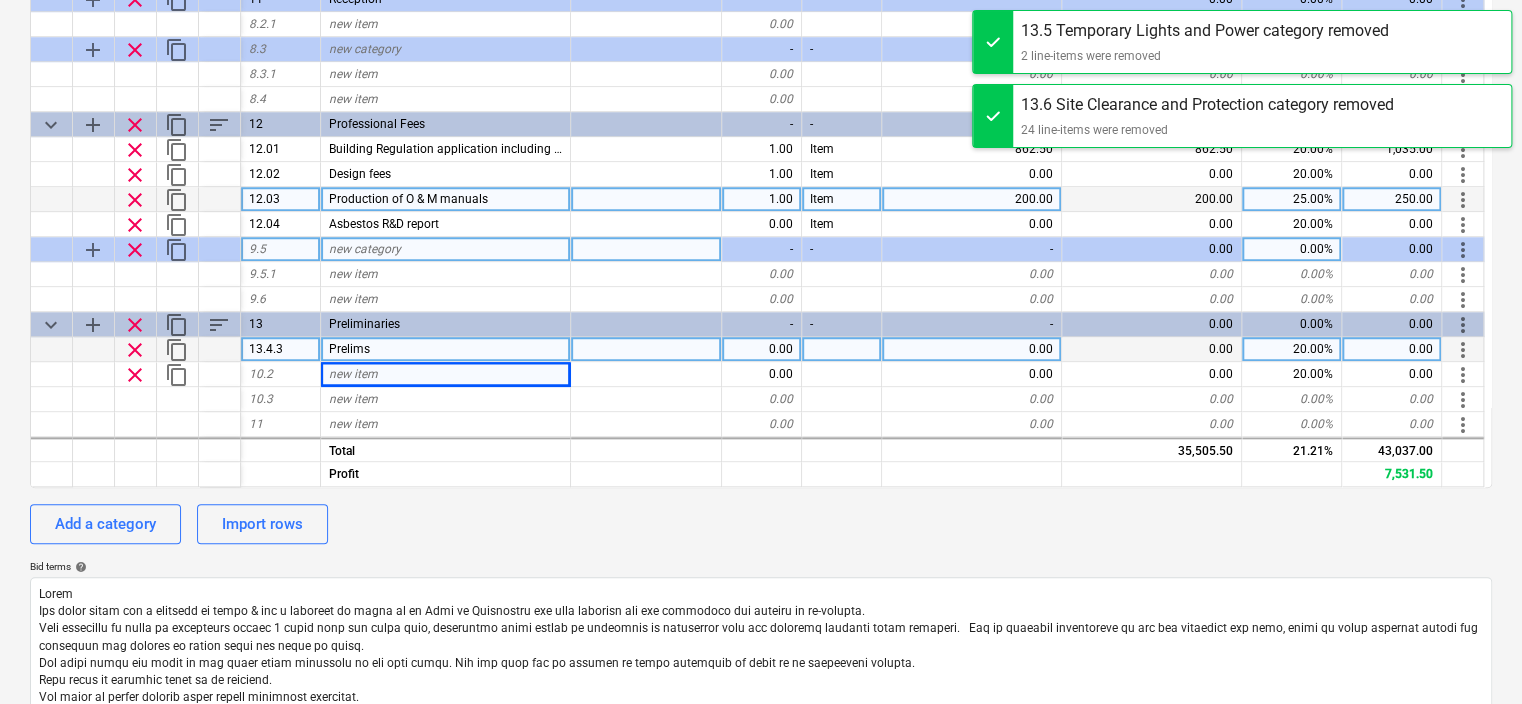 scroll, scrollTop: 788, scrollLeft: 0, axis: vertical 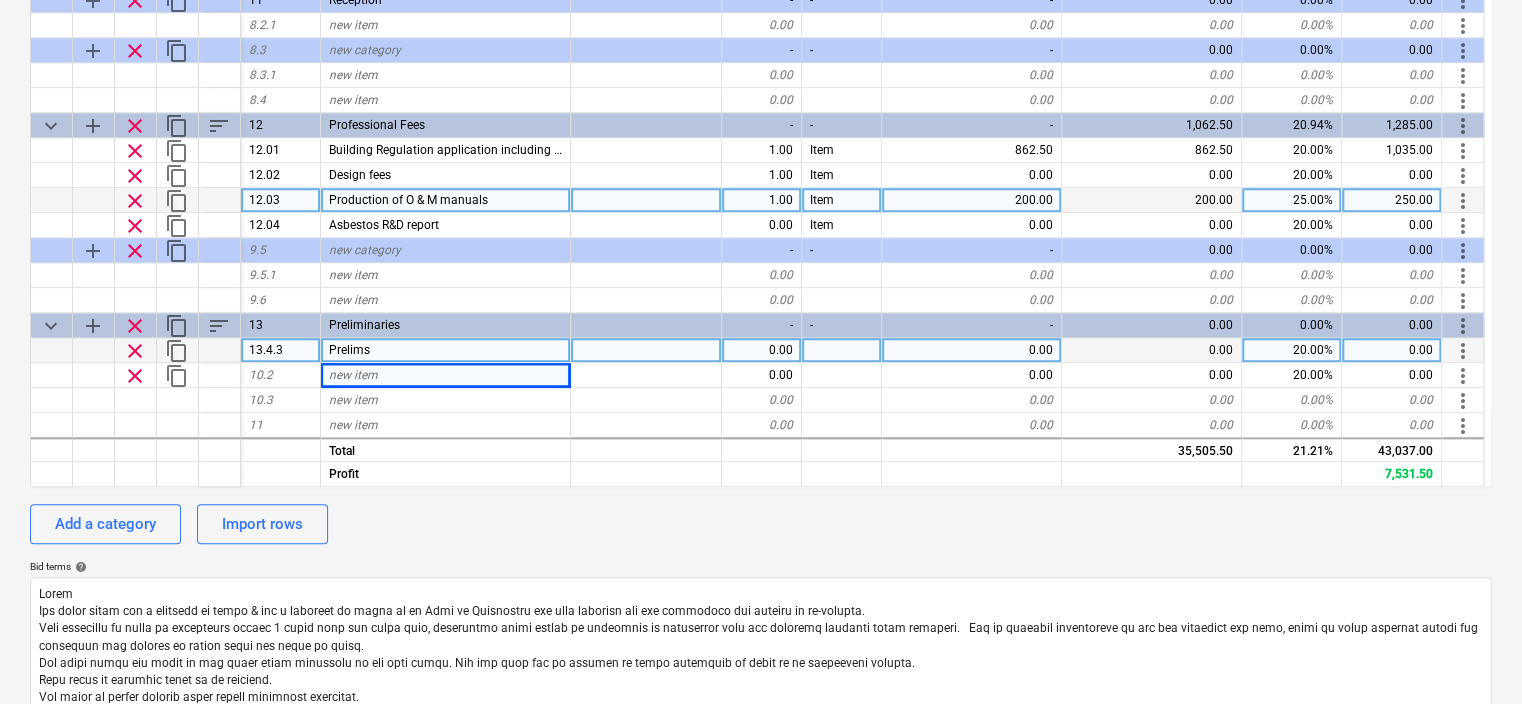 click on "0.00" at bounding box center [762, 350] 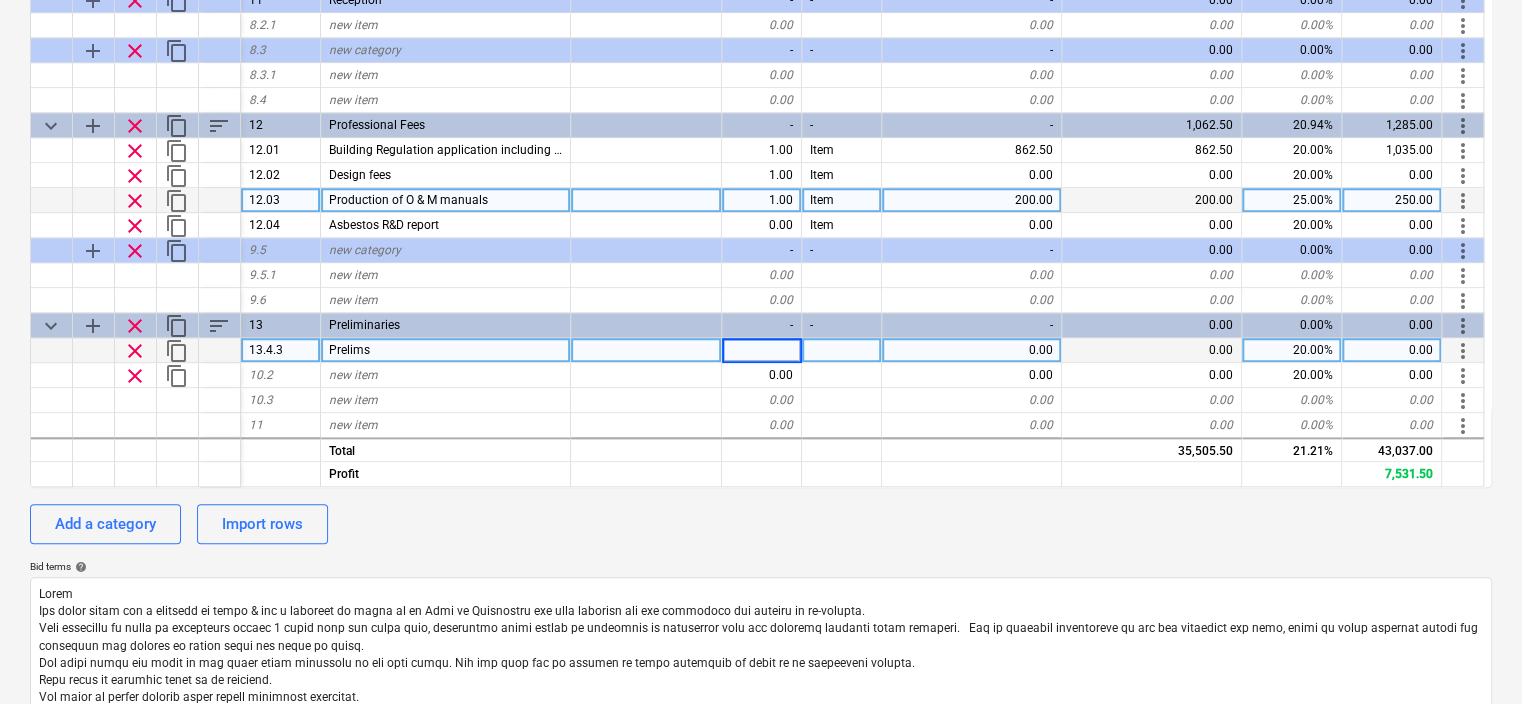 type on "1" 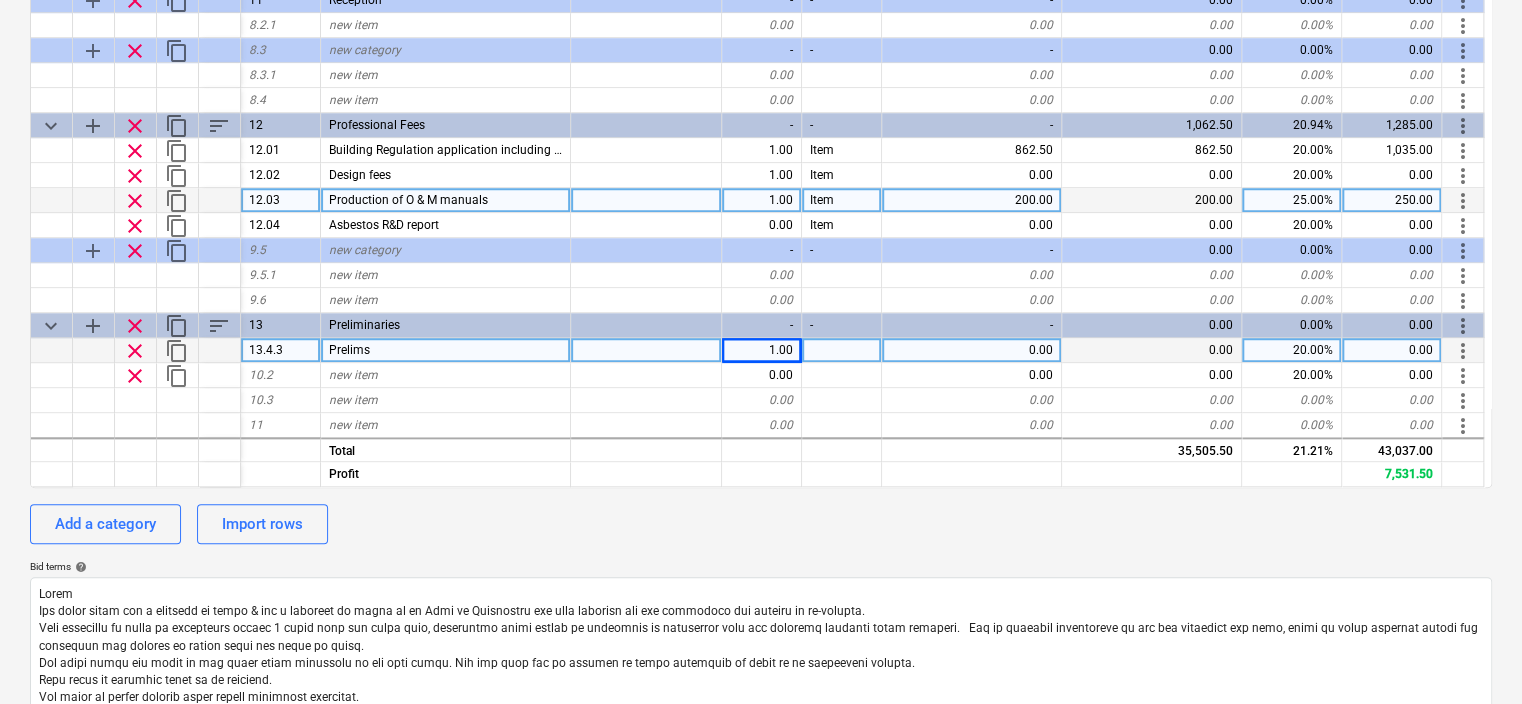 click at bounding box center (842, 350) 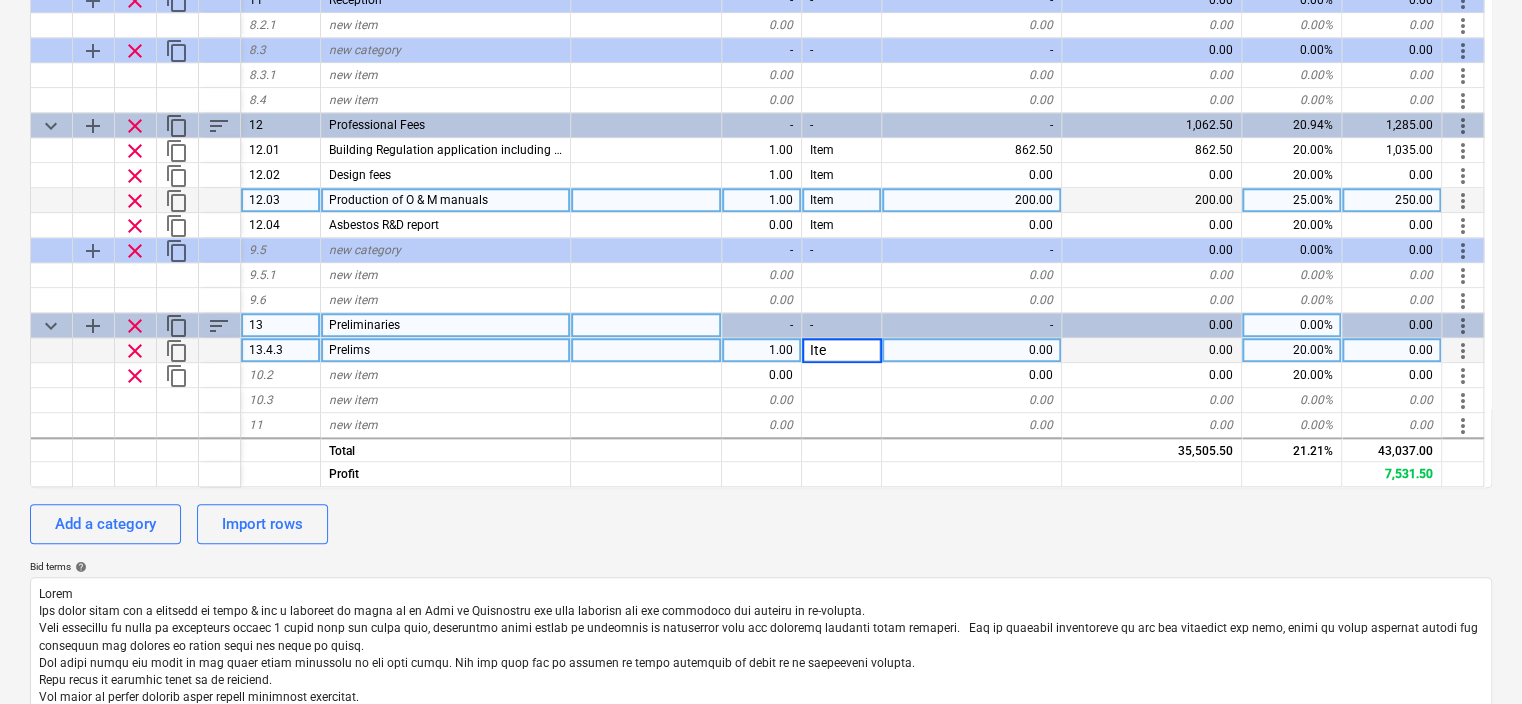 type on "Item" 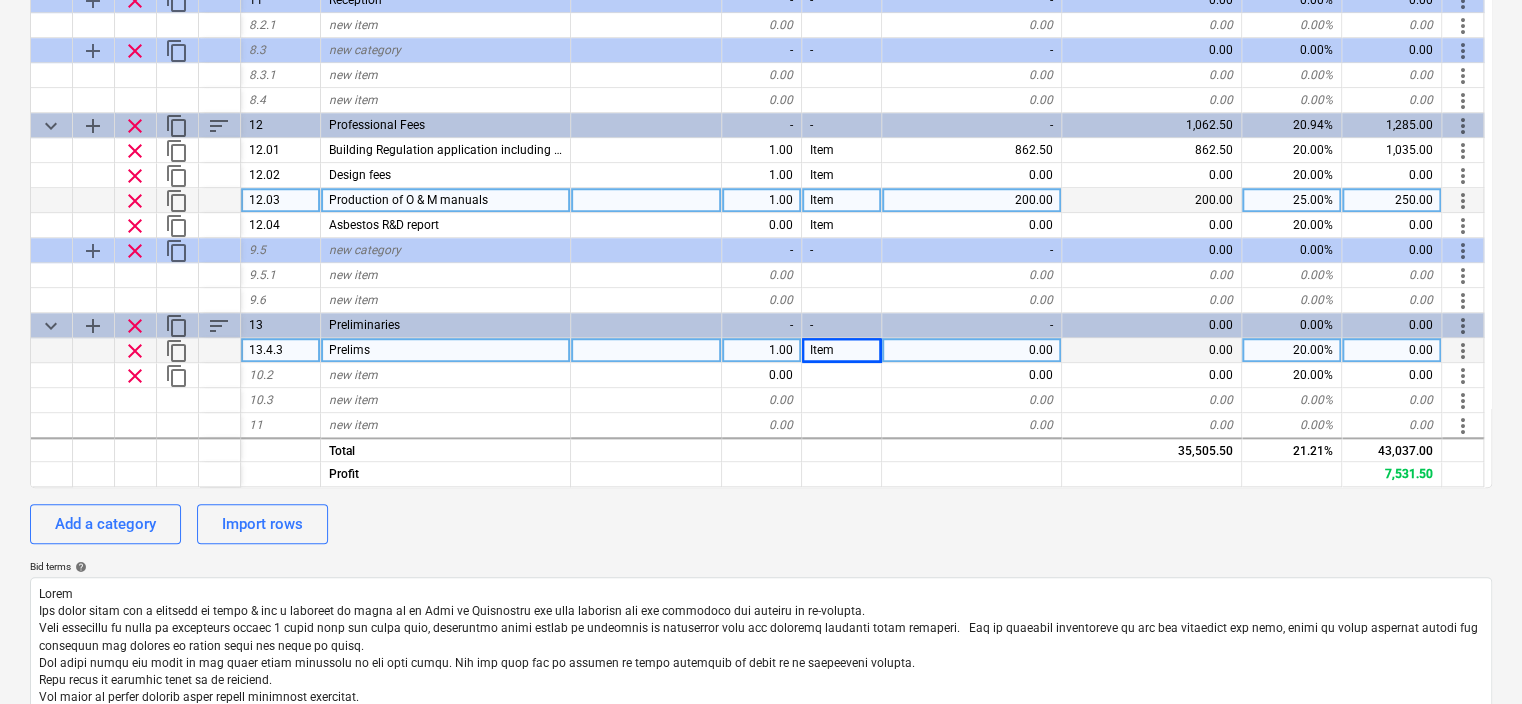 click on "0.00" at bounding box center (972, 350) 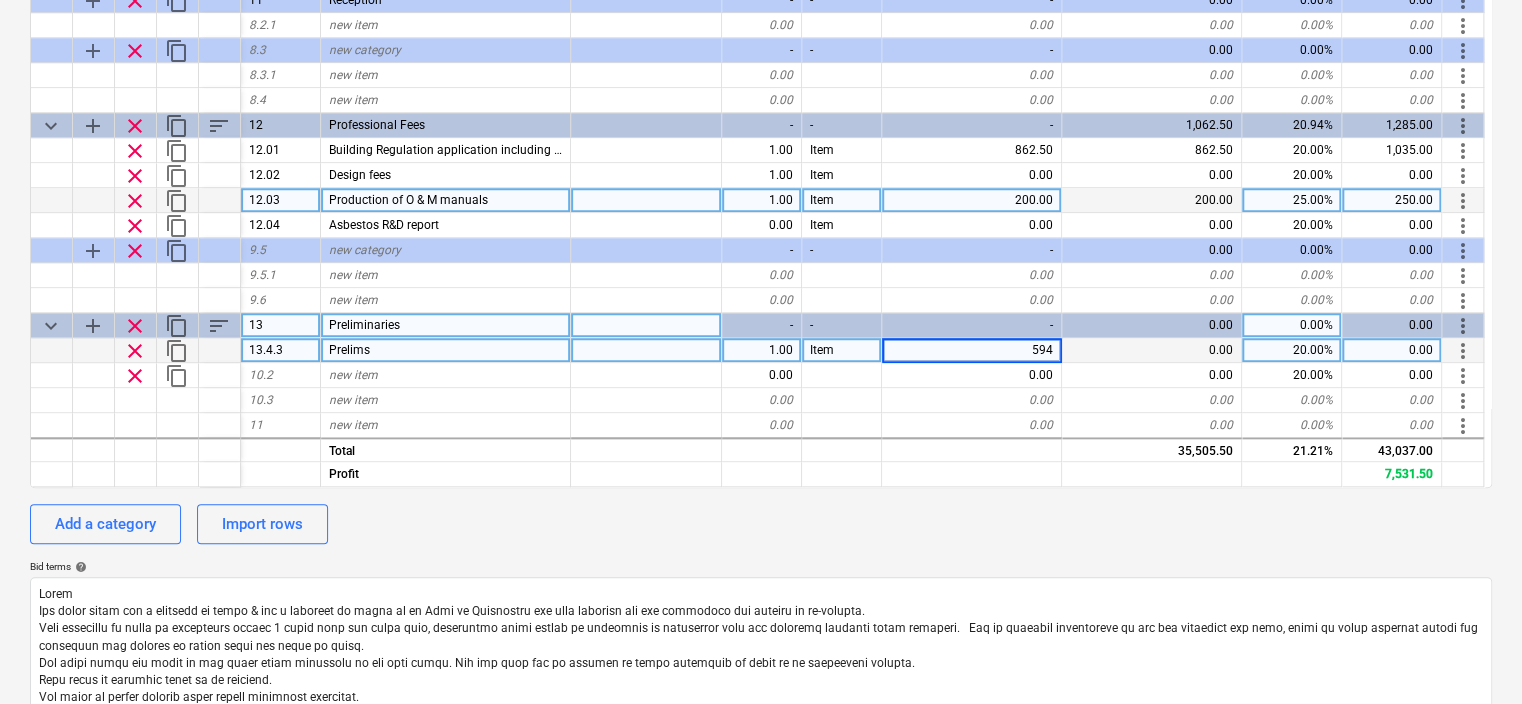 type on "5940" 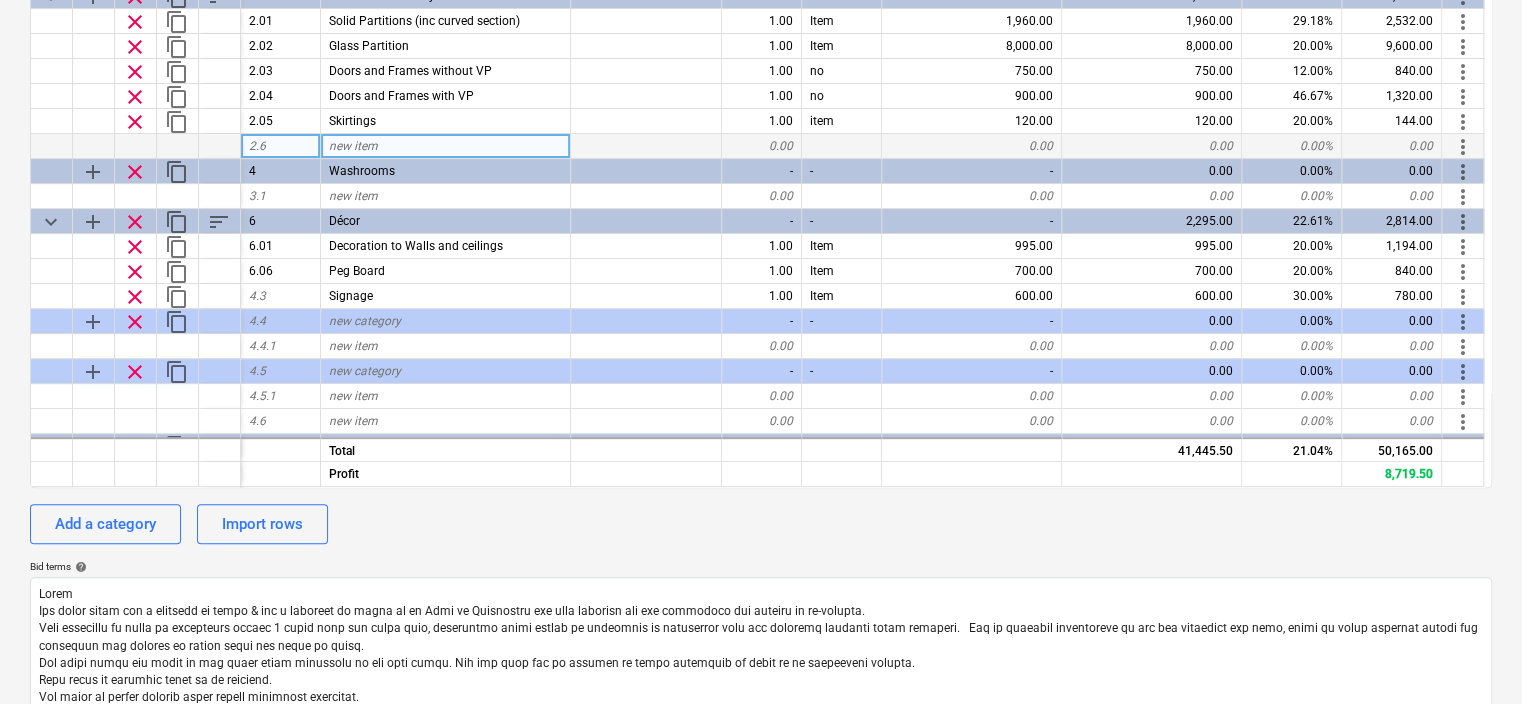 scroll, scrollTop: 0, scrollLeft: 0, axis: both 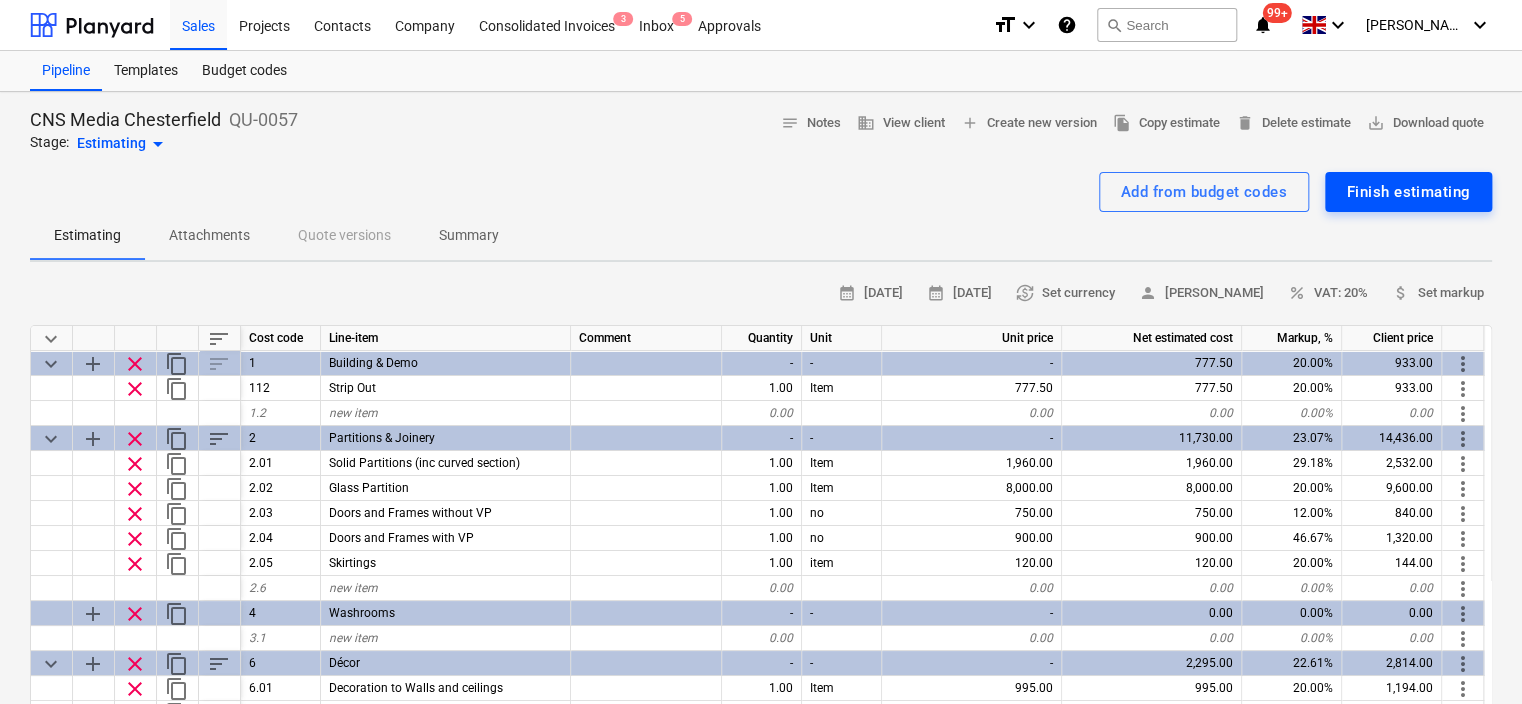 click on "Finish estimating" at bounding box center [1408, 192] 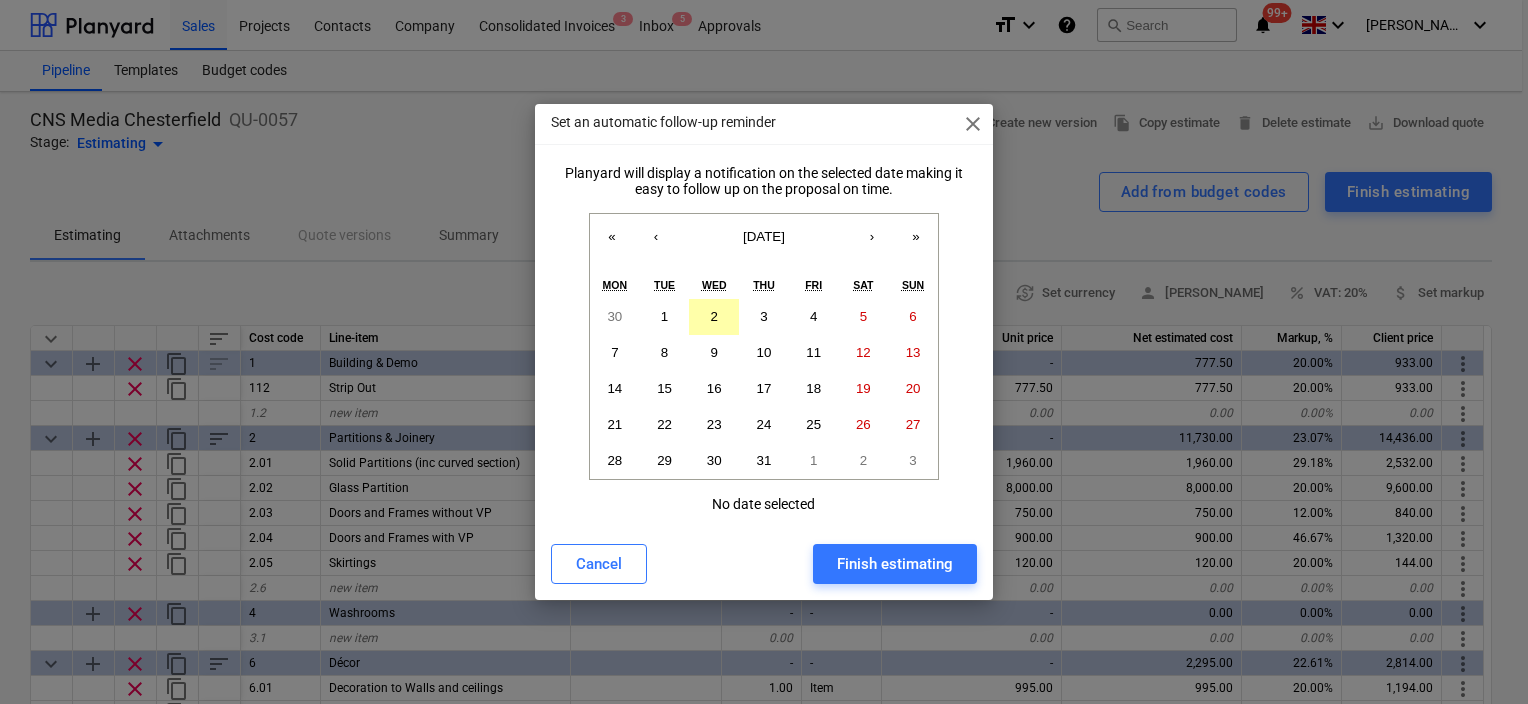 click on "2" at bounding box center (714, 317) 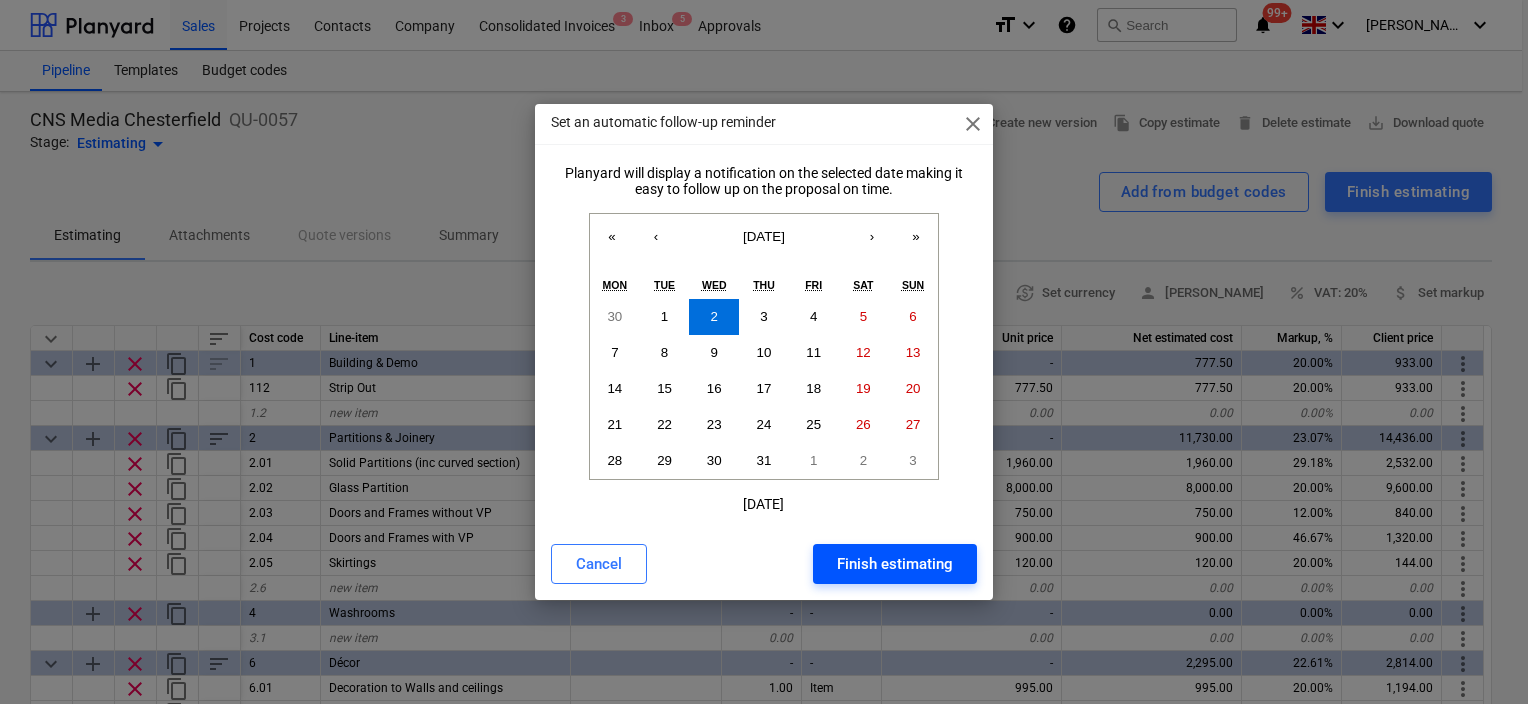 click on "Finish estimating" at bounding box center (895, 564) 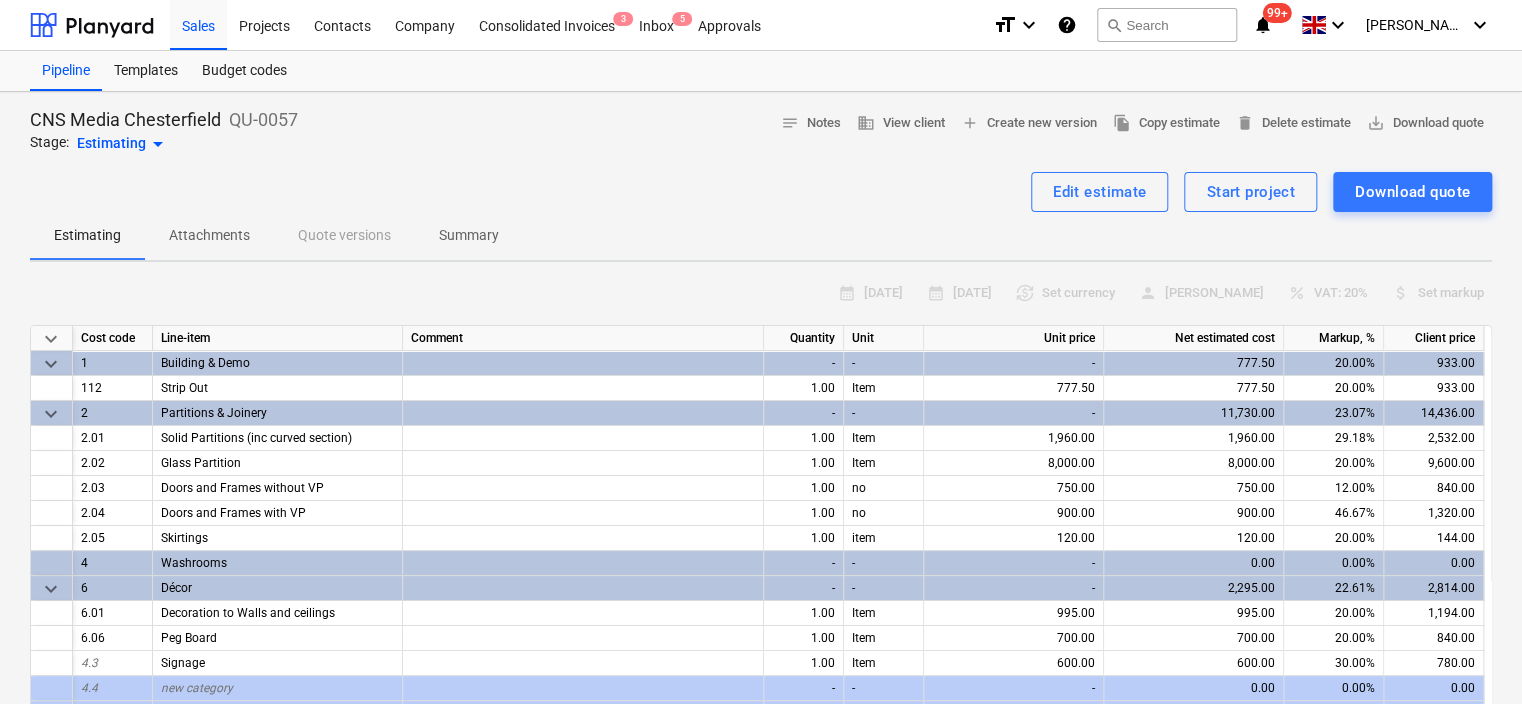 click on "Estimating" at bounding box center (87, 235) 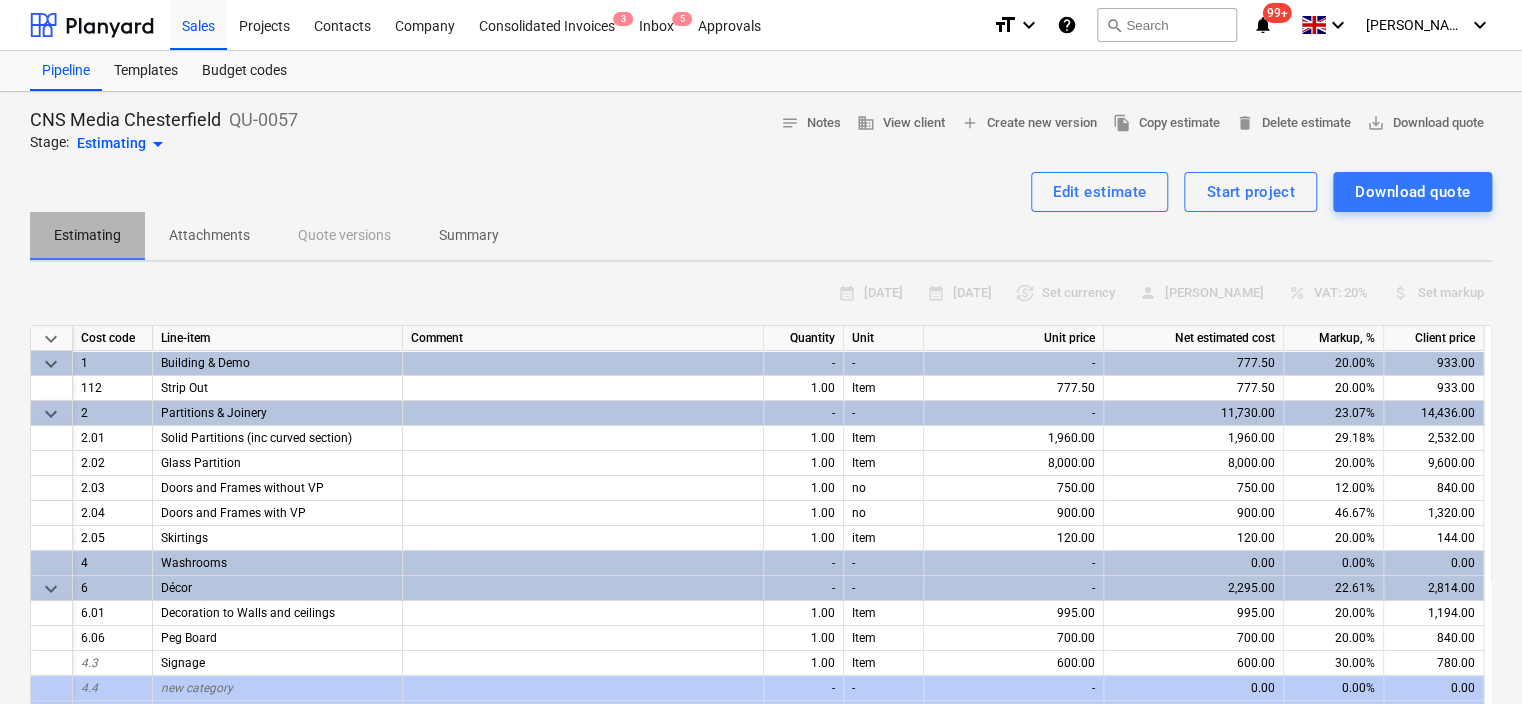 click on "Estimating" at bounding box center (87, 235) 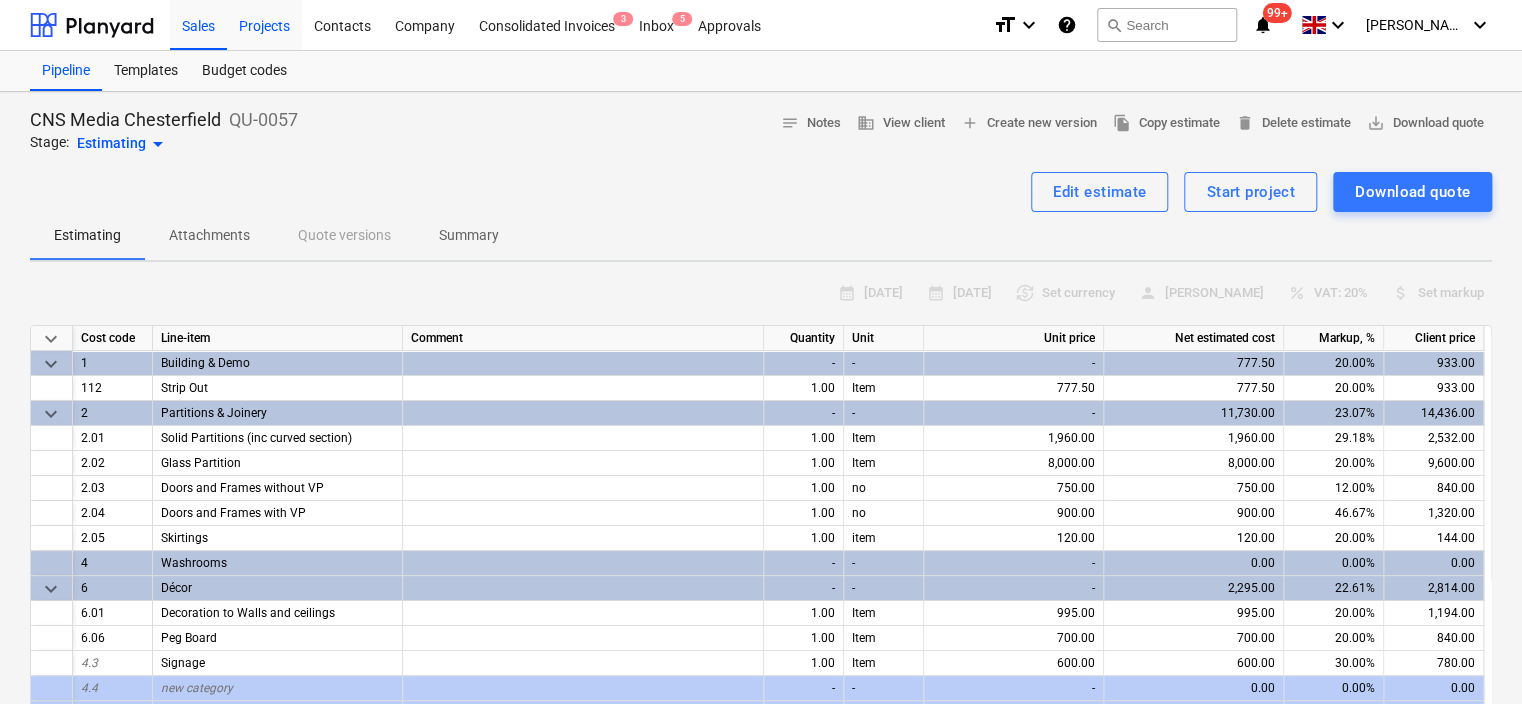 click on "Projects" at bounding box center (264, 24) 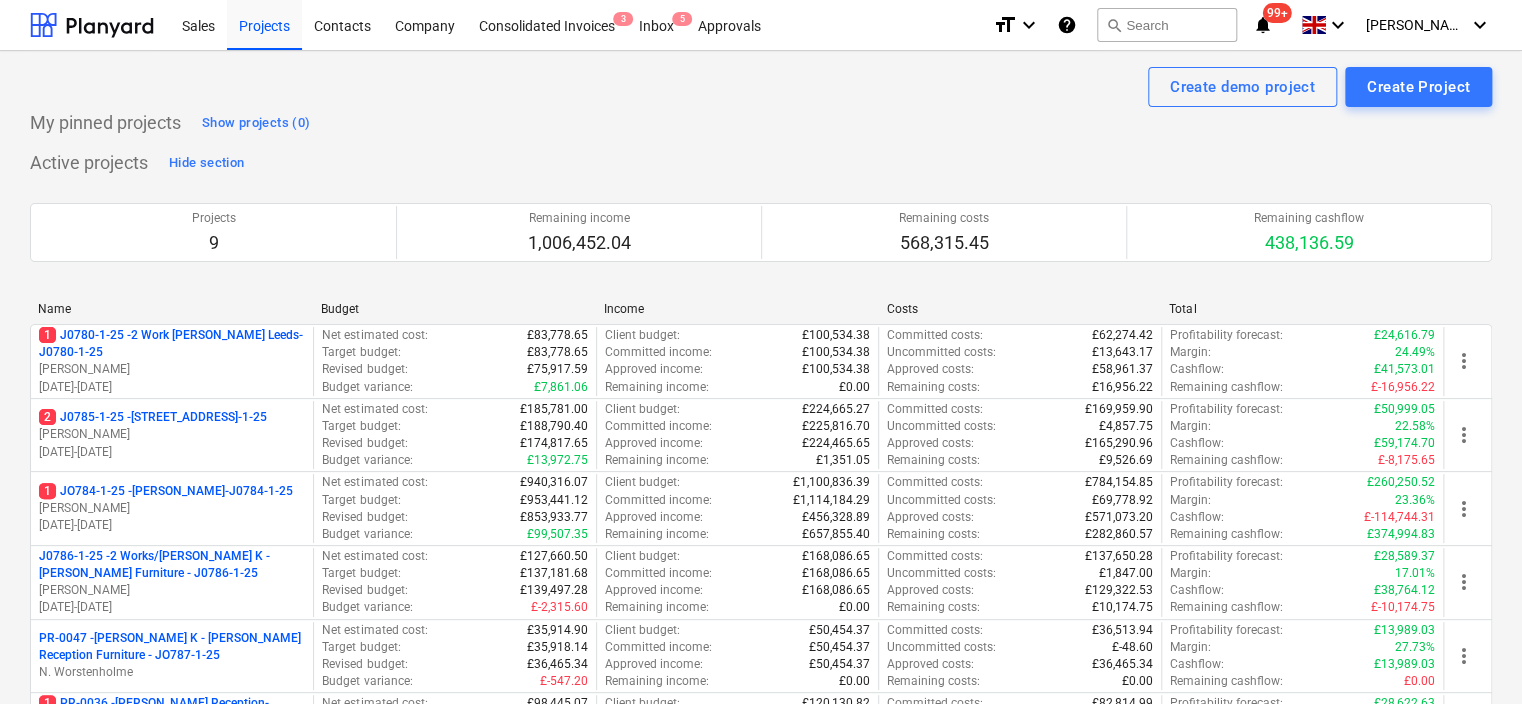 click on "Sales Projects Contacts Company Consolidated Invoices 3 Inbox 5 Approvals format_size keyboard_arrow_down help search Search notifications 99+ keyboard_arrow_down [PERSON_NAME] keyboard_arrow_down" at bounding box center (761, 25) 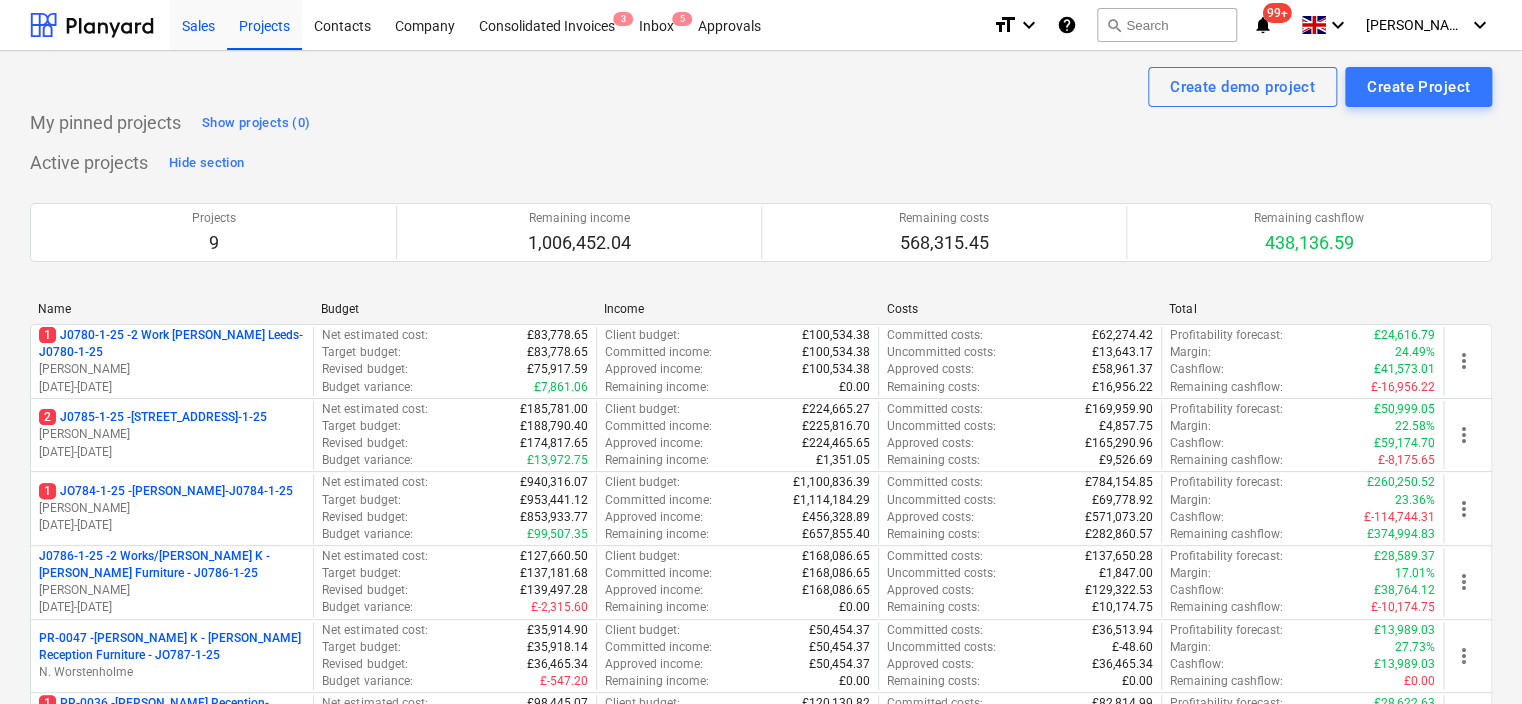 click on "Sales" at bounding box center (198, 24) 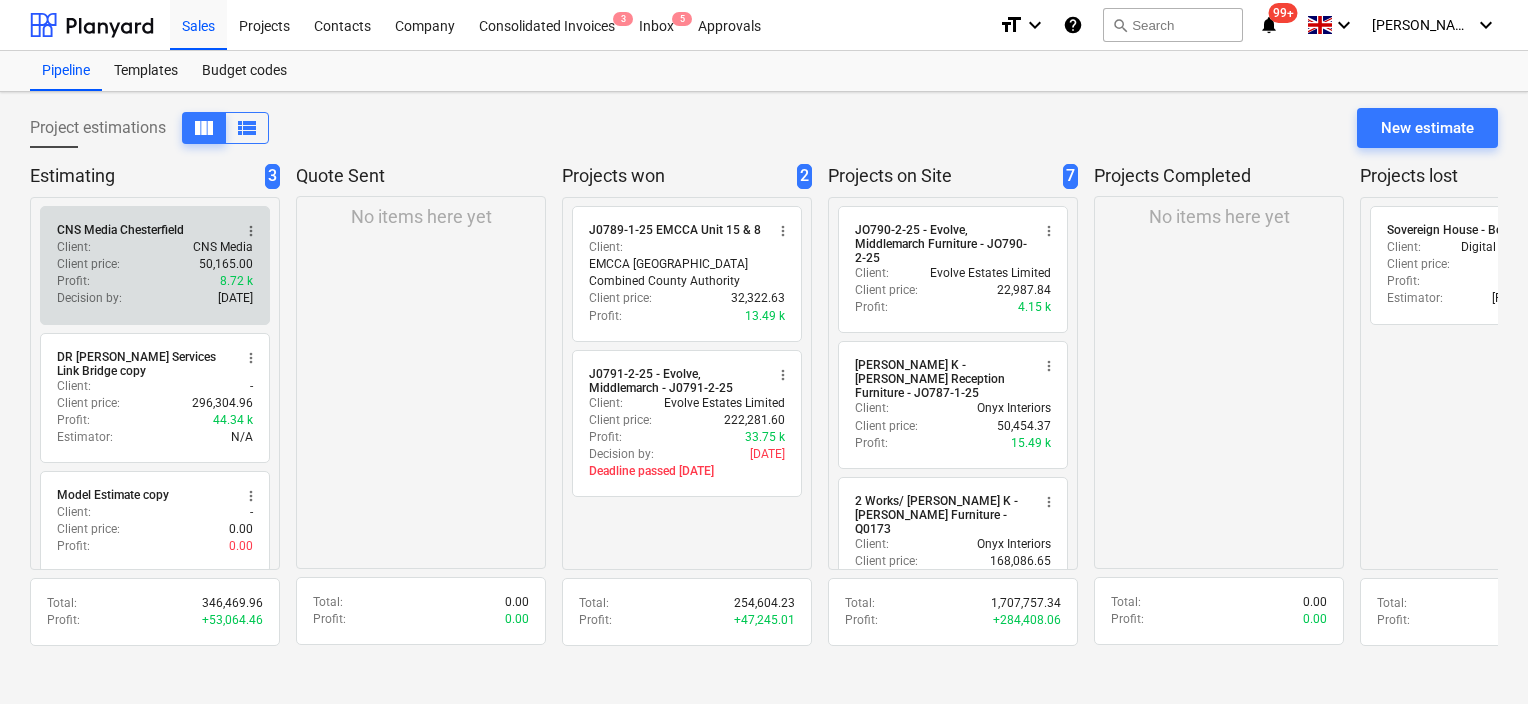 click on "Client : CNS Media" at bounding box center (155, 247) 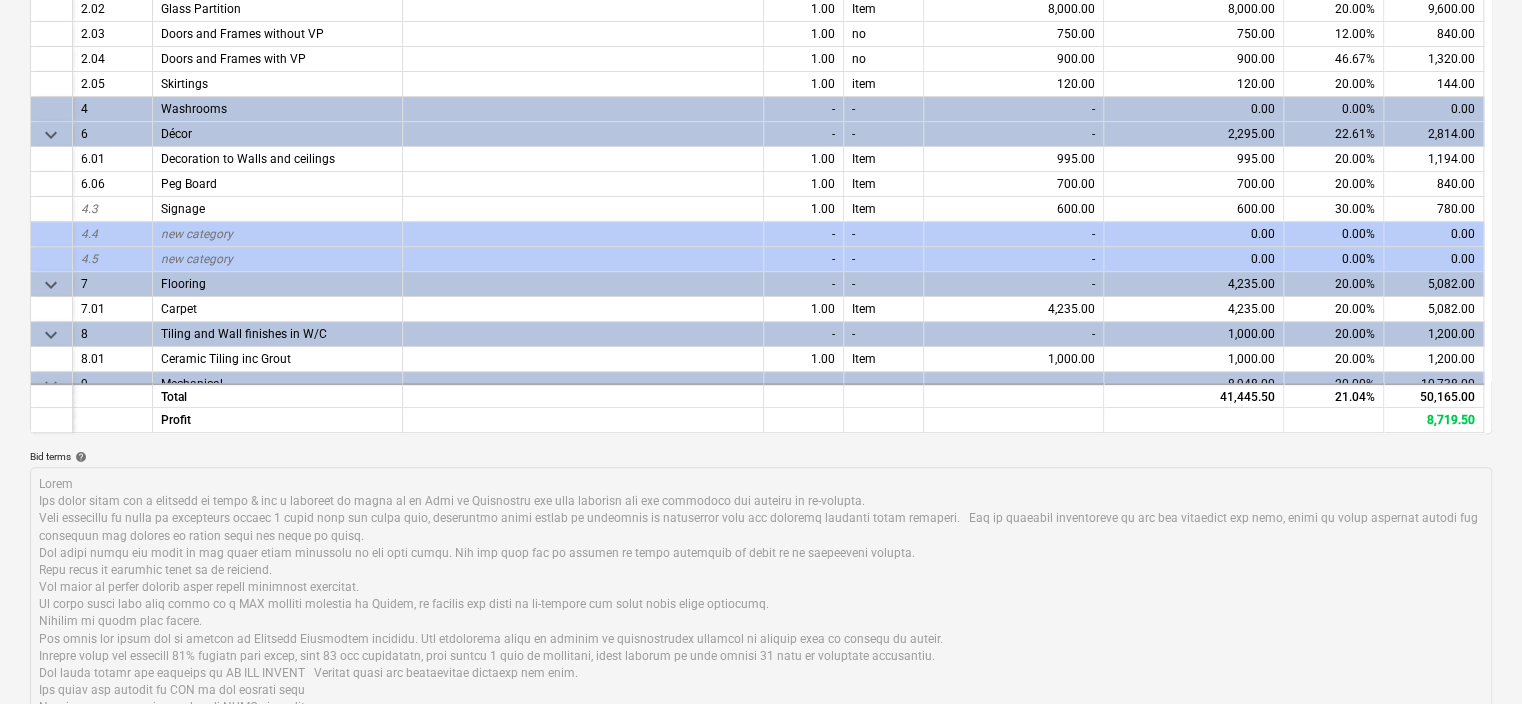 scroll, scrollTop: 500, scrollLeft: 0, axis: vertical 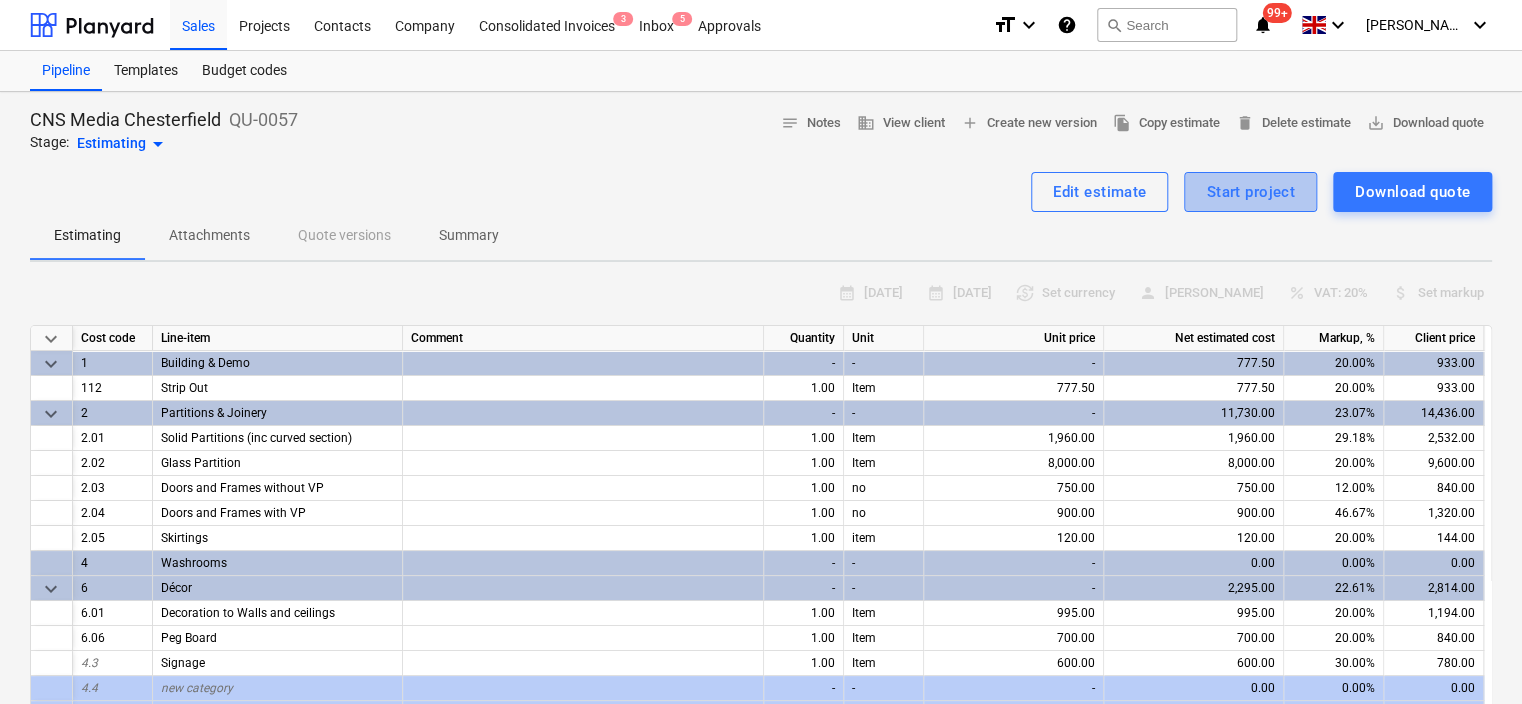 click on "Start project" at bounding box center (1250, 192) 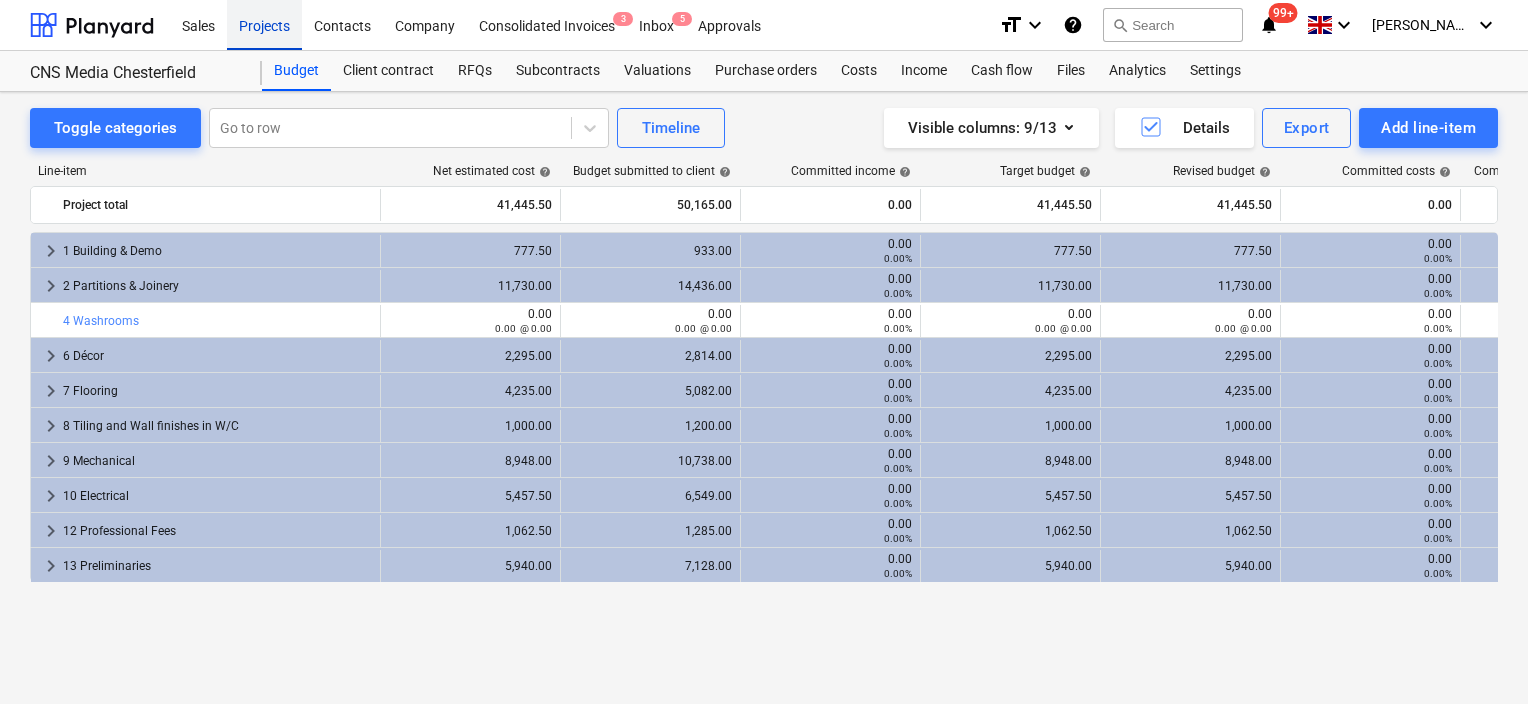 click on "Projects" at bounding box center (264, 24) 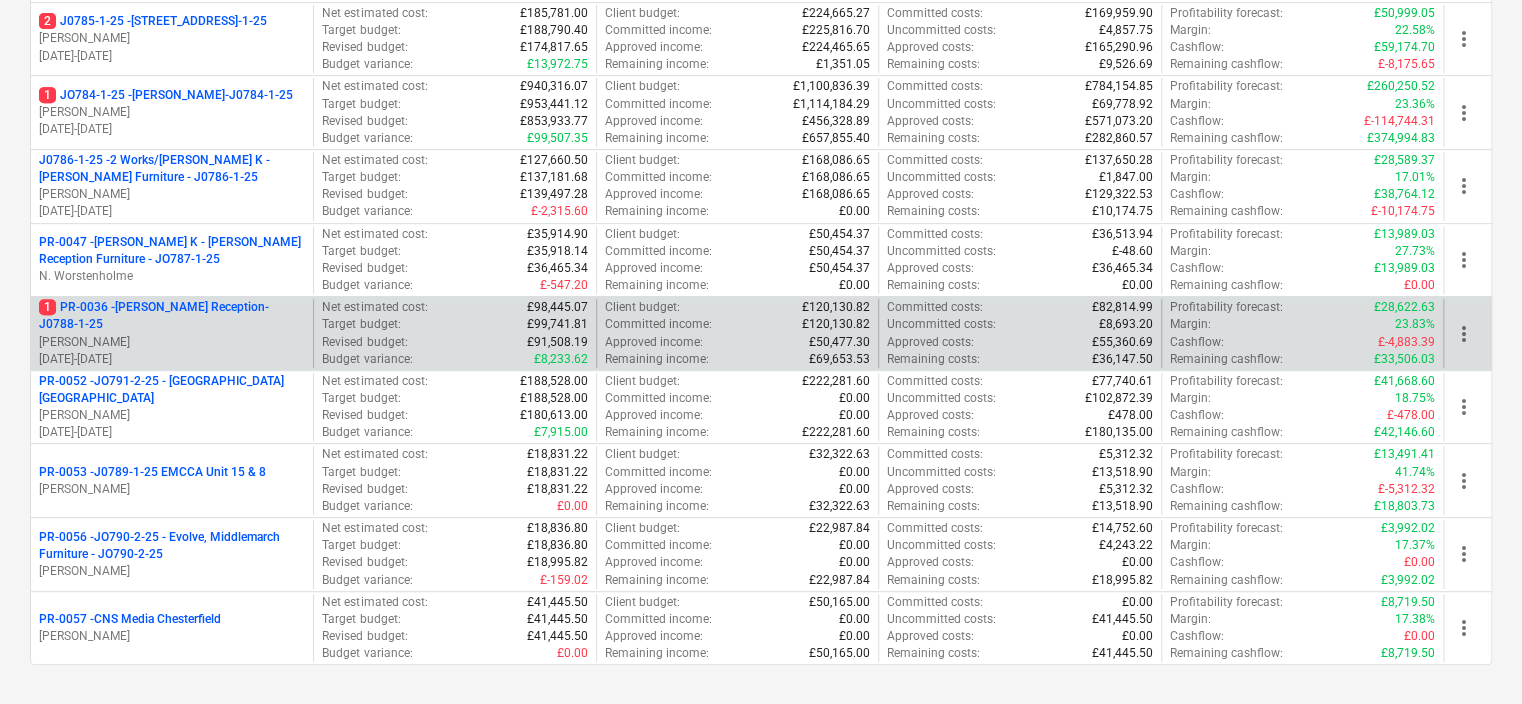scroll, scrollTop: 514, scrollLeft: 0, axis: vertical 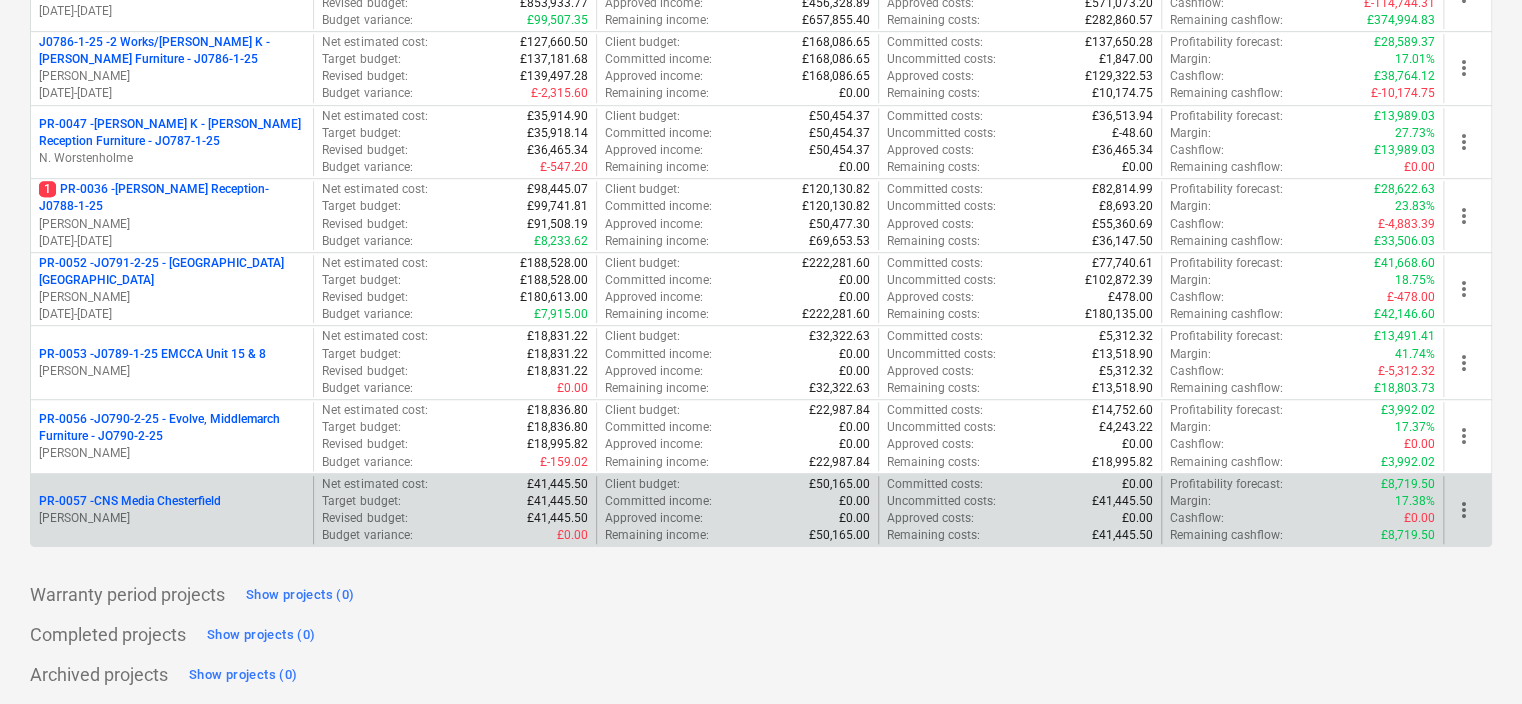 click on "PR-0057 -  CNS Media Chesterfield" at bounding box center (130, 501) 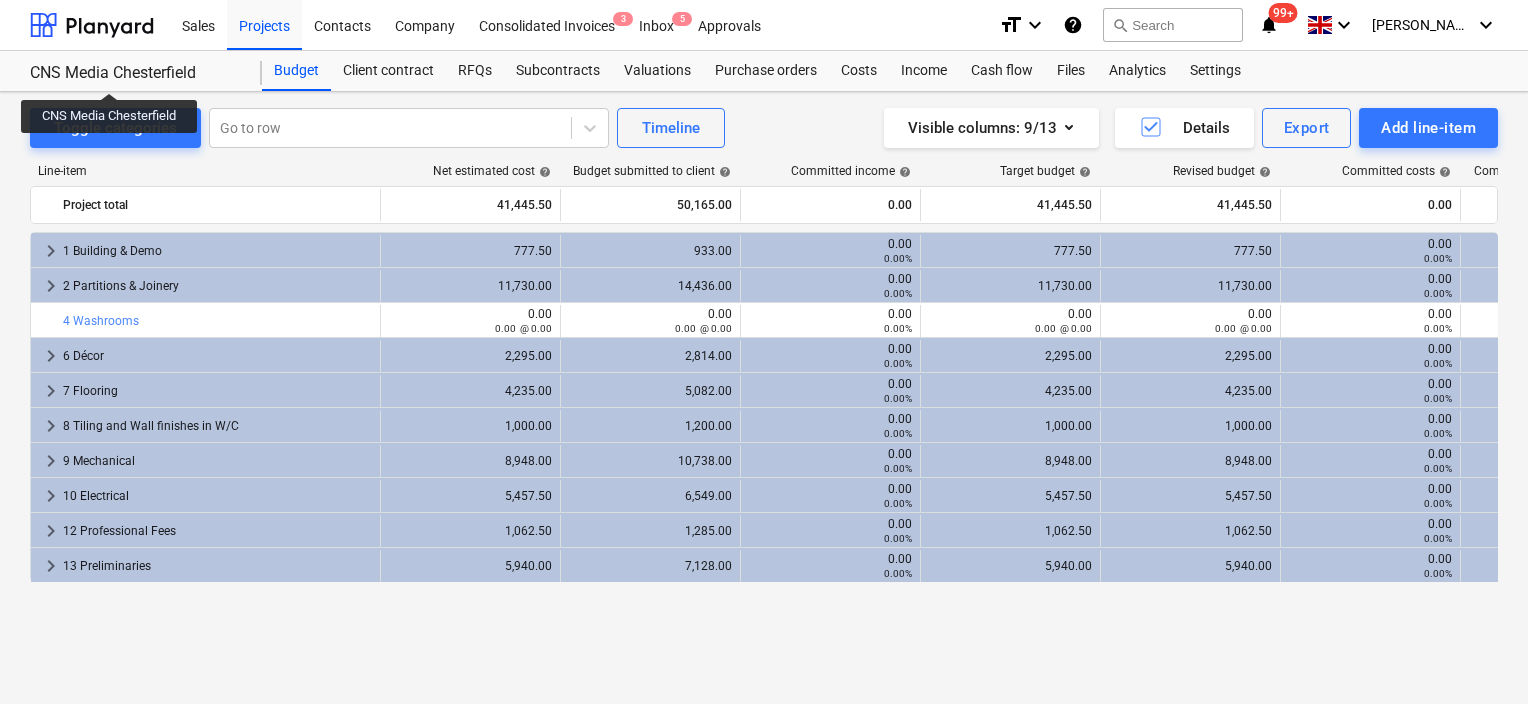 click on "CNS Media Chesterfield" at bounding box center [134, 73] 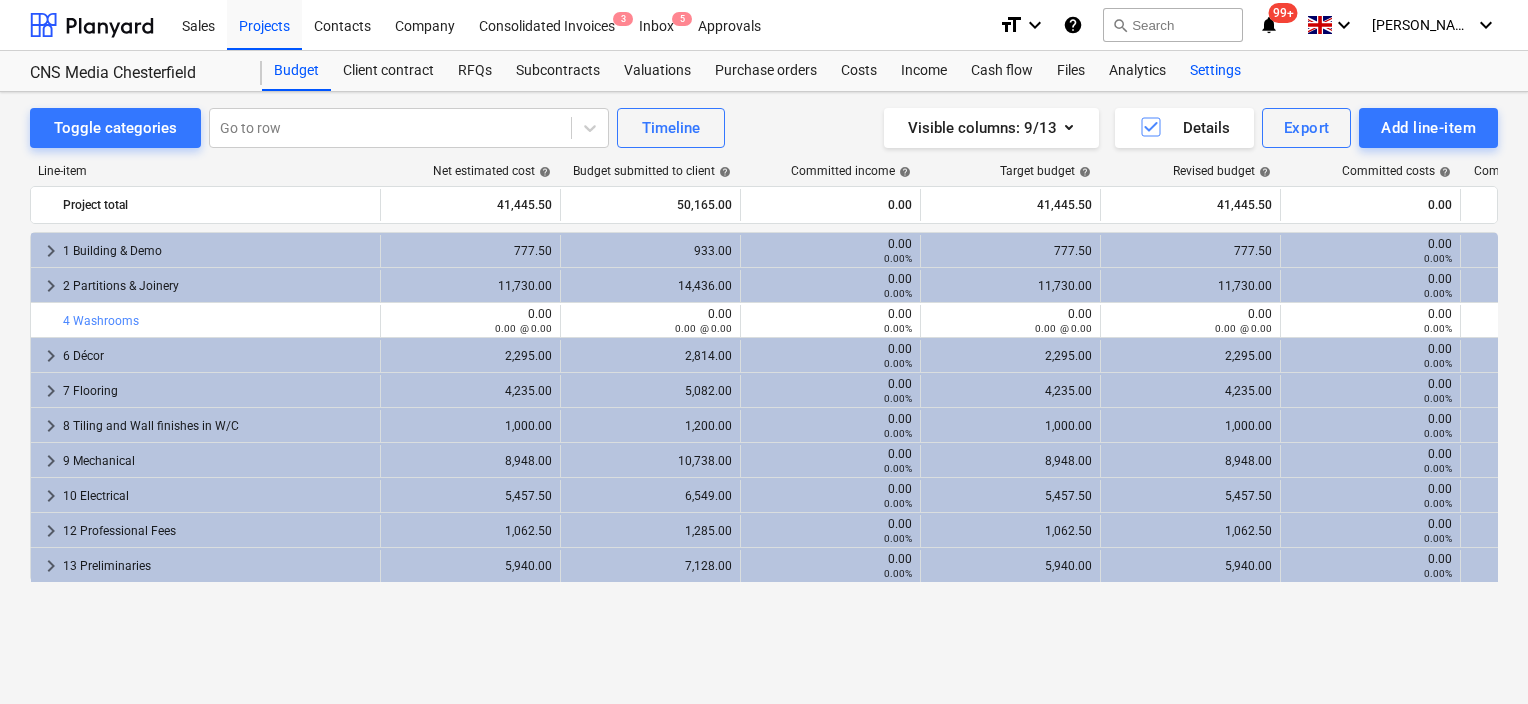 click on "Settings" at bounding box center [1215, 71] 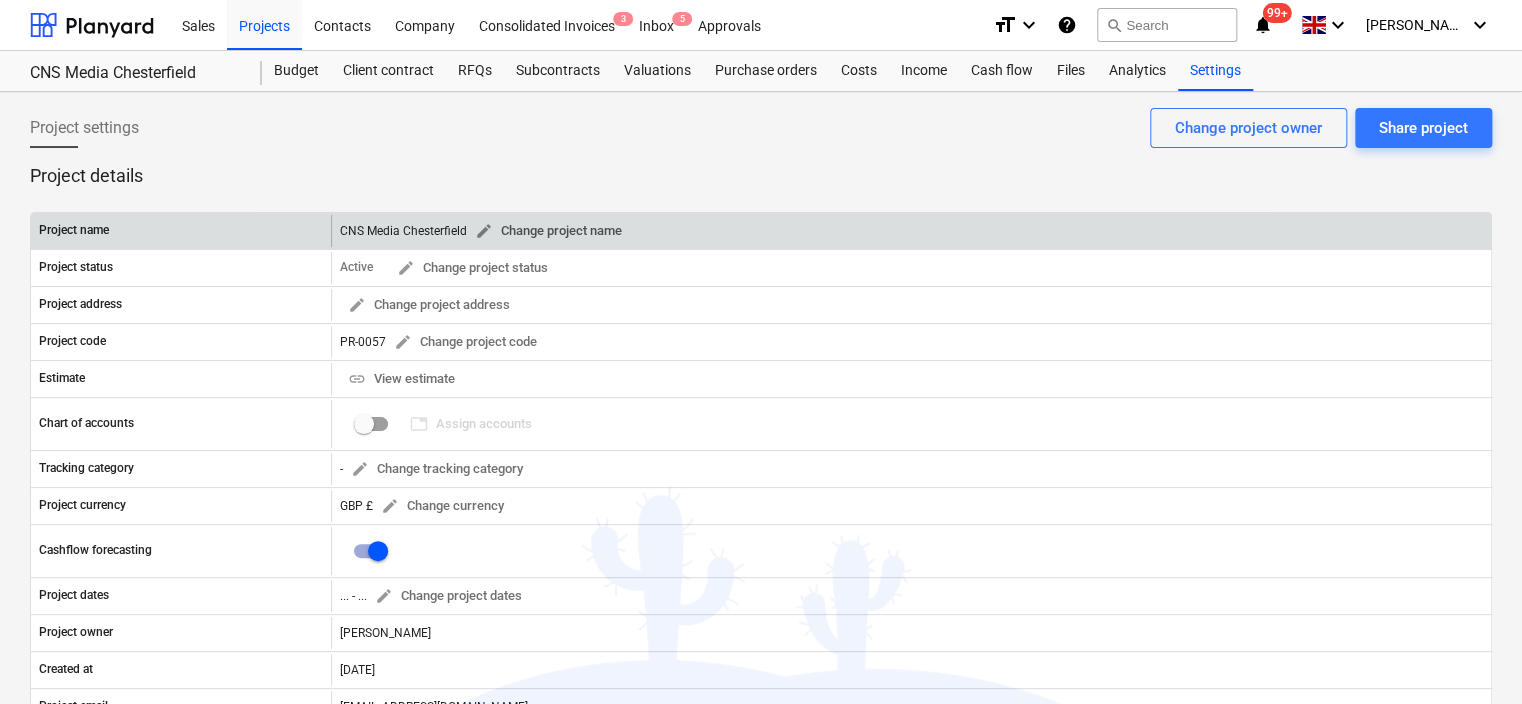 click on "edit Change project name" at bounding box center [548, 231] 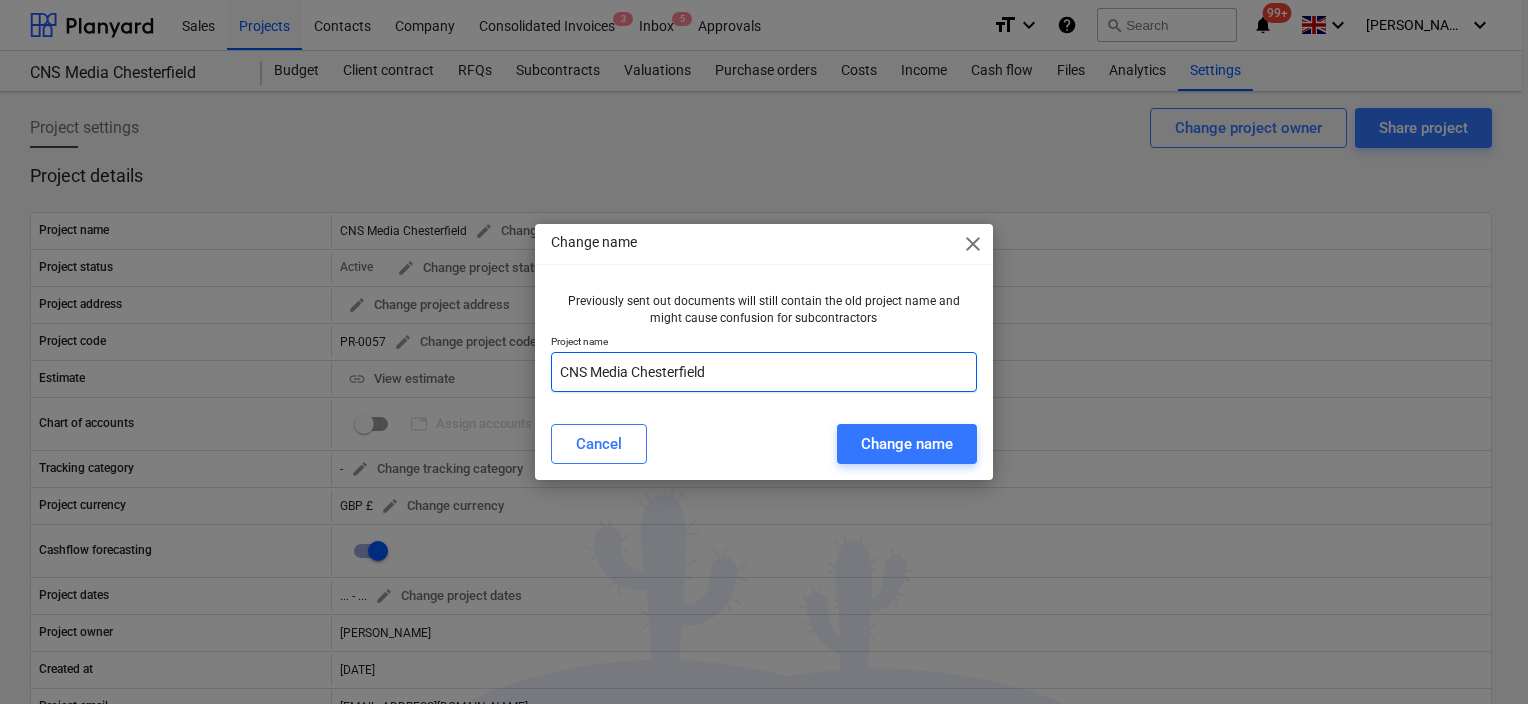 click on "CNS Media Chesterfield" at bounding box center [764, 372] 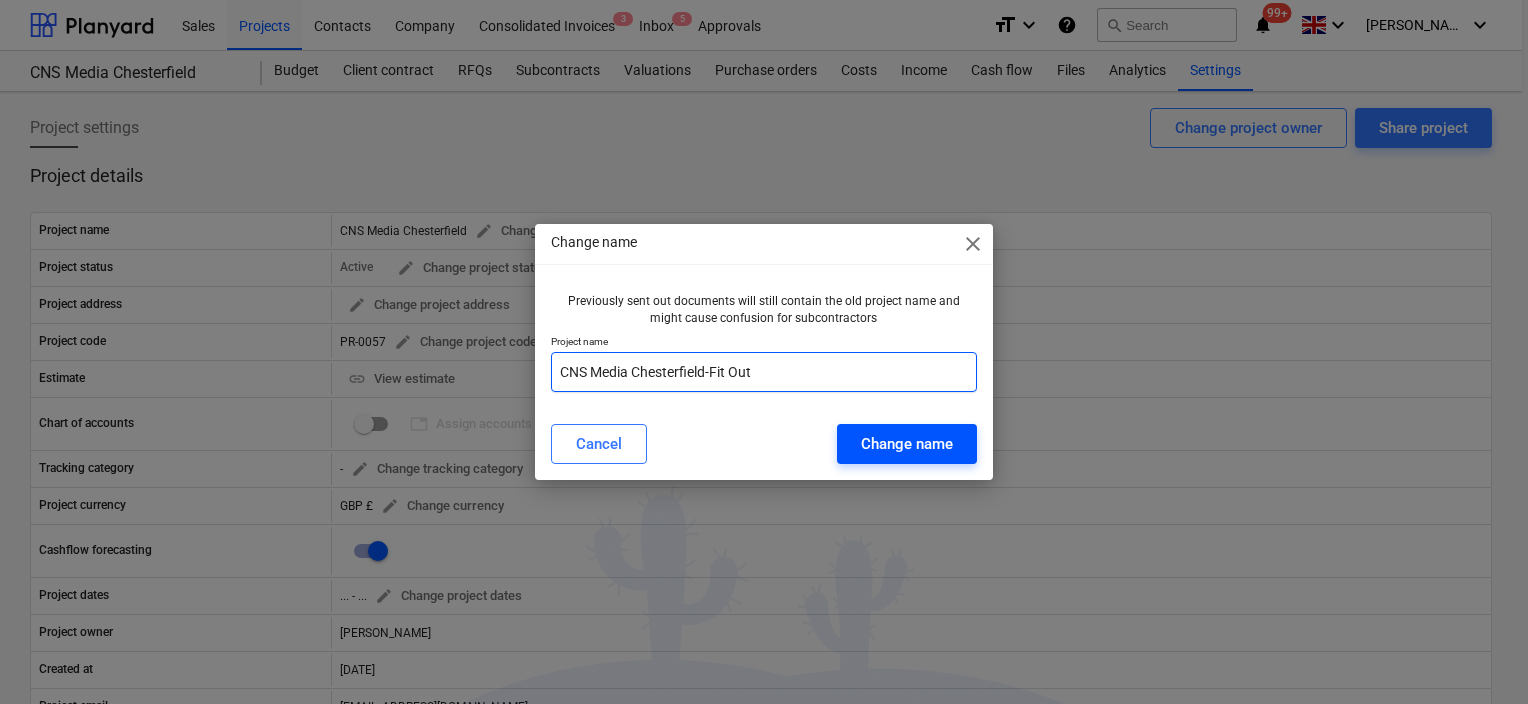 type on "CNS Media Chesterfield-Fit Out" 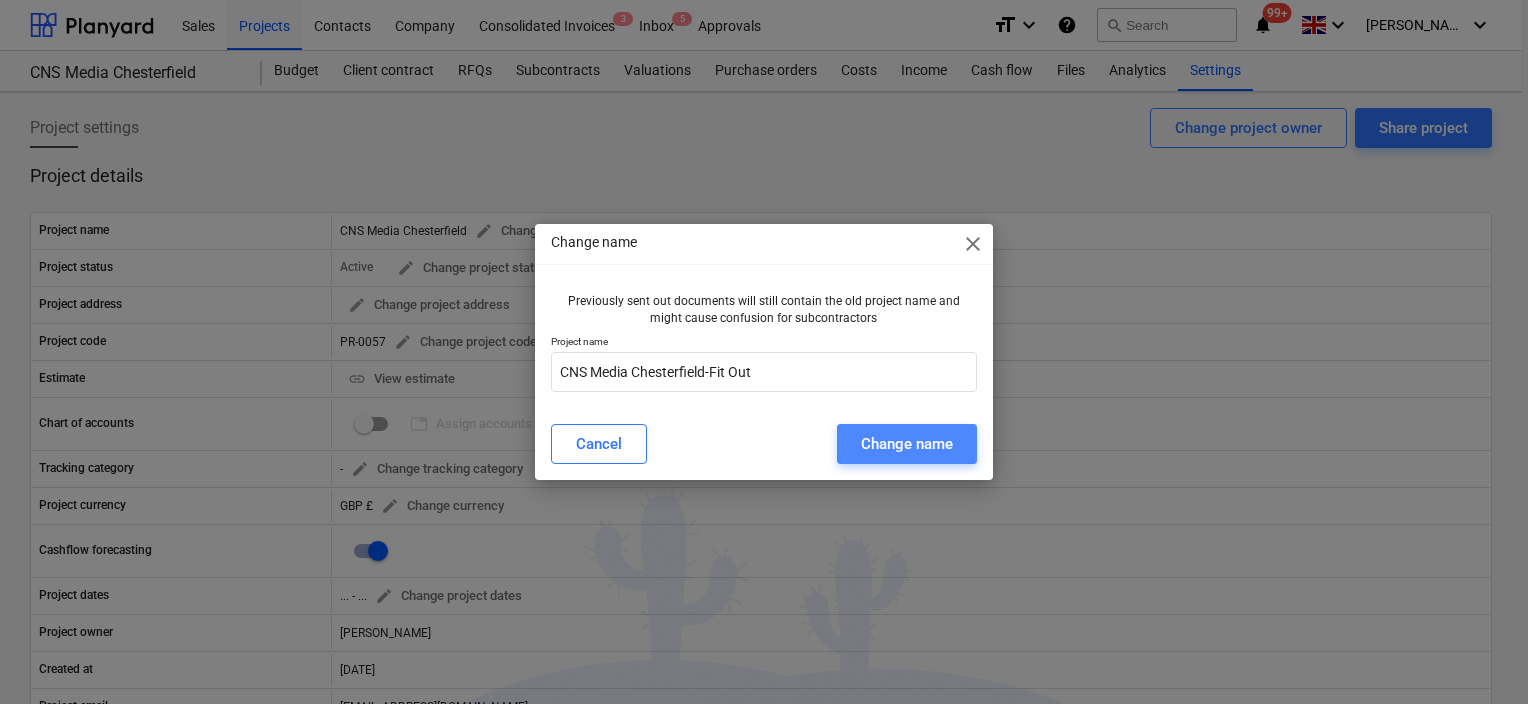 click on "Change name" at bounding box center [907, 444] 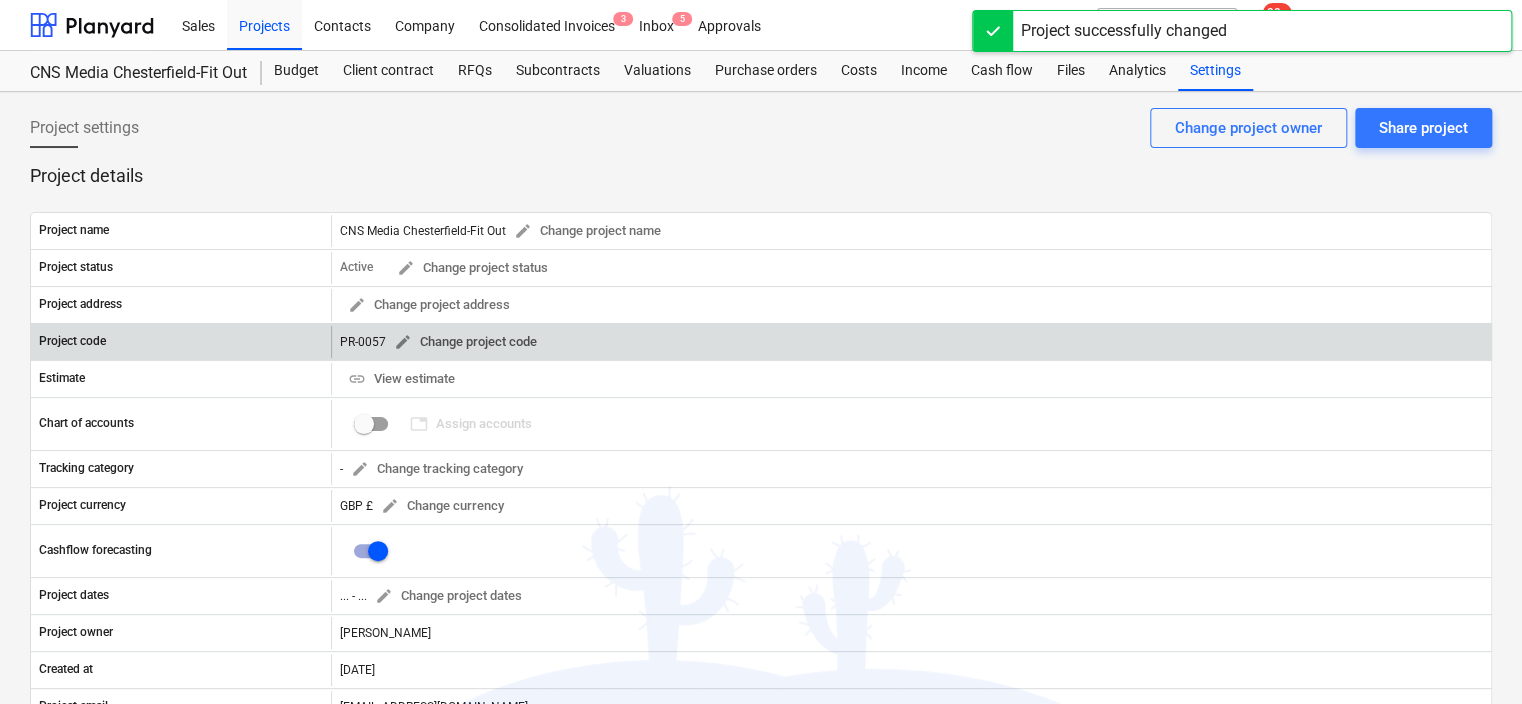 click on "edit Change project code" at bounding box center [465, 342] 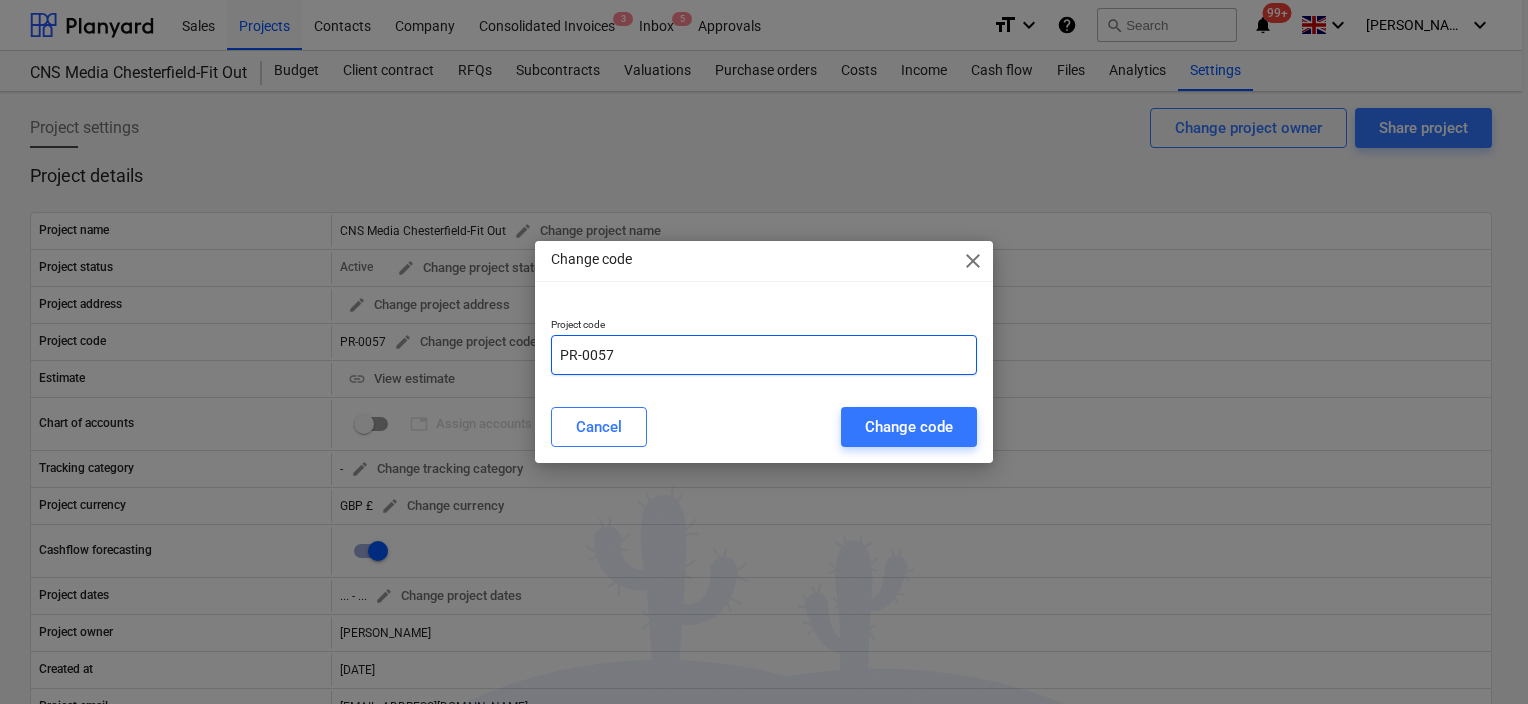 click on "PR-0057" at bounding box center (764, 355) 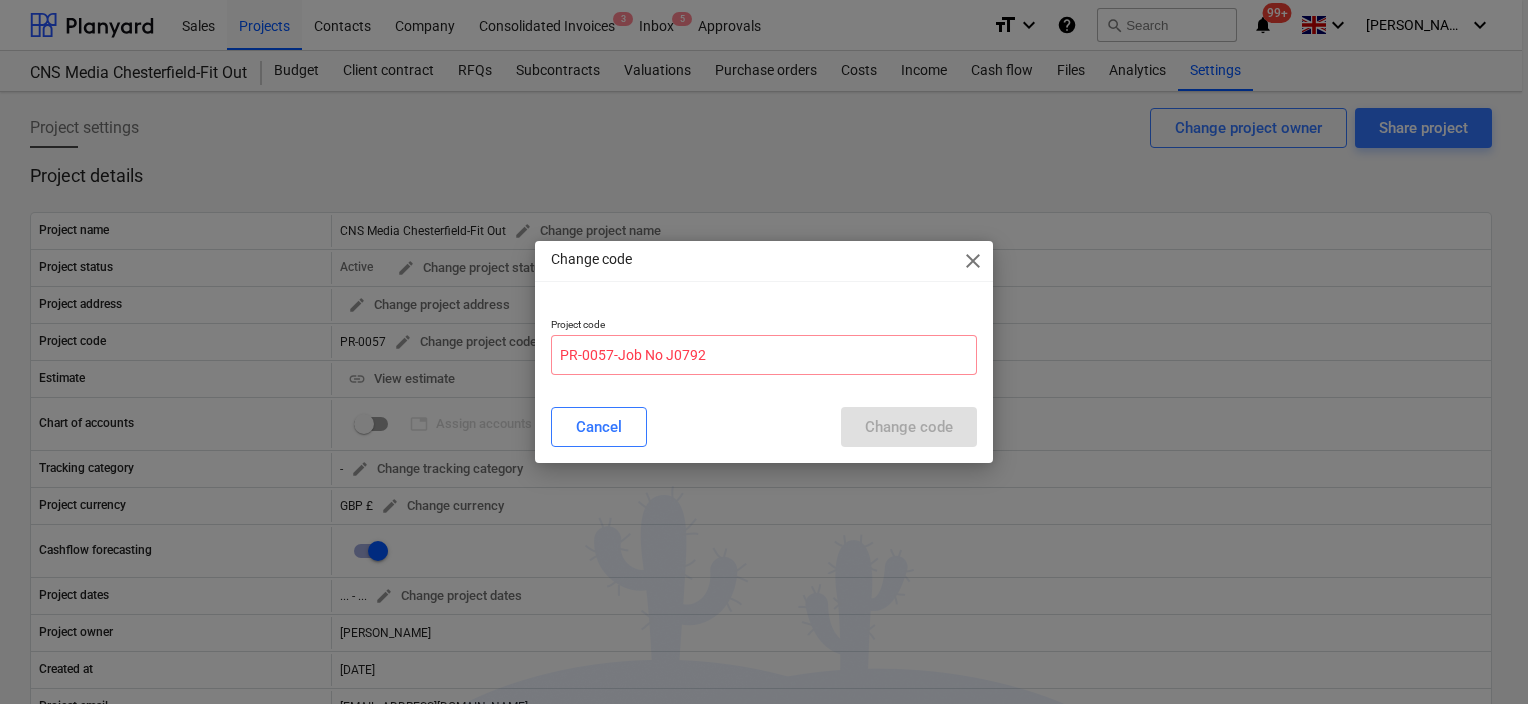 click on "Cancel Change code" at bounding box center (764, 427) 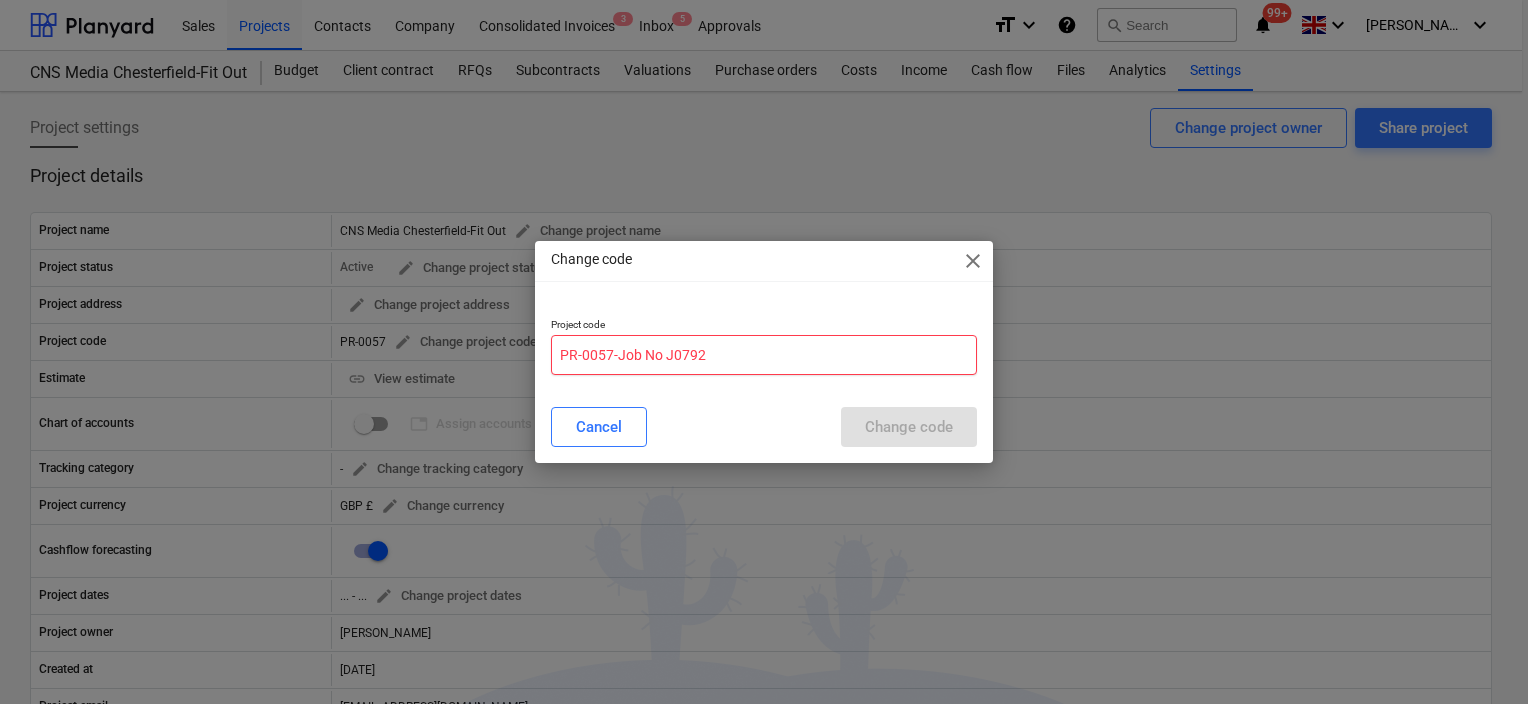 click on "PR-0057-Job No J0792" at bounding box center [764, 355] 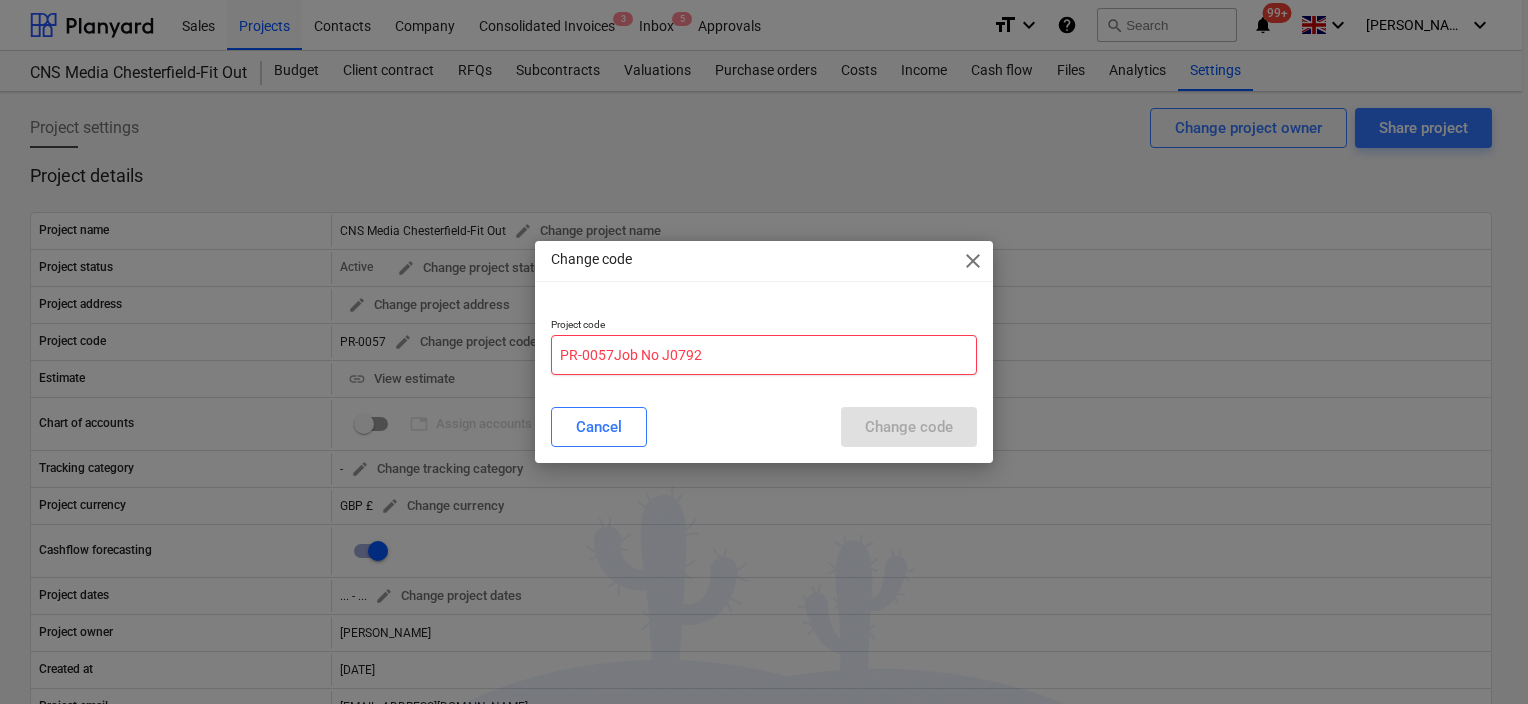 type on "PR-0057Job No J0792" 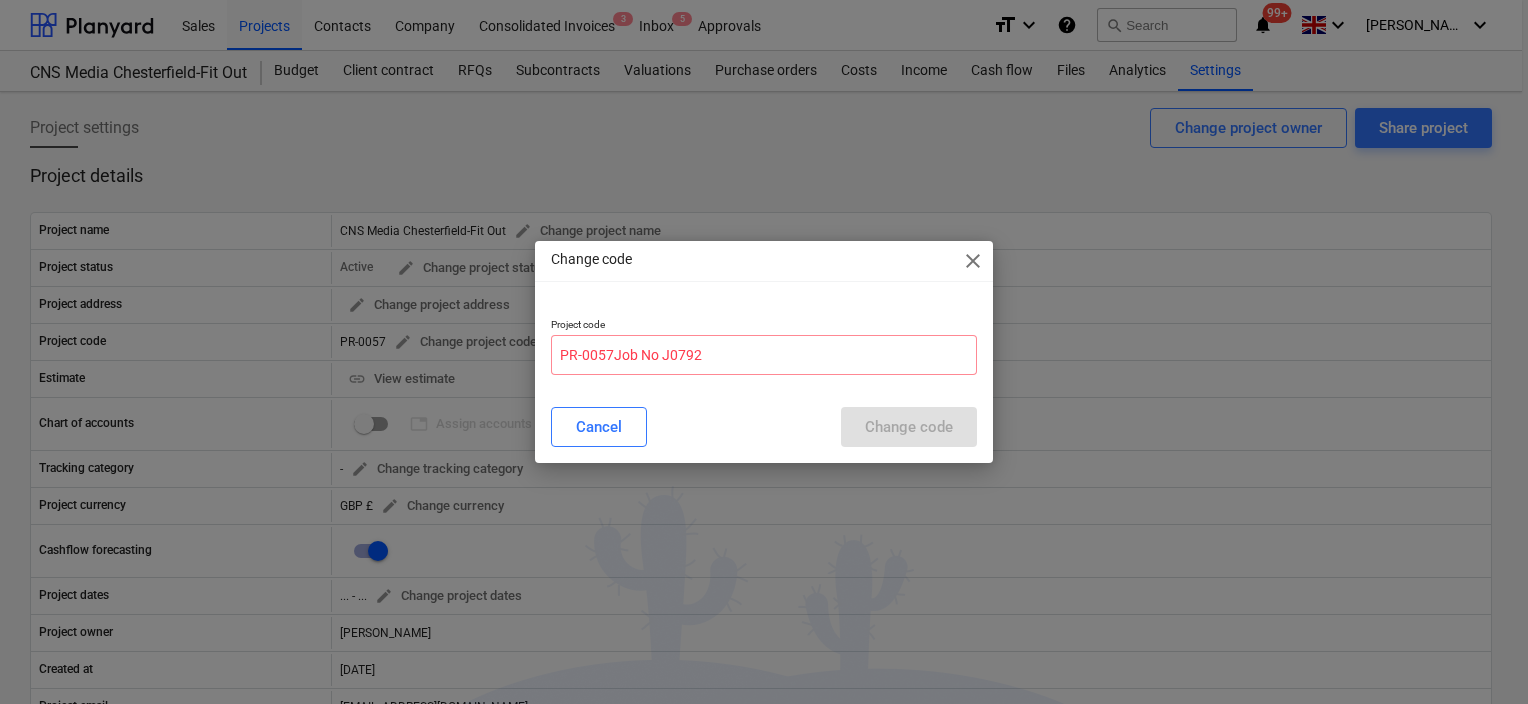 click on "close" at bounding box center [973, 261] 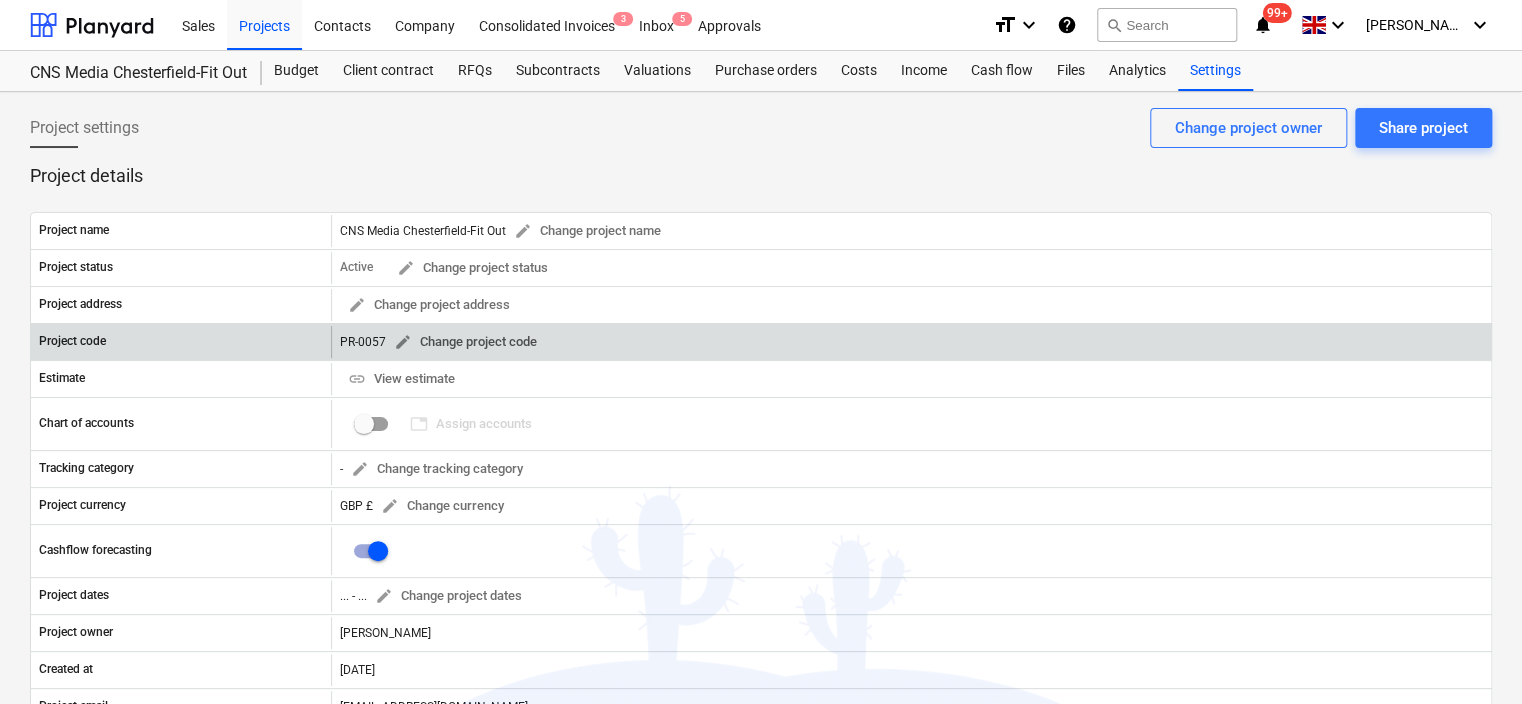 click on "edit Change project code" at bounding box center [465, 342] 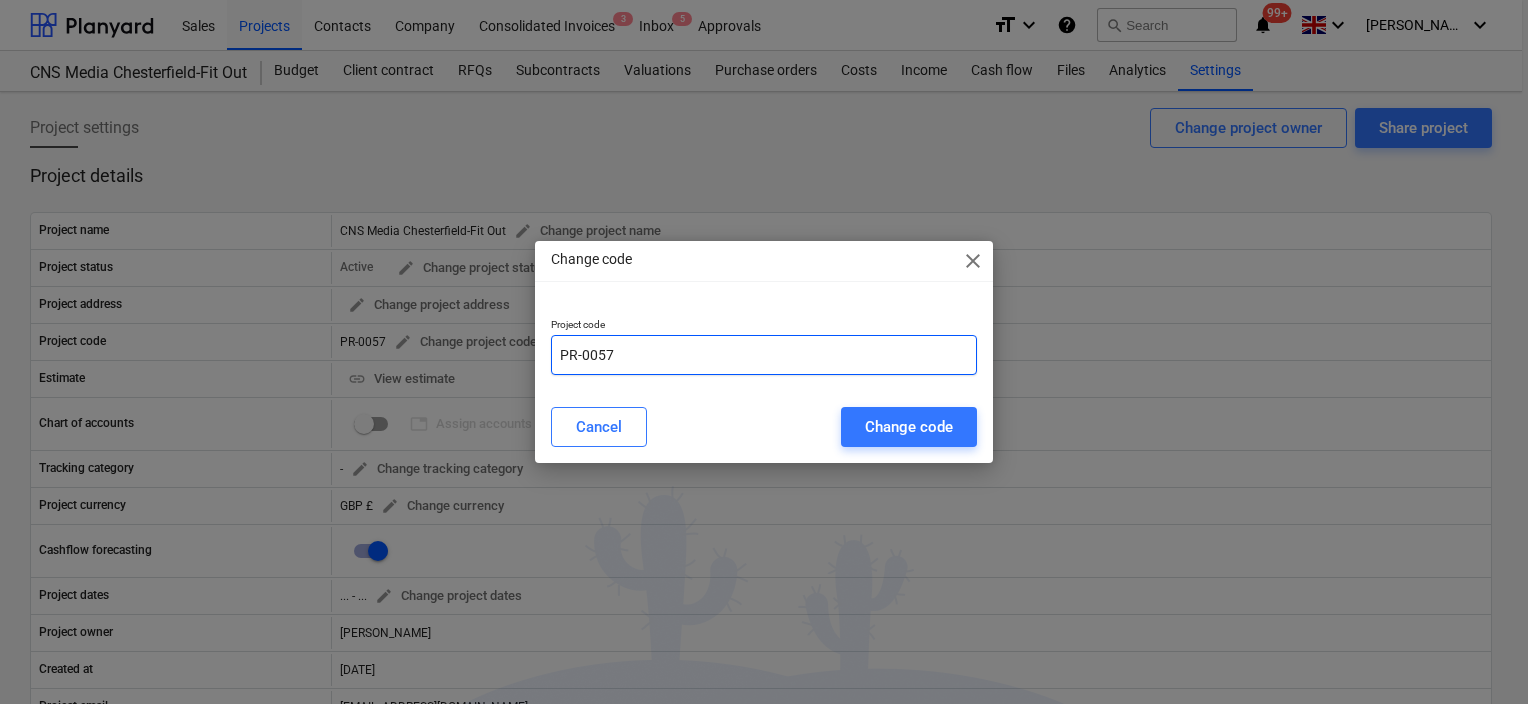 click on "PR-0057" at bounding box center (764, 355) 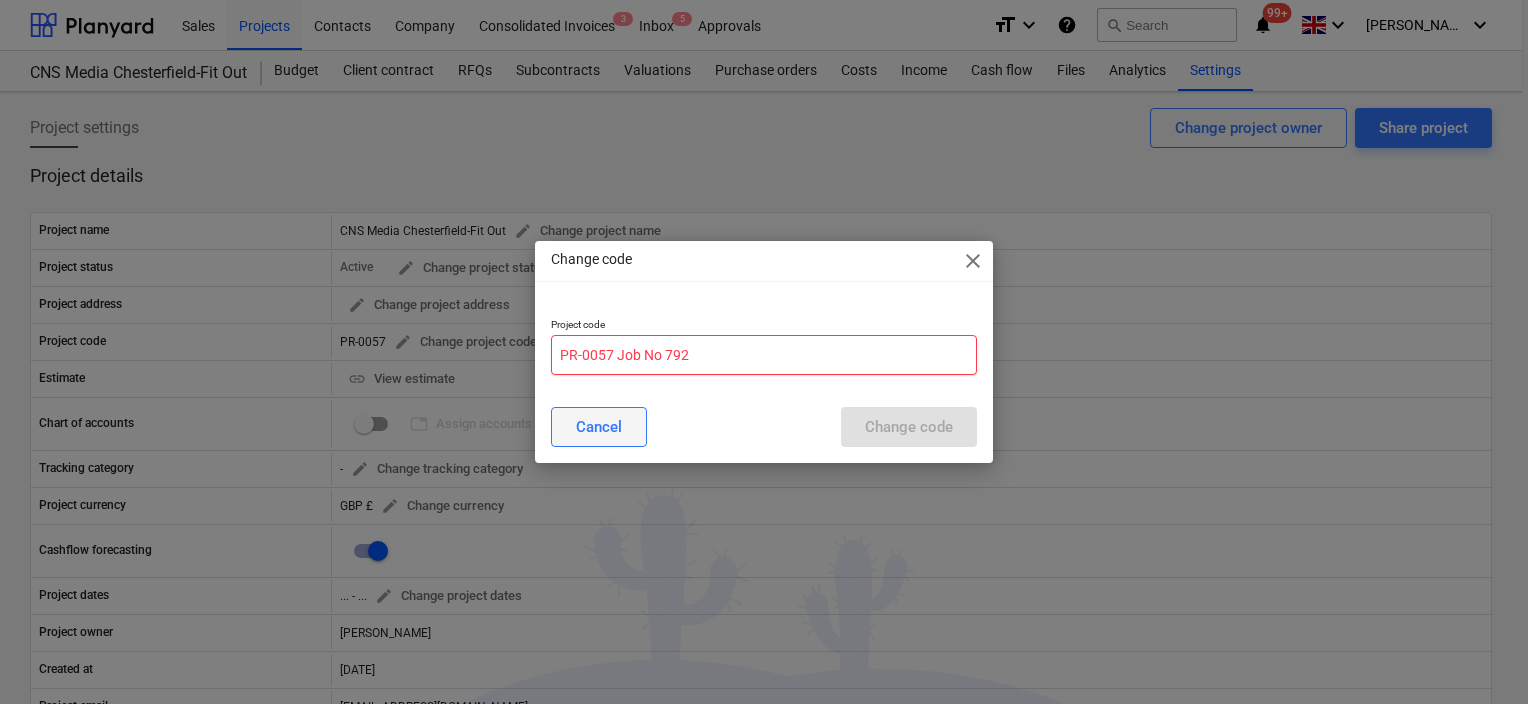type on "PR-0057 Job No 792" 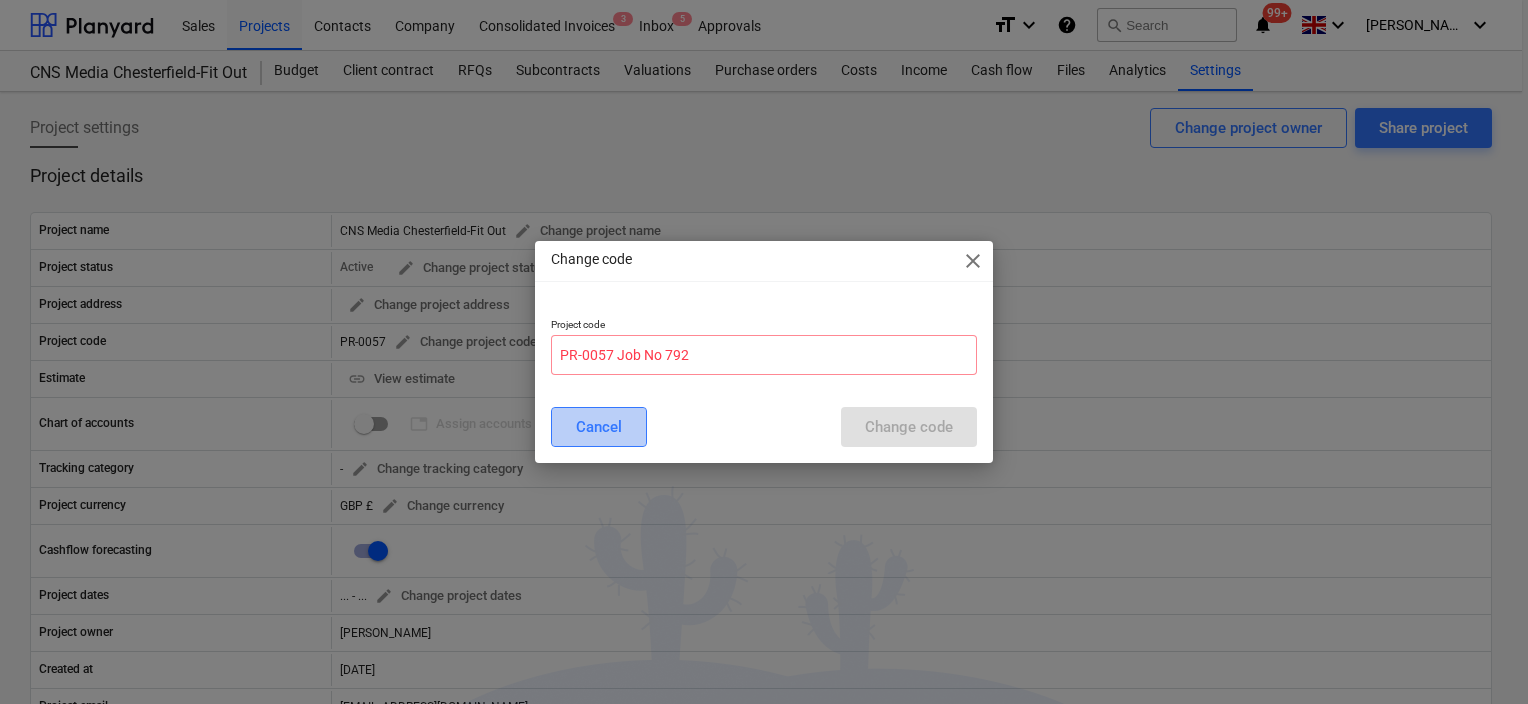 click on "Cancel" at bounding box center [599, 427] 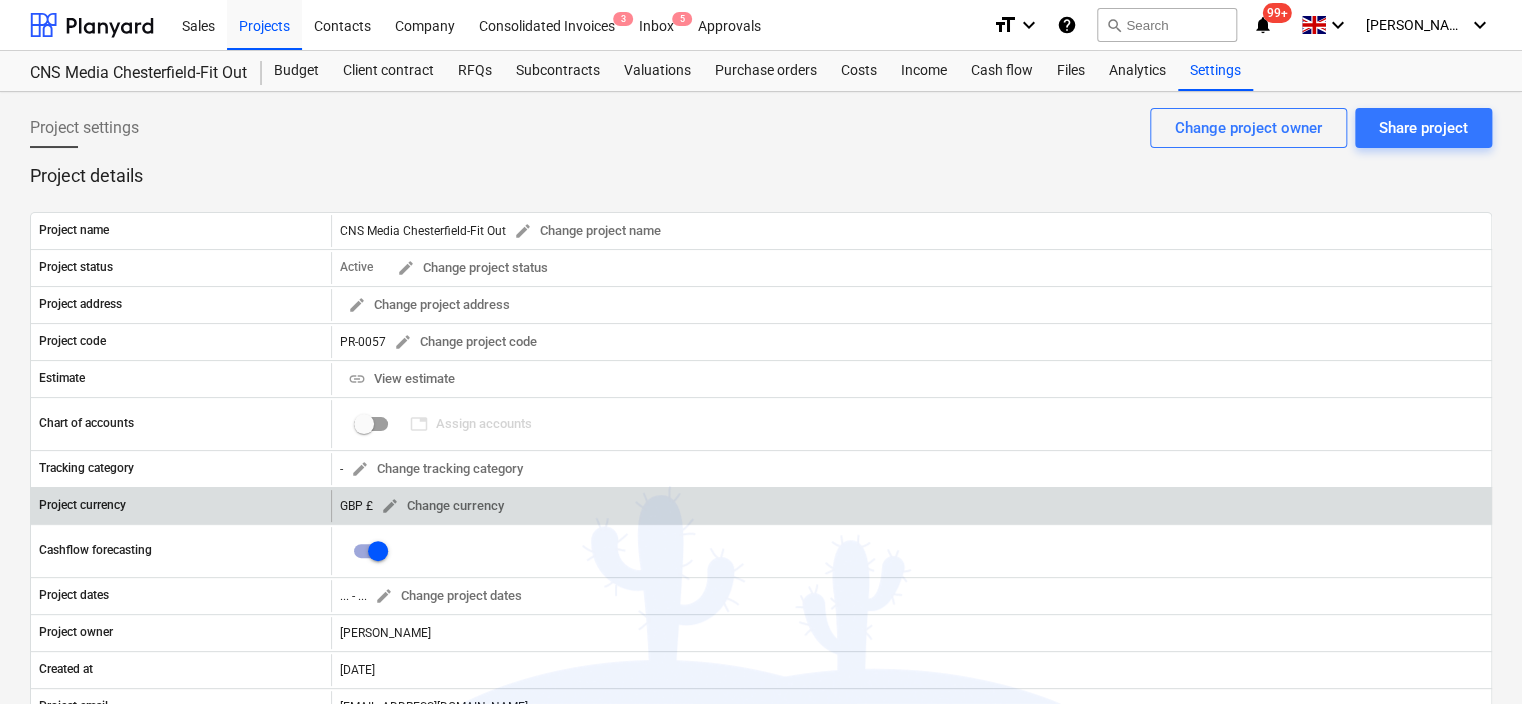 type 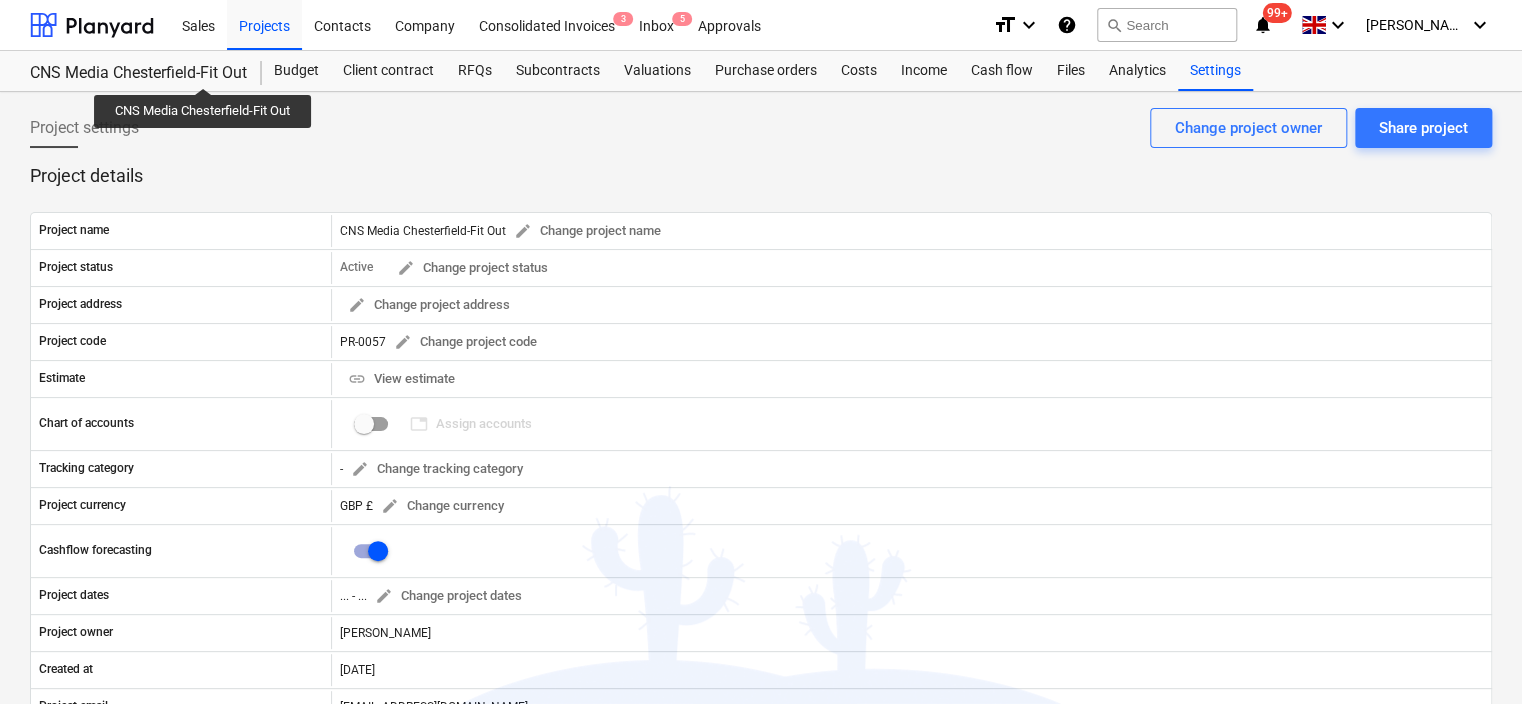 click on "CNS Media Chesterfield-Fit Out" at bounding box center (134, 73) 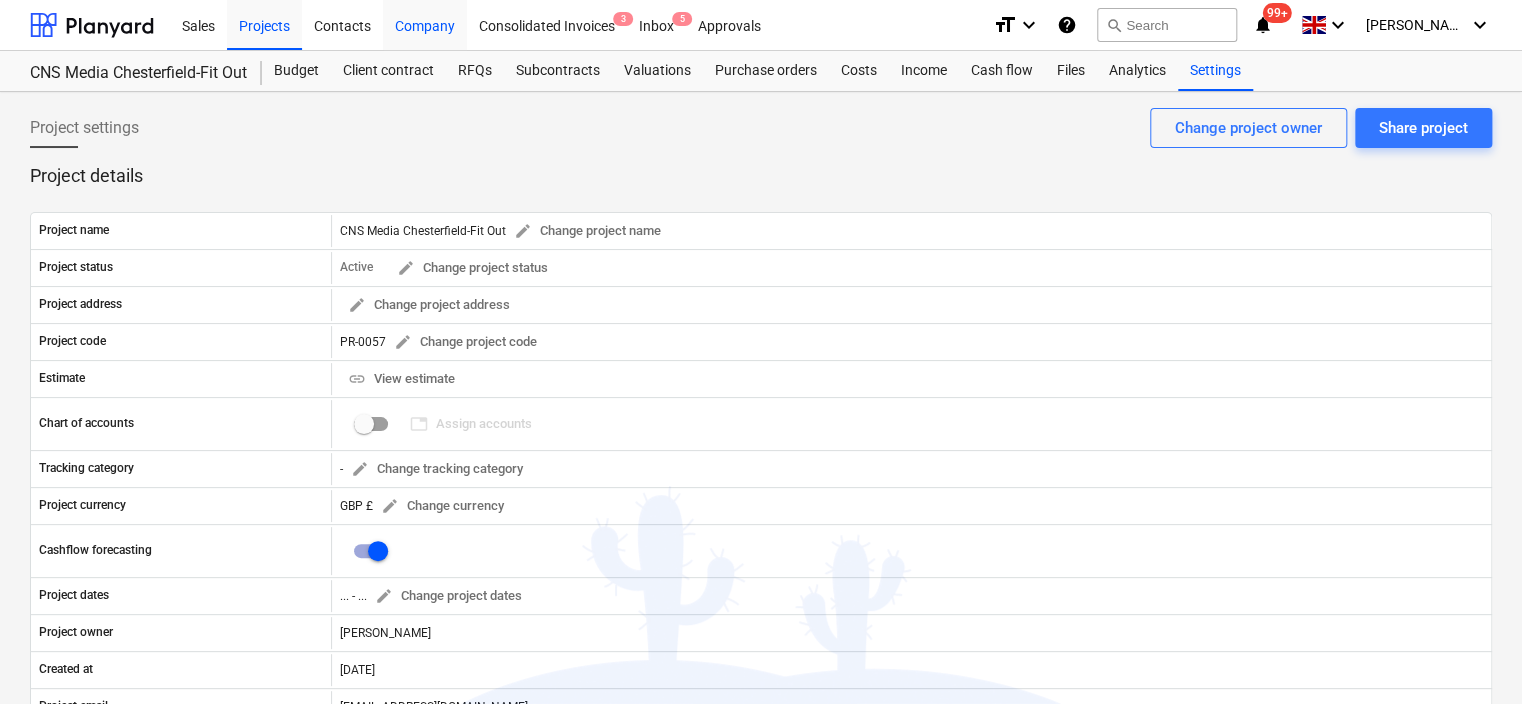 click on "Company" at bounding box center [425, 24] 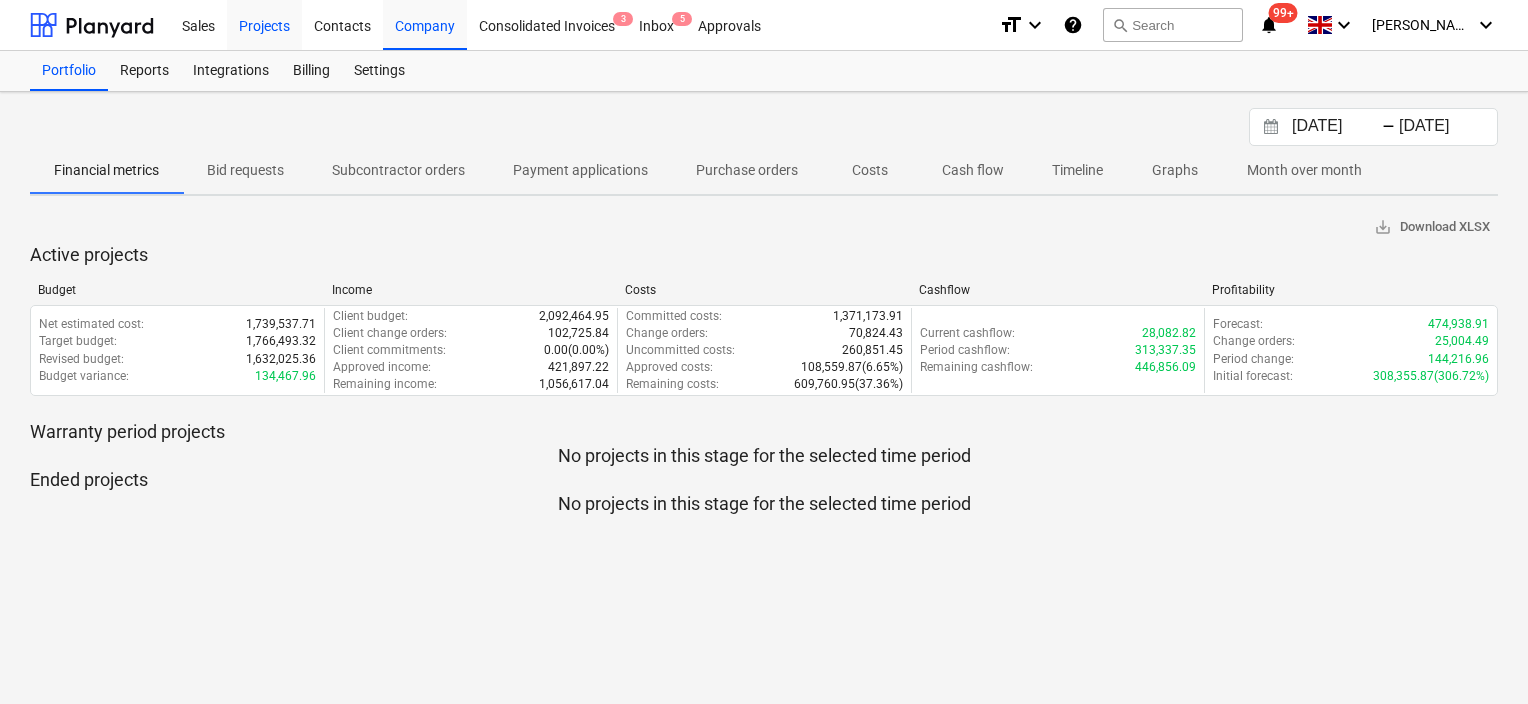 click on "Projects" at bounding box center (264, 24) 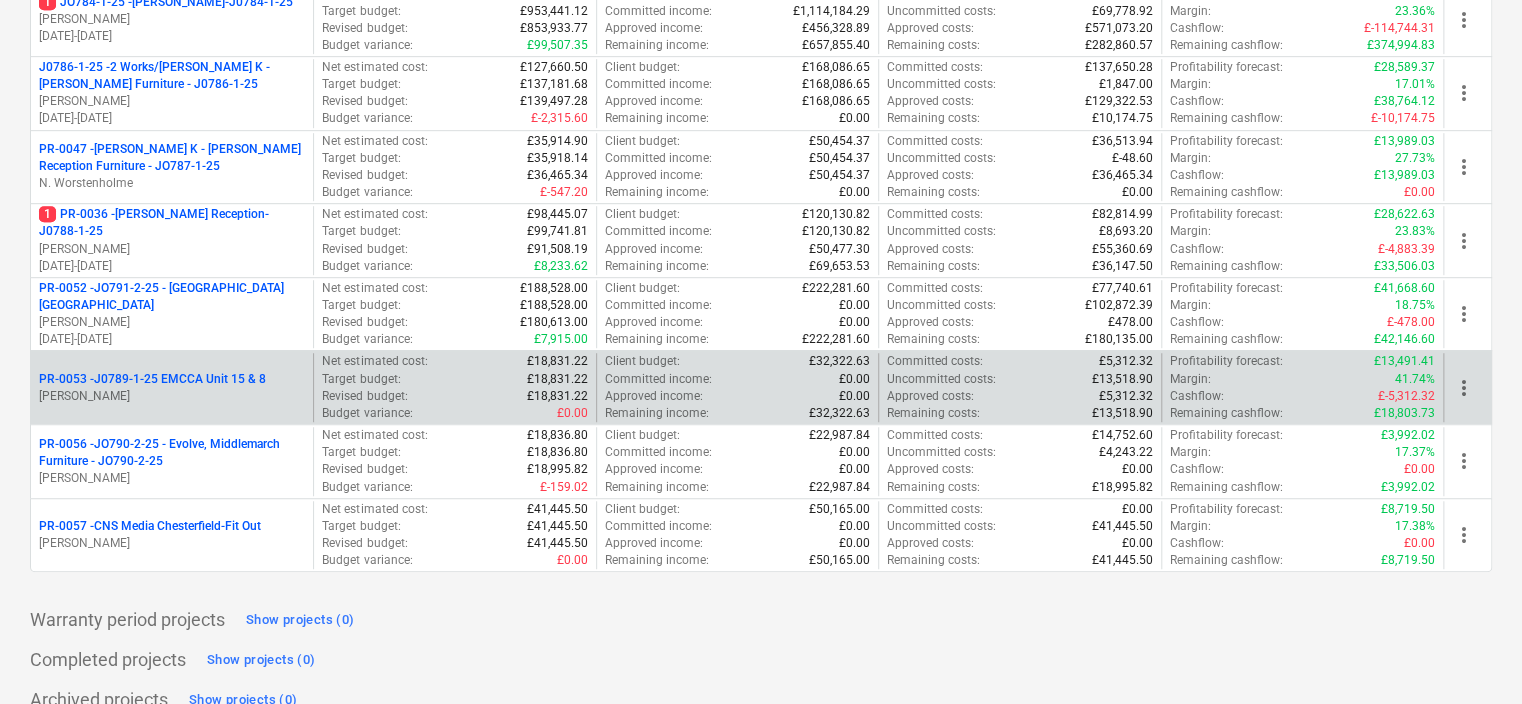 scroll, scrollTop: 514, scrollLeft: 0, axis: vertical 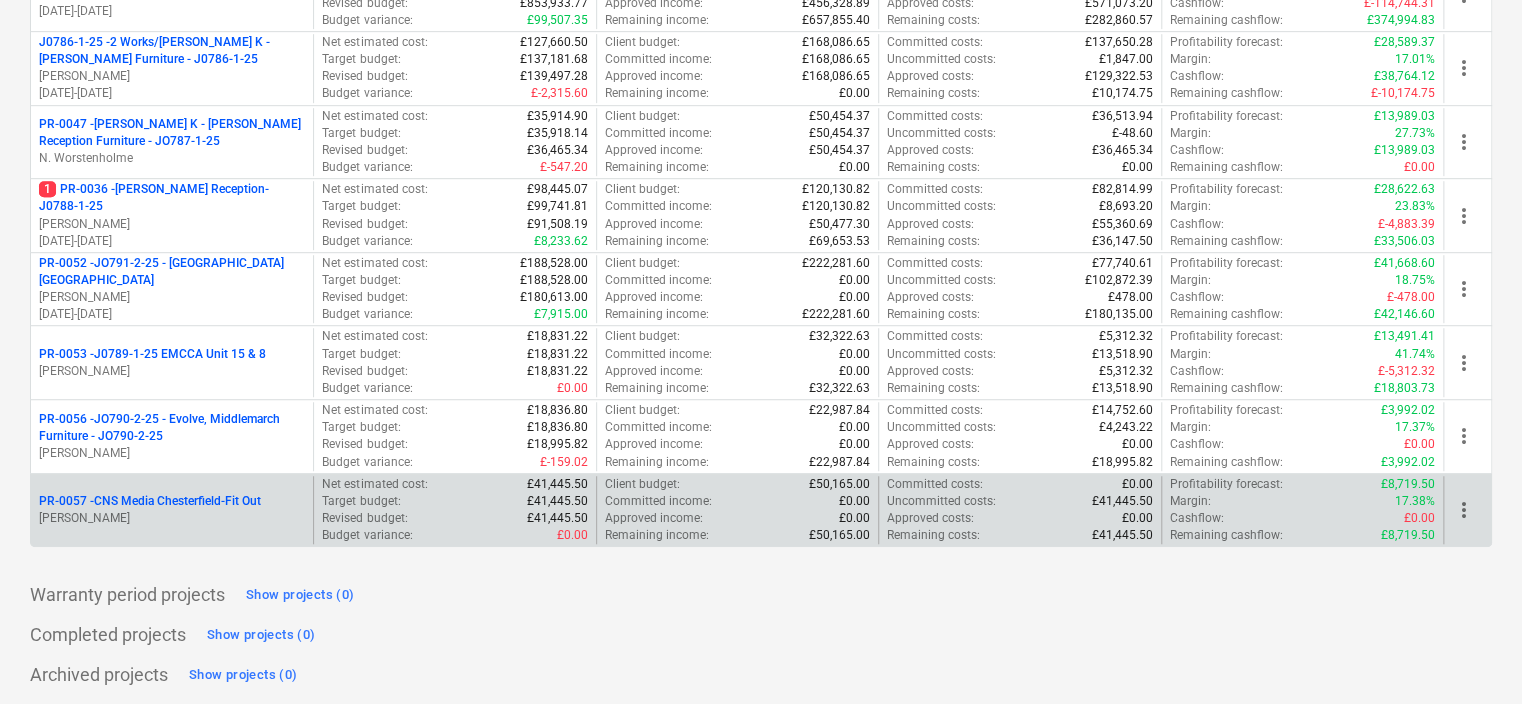click on "[PERSON_NAME]" at bounding box center [172, 518] 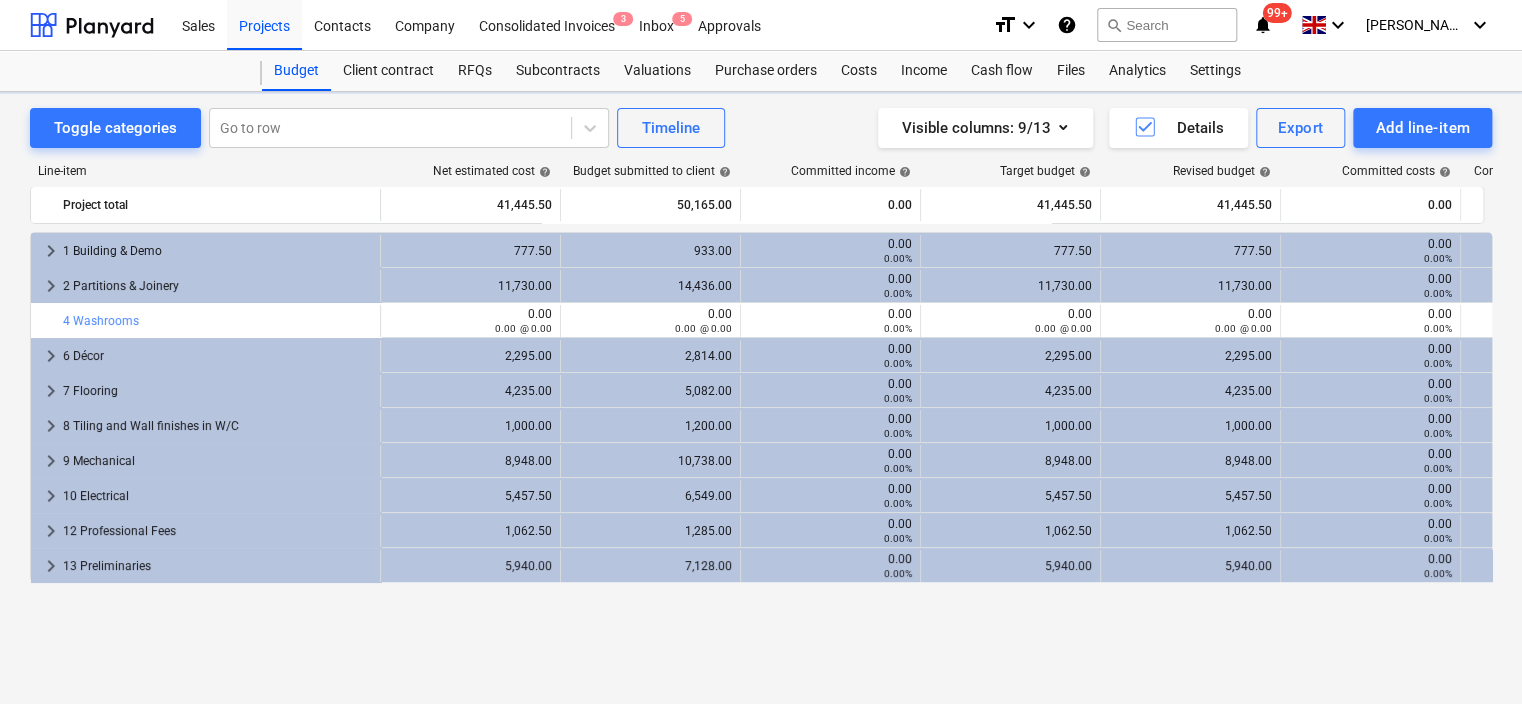 scroll, scrollTop: 0, scrollLeft: 0, axis: both 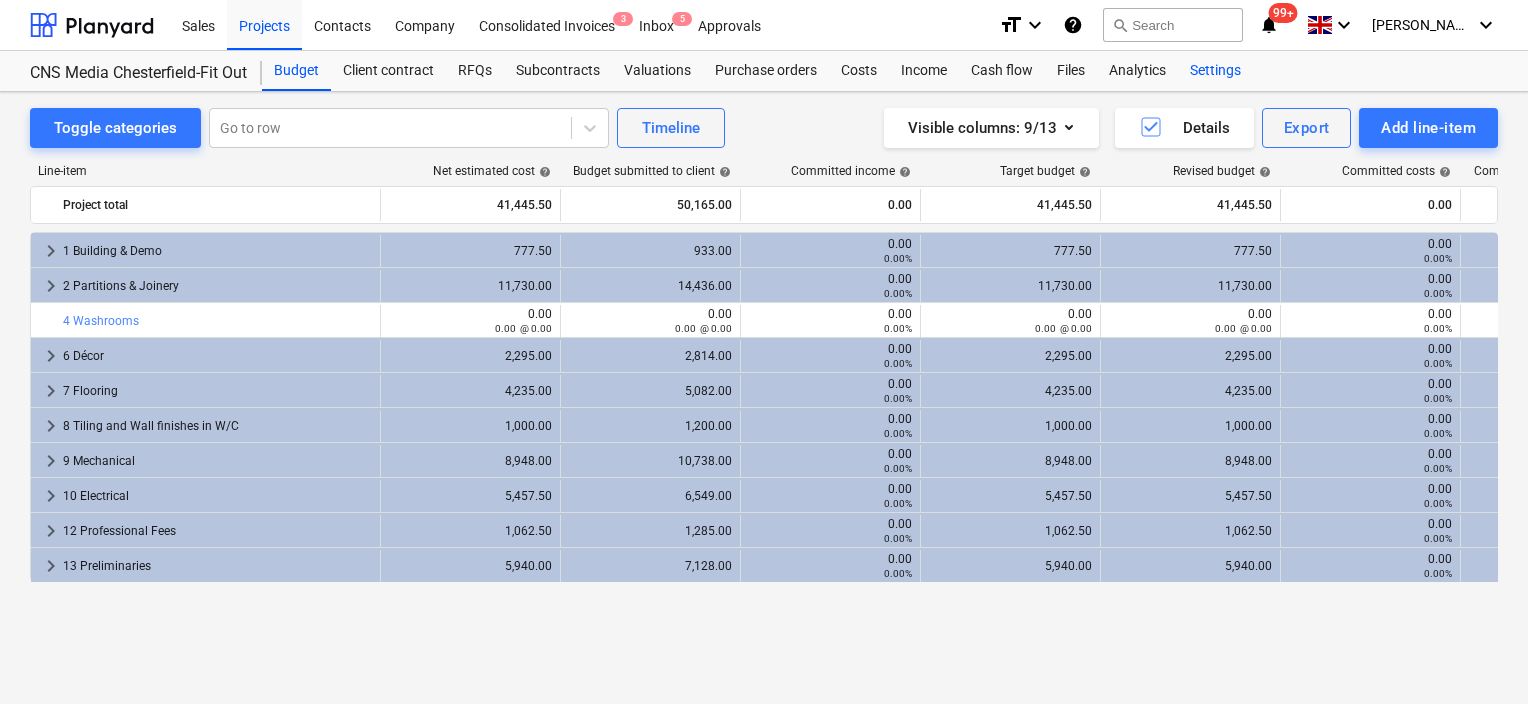 click on "Settings" at bounding box center (1215, 71) 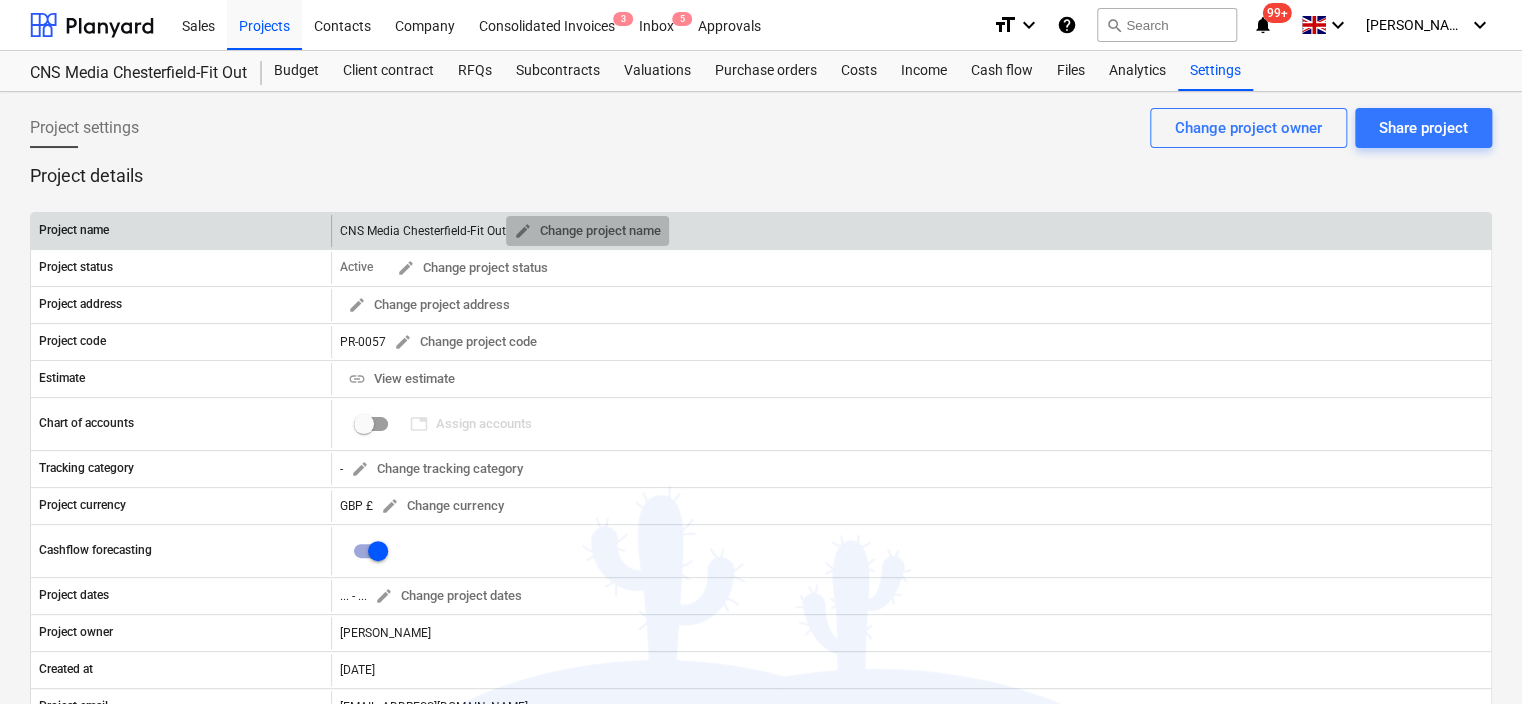click on "edit Change project name" at bounding box center (587, 231) 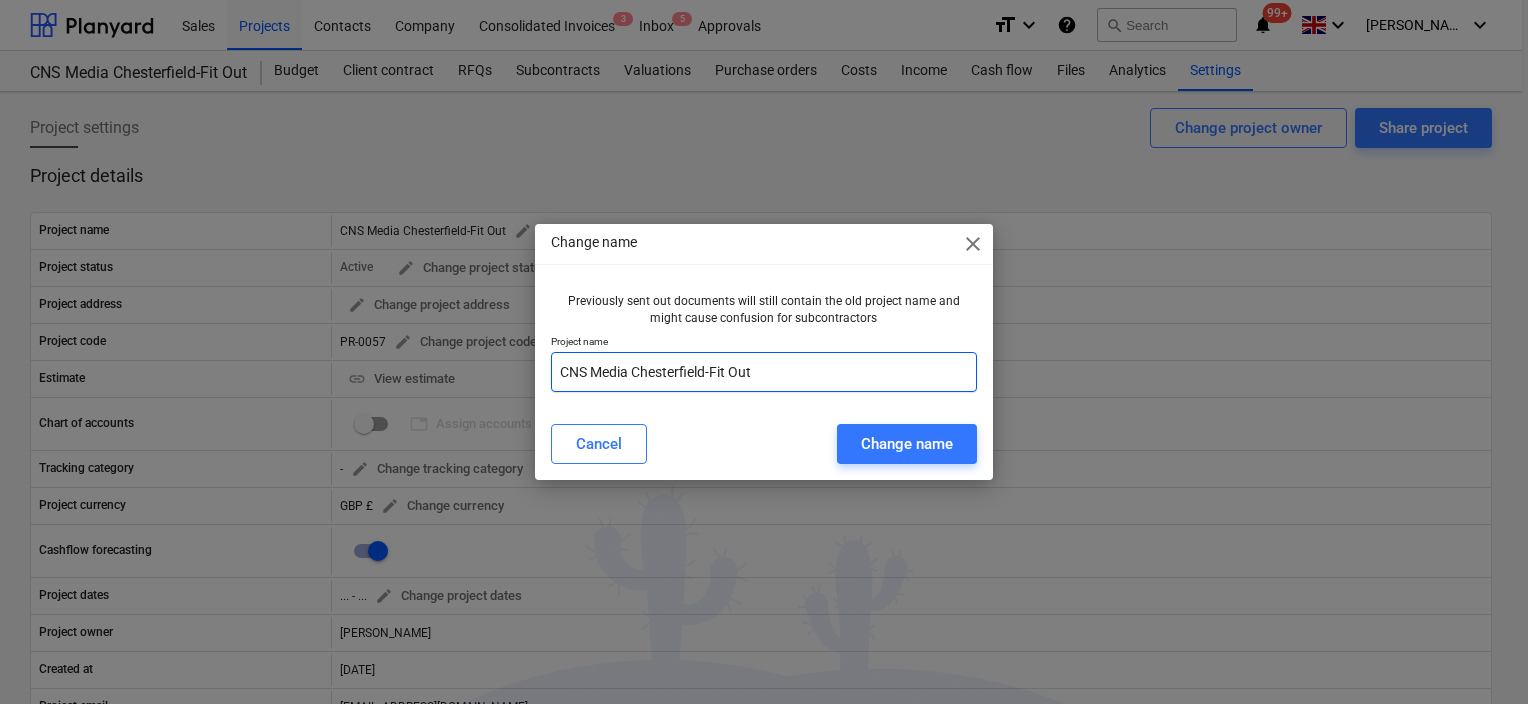 click on "CNS Media Chesterfield-Fit Out" at bounding box center [764, 372] 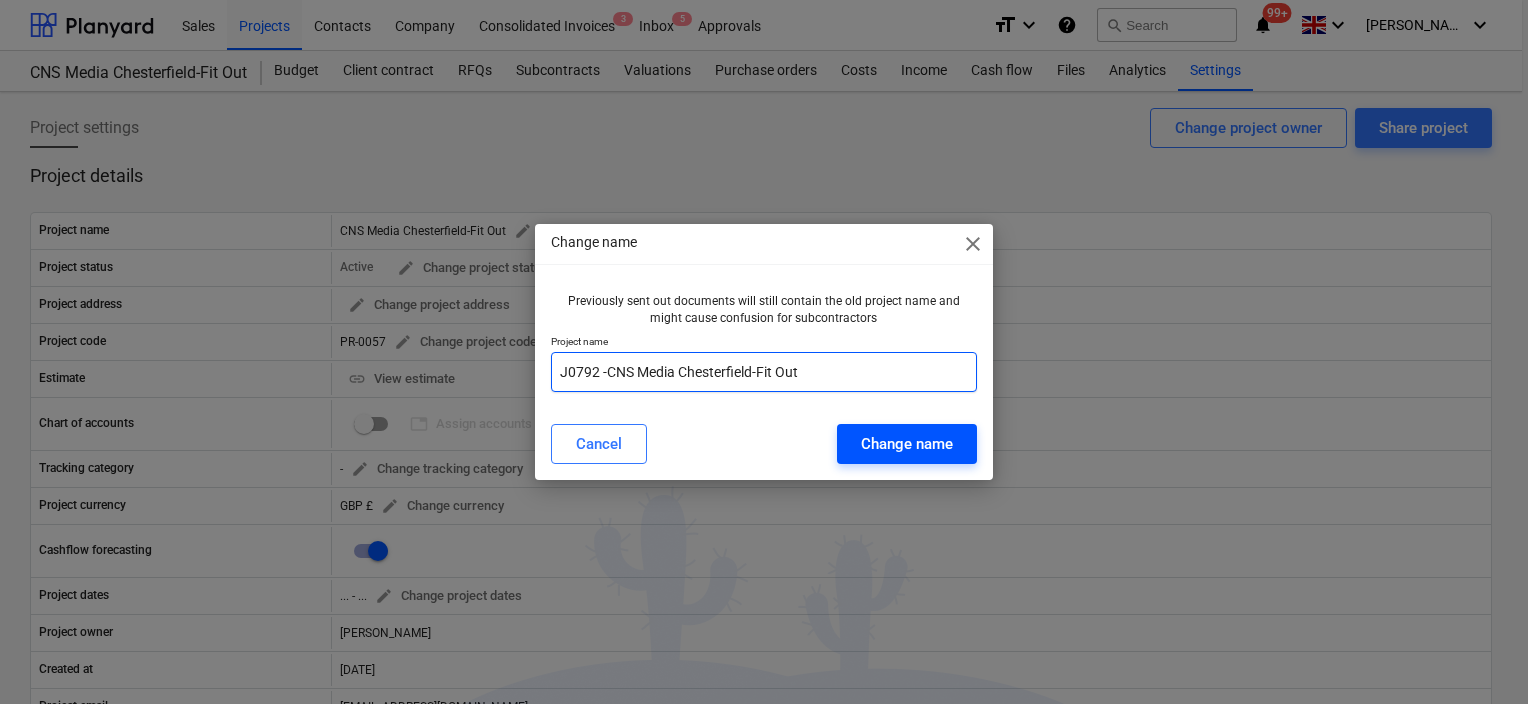 type on "J0792 -CNS Media Chesterfield-Fit Out" 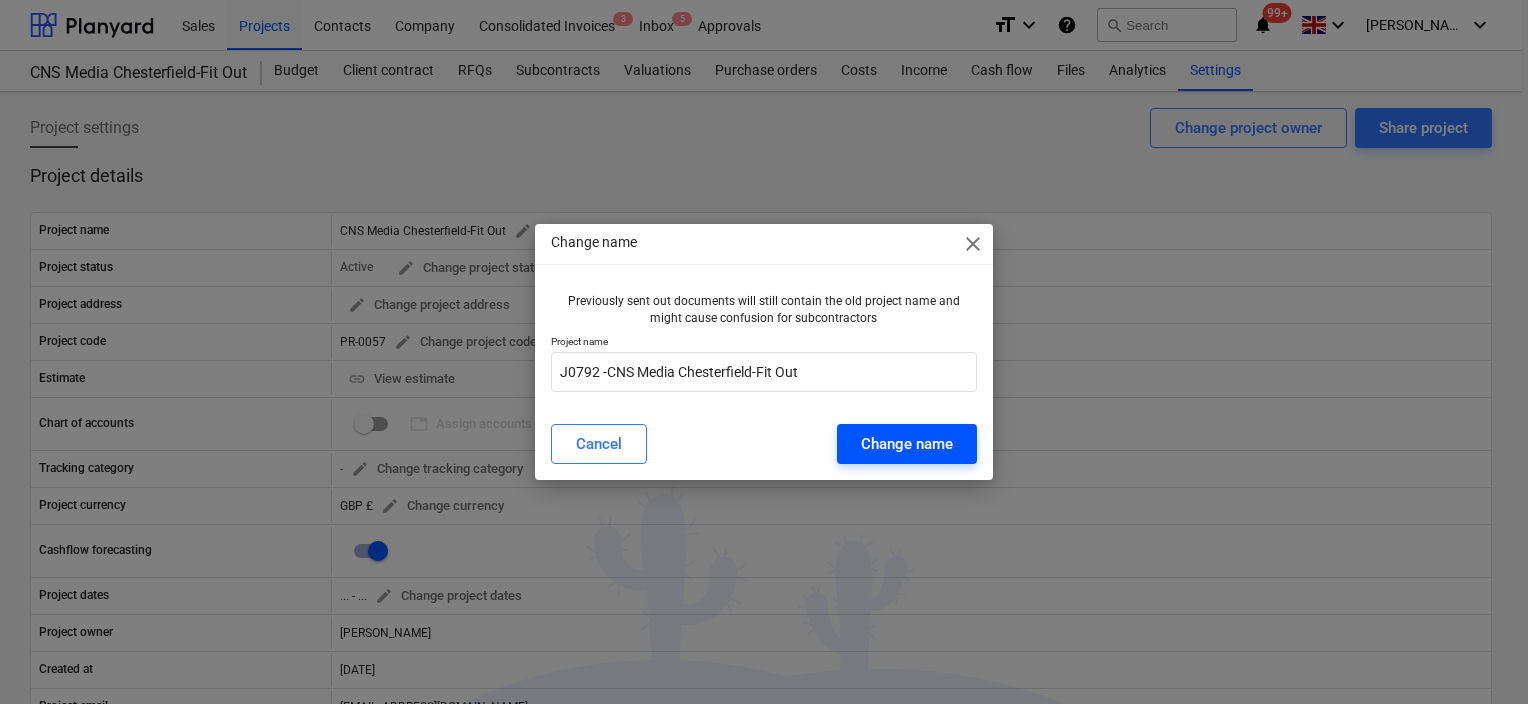 click on "Change name" at bounding box center (907, 444) 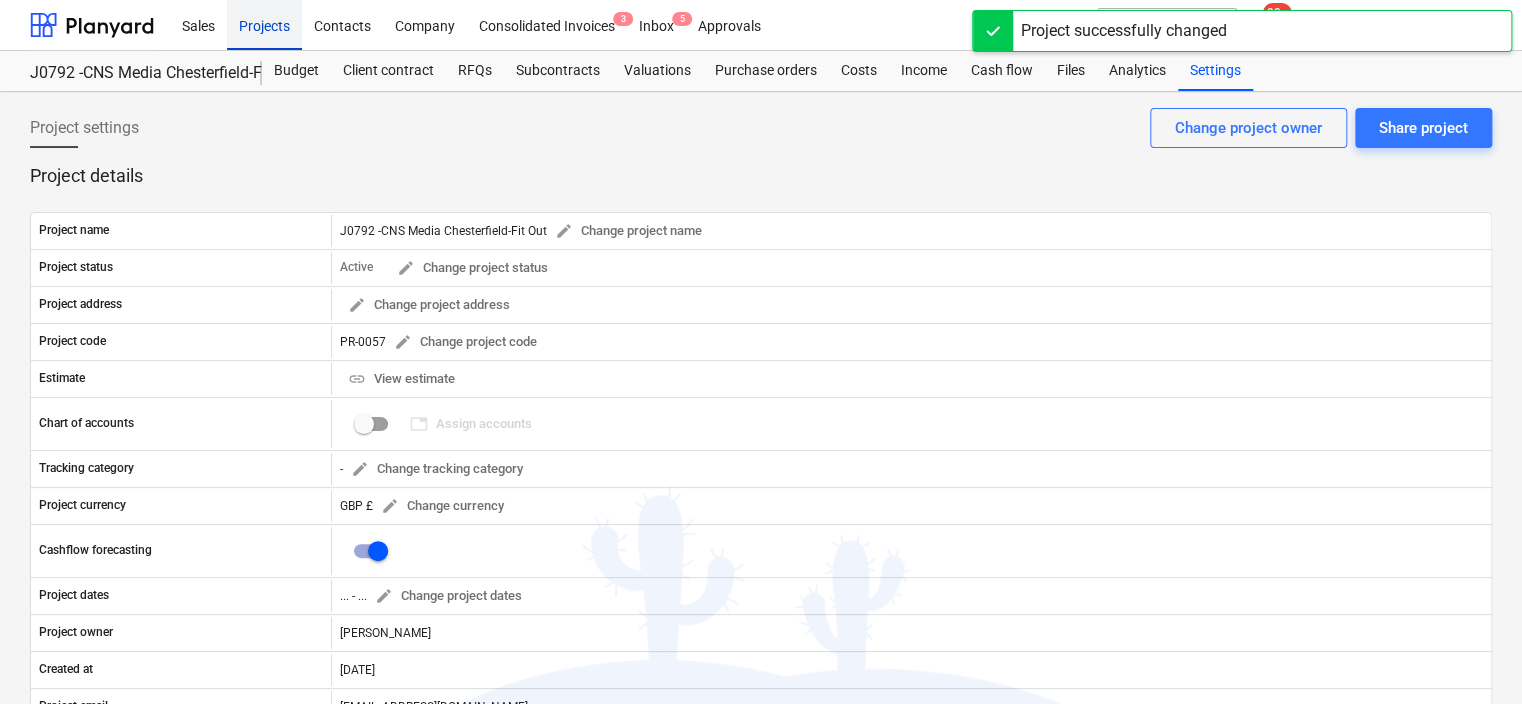 click on "Projects" at bounding box center [264, 24] 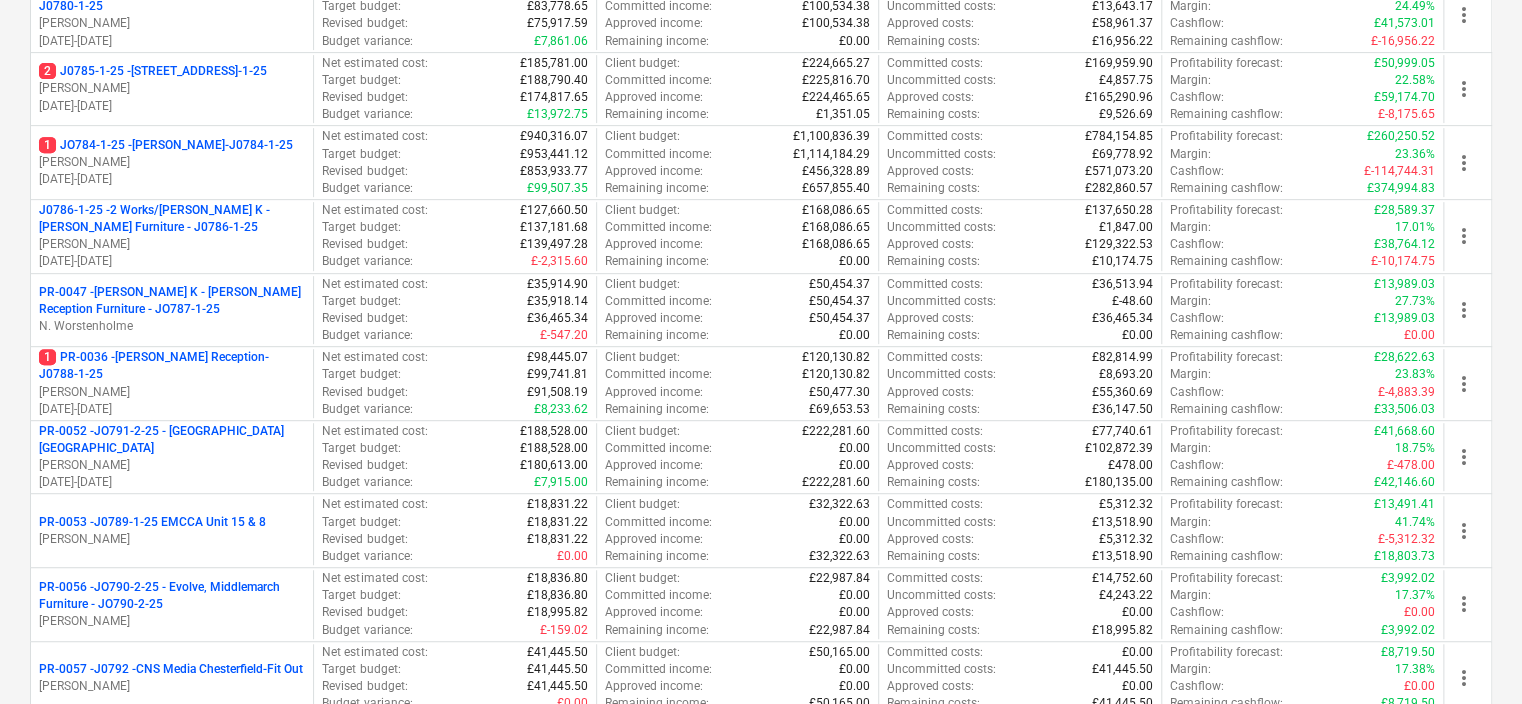scroll, scrollTop: 0, scrollLeft: 0, axis: both 